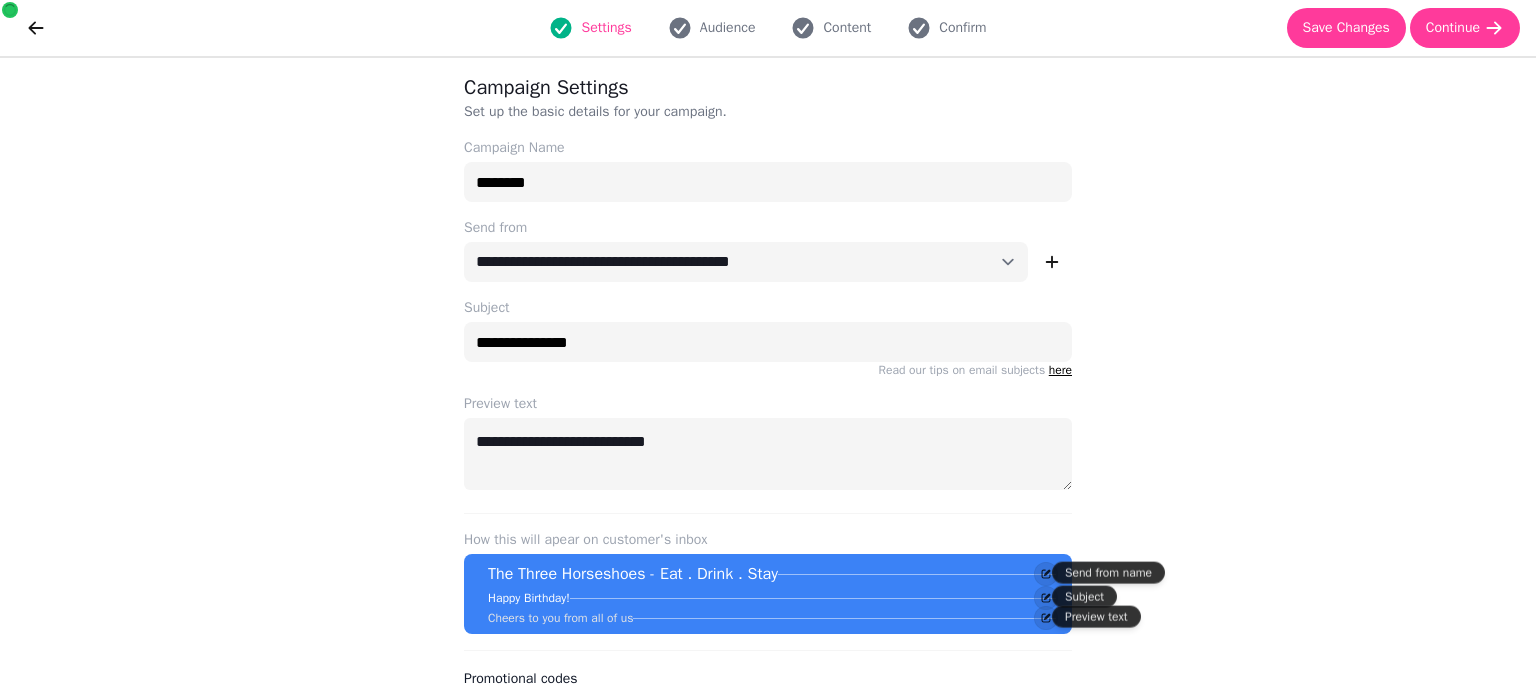 select on "**********" 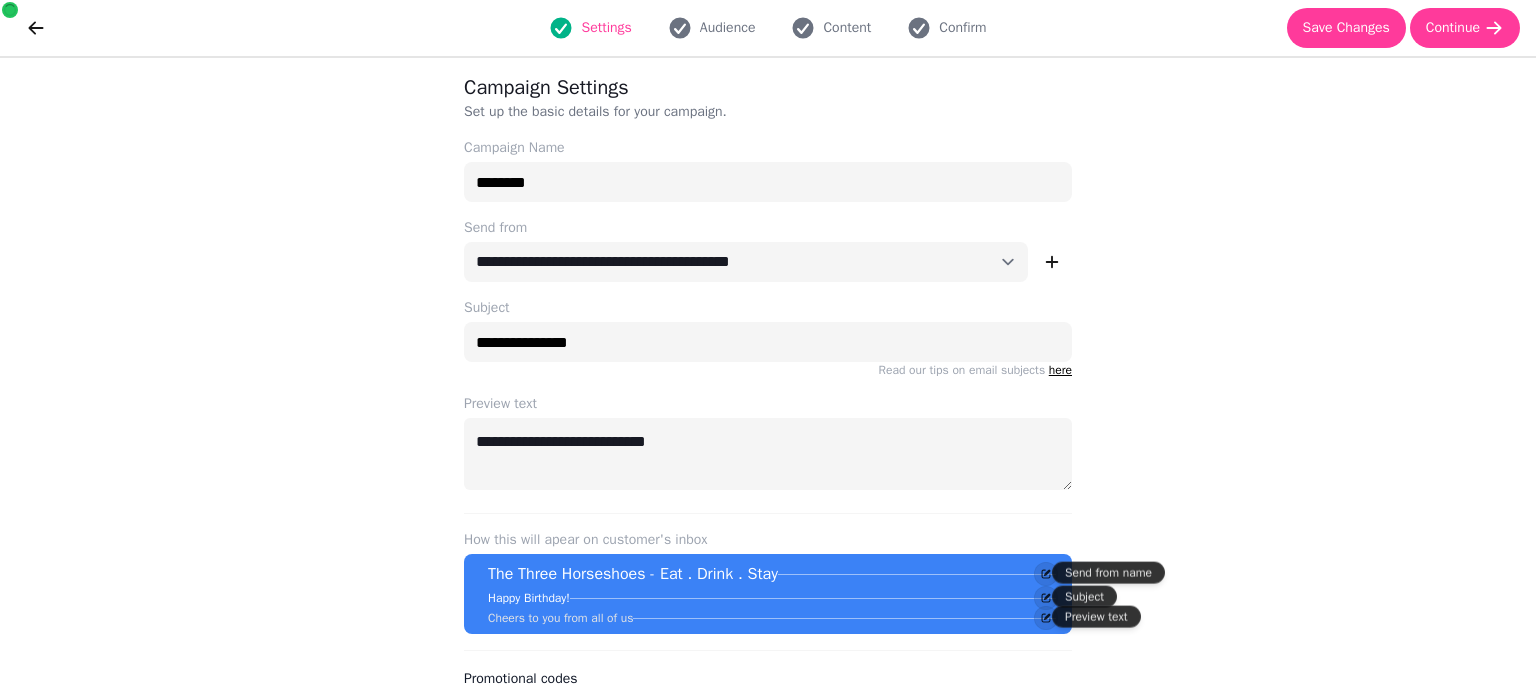 scroll, scrollTop: 0, scrollLeft: 0, axis: both 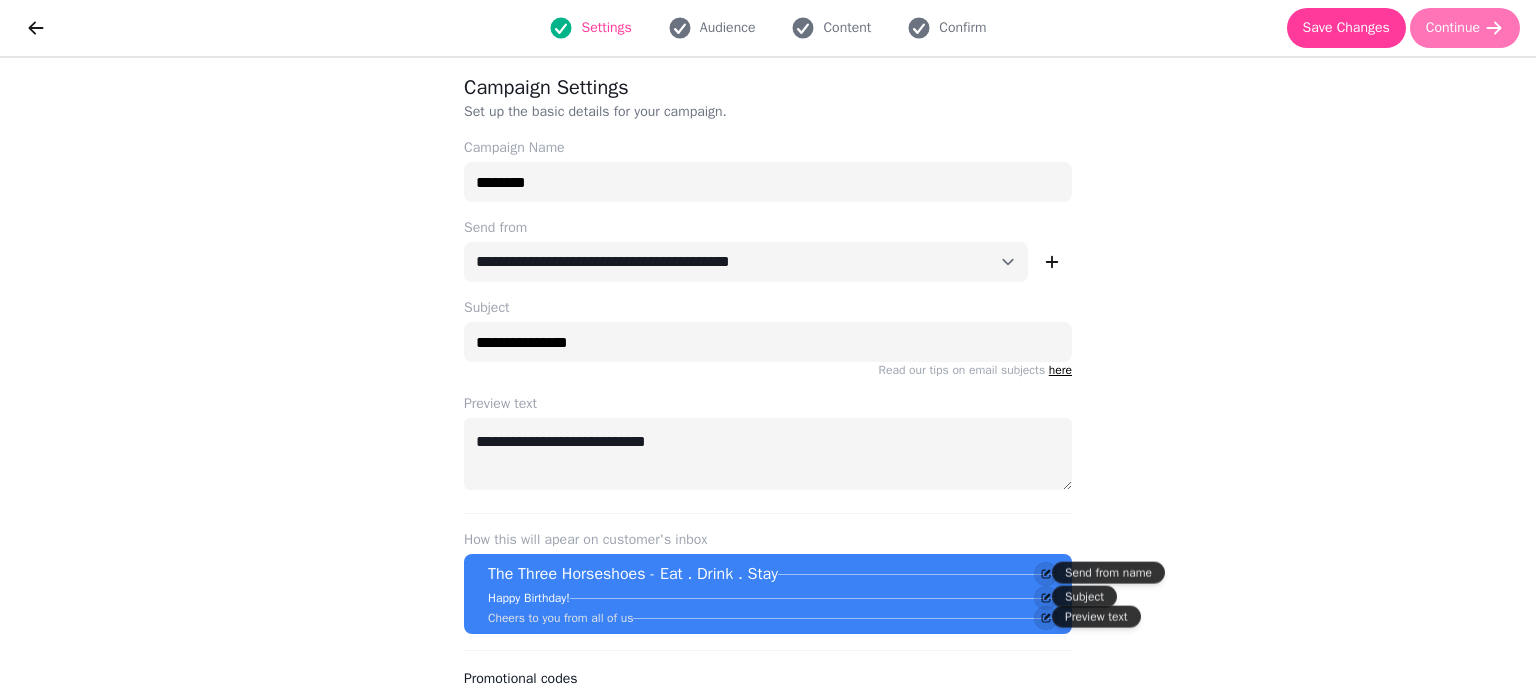 click on "Continue" at bounding box center [1453, 28] 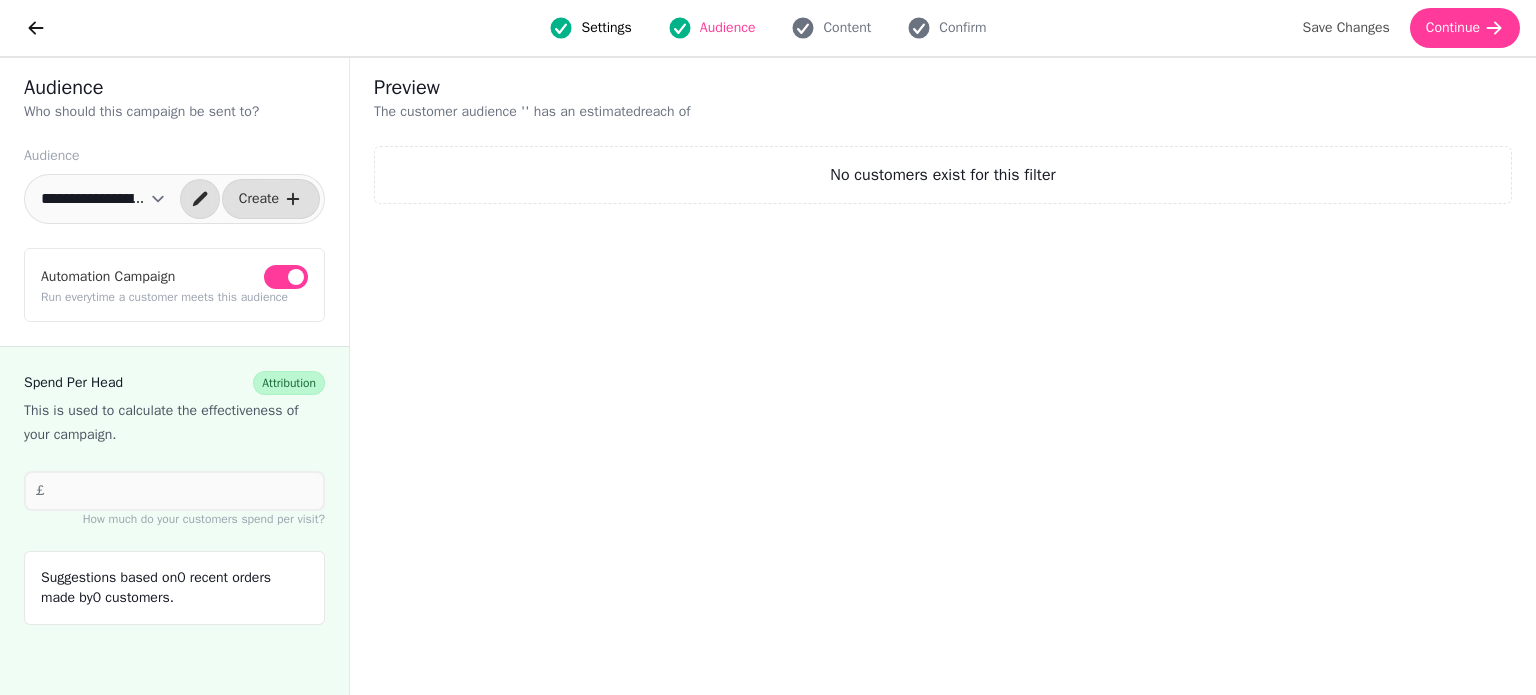 click on "**********" at bounding box center (103, 199) 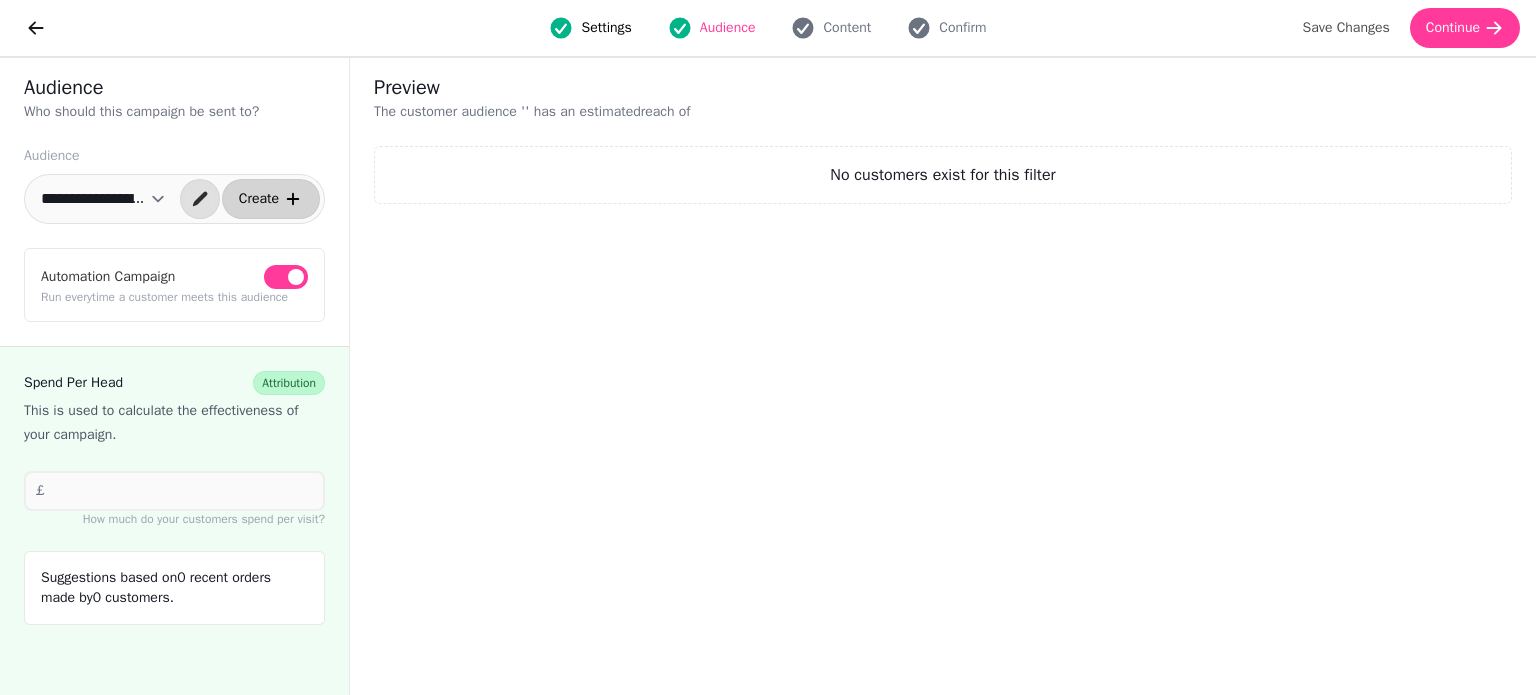 click on "Create" at bounding box center (271, 199) 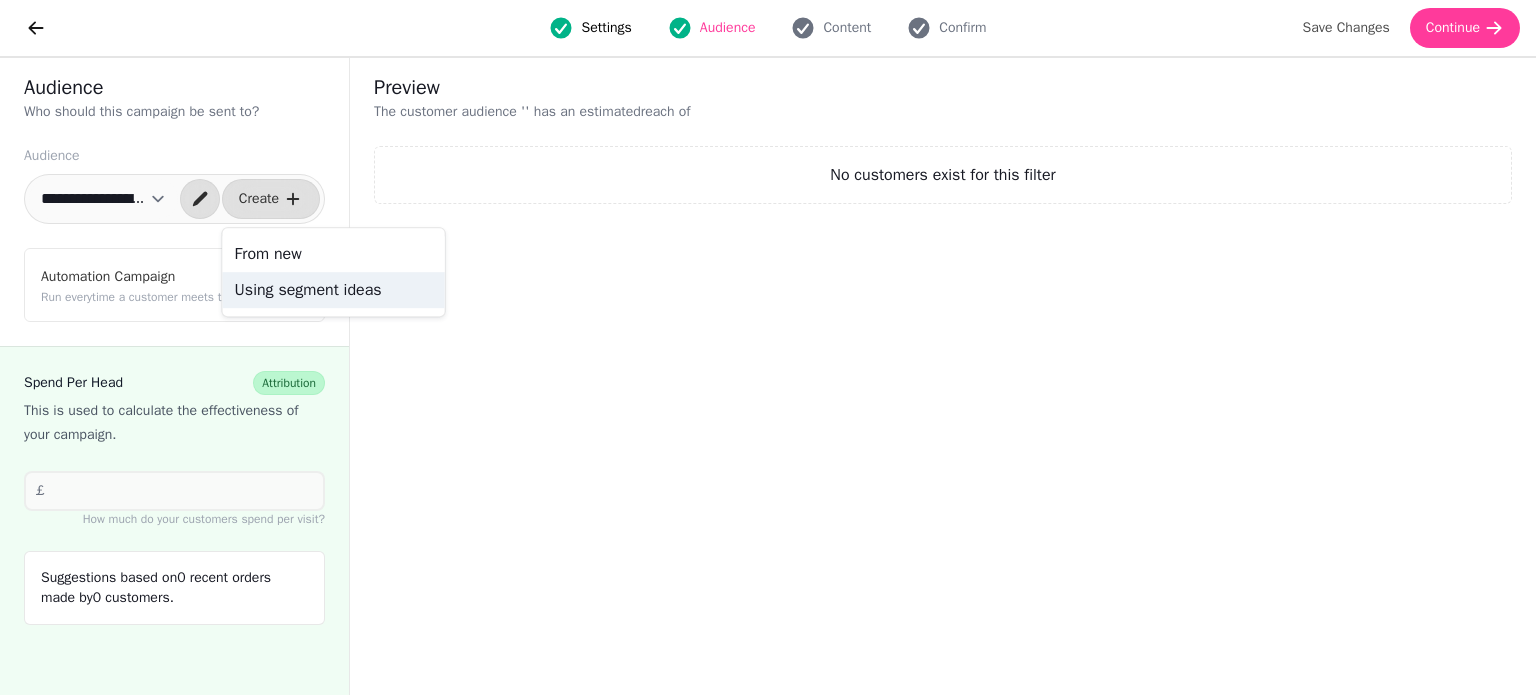 click on "Using segment ideas" at bounding box center (334, 290) 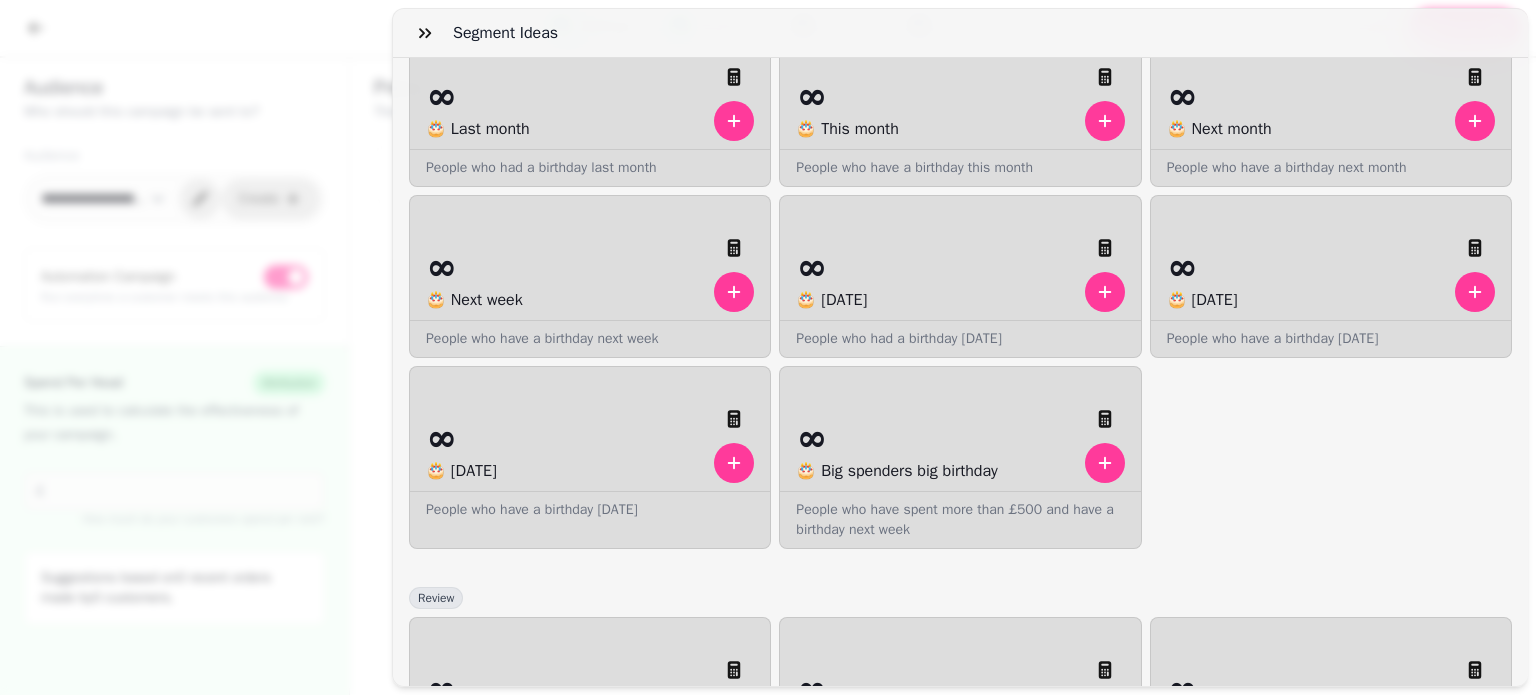 scroll, scrollTop: 800, scrollLeft: 0, axis: vertical 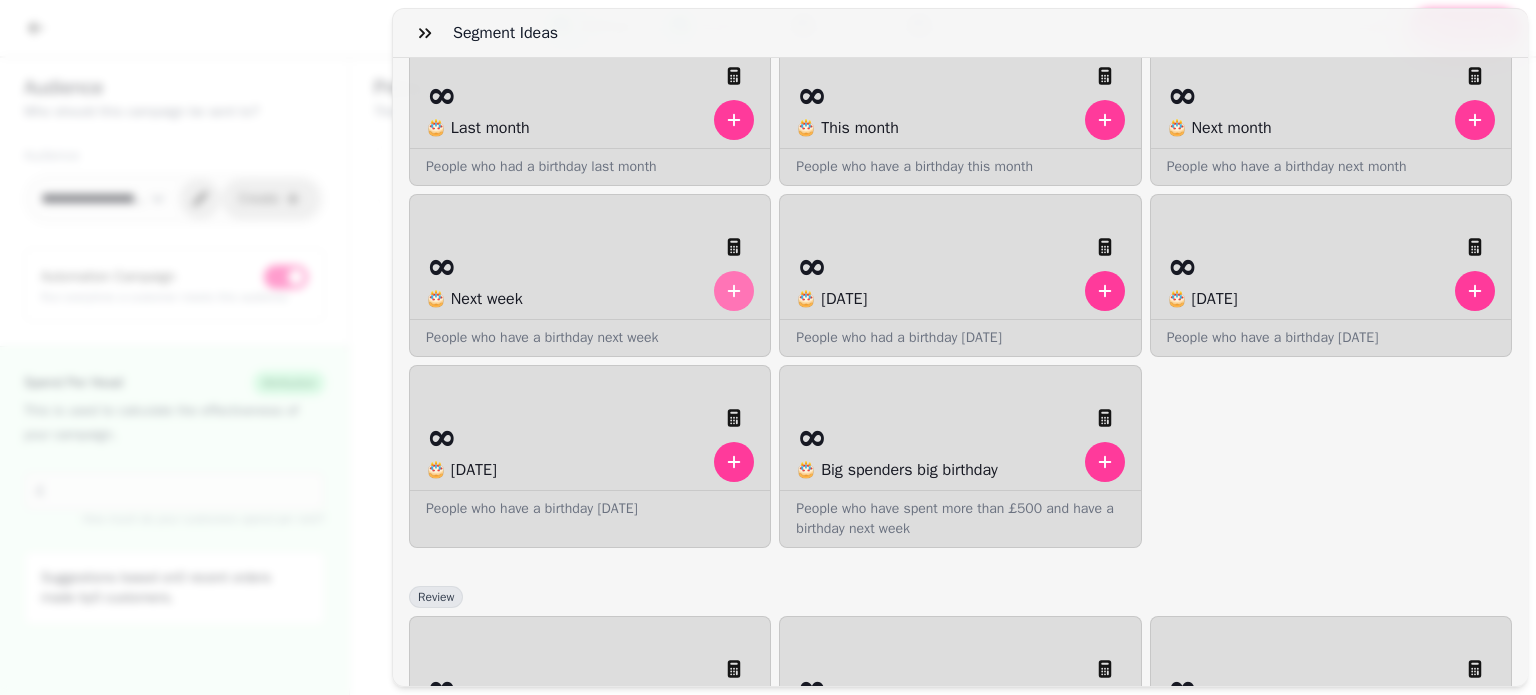 click 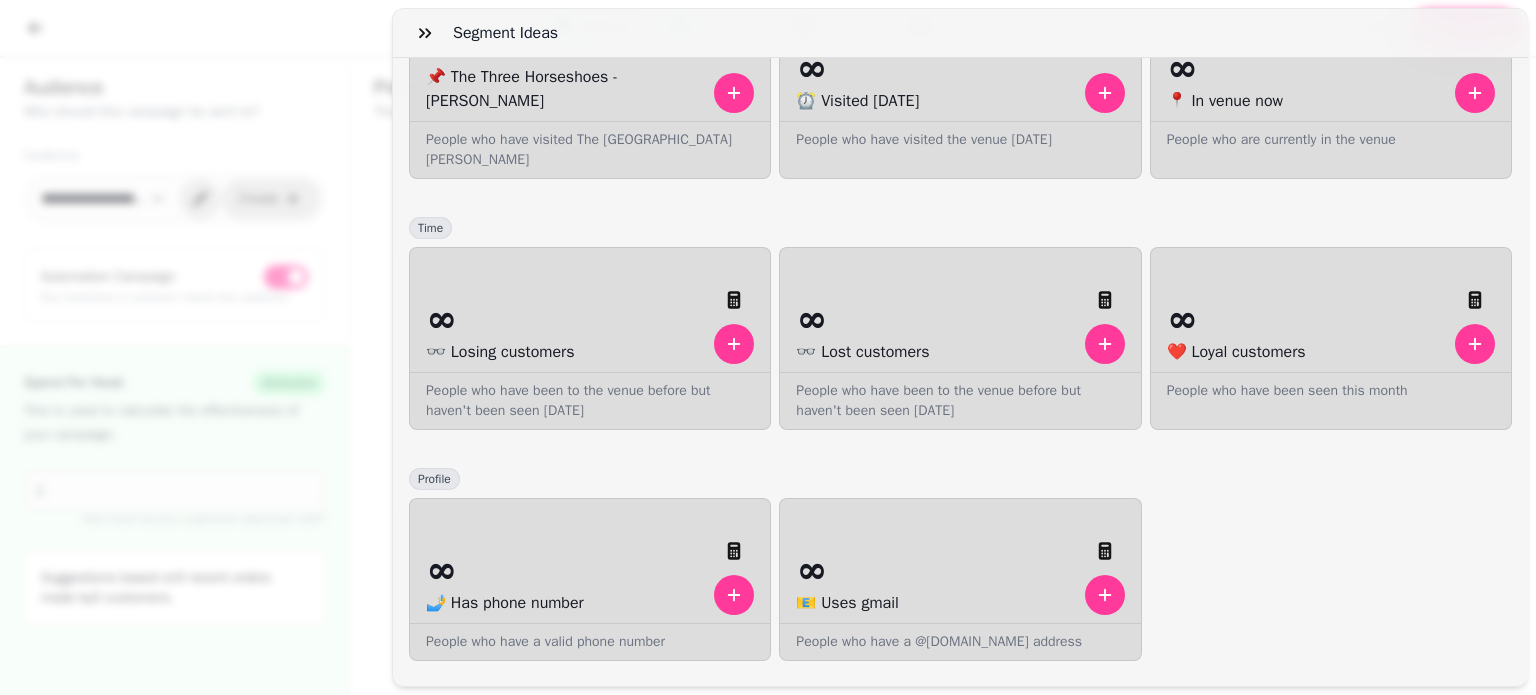 scroll, scrollTop: 0, scrollLeft: 0, axis: both 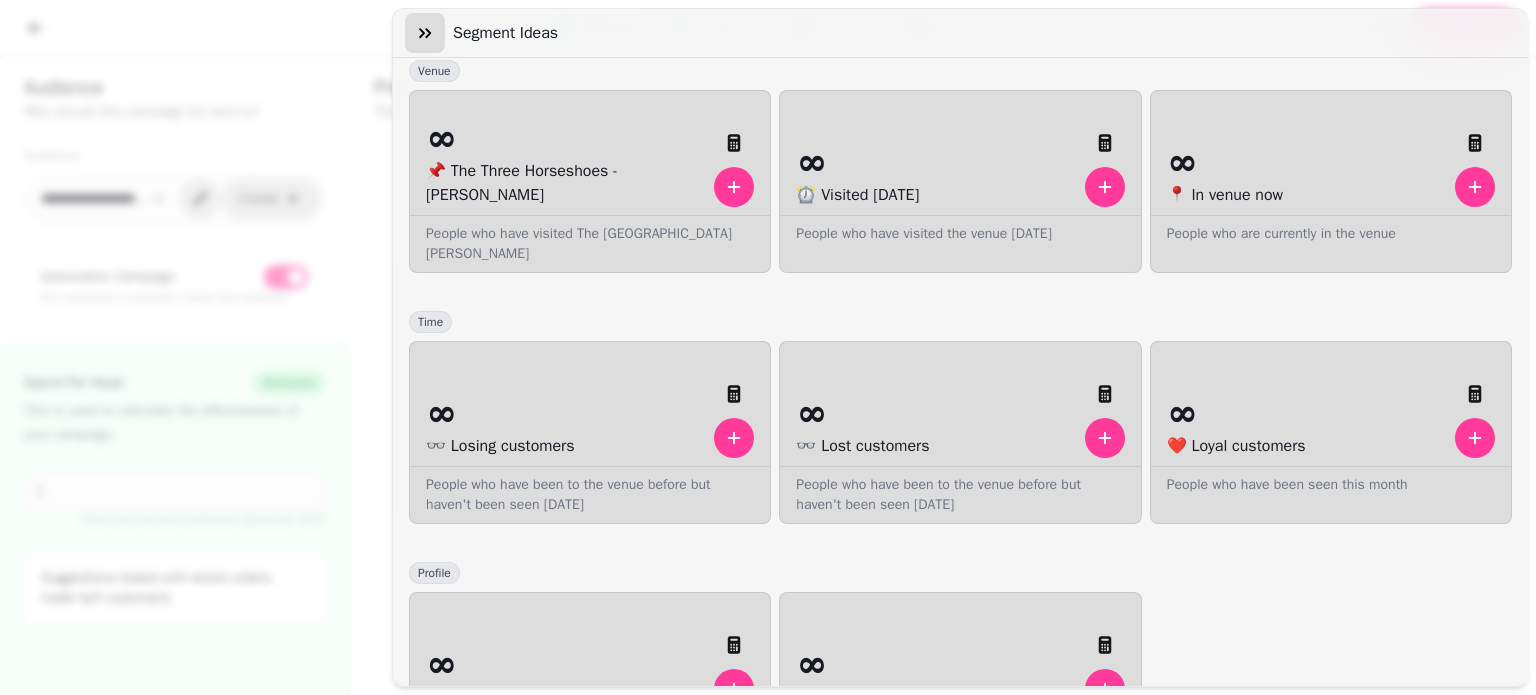 click 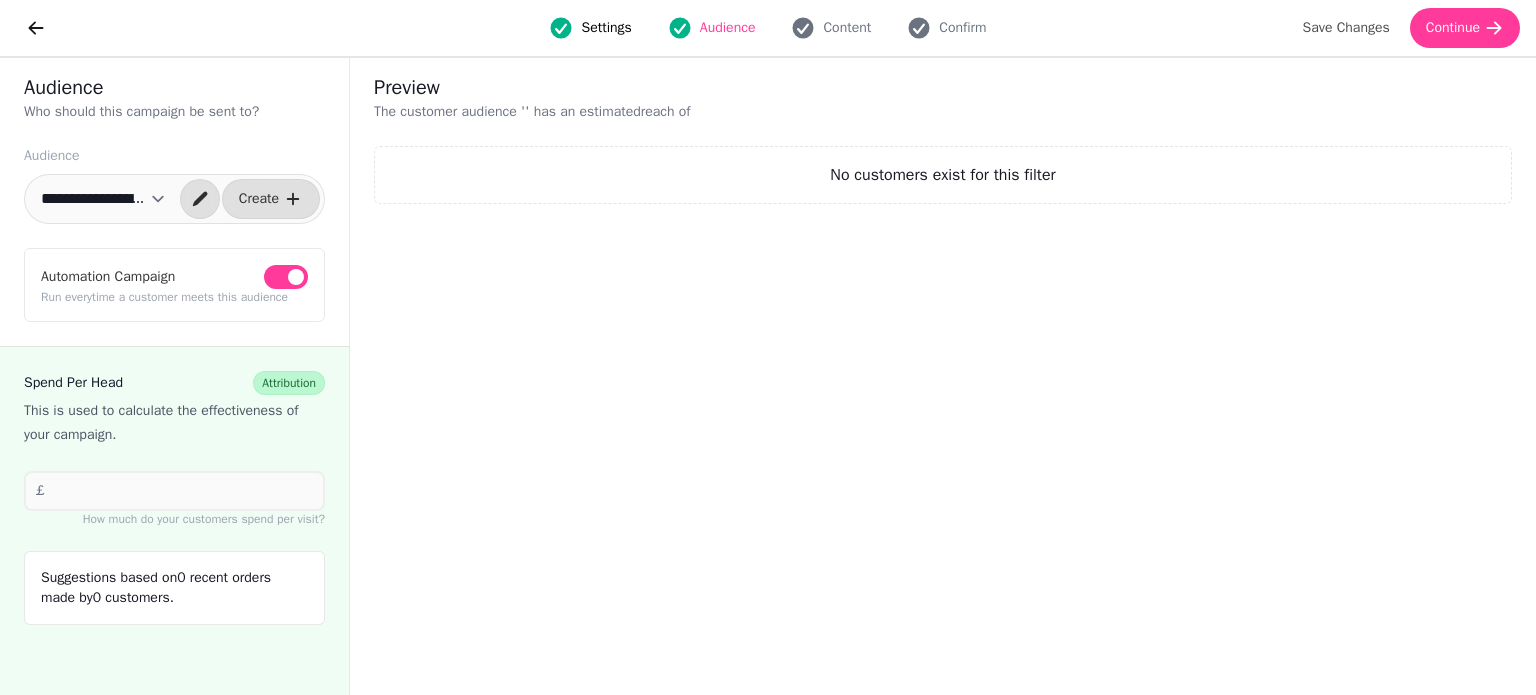 click on "**********" at bounding box center (103, 199) 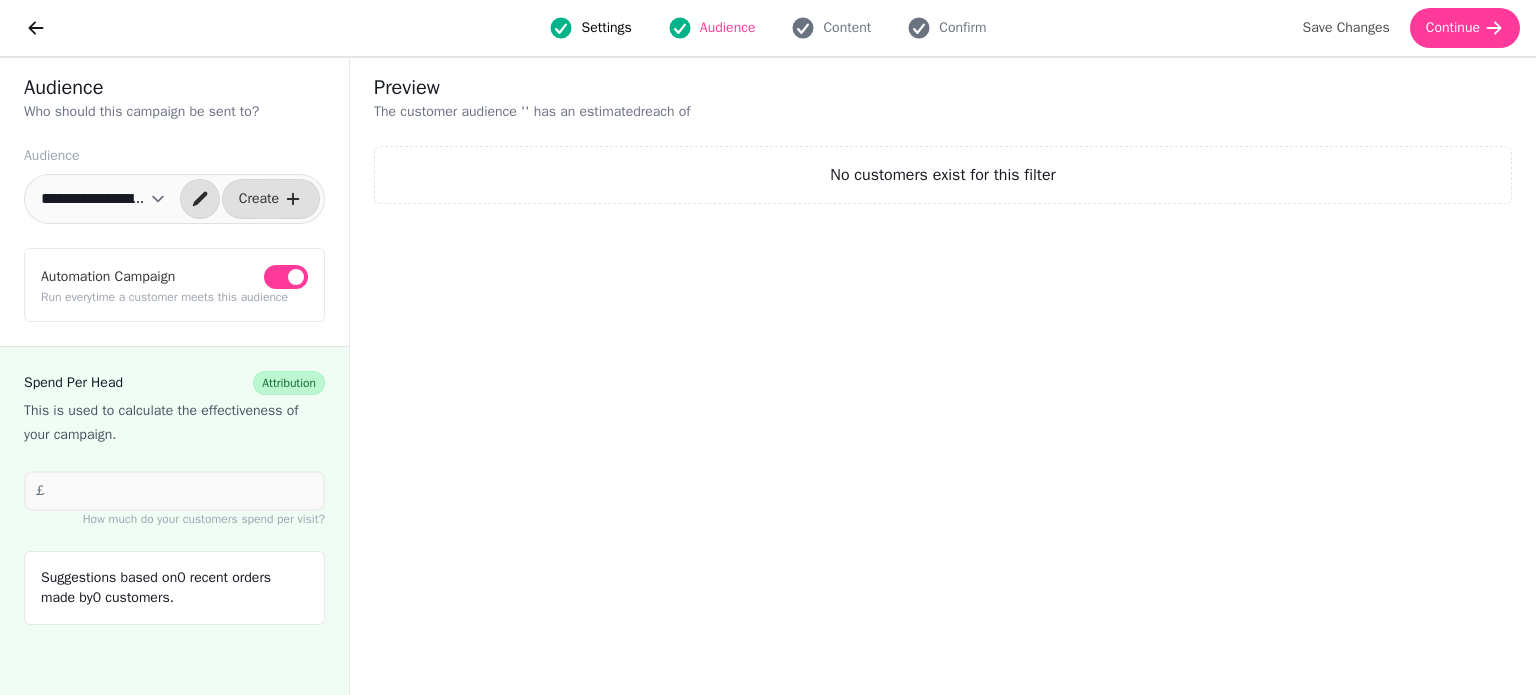 select on "**********" 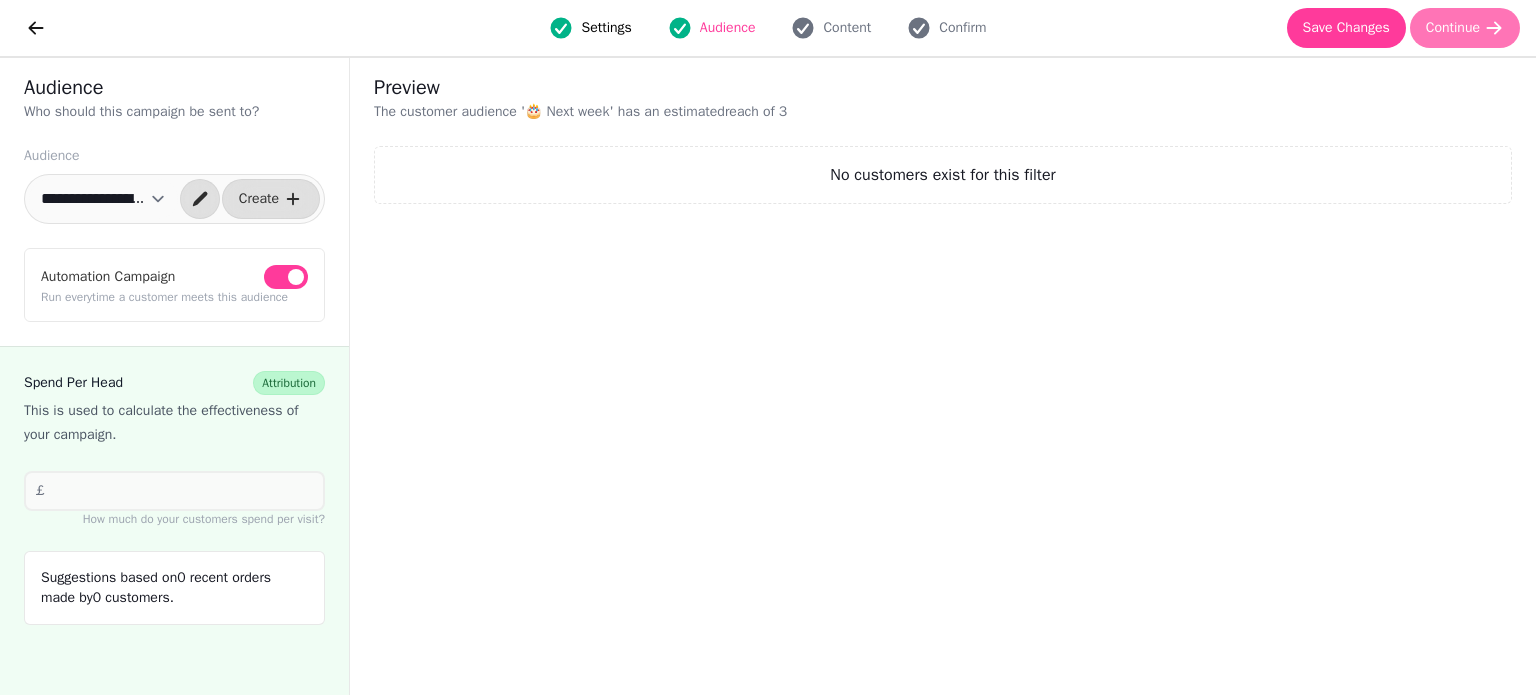 click on "Continue" at bounding box center (1453, 28) 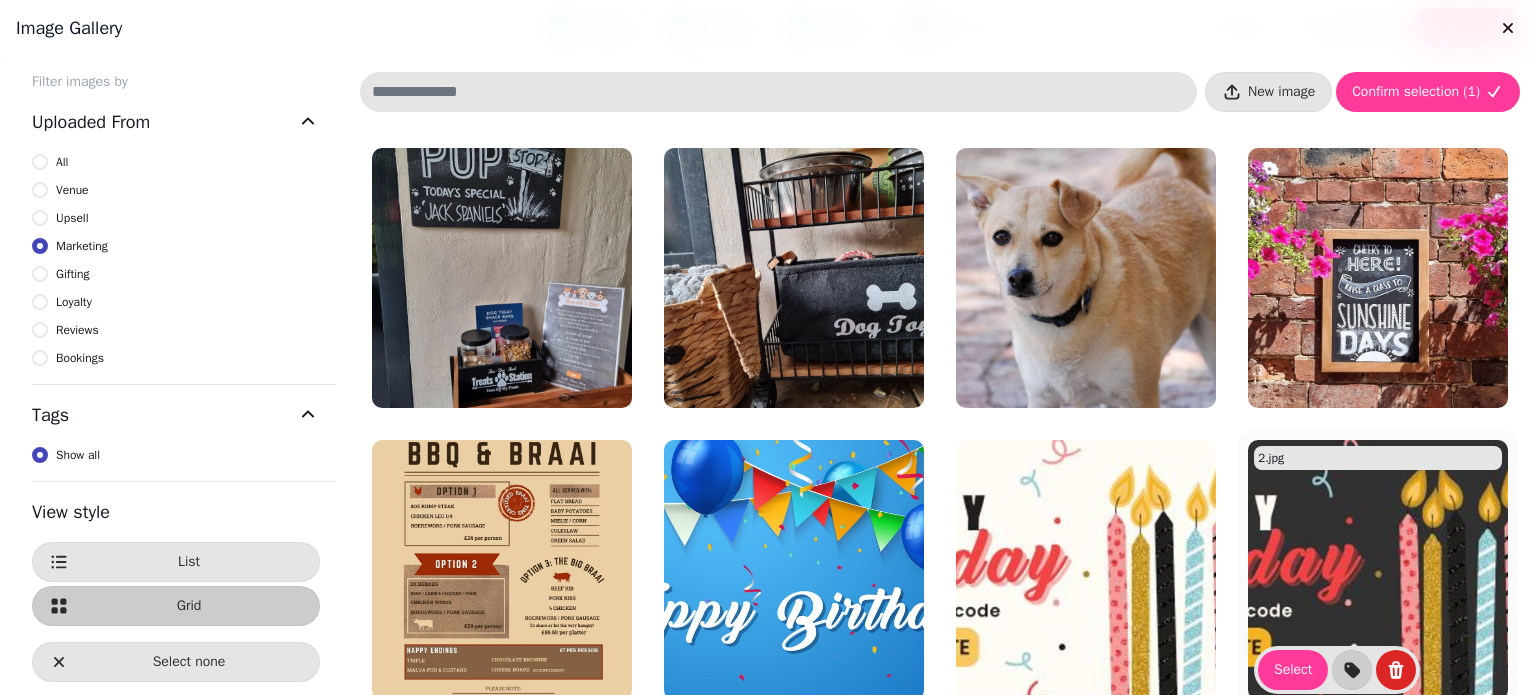 click at bounding box center [1378, 570] 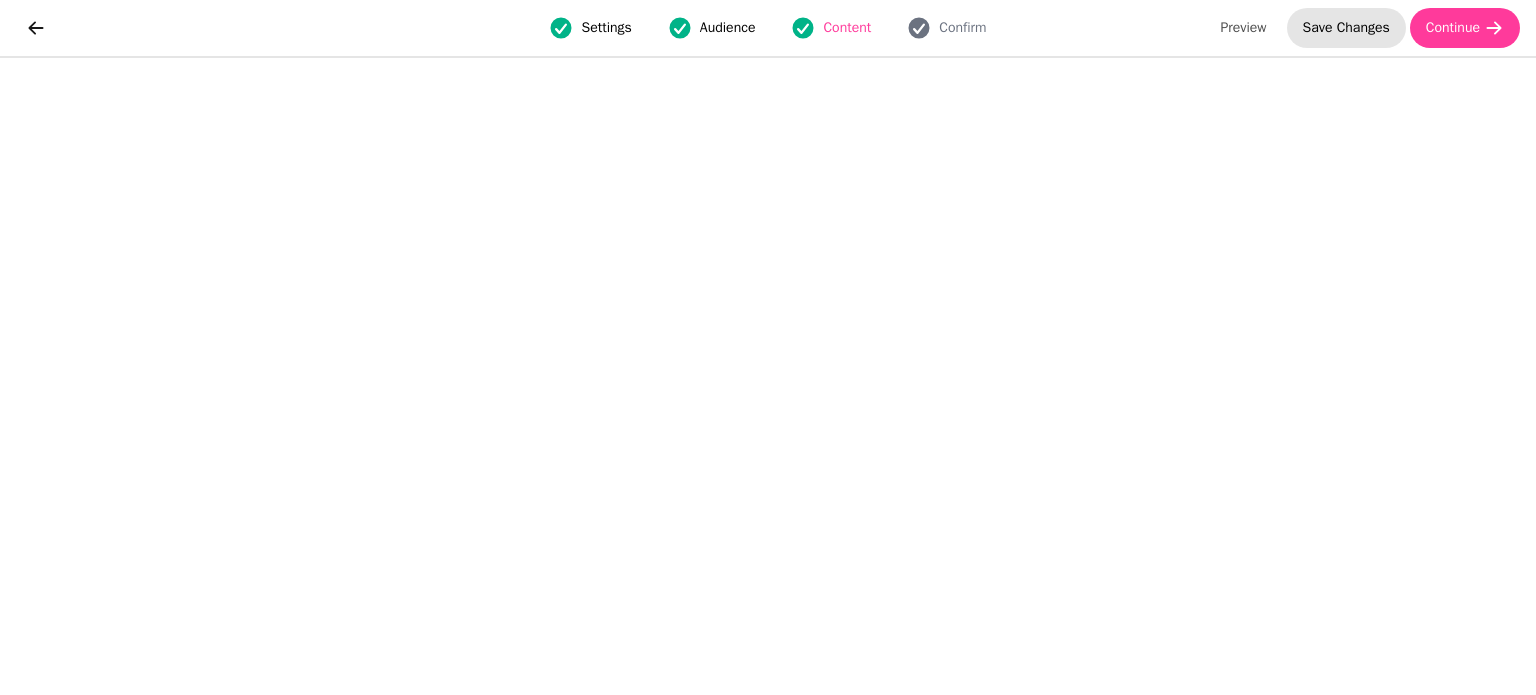 click on "Save Changes" at bounding box center [1346, 28] 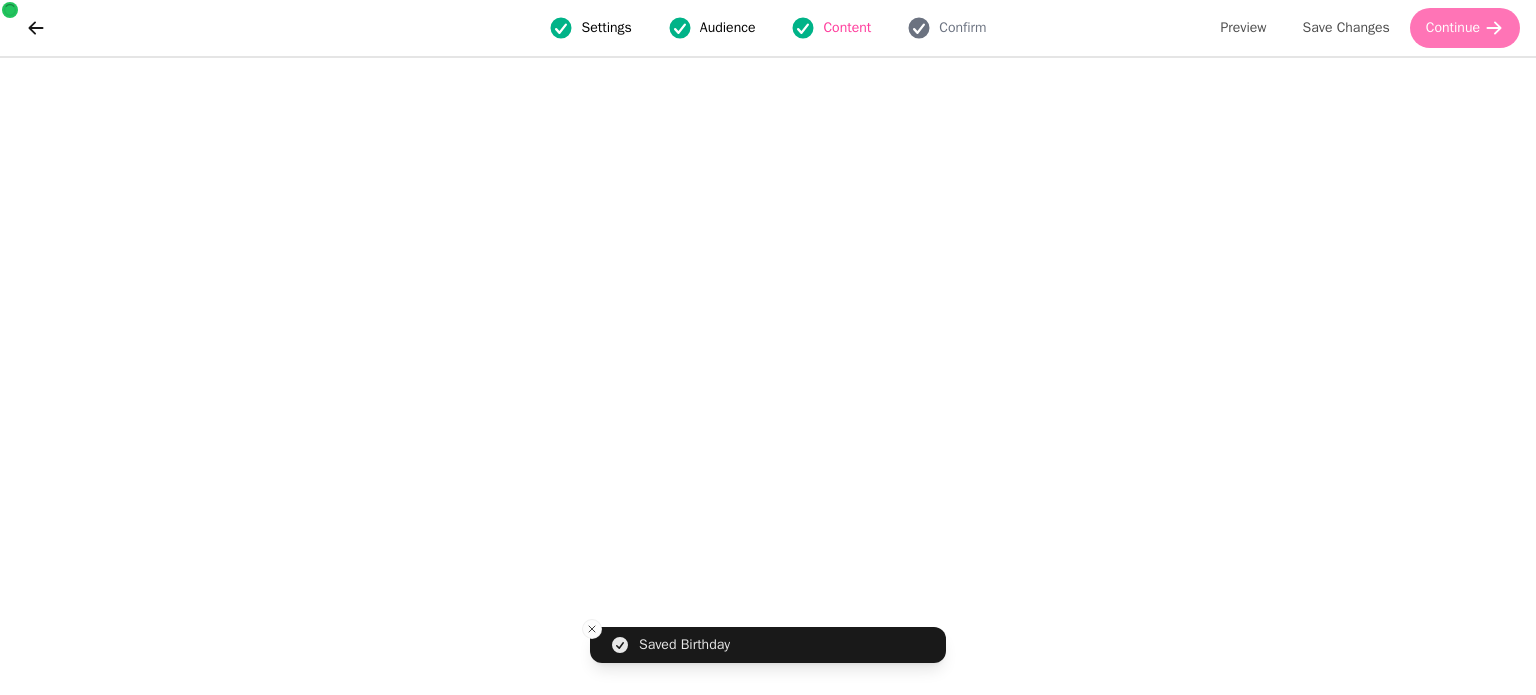 click on "Continue" at bounding box center (1453, 28) 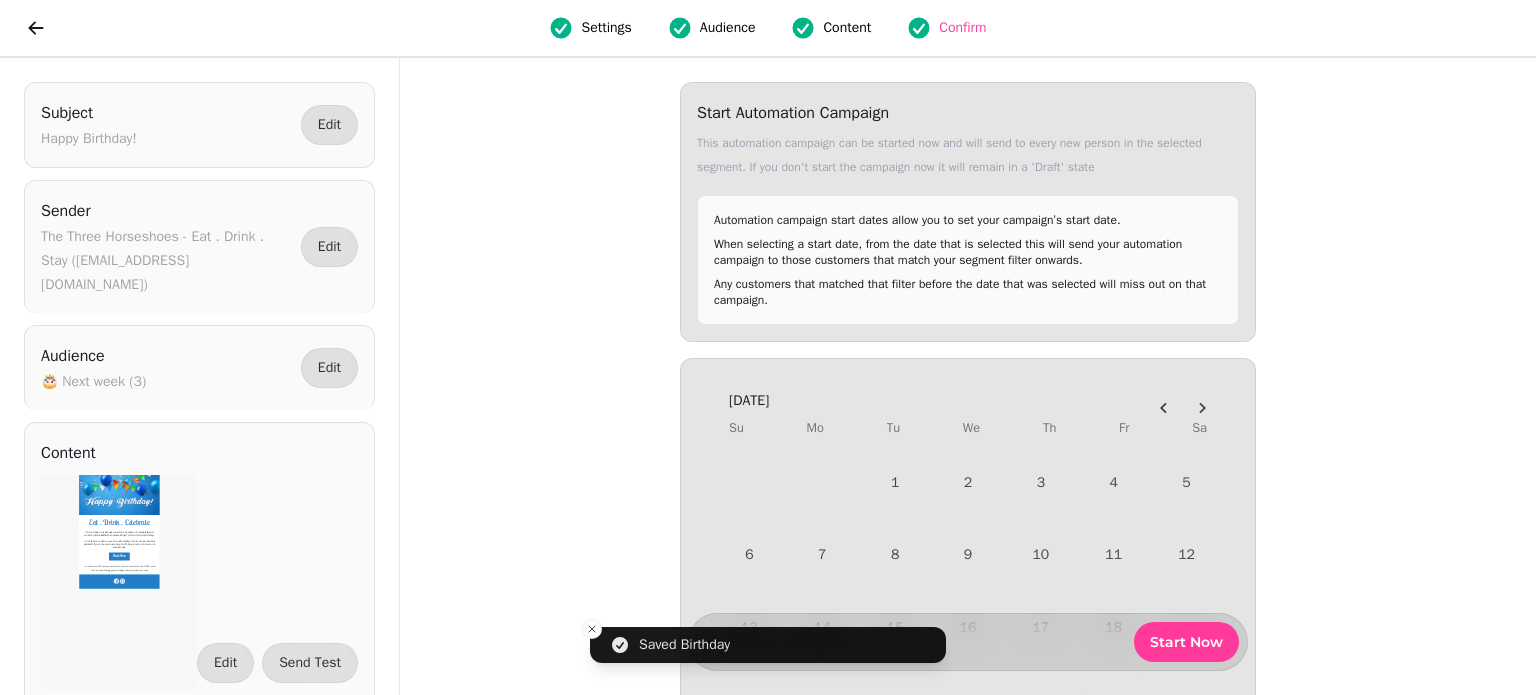 scroll, scrollTop: 0, scrollLeft: 0, axis: both 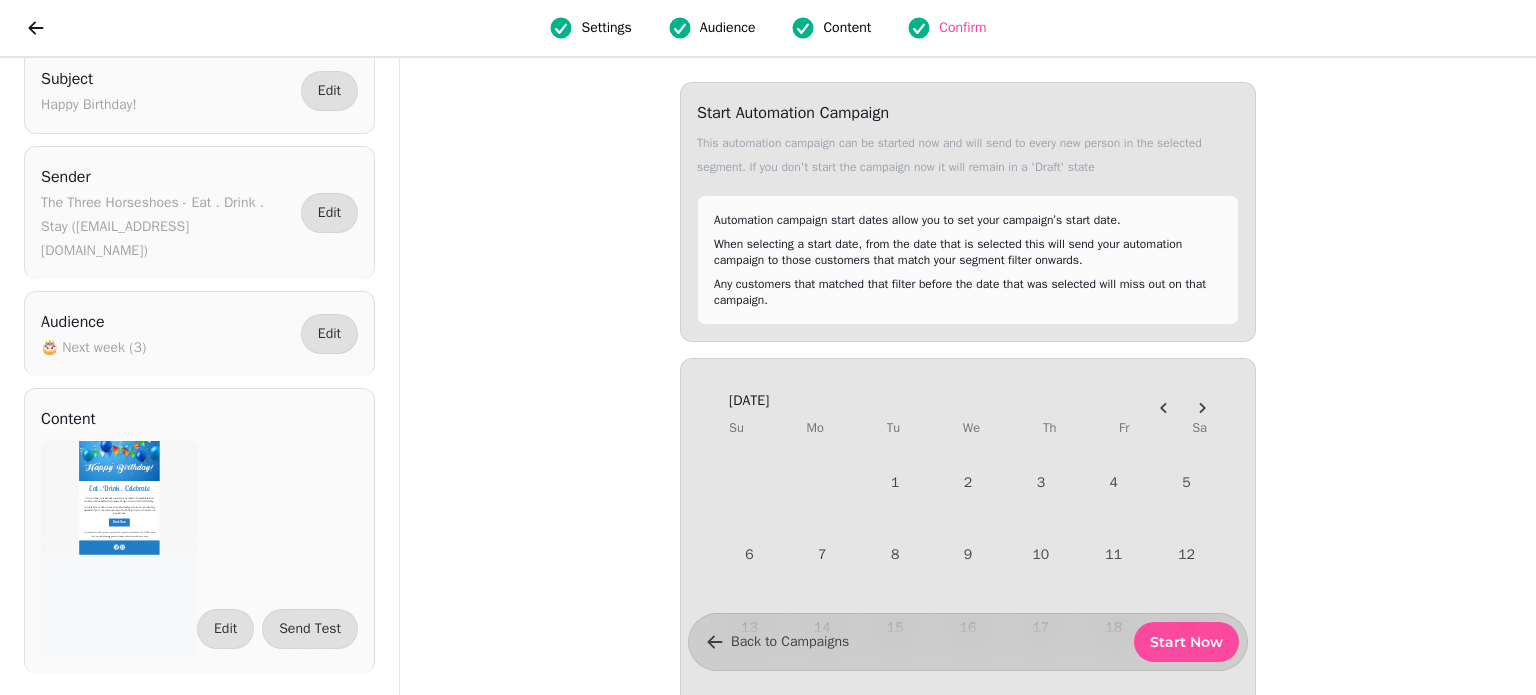 click on "Start Now" at bounding box center (1186, 642) 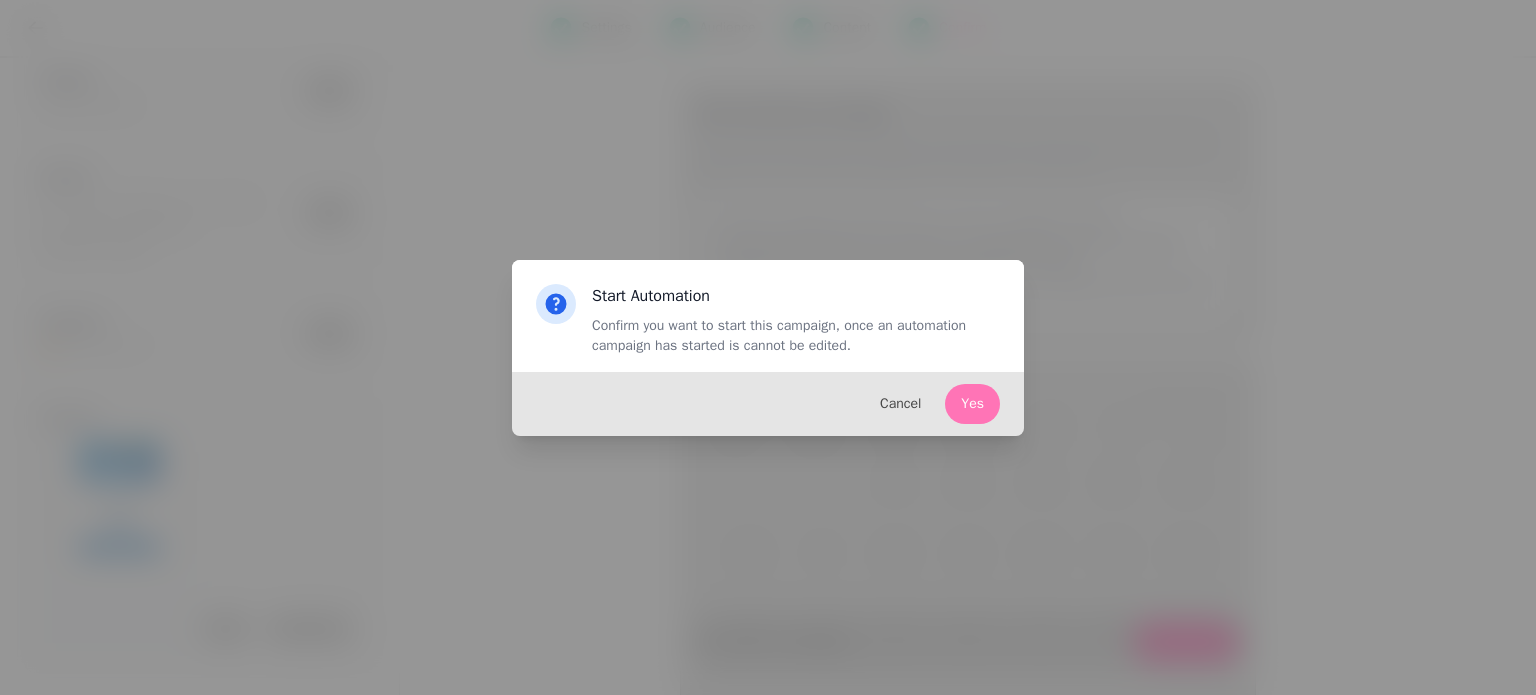 click on "Yes" at bounding box center (972, 404) 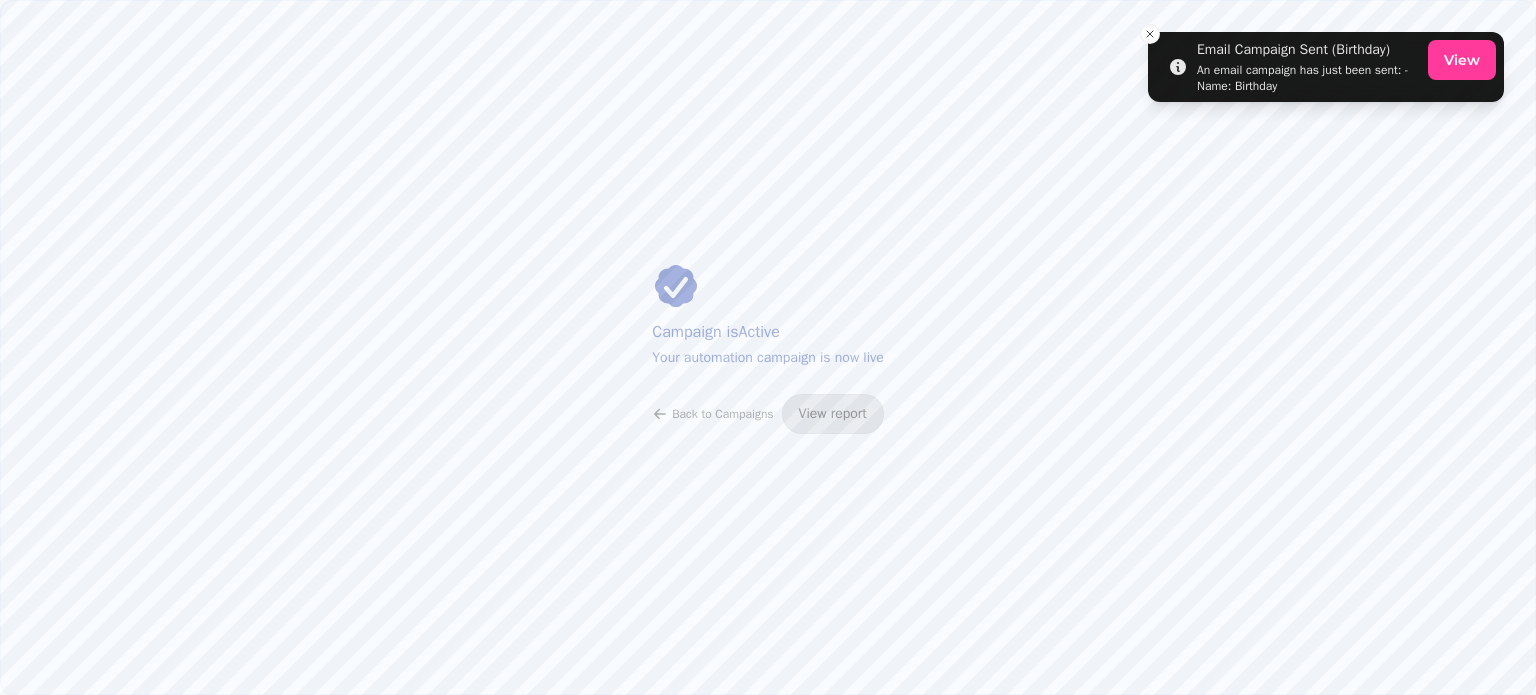 click on "View report" at bounding box center [833, 414] 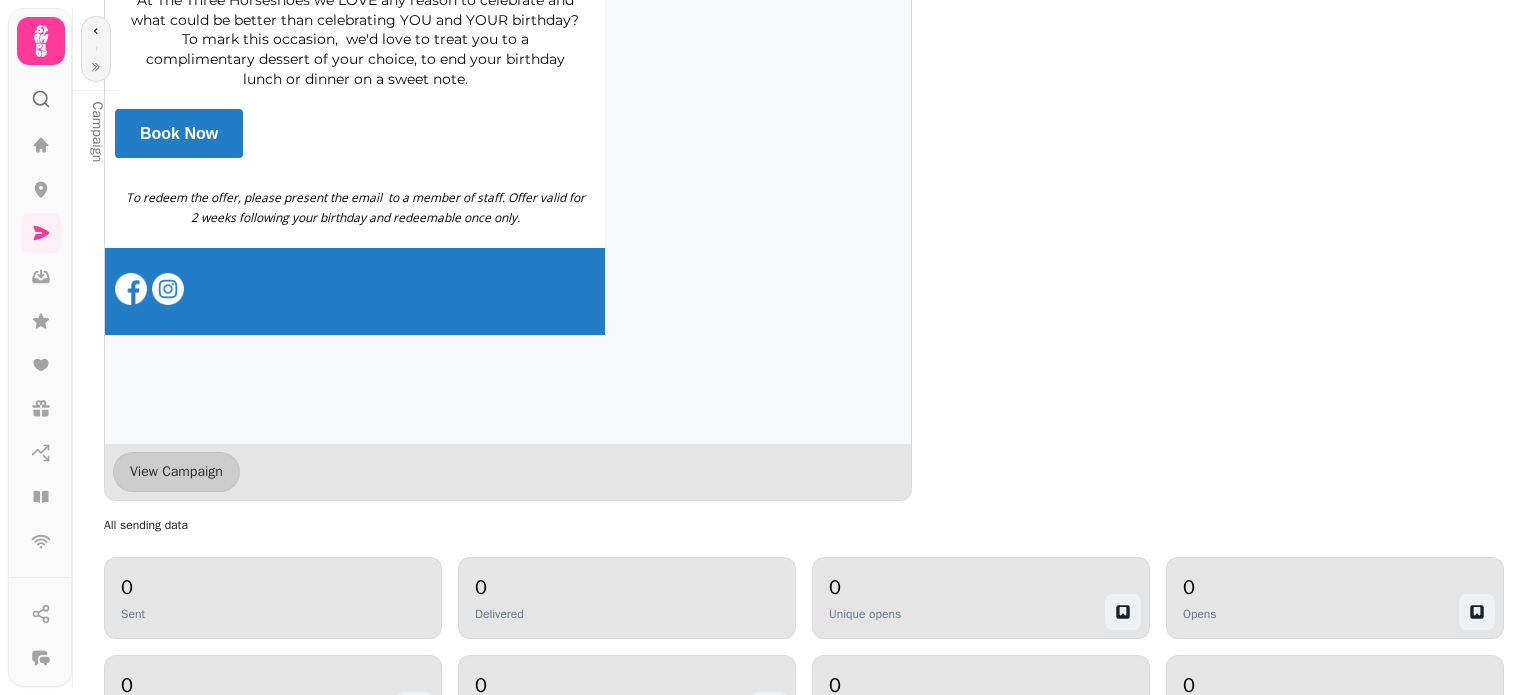 scroll, scrollTop: 1704, scrollLeft: 0, axis: vertical 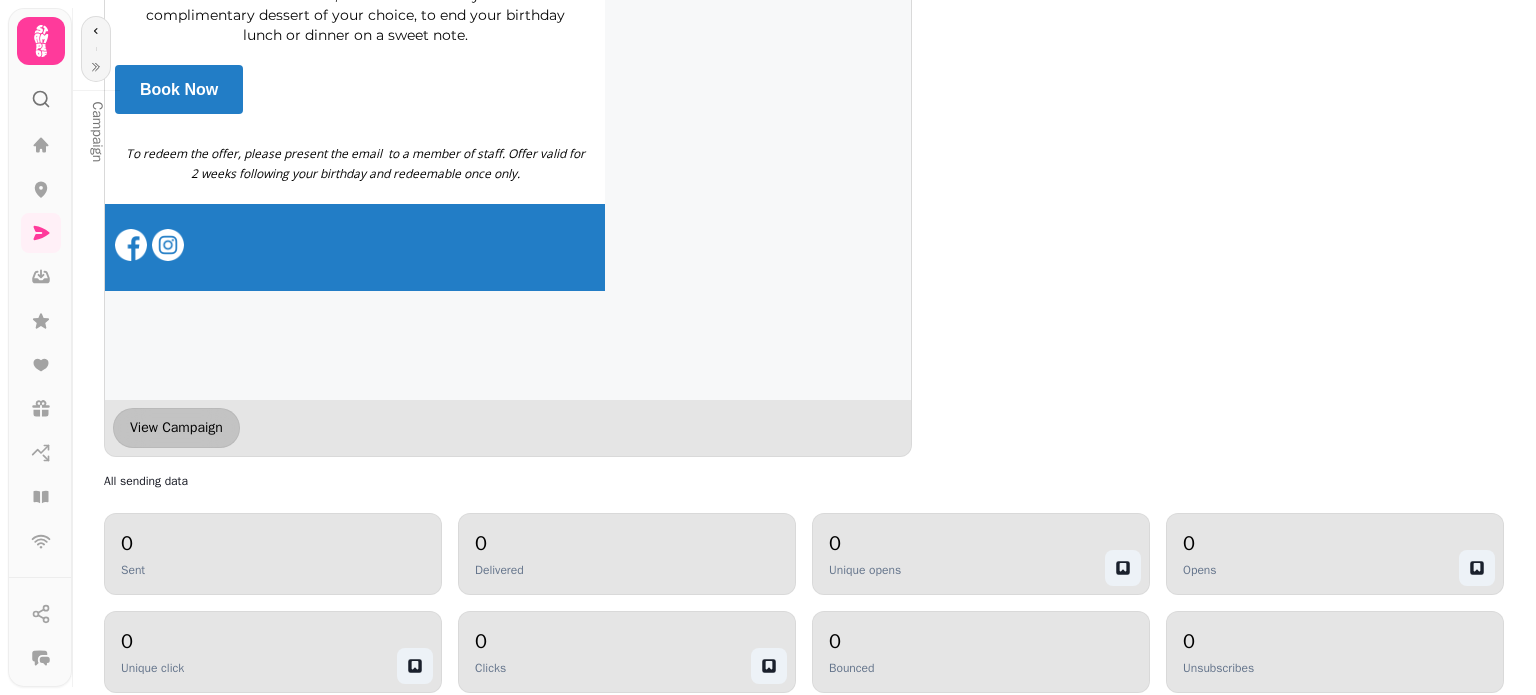 click on "View Campaign" at bounding box center (176, 428) 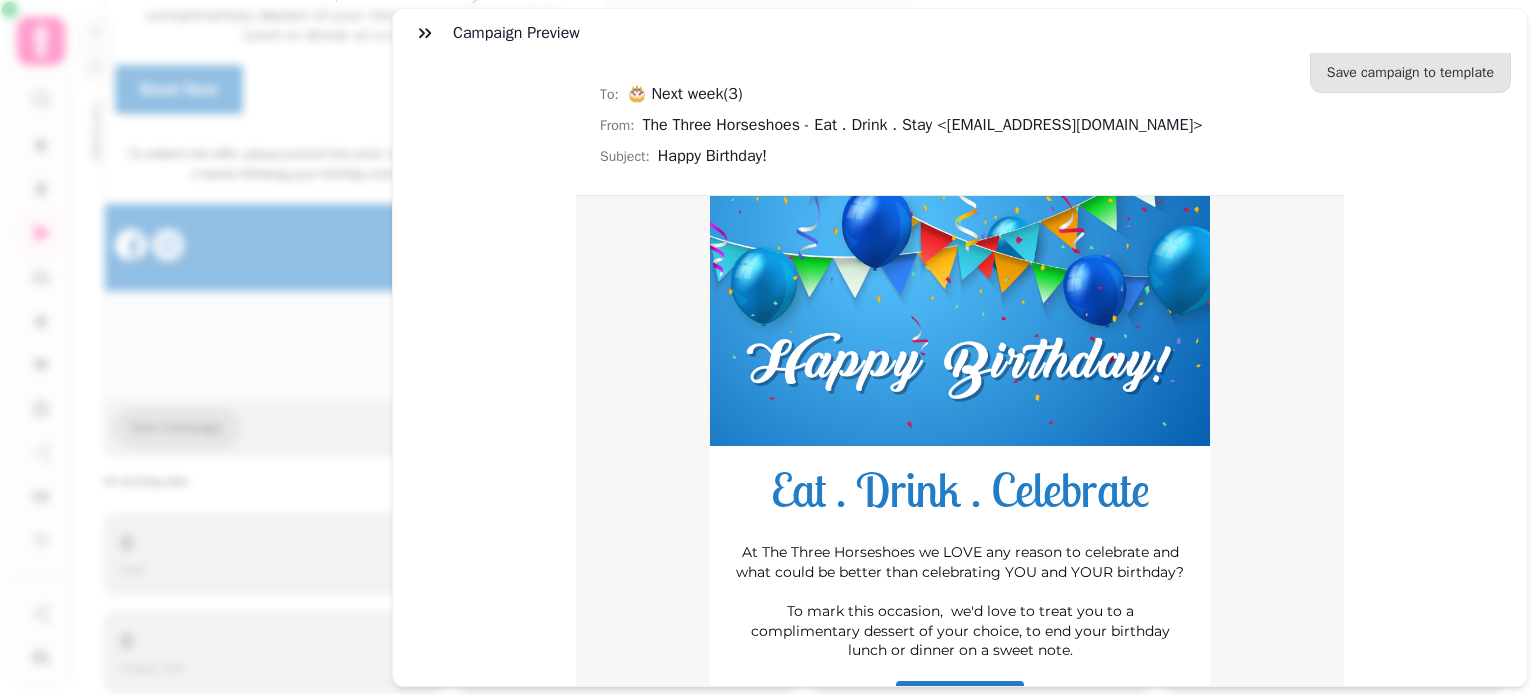 scroll, scrollTop: 0, scrollLeft: 0, axis: both 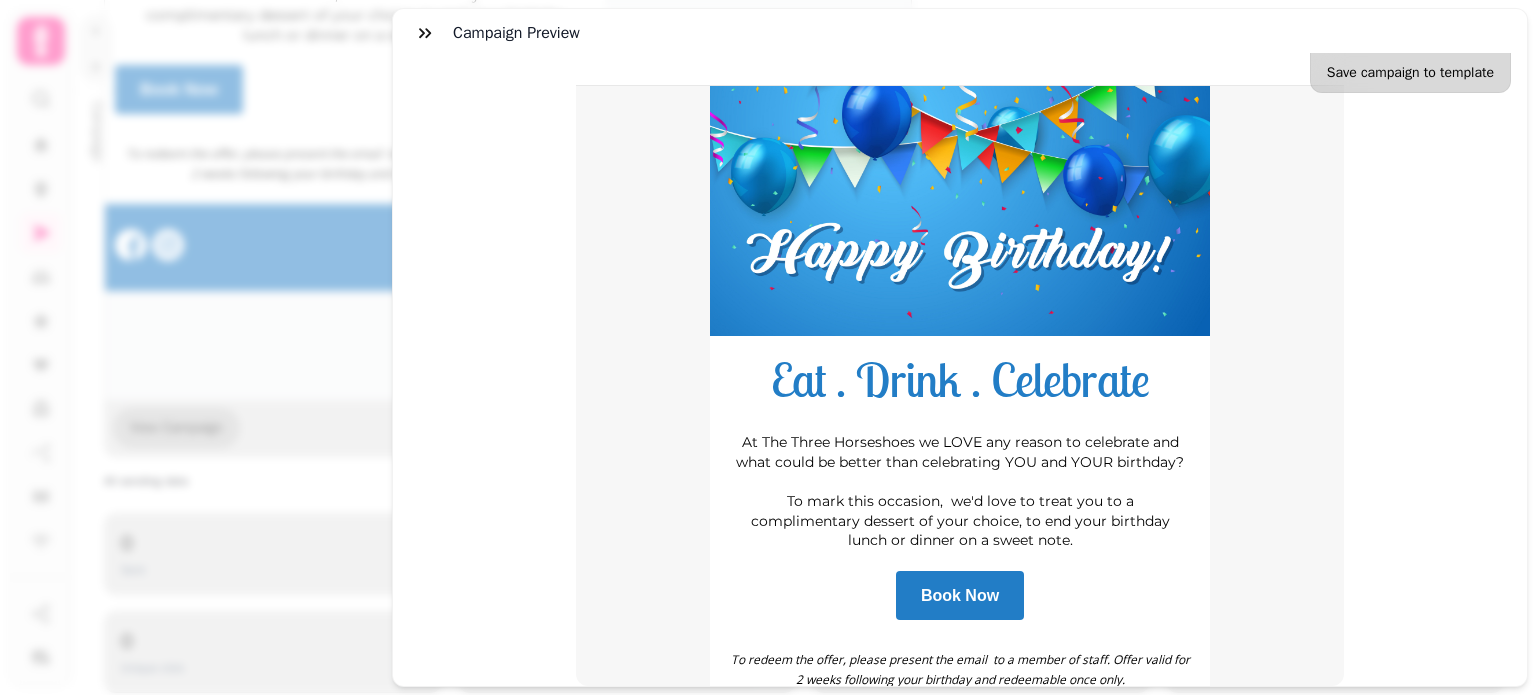 click on "Save campaign to template" at bounding box center (1410, 73) 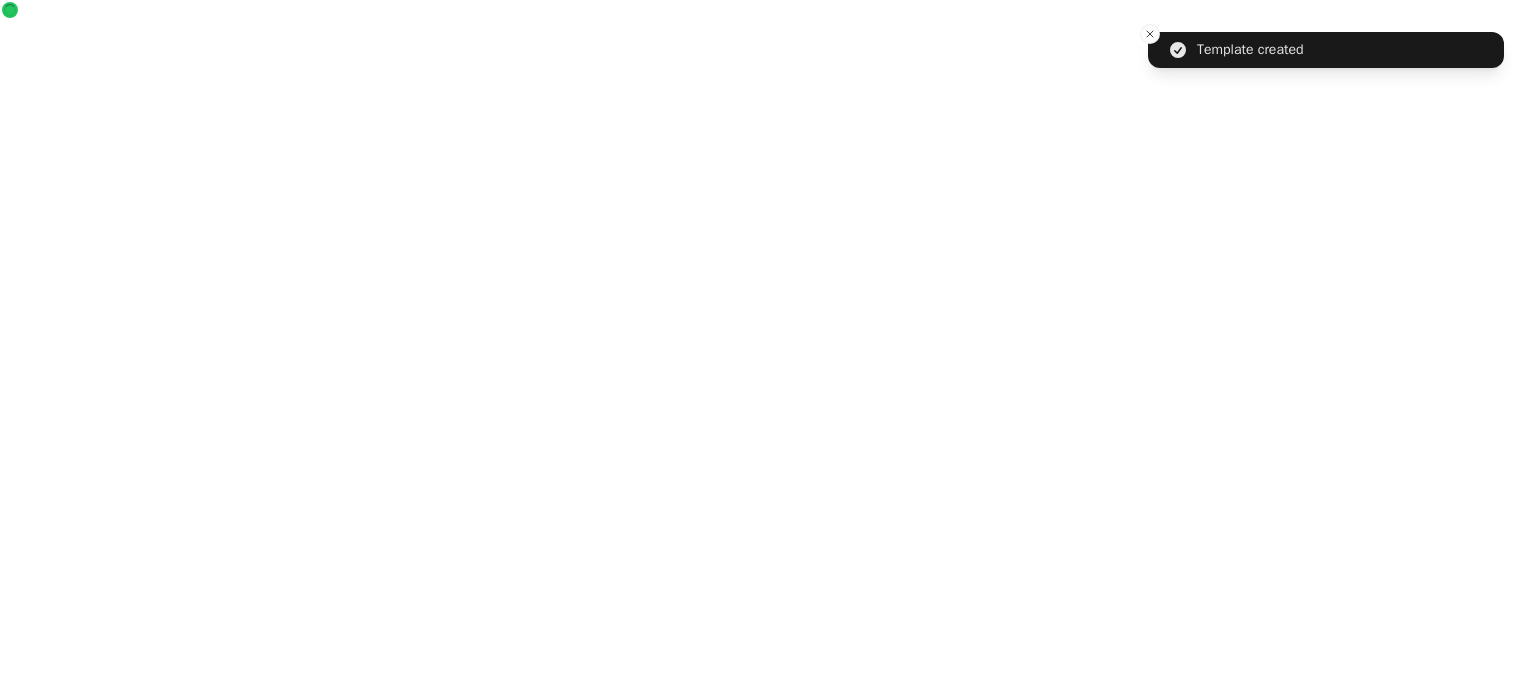 scroll, scrollTop: 0, scrollLeft: 0, axis: both 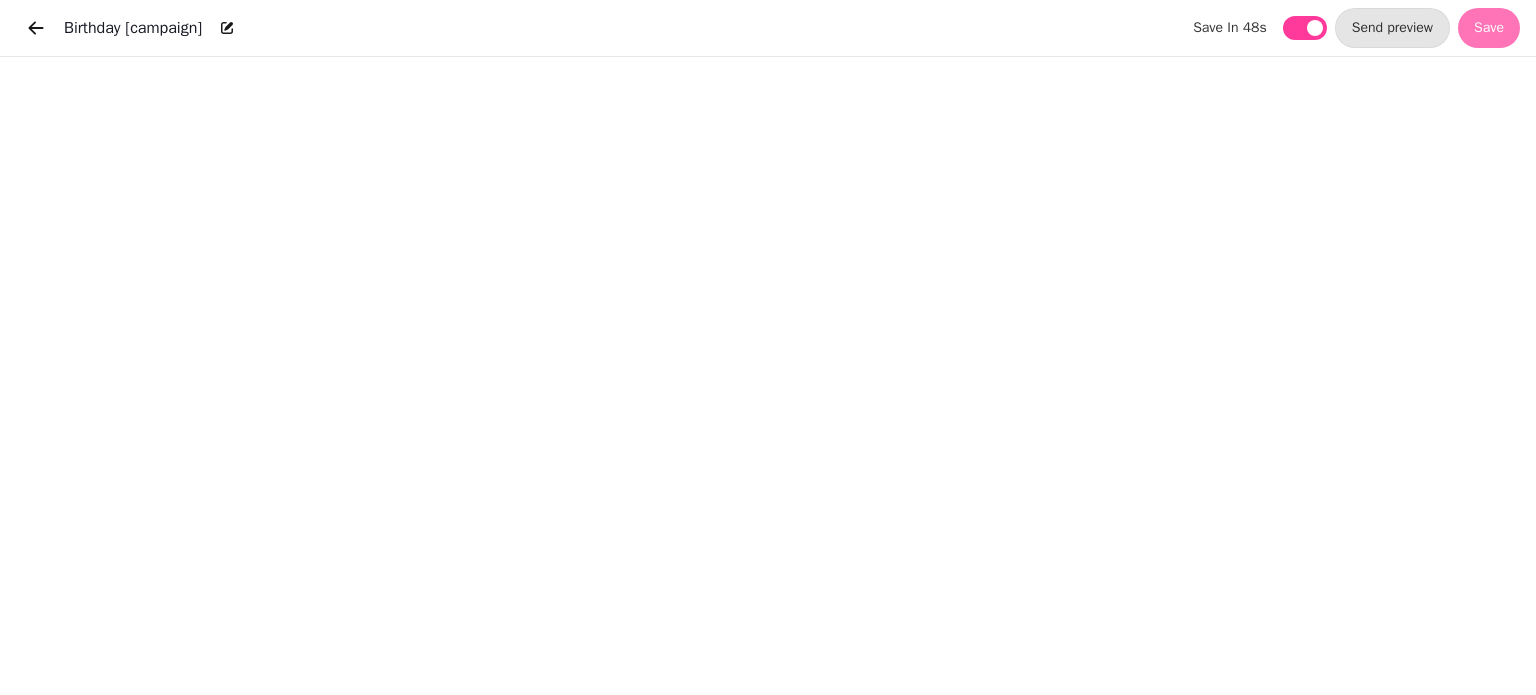 click on "Save" at bounding box center (1489, 28) 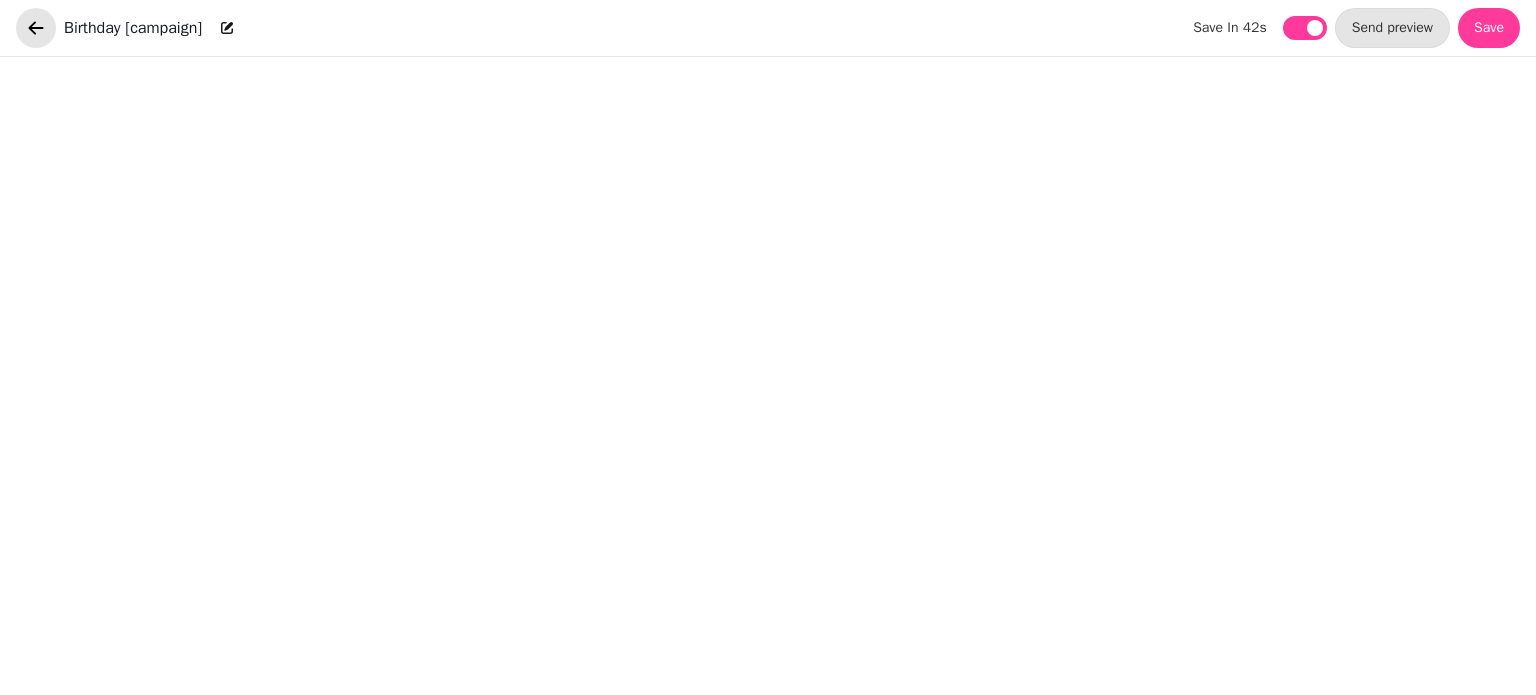click 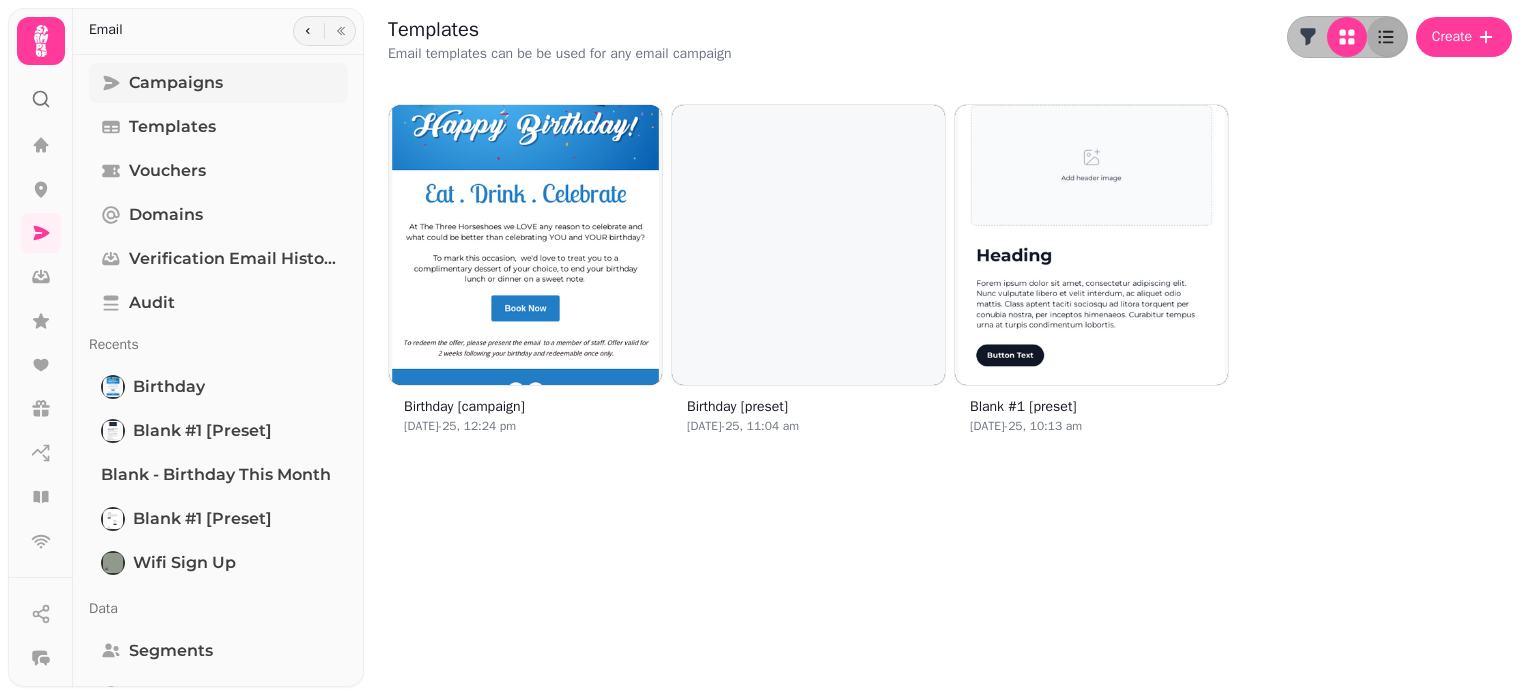 click on "Campaigns" at bounding box center (176, 83) 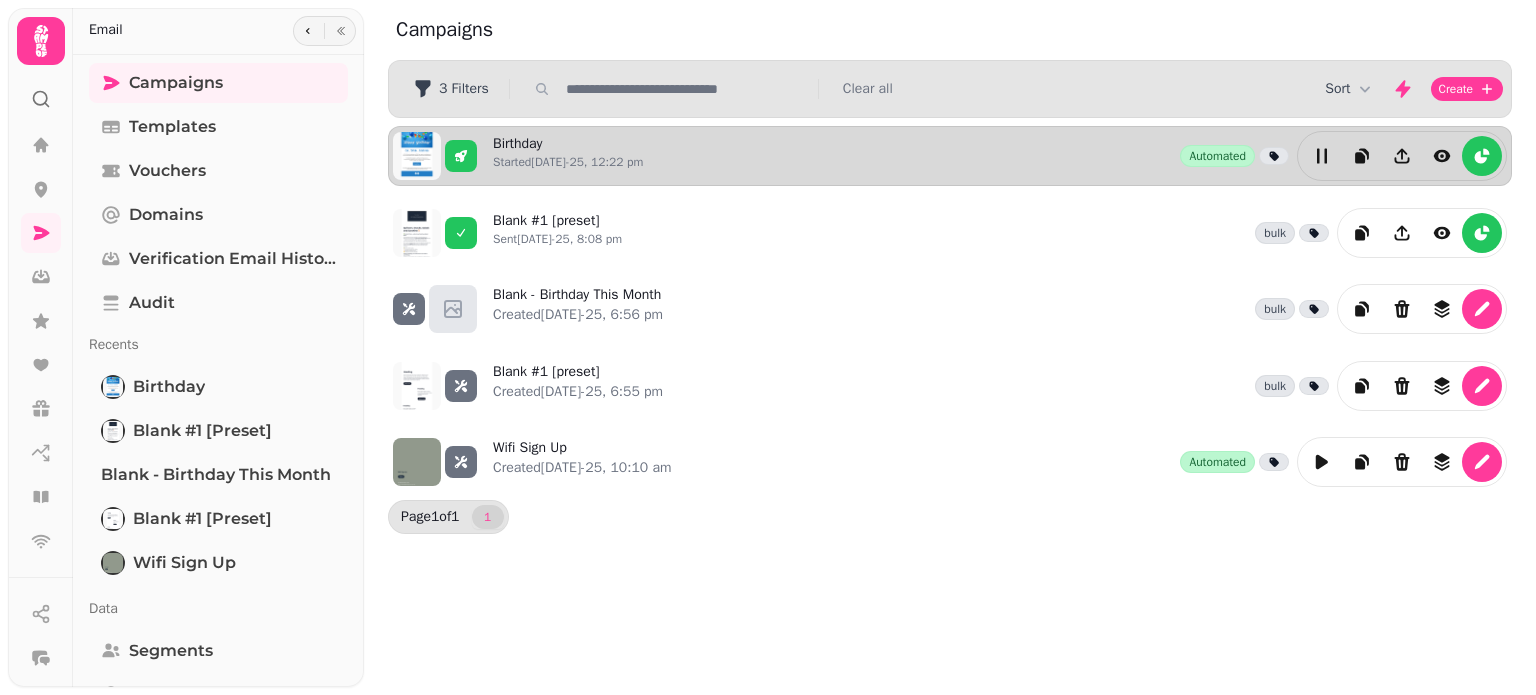 click on "Birthday Started  25th Jul-25, 12:22 pm Automated" at bounding box center (1000, 156) 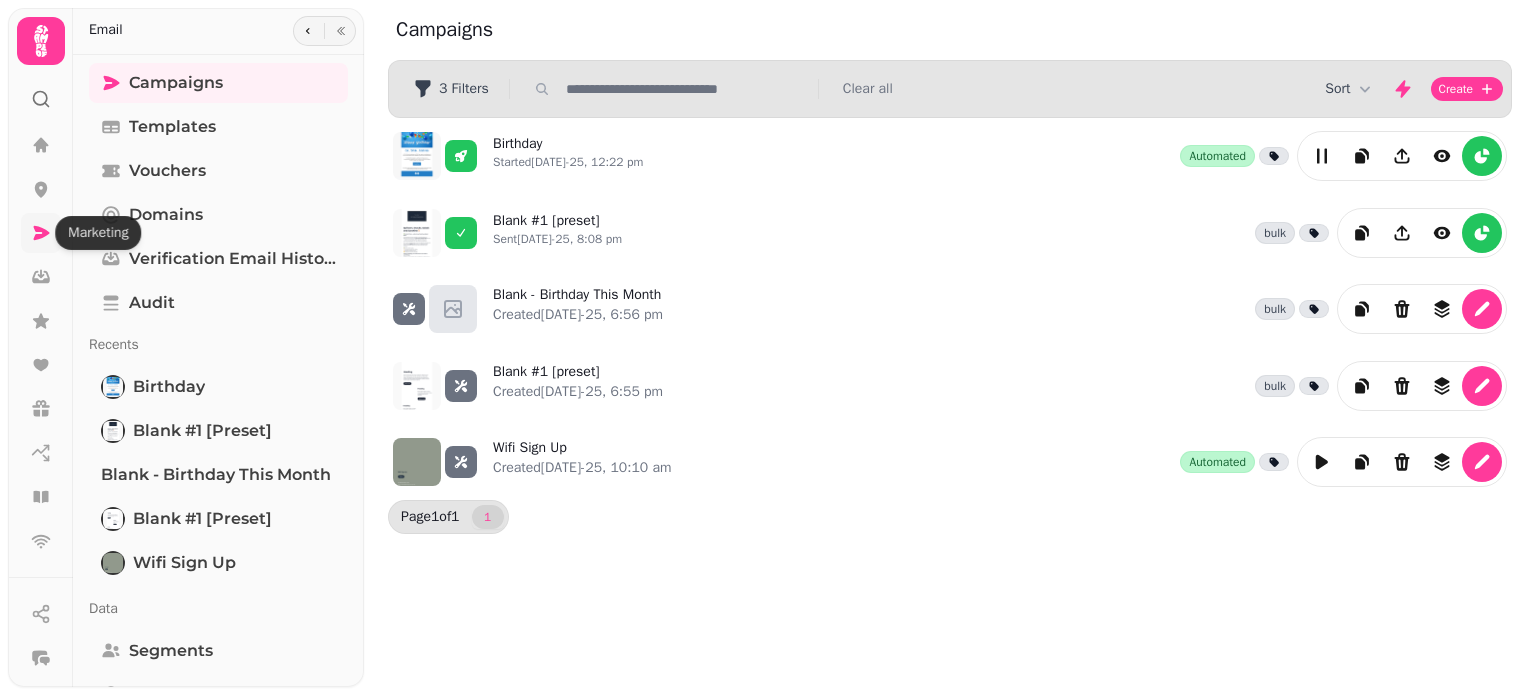 click 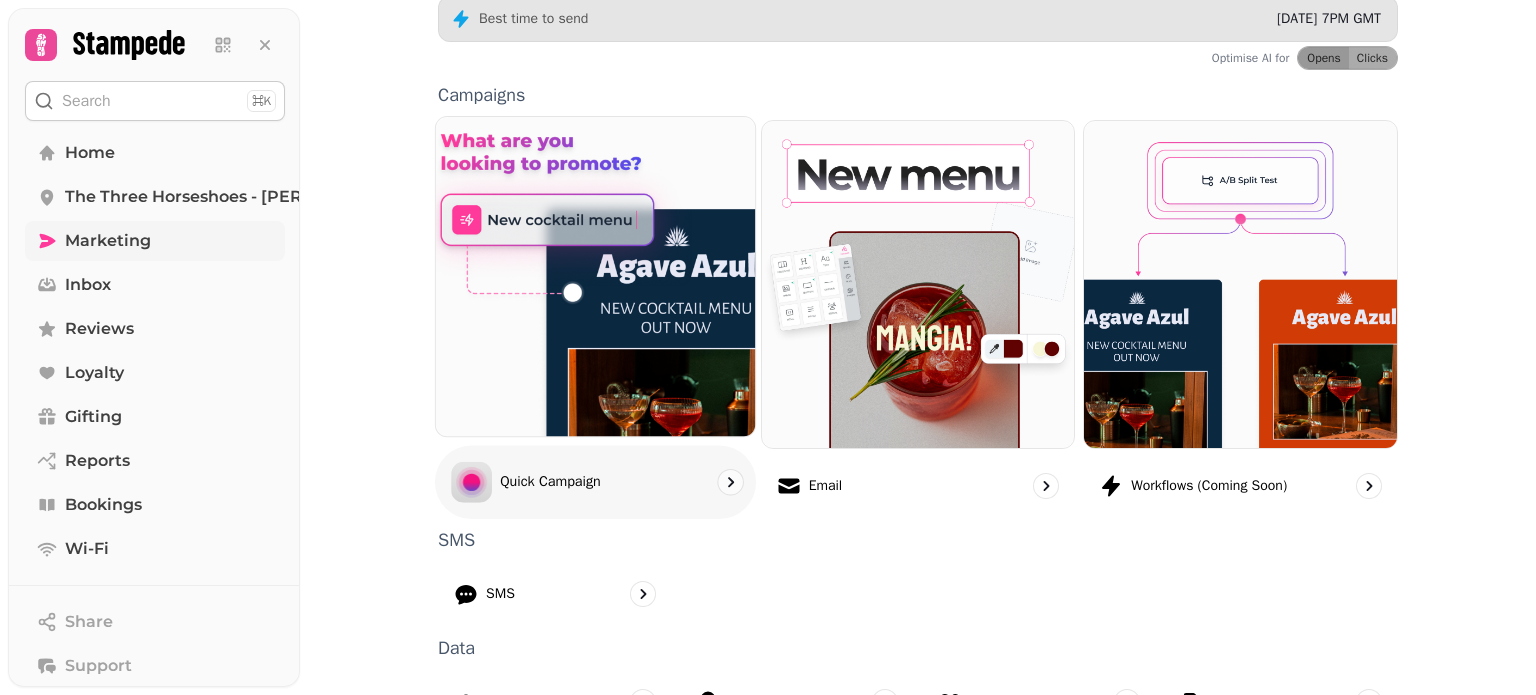 scroll, scrollTop: 550, scrollLeft: 0, axis: vertical 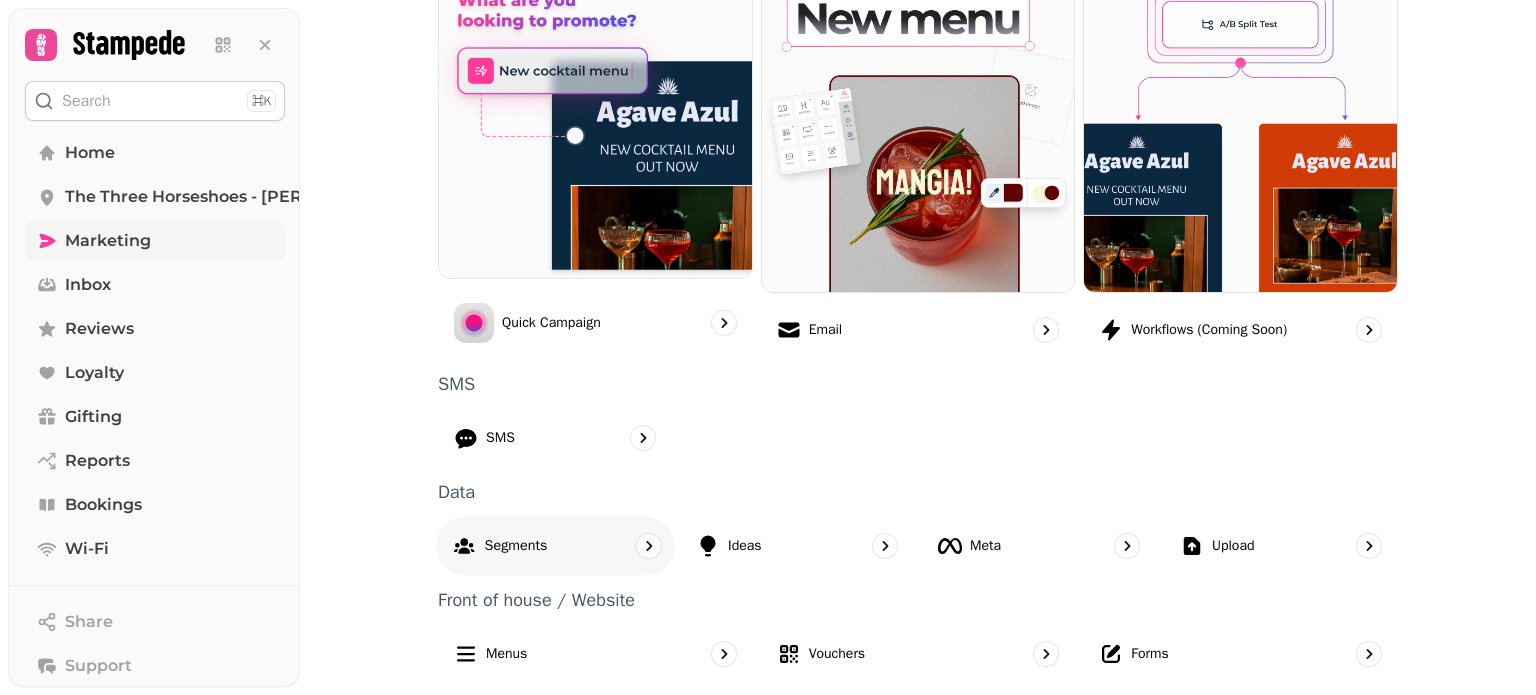 click on "Segments" at bounding box center (516, 545) 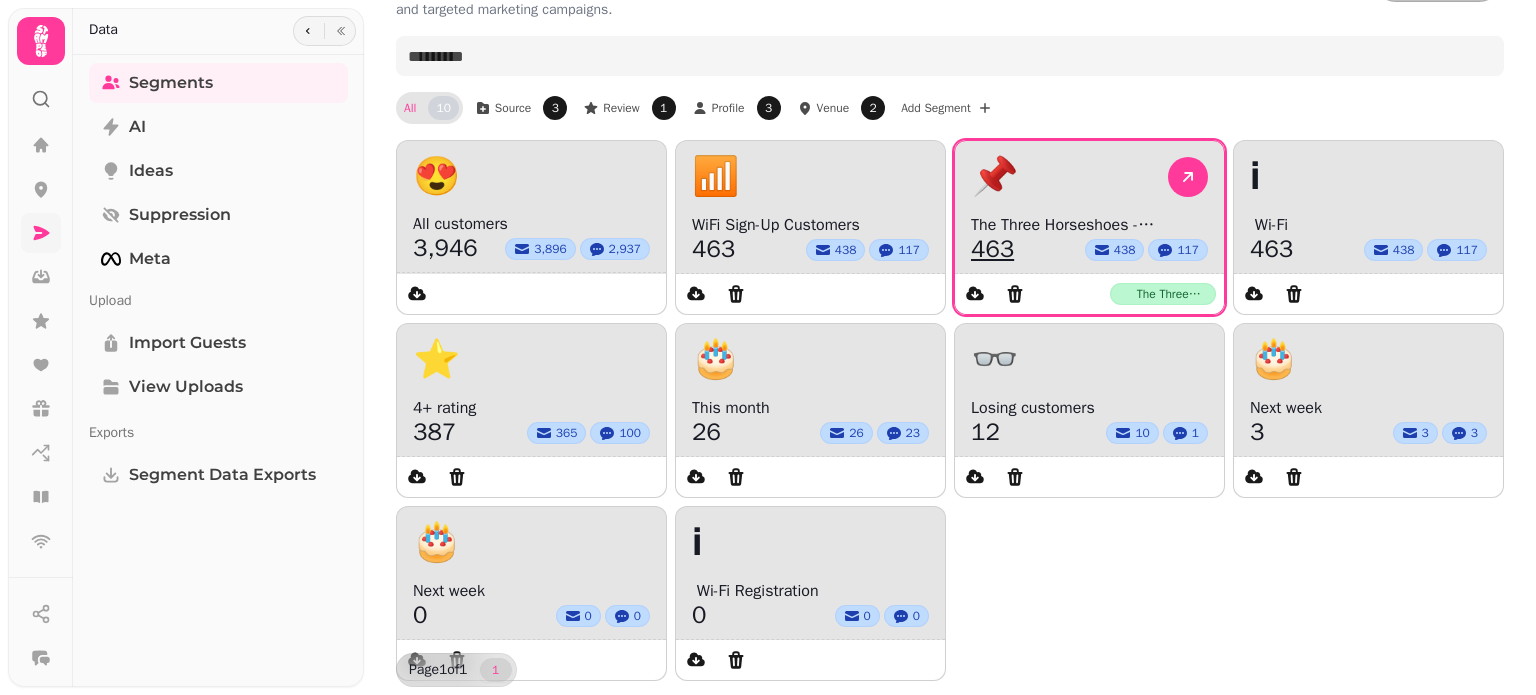 scroll, scrollTop: 100, scrollLeft: 0, axis: vertical 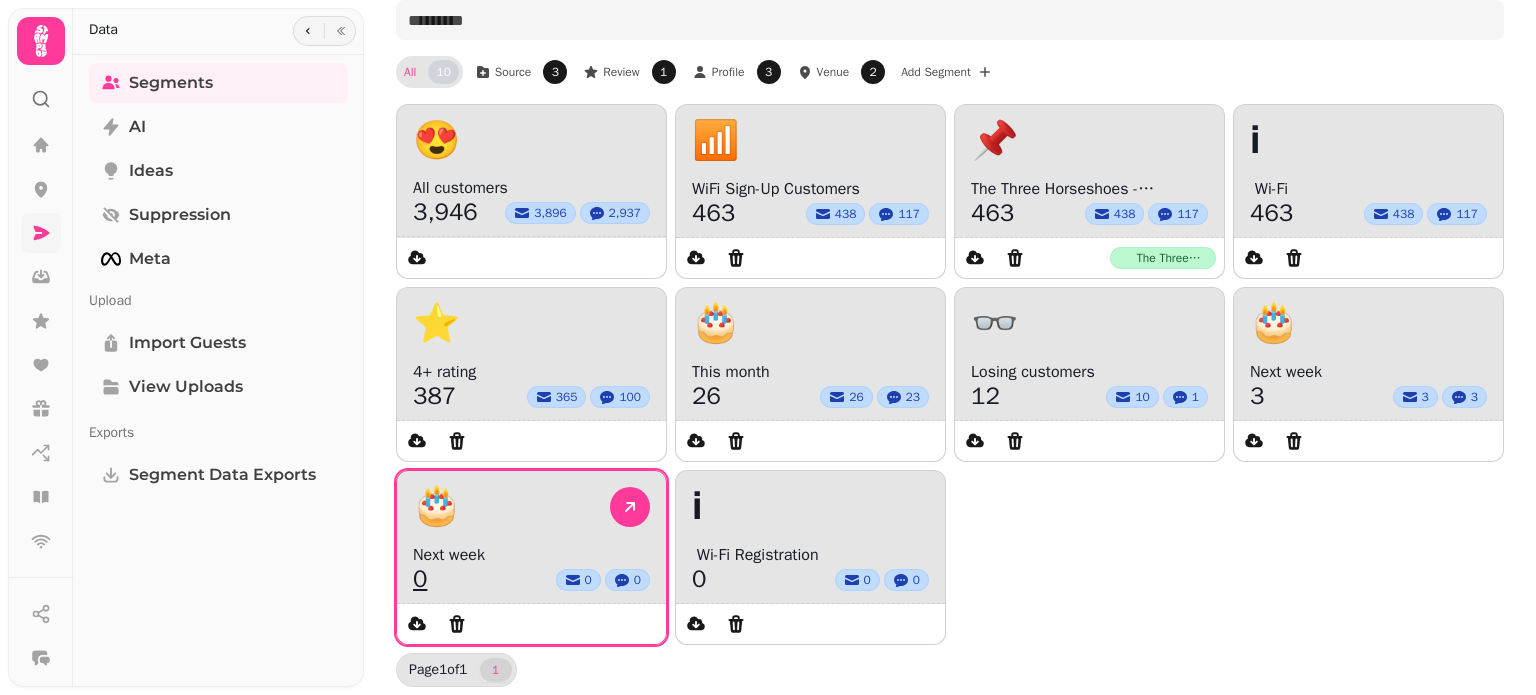 click on "🎂" at bounding box center (531, 507) 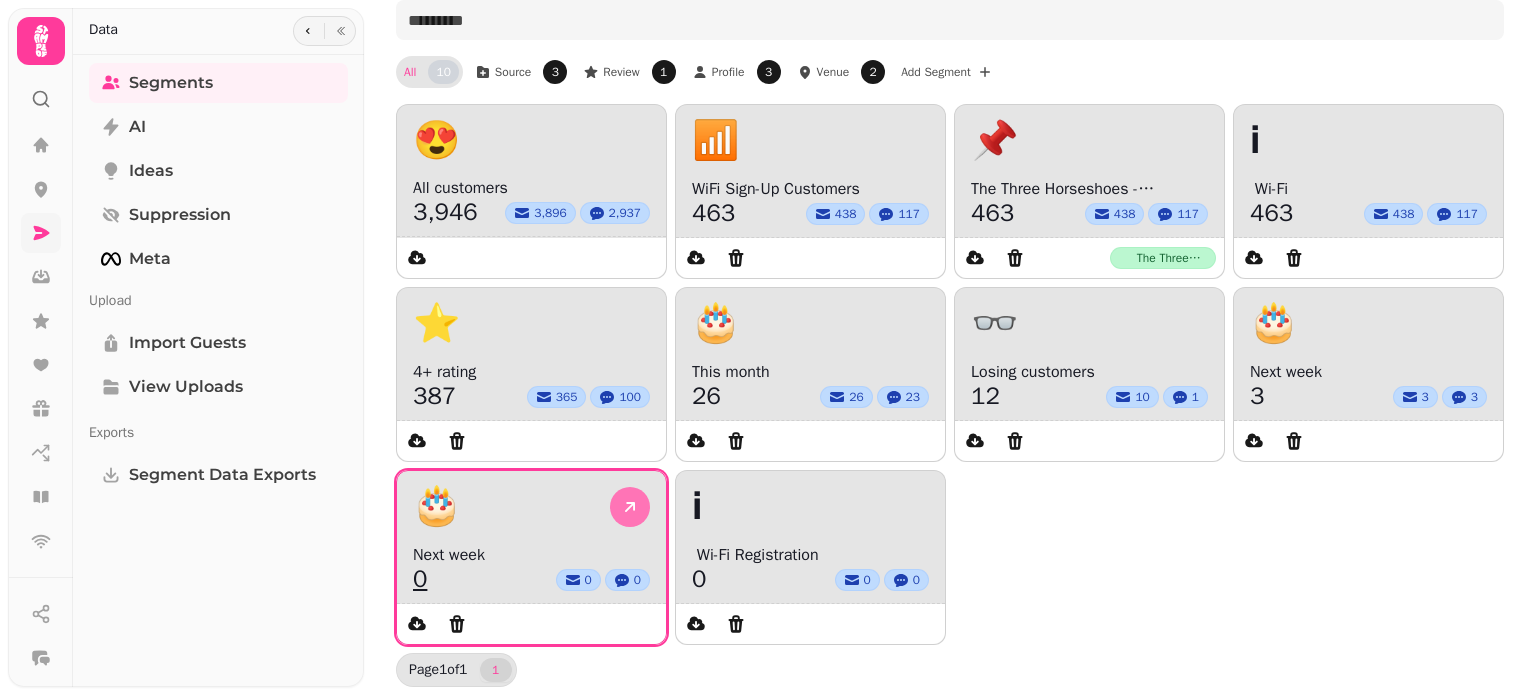 click 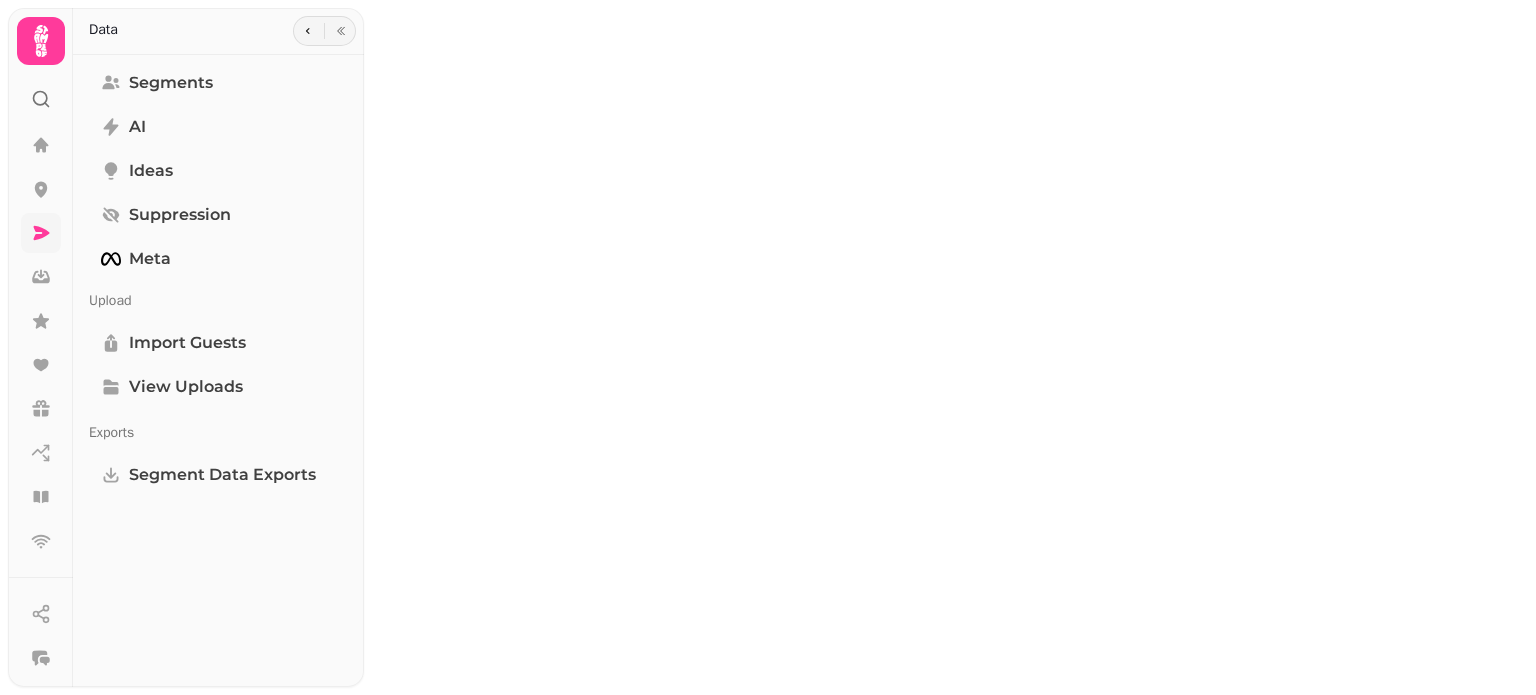 scroll, scrollTop: 0, scrollLeft: 0, axis: both 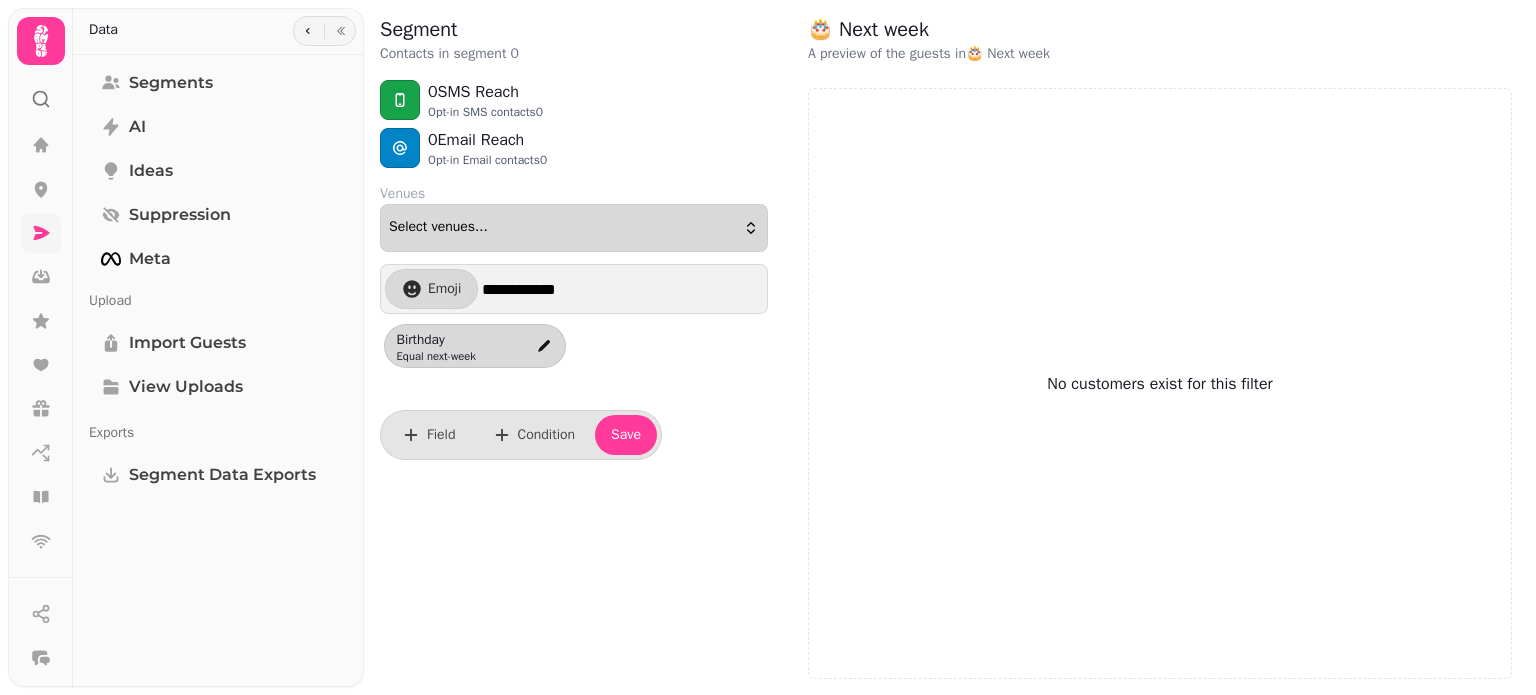 click on "Select venues..." at bounding box center (574, 228) 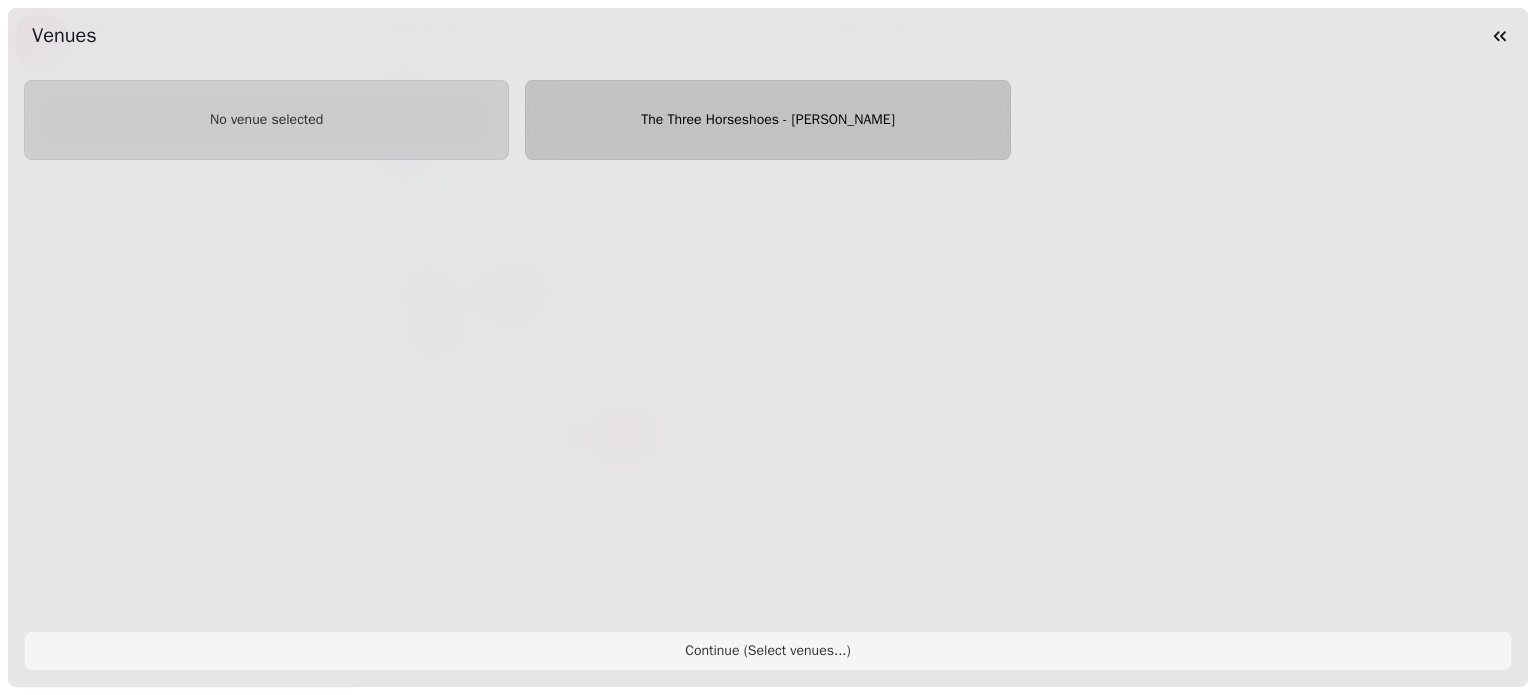 click on "The Three Horseshoes - Alton" at bounding box center [767, 120] 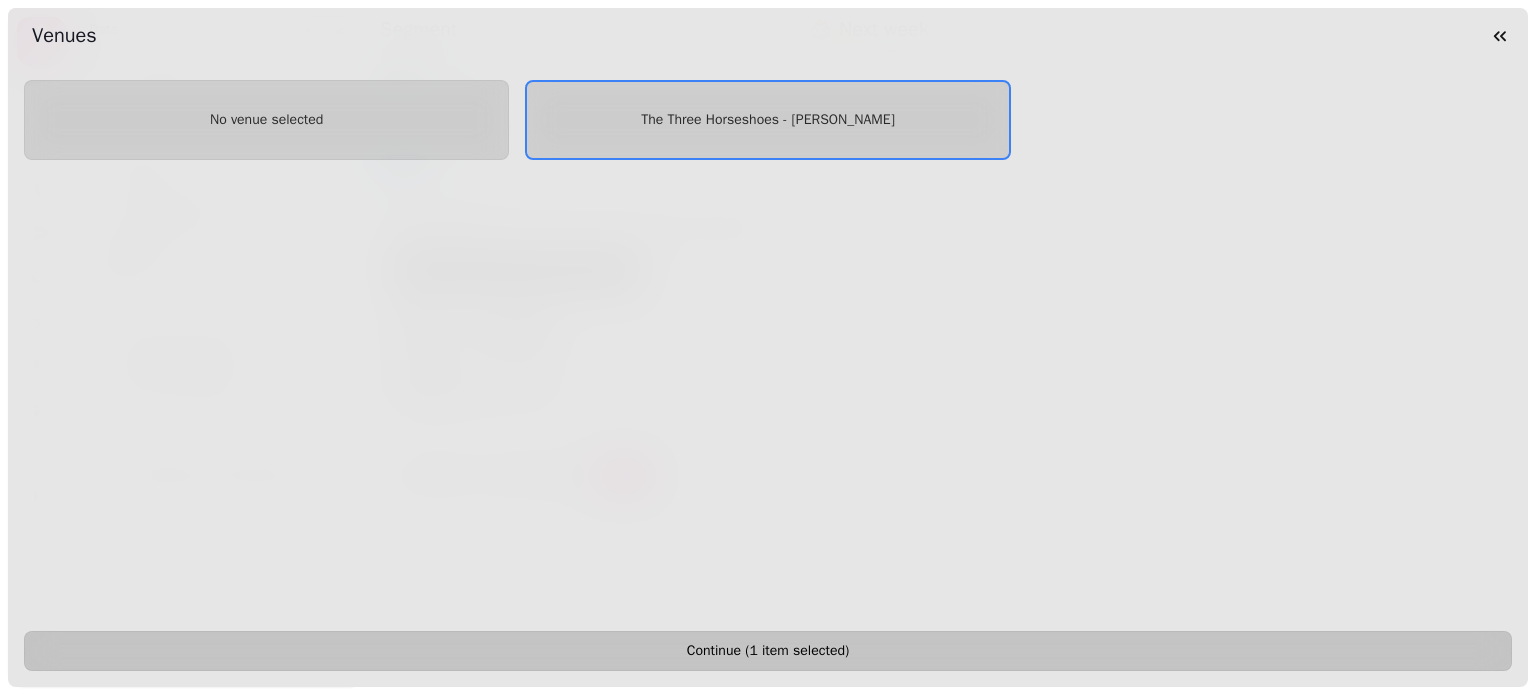 click on "Continue ( 1 item selected )" at bounding box center [768, 651] 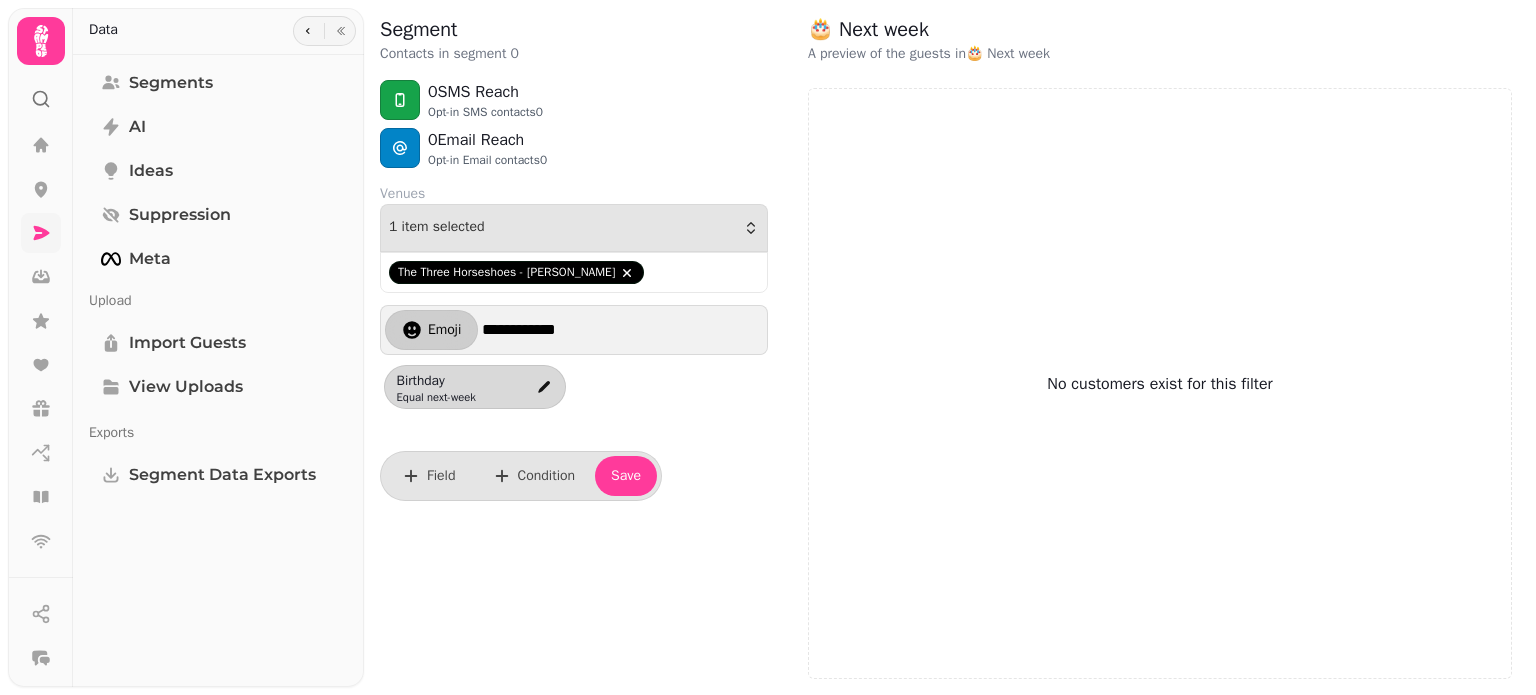 click on "Emoji" at bounding box center (431, 330) 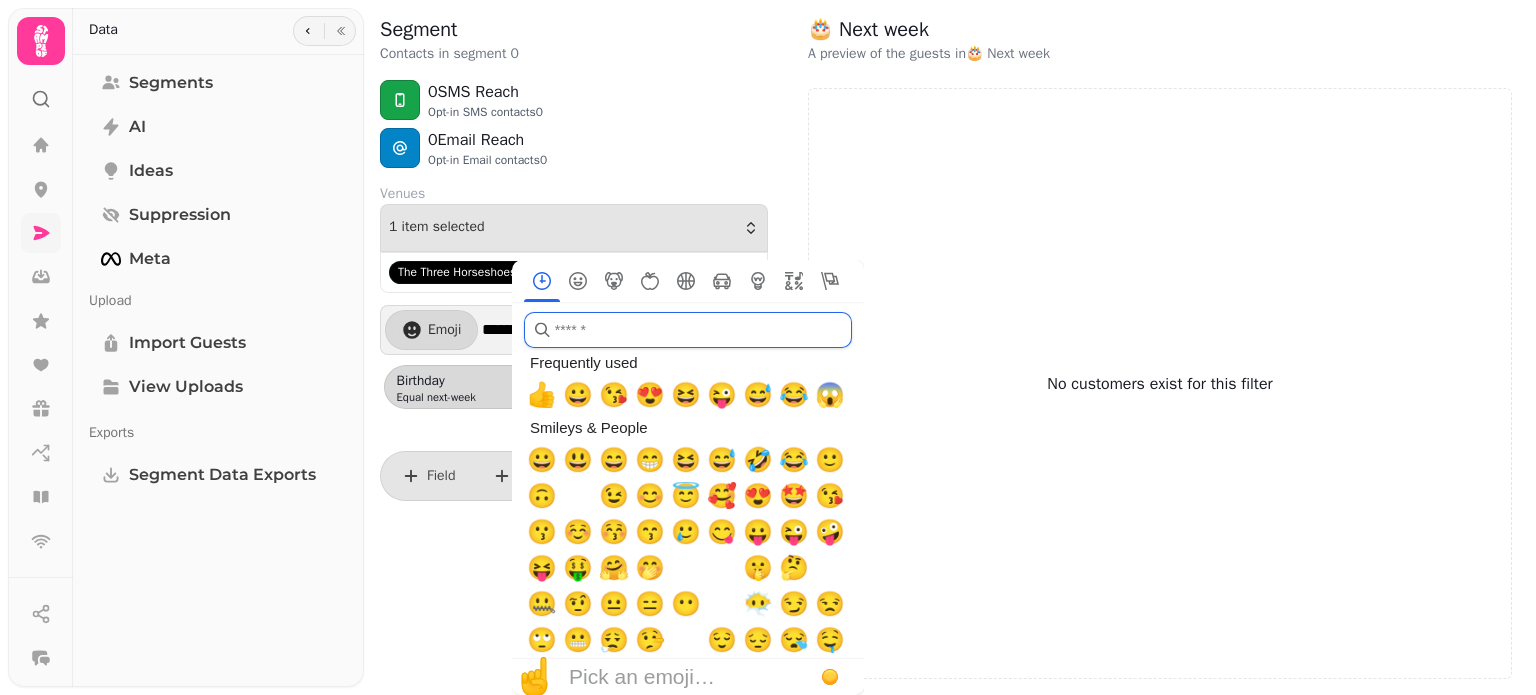 drag, startPoint x: 649, startPoint y: 318, endPoint x: 660, endPoint y: 314, distance: 11.7046995 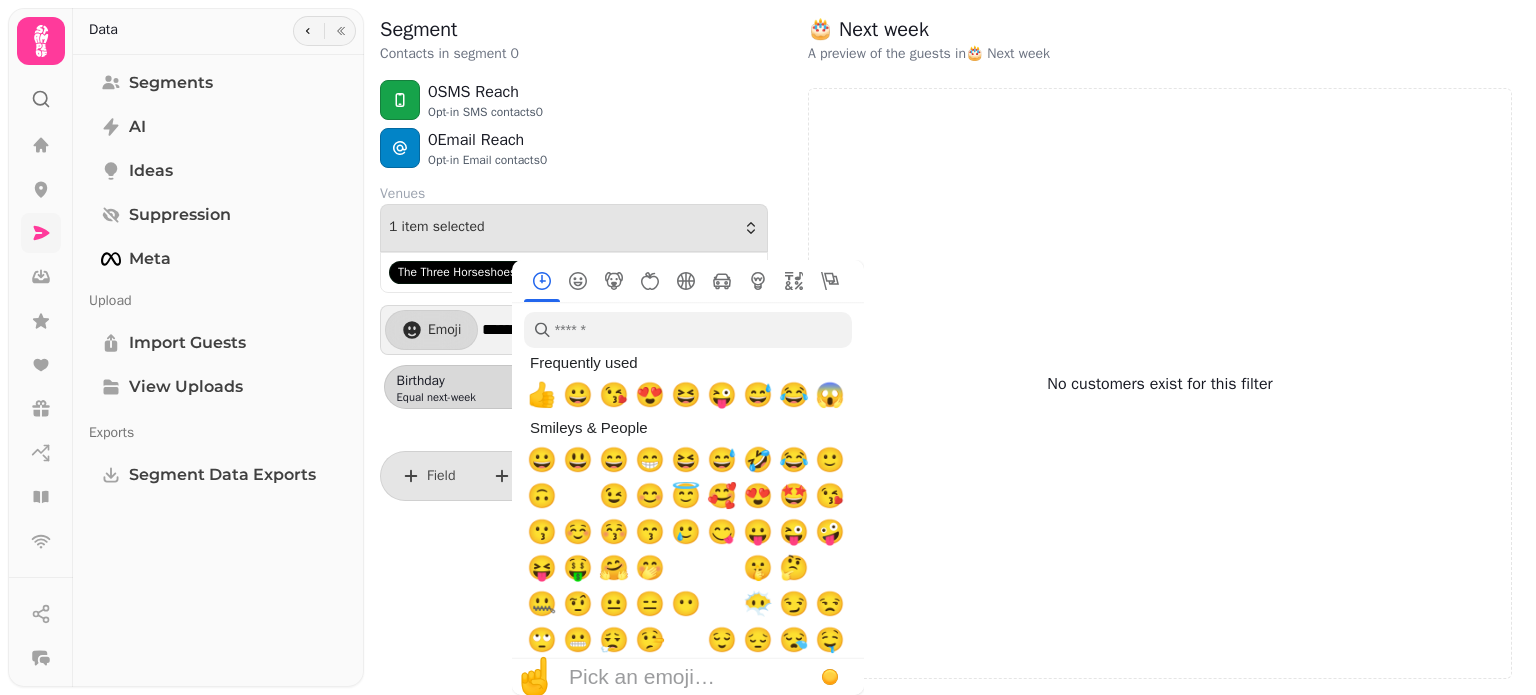 click on "No customers exist for this filter" at bounding box center (1160, 383) 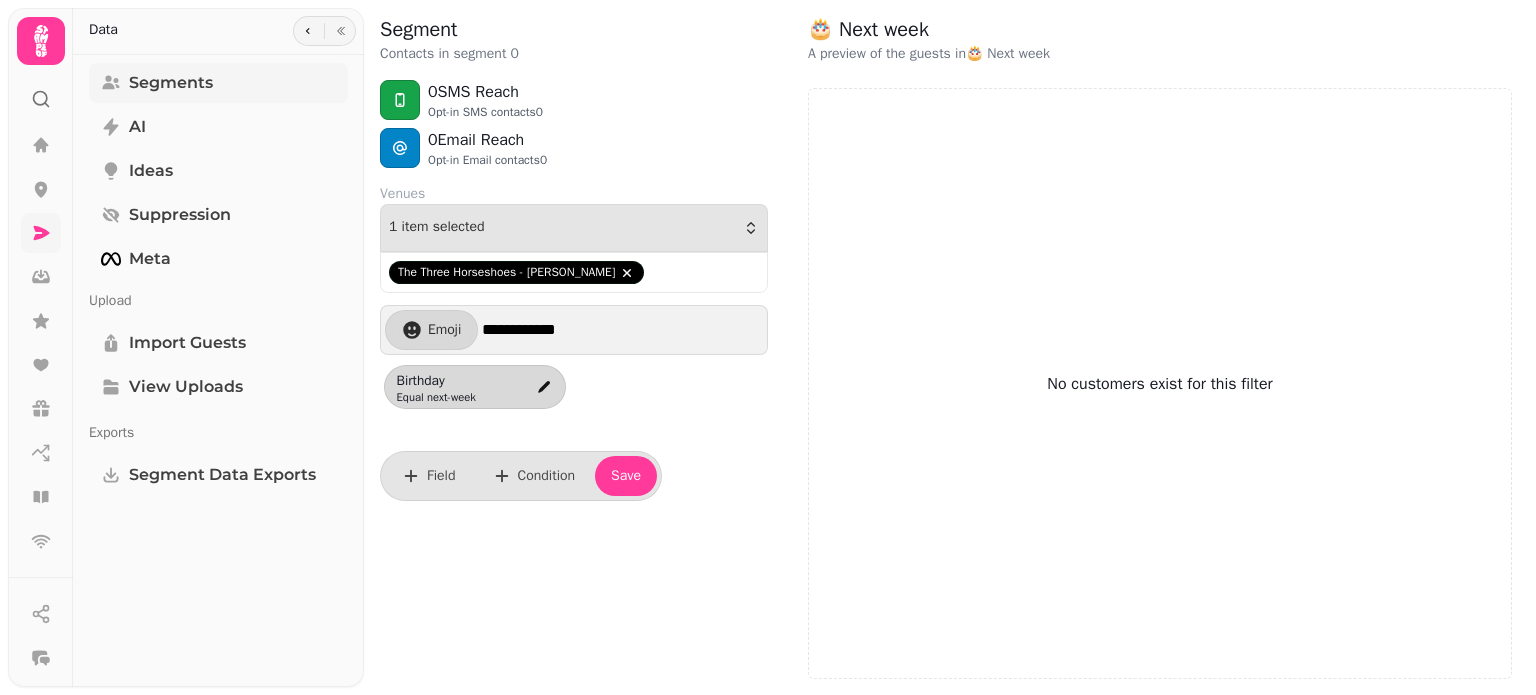 click on "Segments" at bounding box center (218, 83) 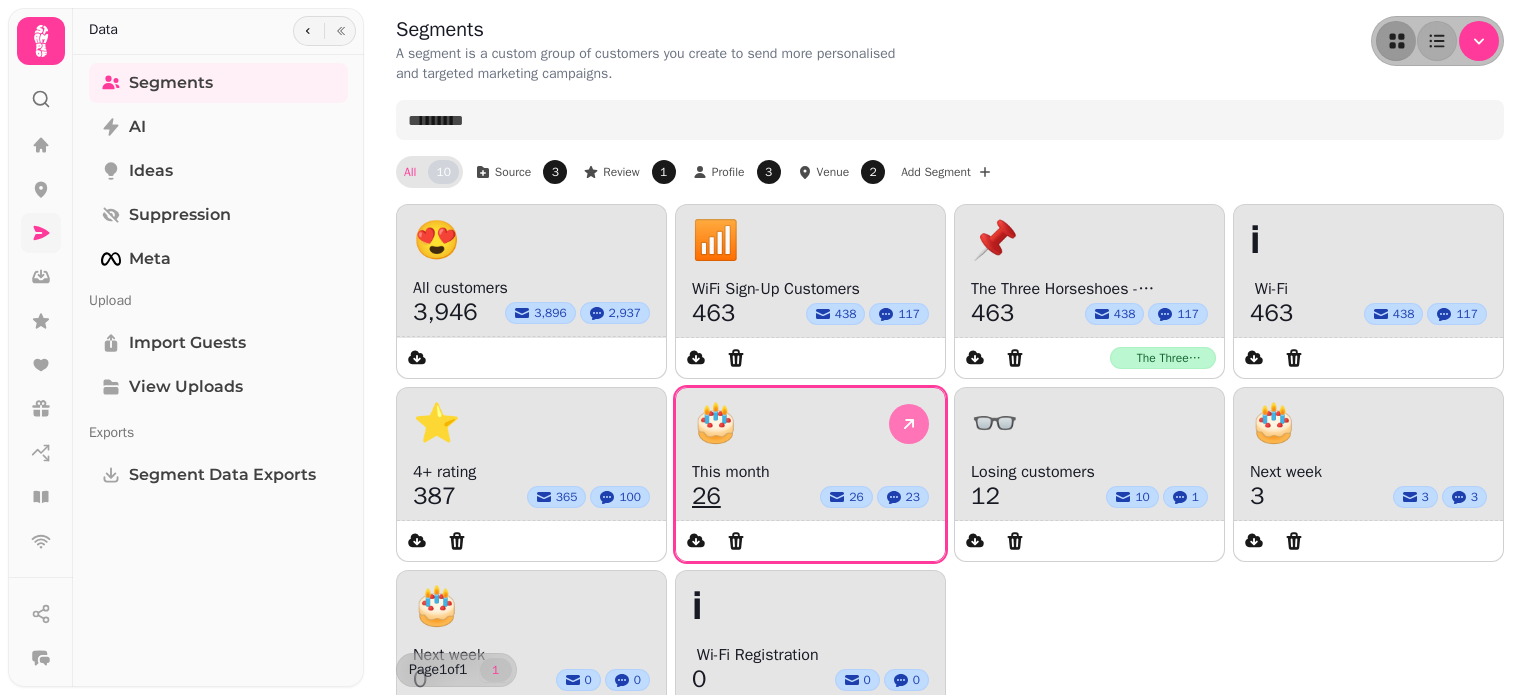 click 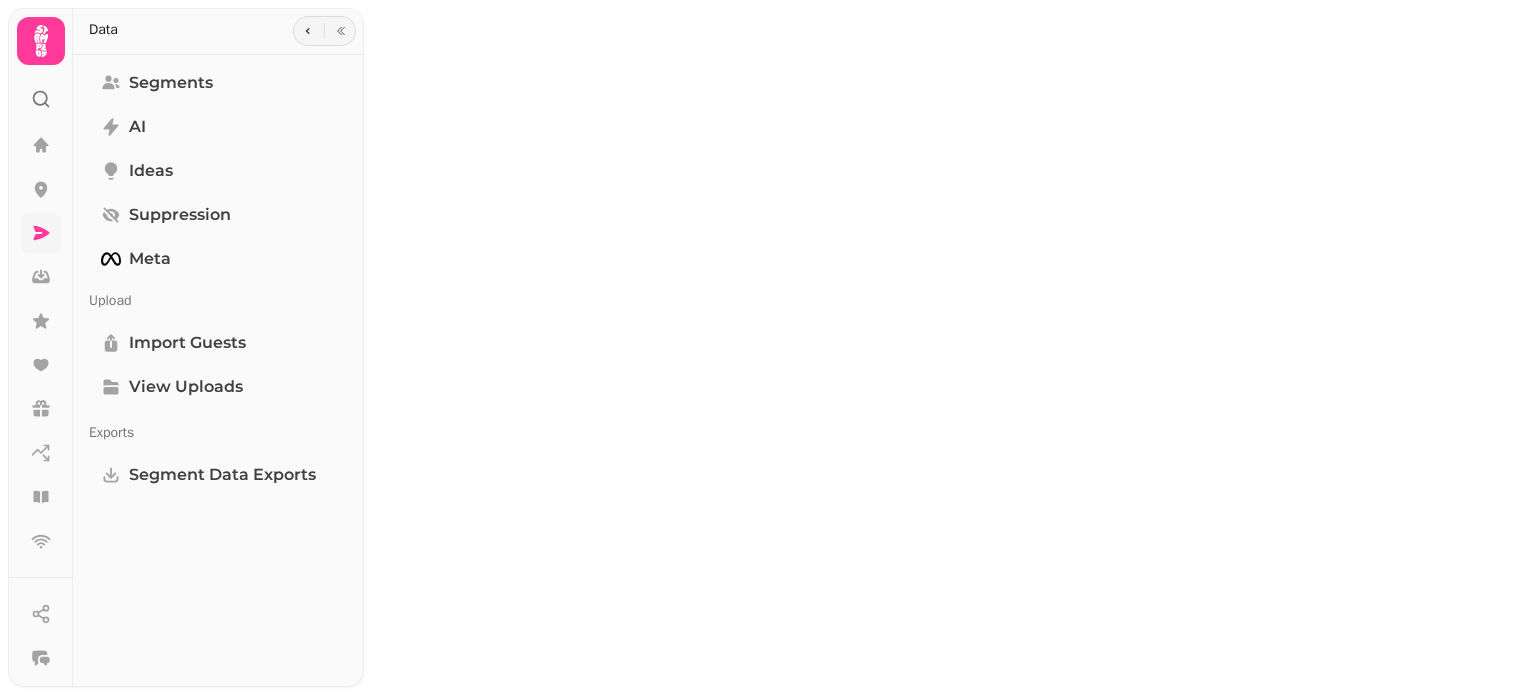 select on "**" 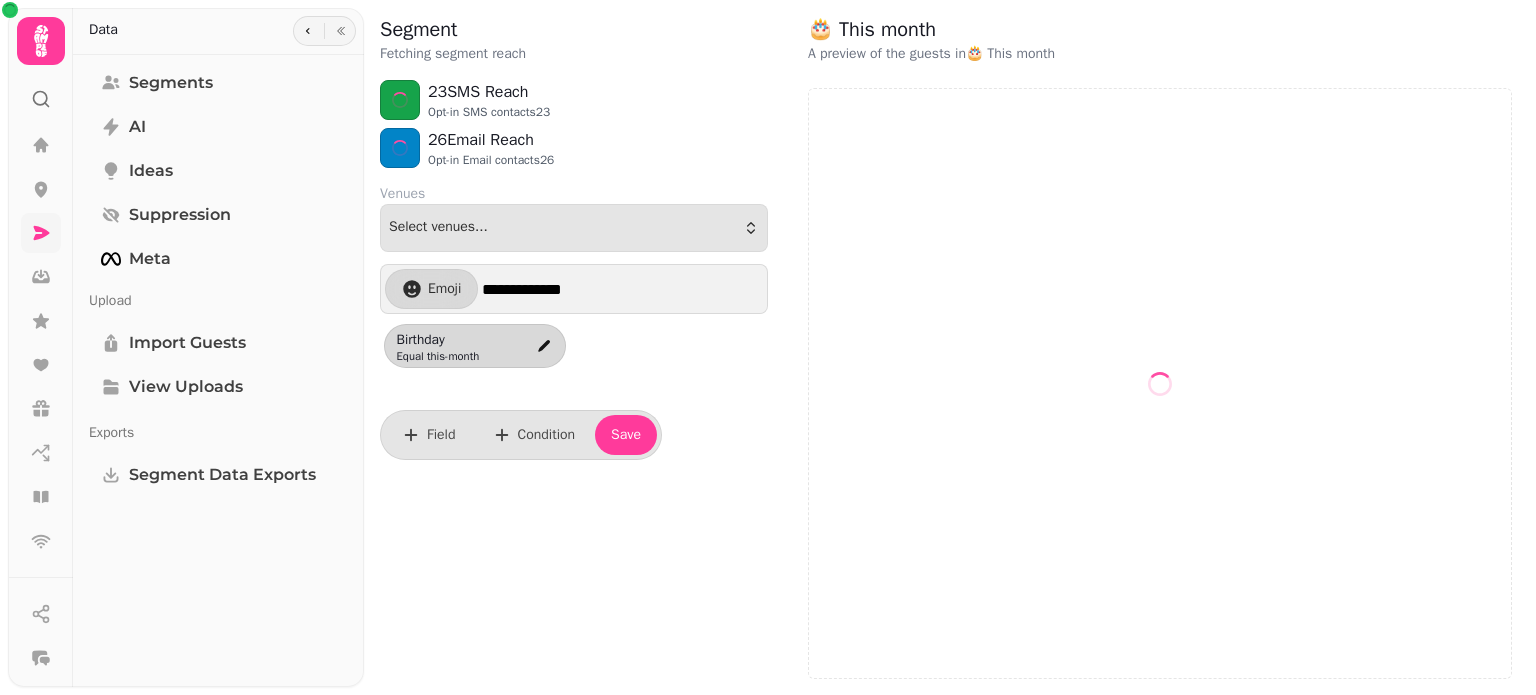 select on "**" 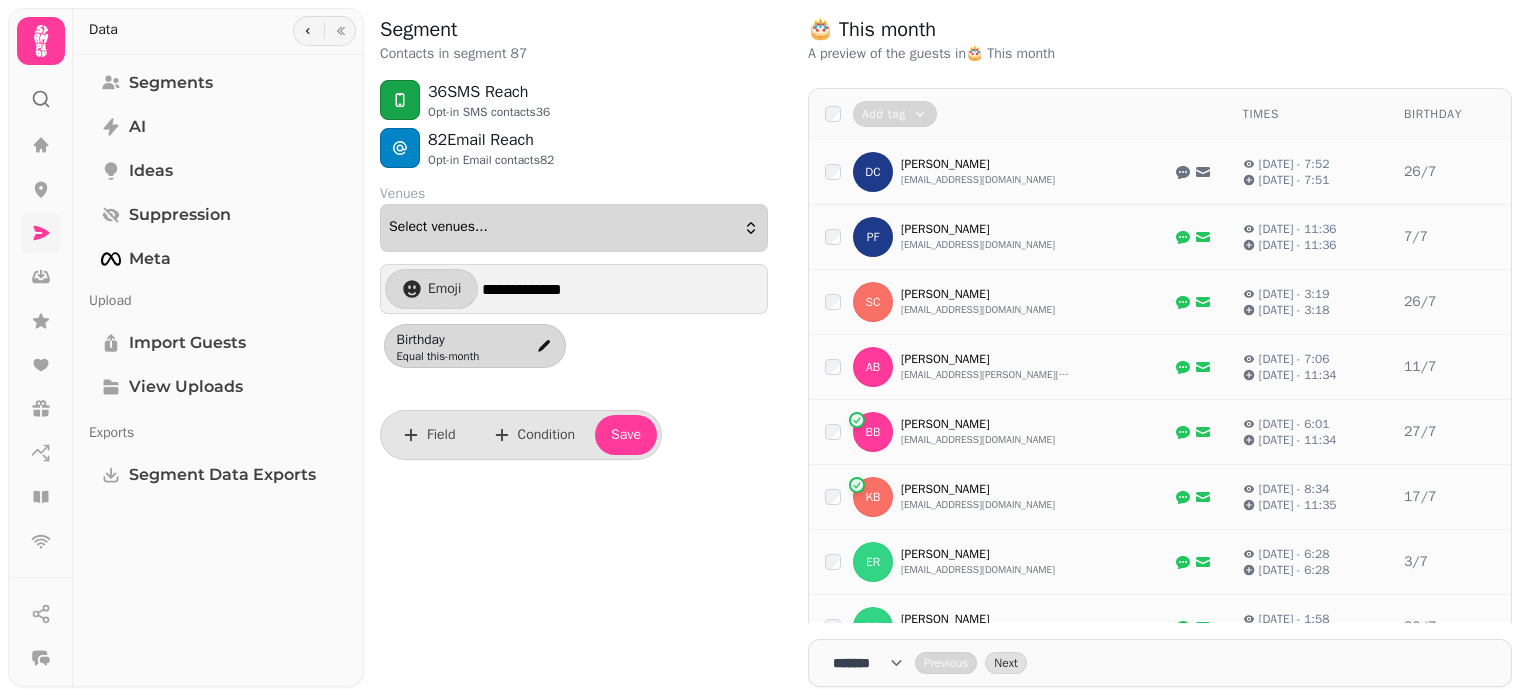 click on "Select venues..." at bounding box center [438, 228] 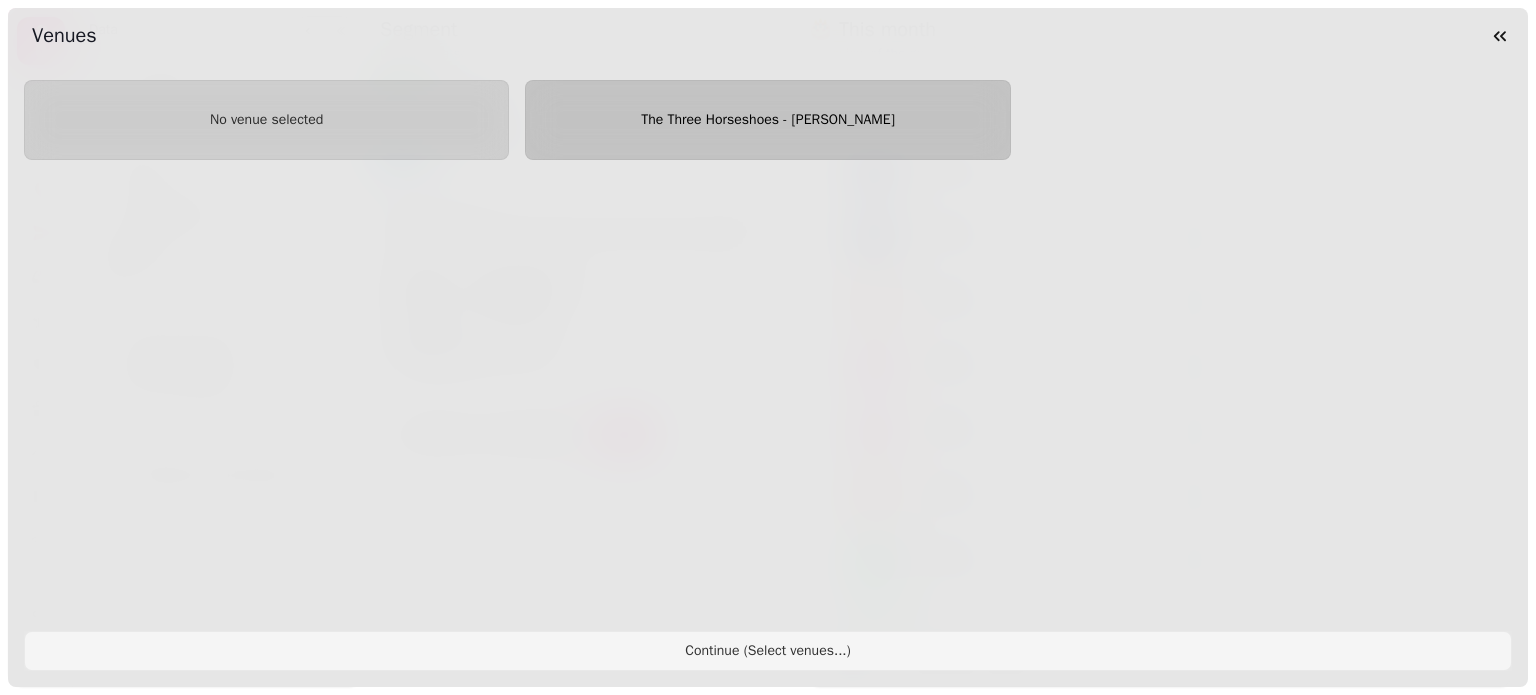 click on "The Three Horseshoes - Alton" at bounding box center (767, 120) 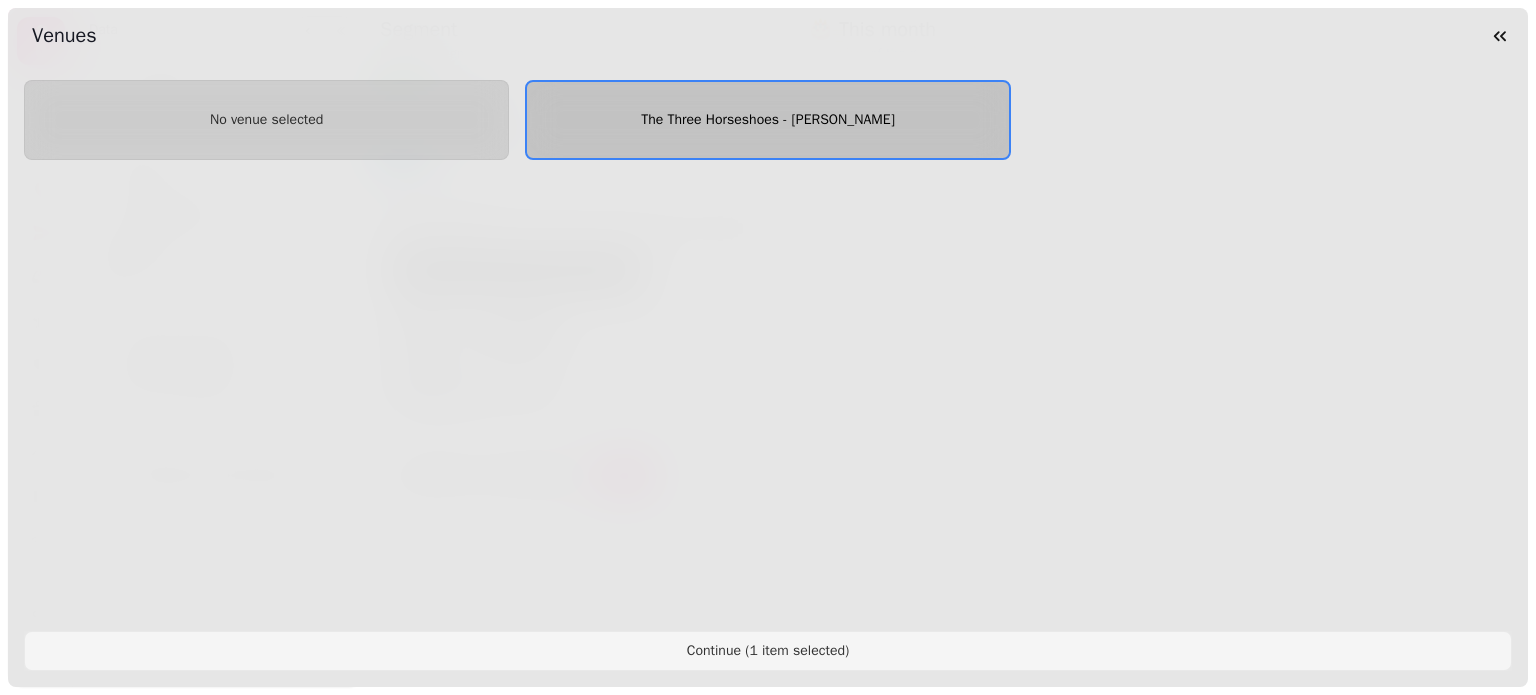 select on "**" 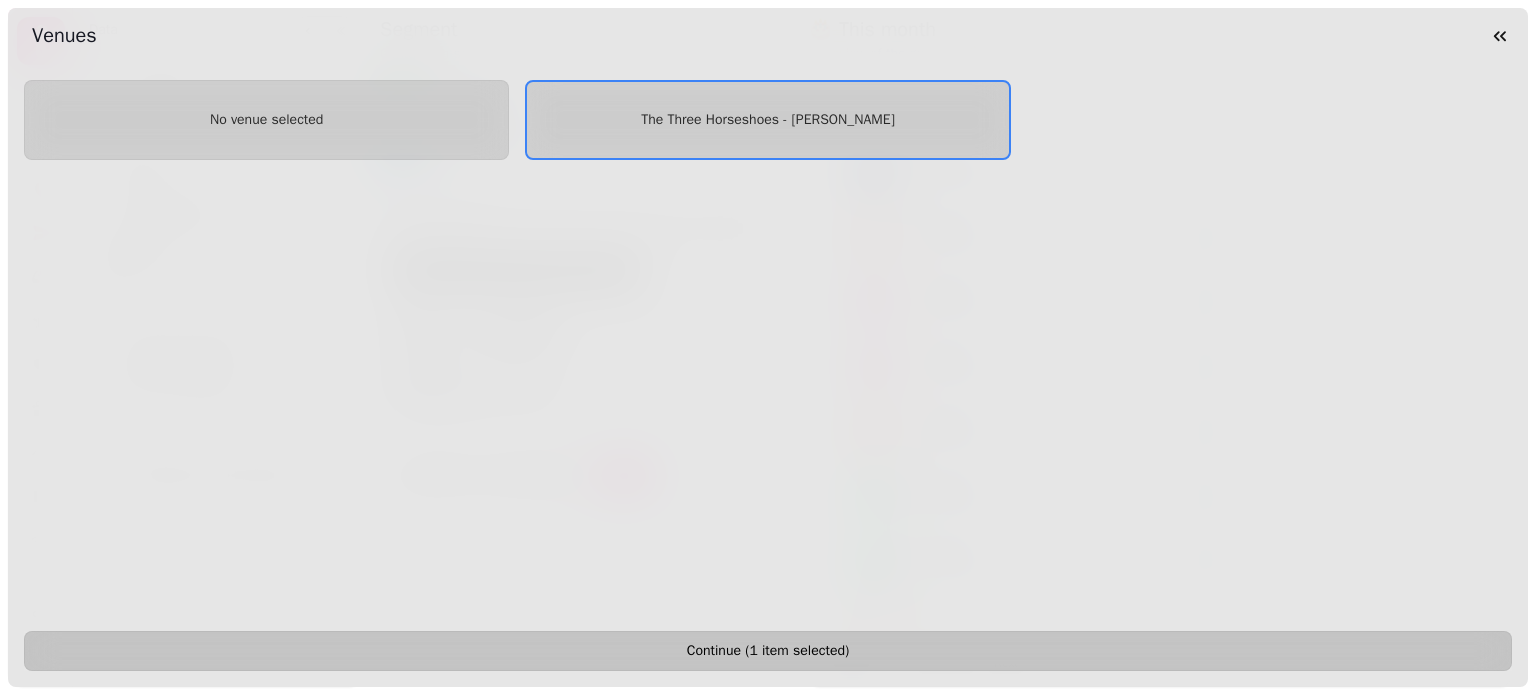 click on "Continue ( 1 item selected )" at bounding box center (768, 651) 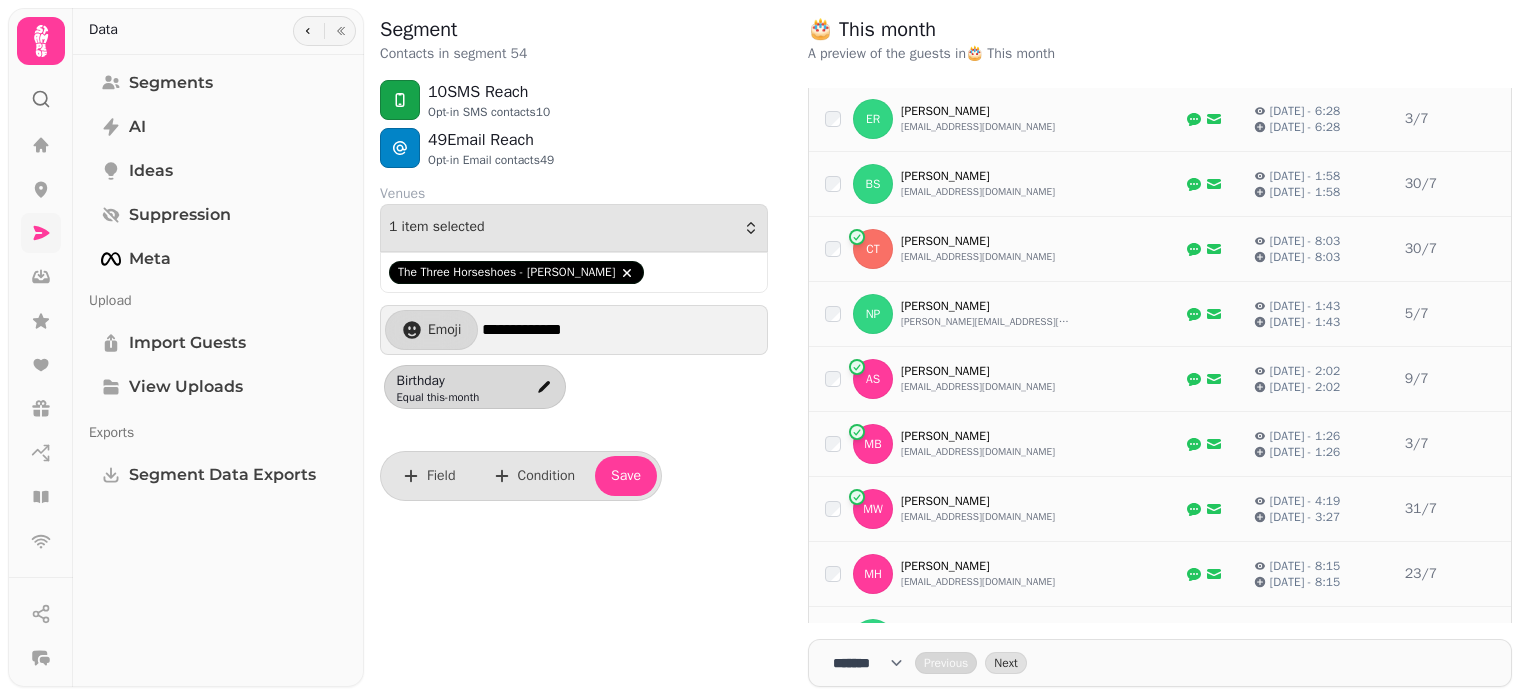 scroll, scrollTop: 500, scrollLeft: 0, axis: vertical 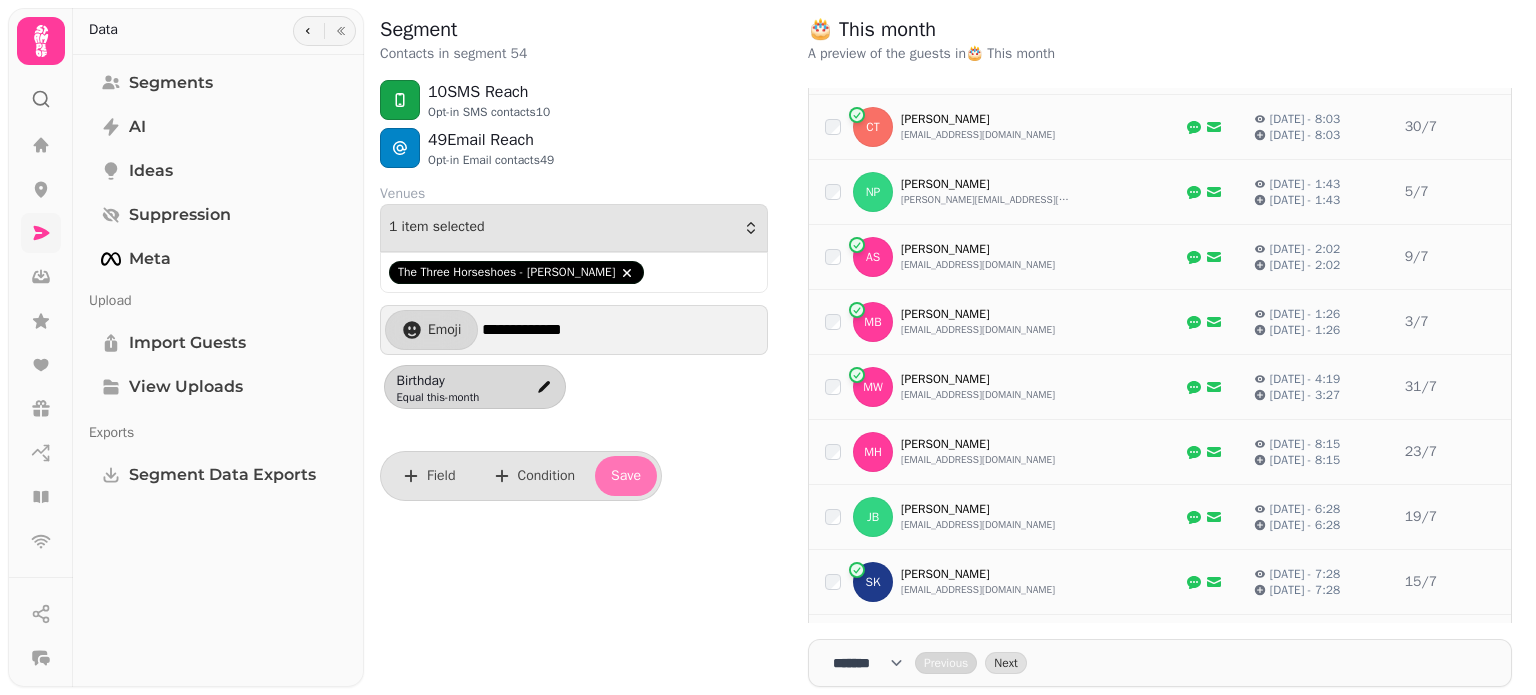 click on "Save" at bounding box center (626, 476) 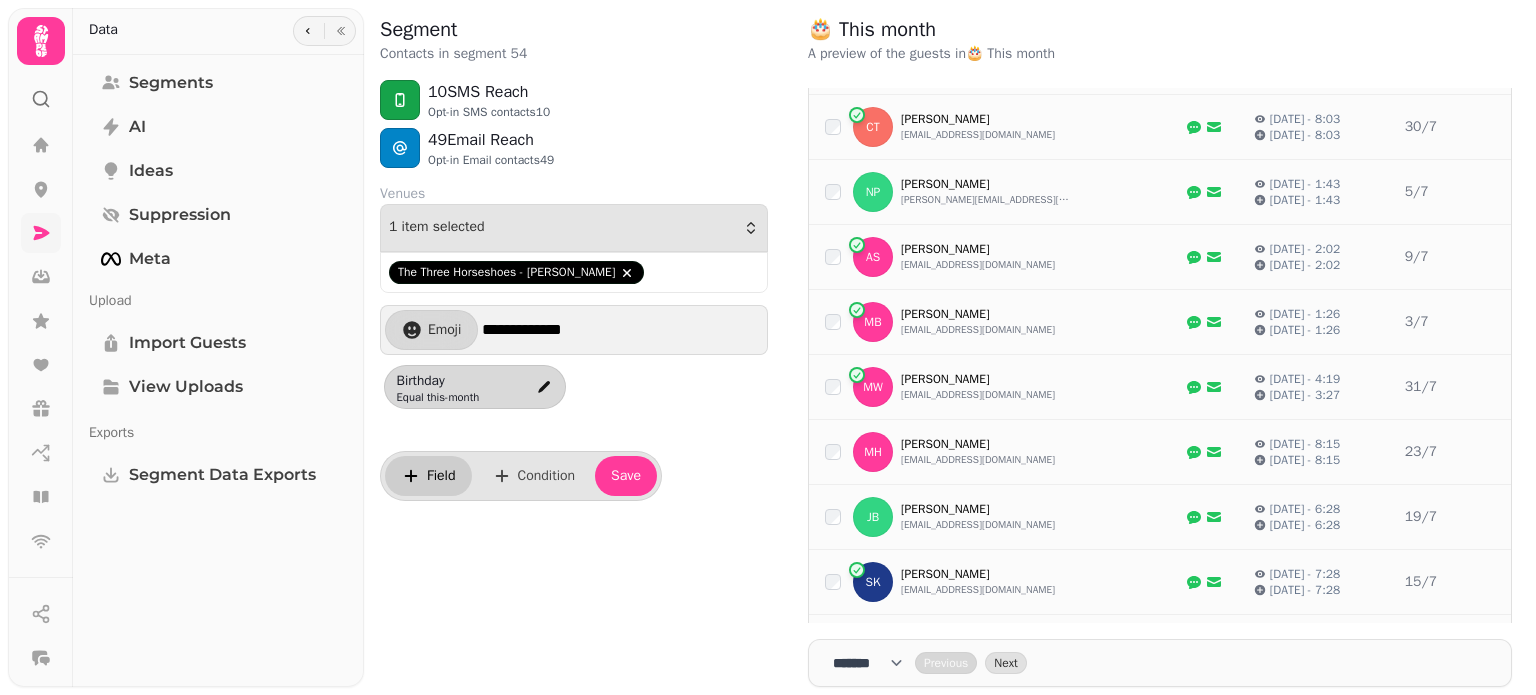 click on "Field" at bounding box center [441, 476] 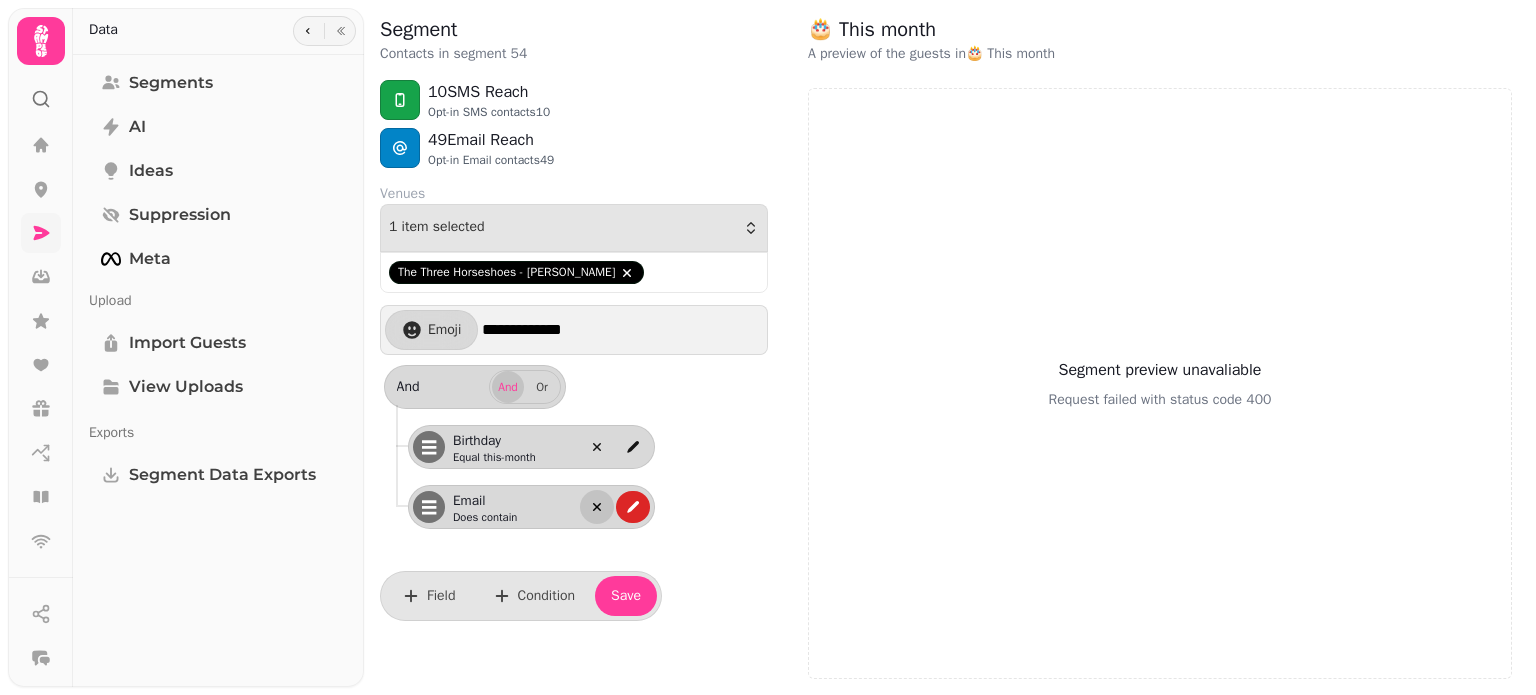 click 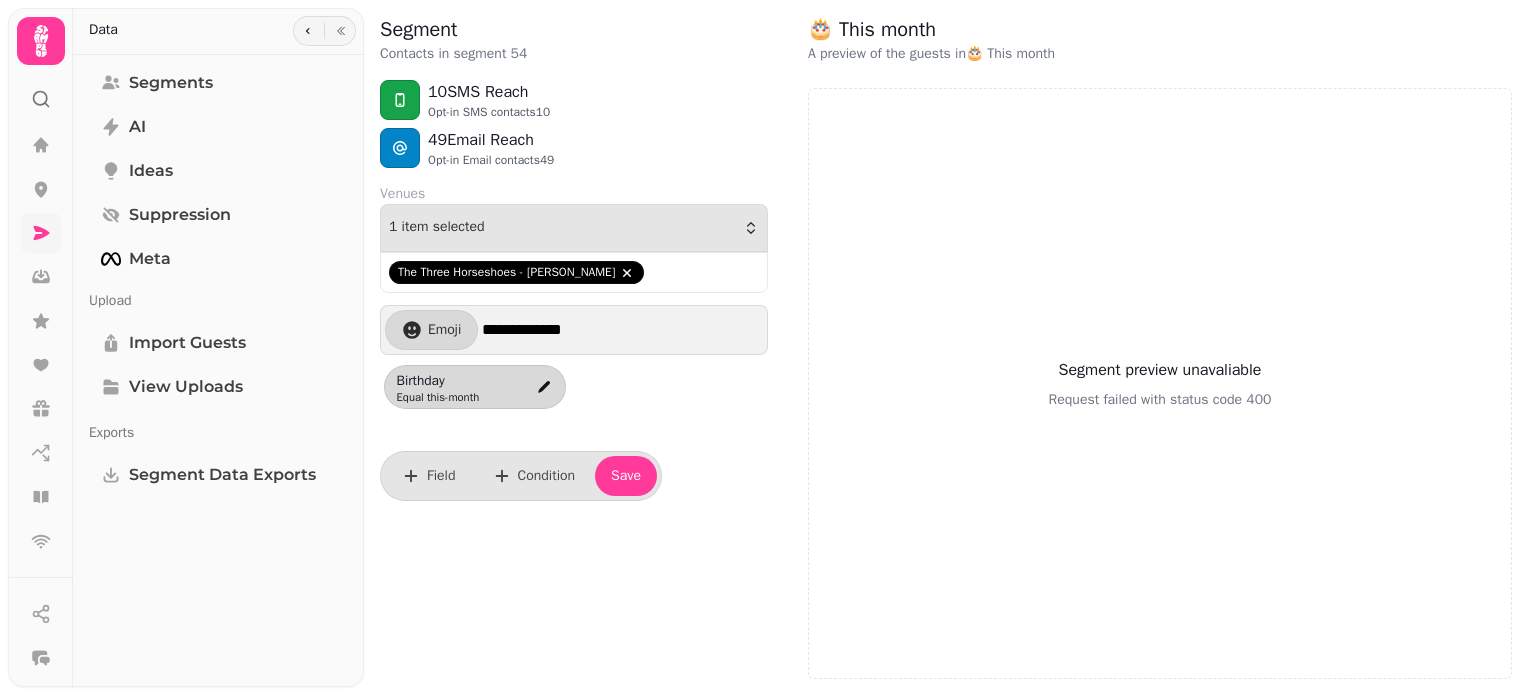 select on "**" 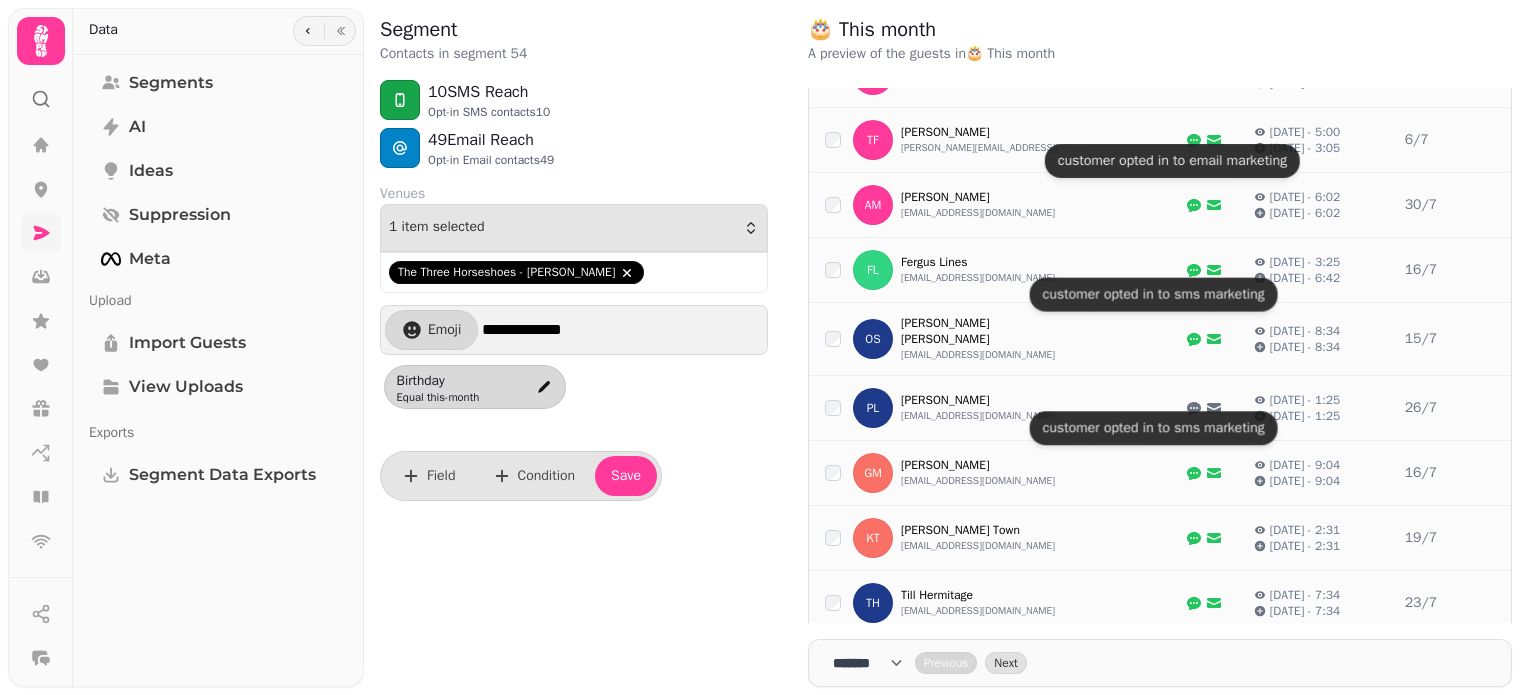 scroll, scrollTop: 1151, scrollLeft: 0, axis: vertical 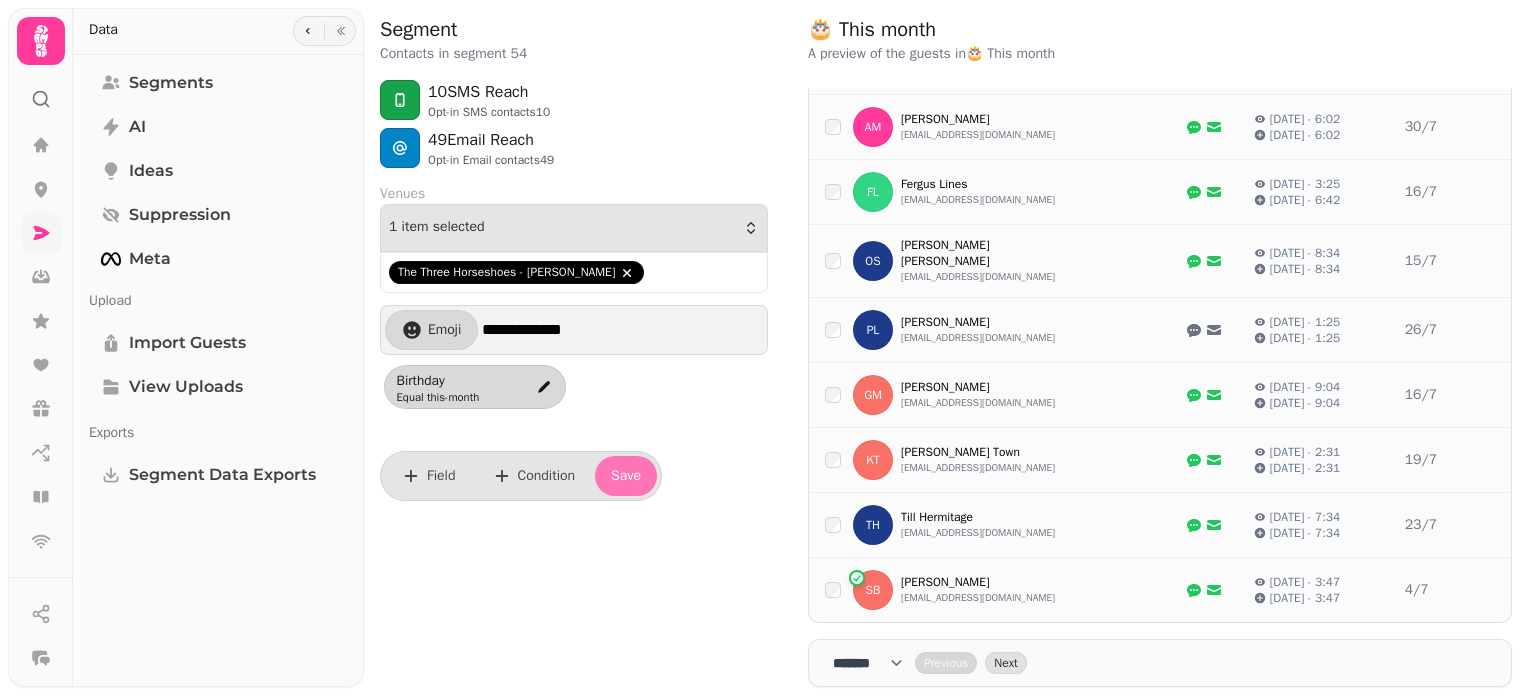 click on "Save" at bounding box center (626, 476) 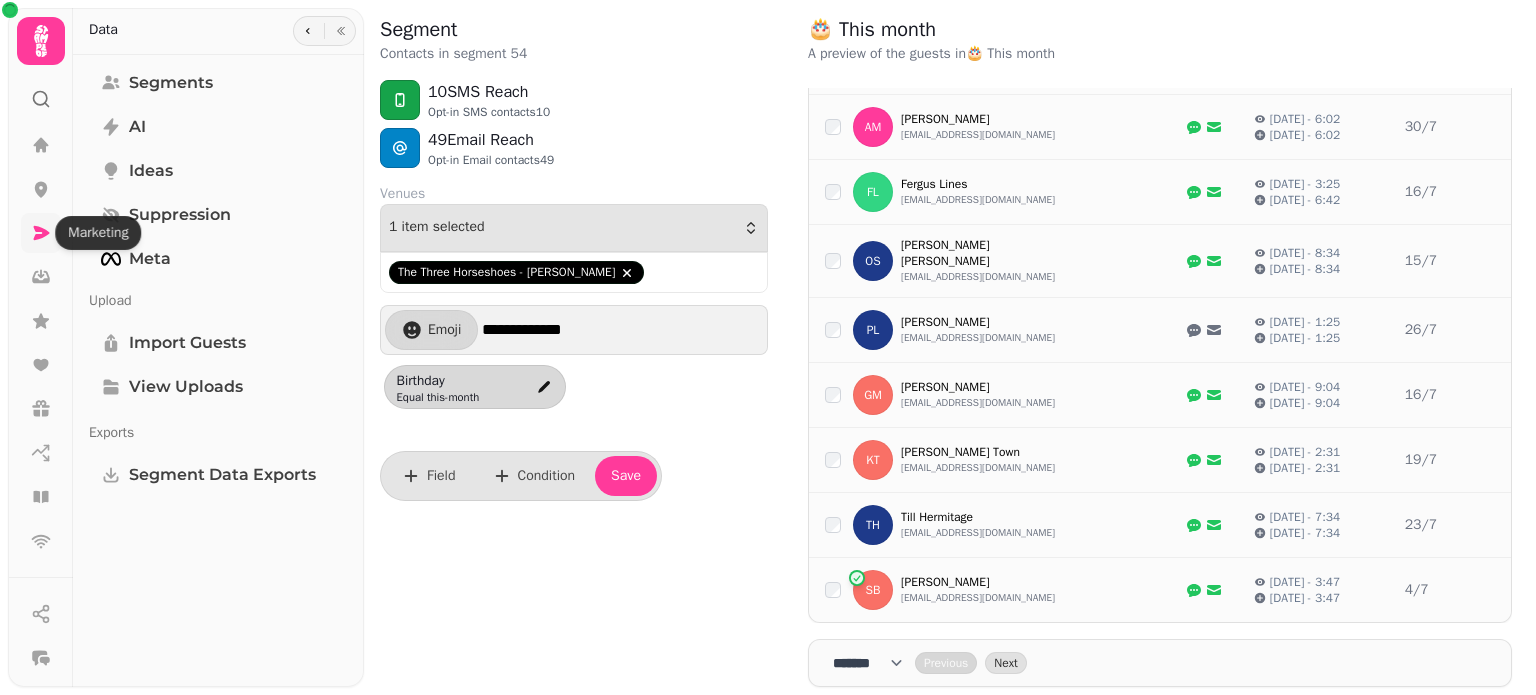 click 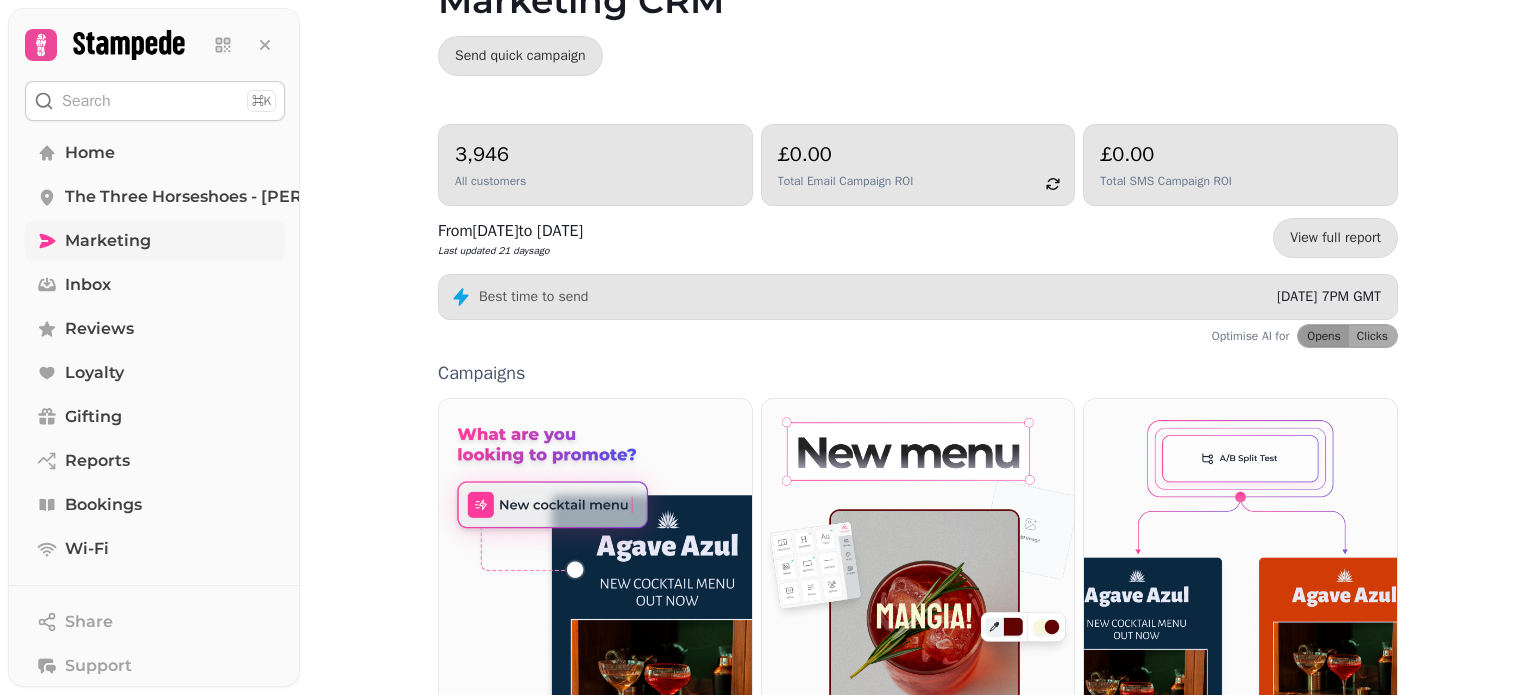 scroll, scrollTop: 300, scrollLeft: 0, axis: vertical 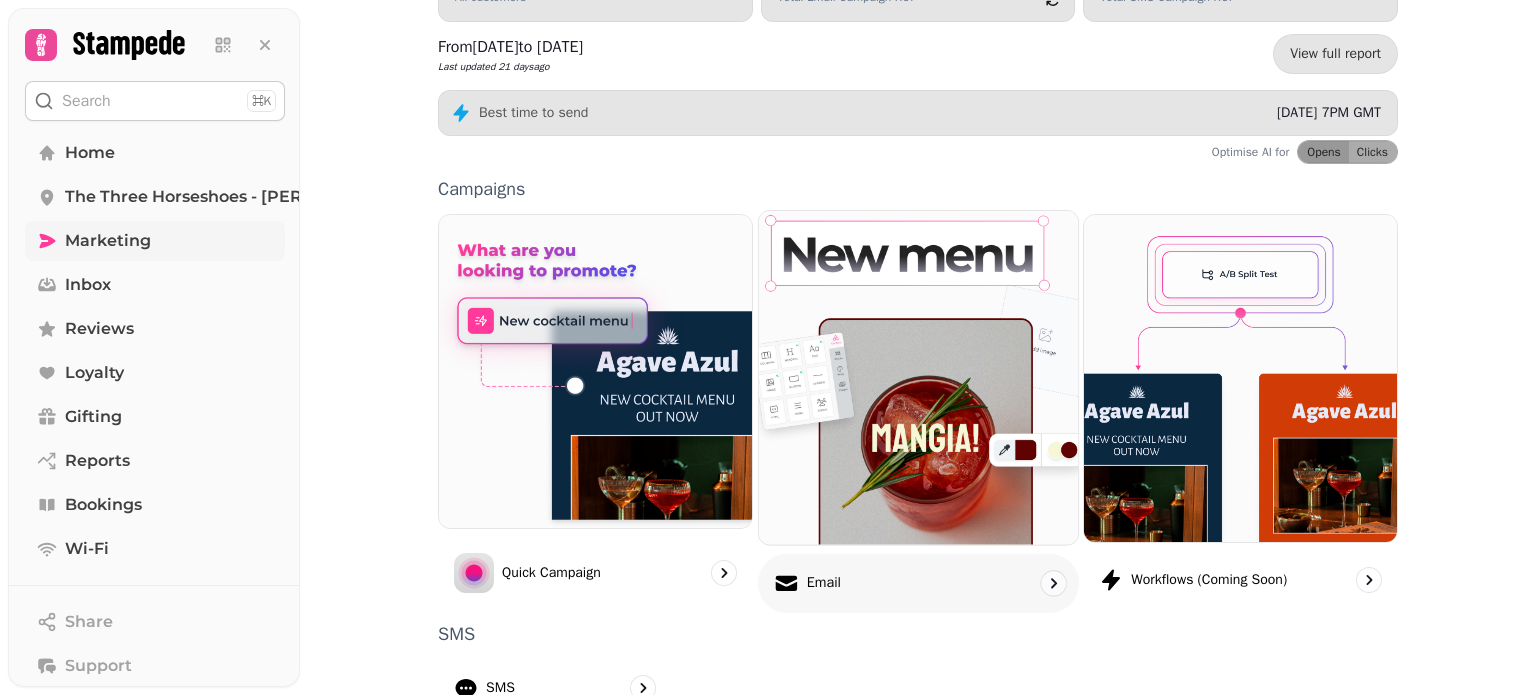 click on "Email" at bounding box center (823, 583) 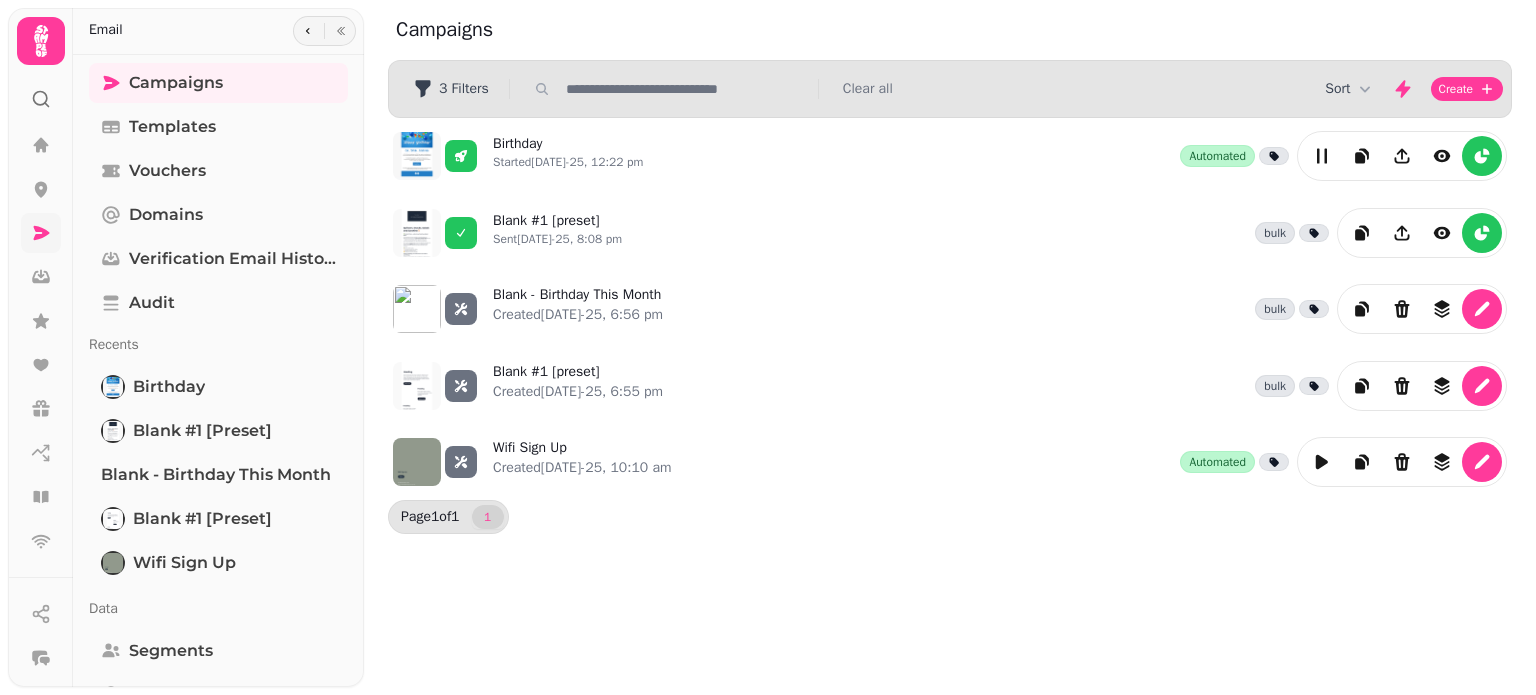scroll, scrollTop: 0, scrollLeft: 0, axis: both 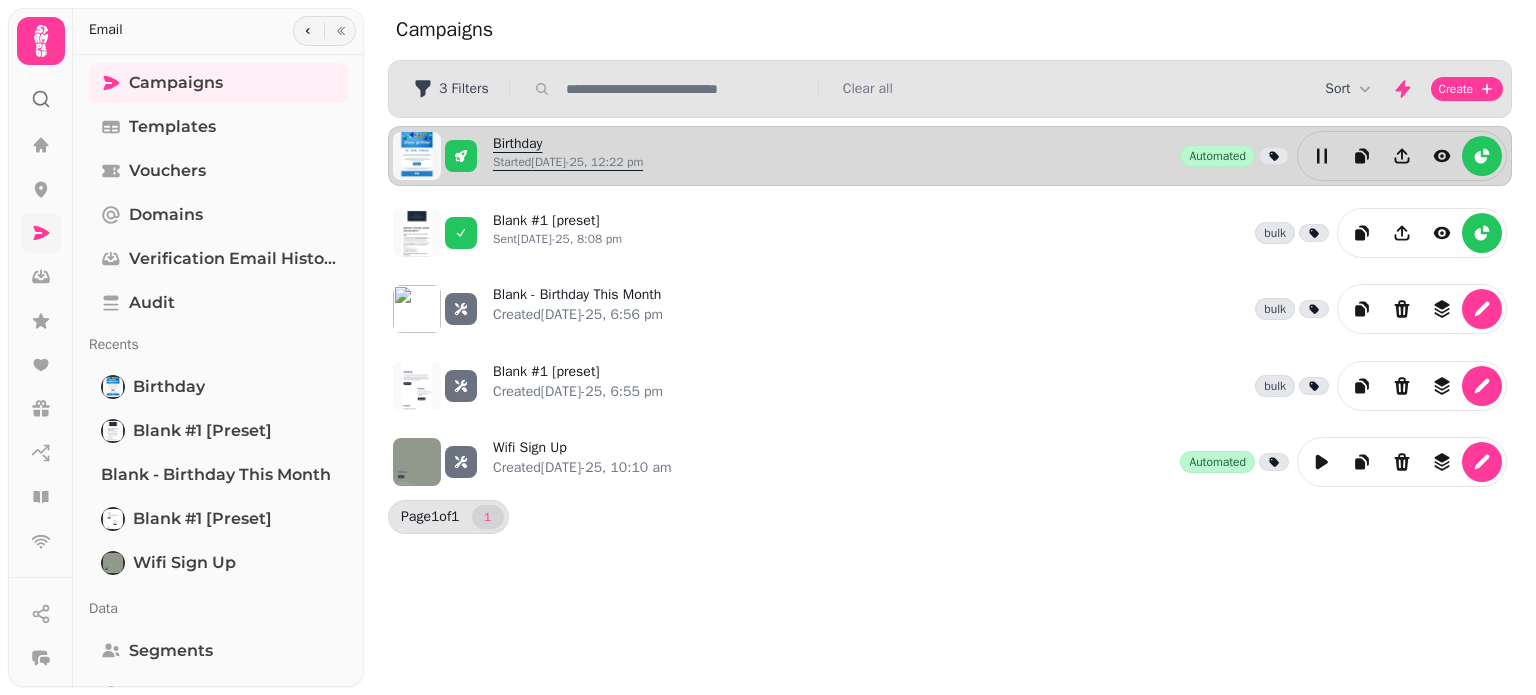 click on "Birthday Started  25th Jul-25, 12:22 pm" at bounding box center (568, 156) 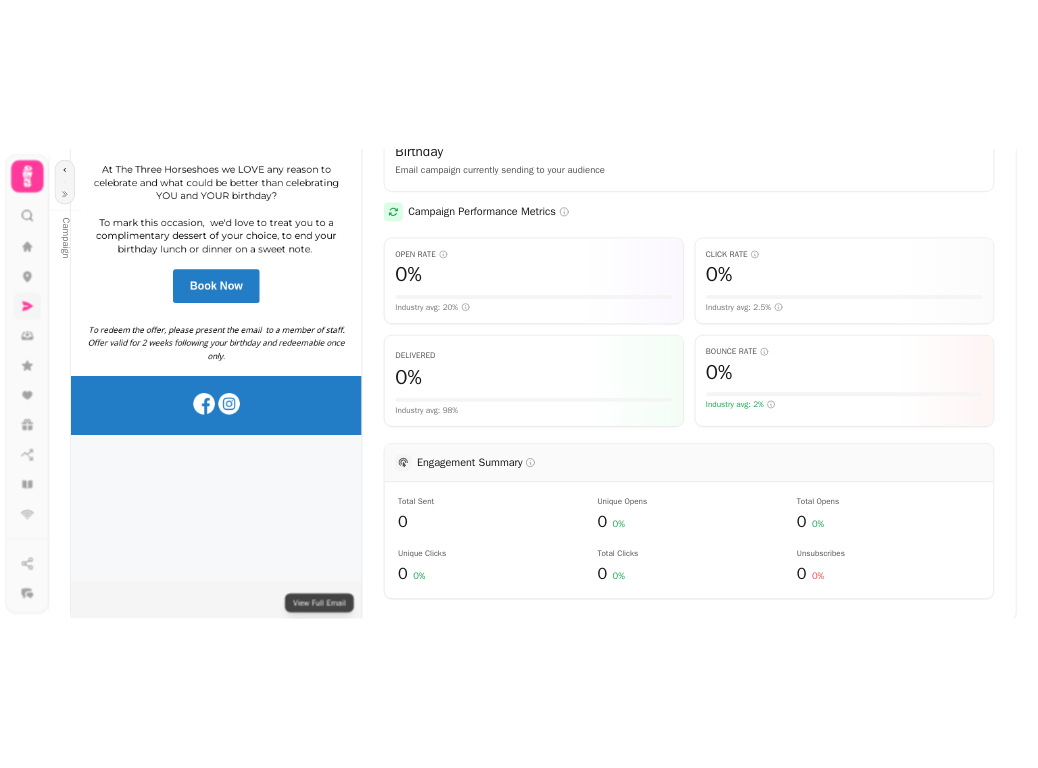 scroll, scrollTop: 0, scrollLeft: 0, axis: both 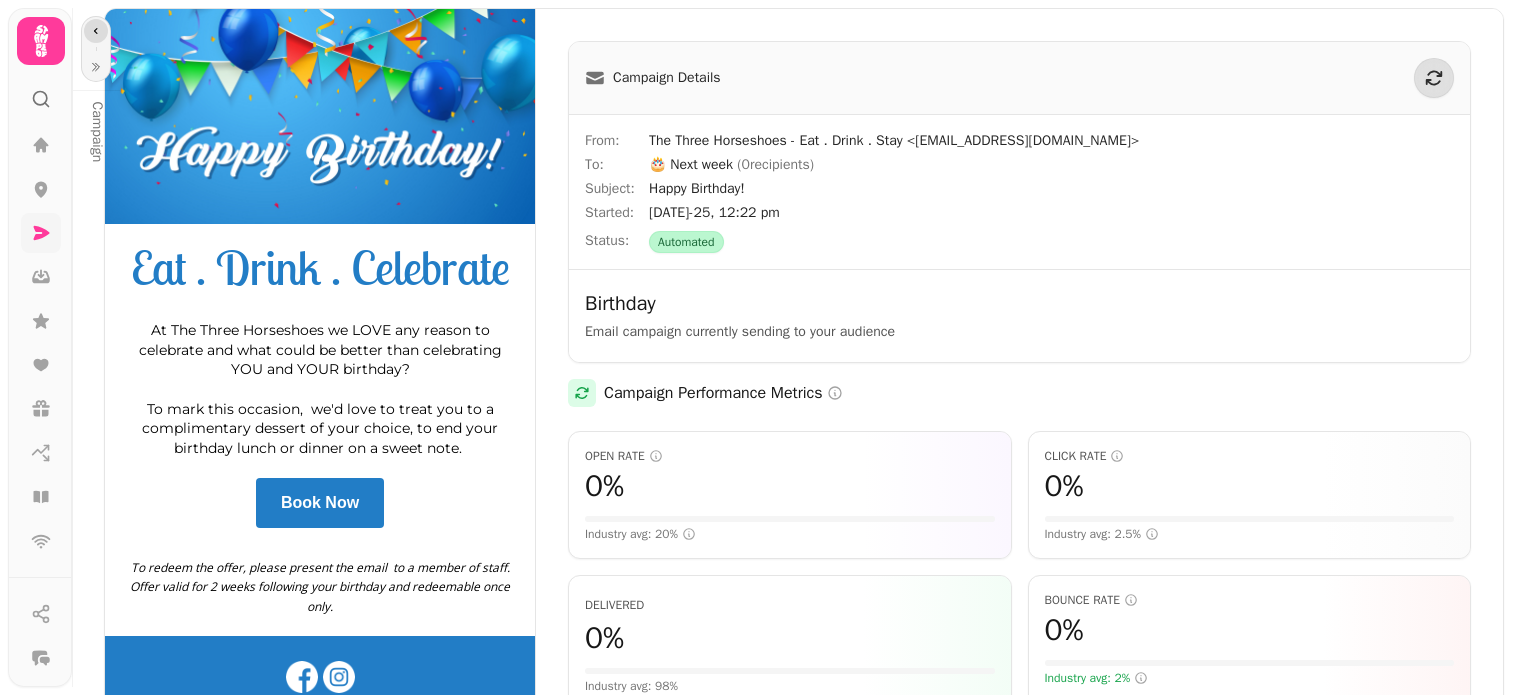 click at bounding box center [96, 31] 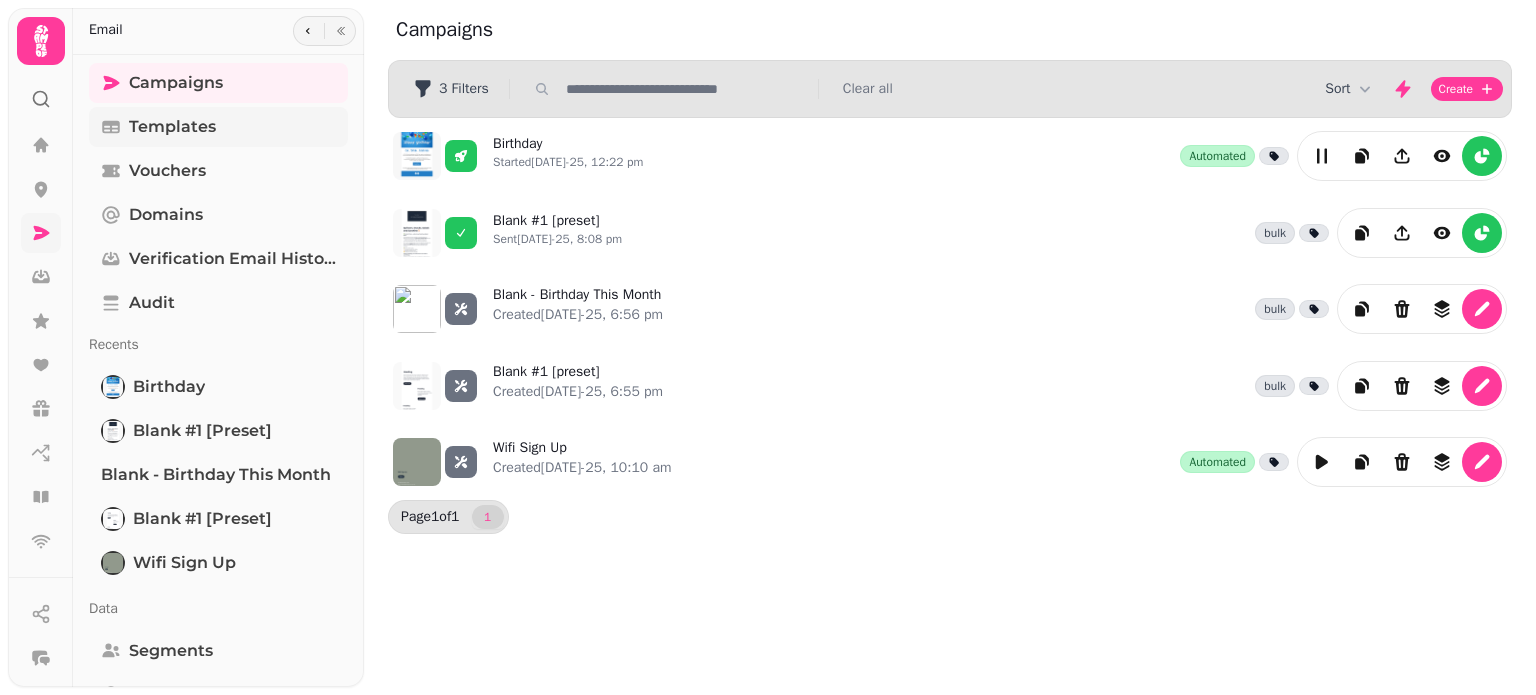 click on "Templates" at bounding box center [172, 127] 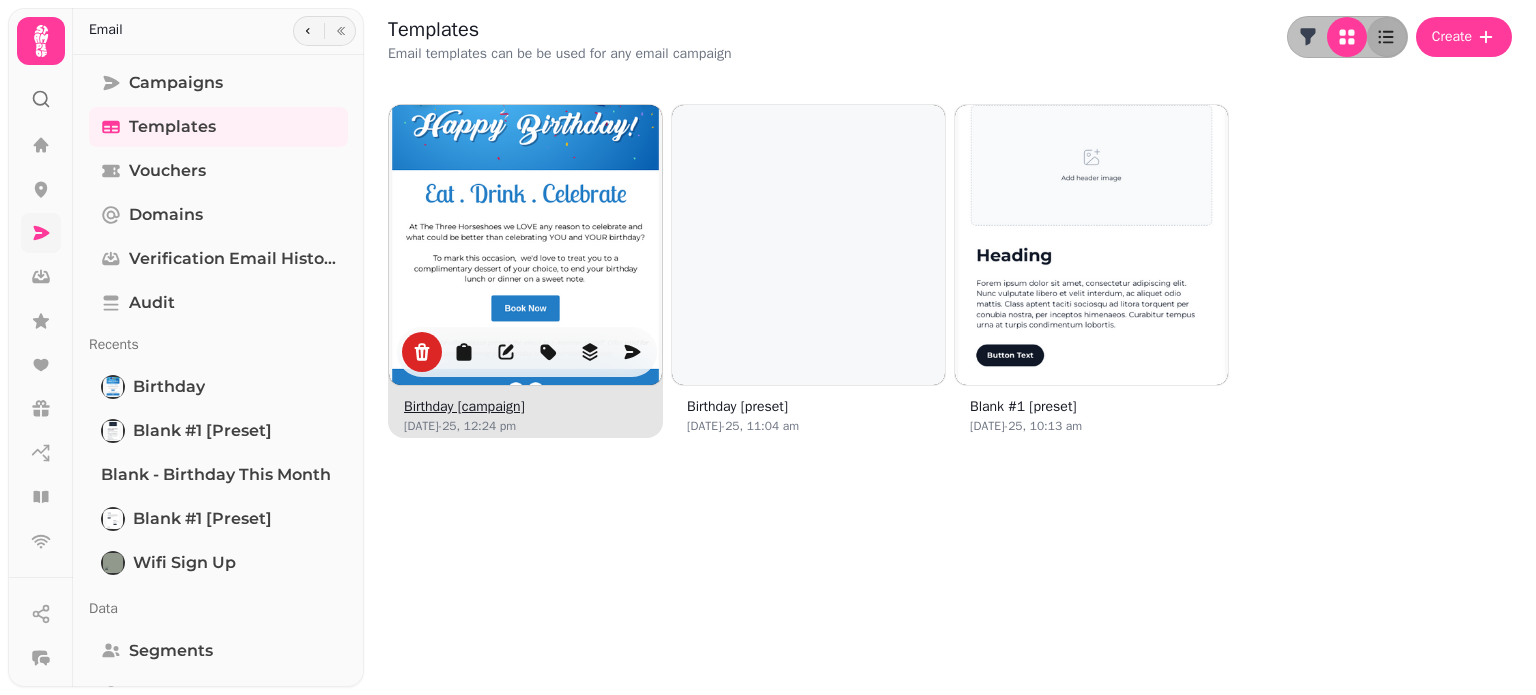 click at bounding box center [526, 242] 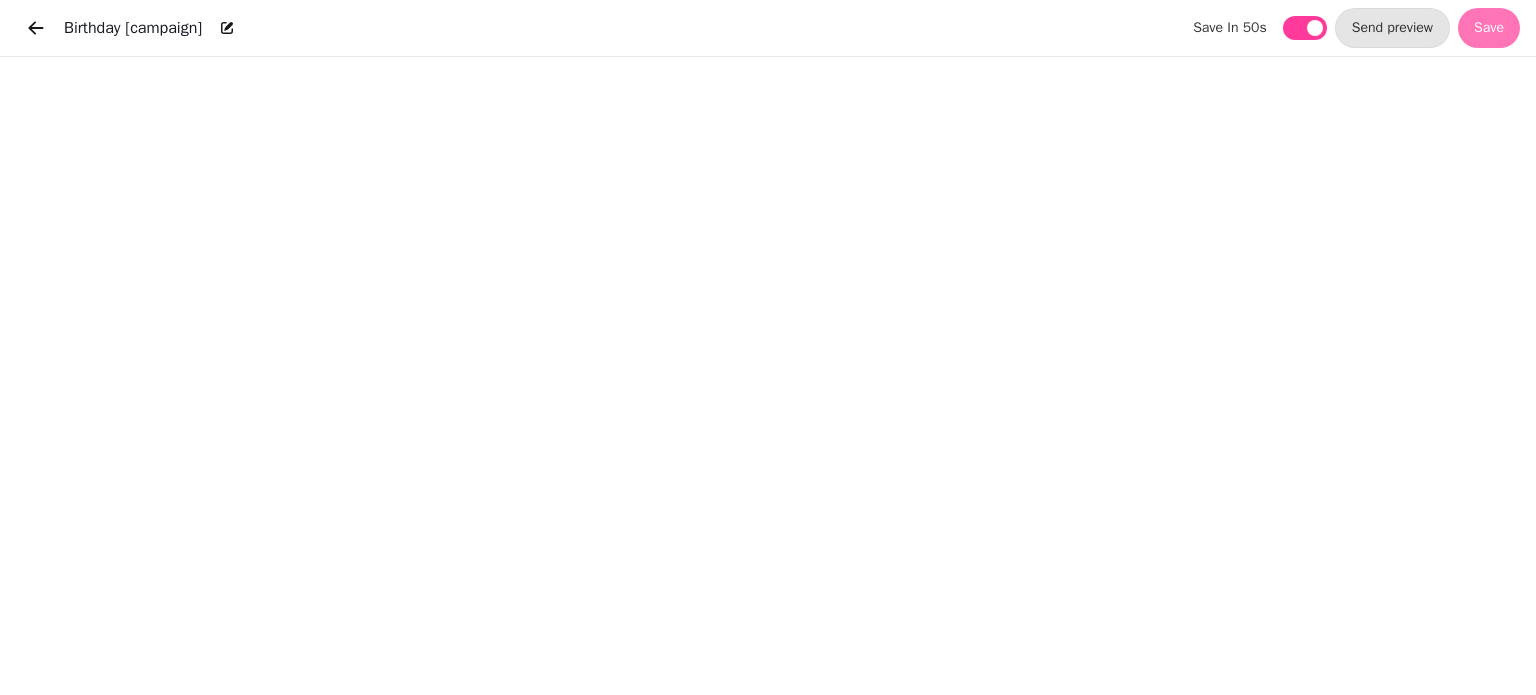 click on "Save" at bounding box center (1489, 28) 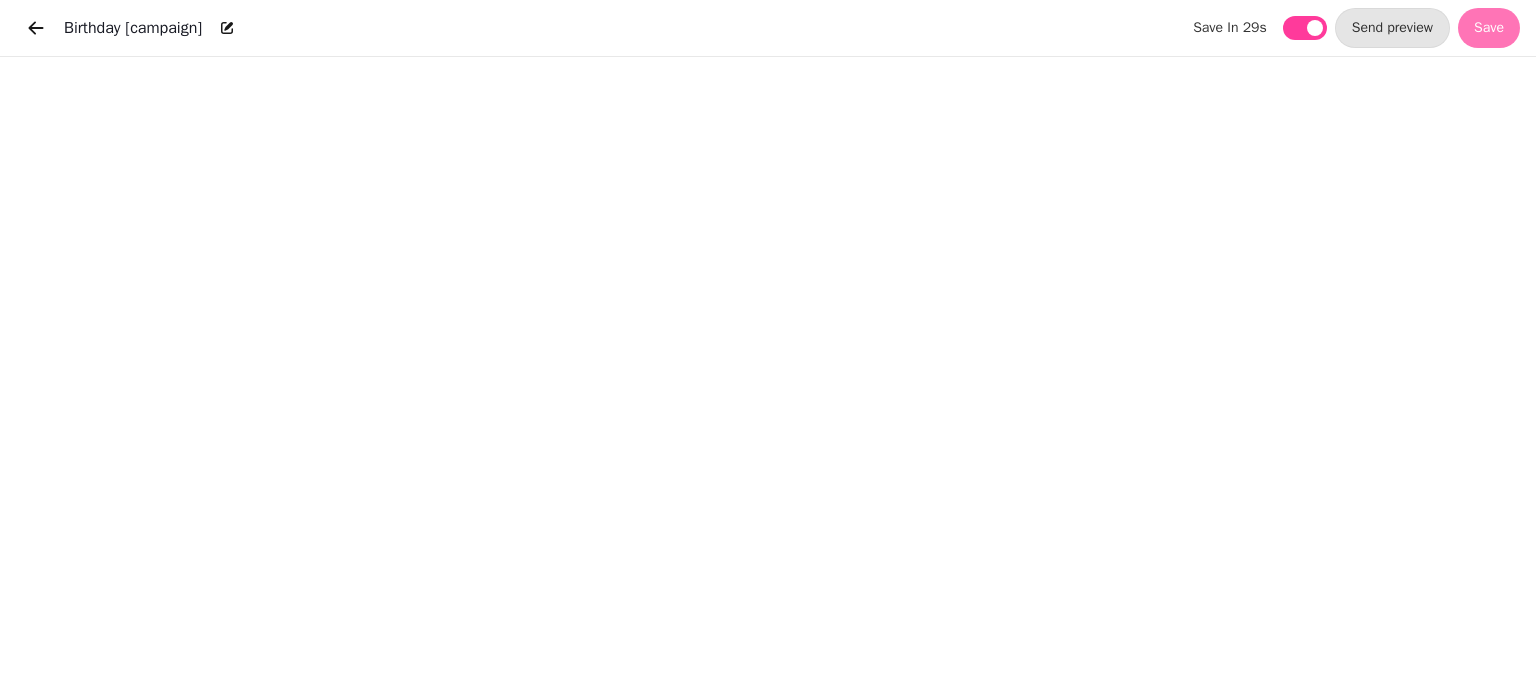 click on "Save" at bounding box center (1489, 28) 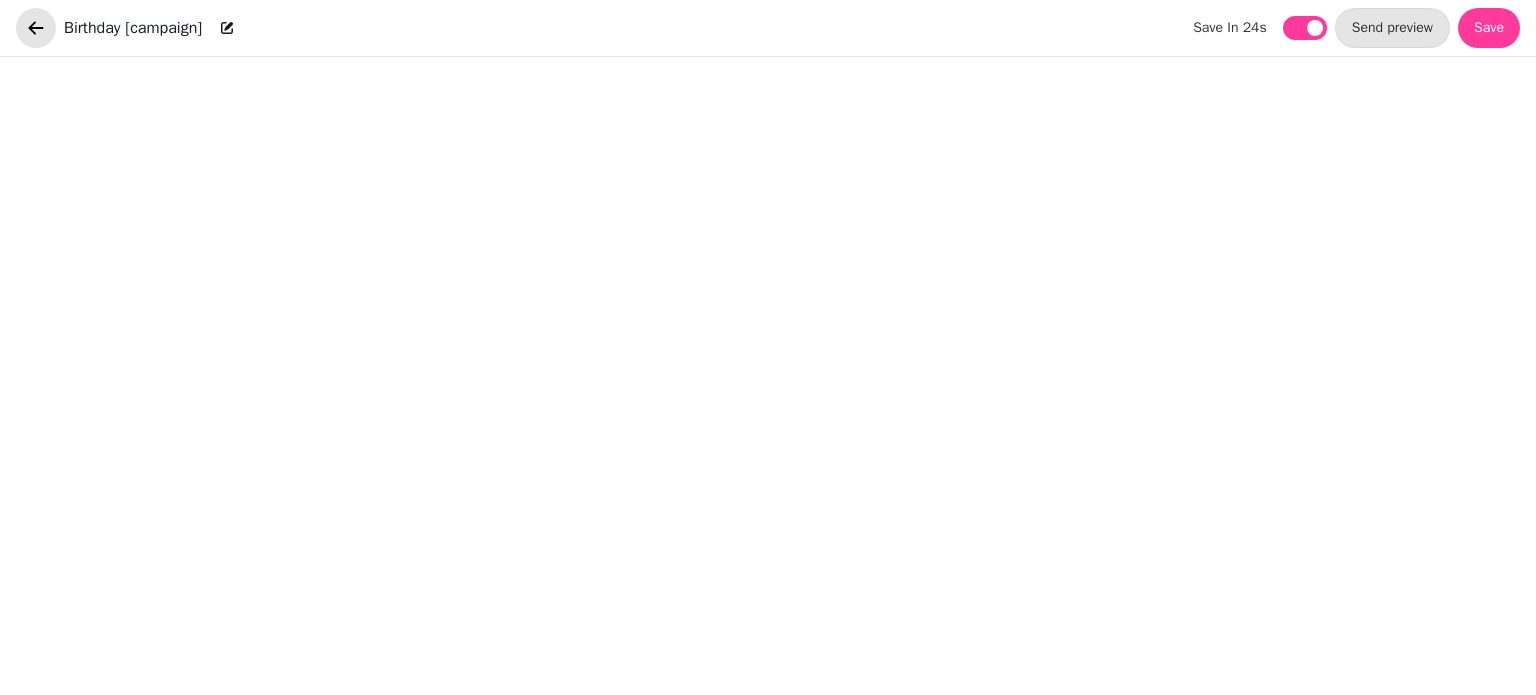 click 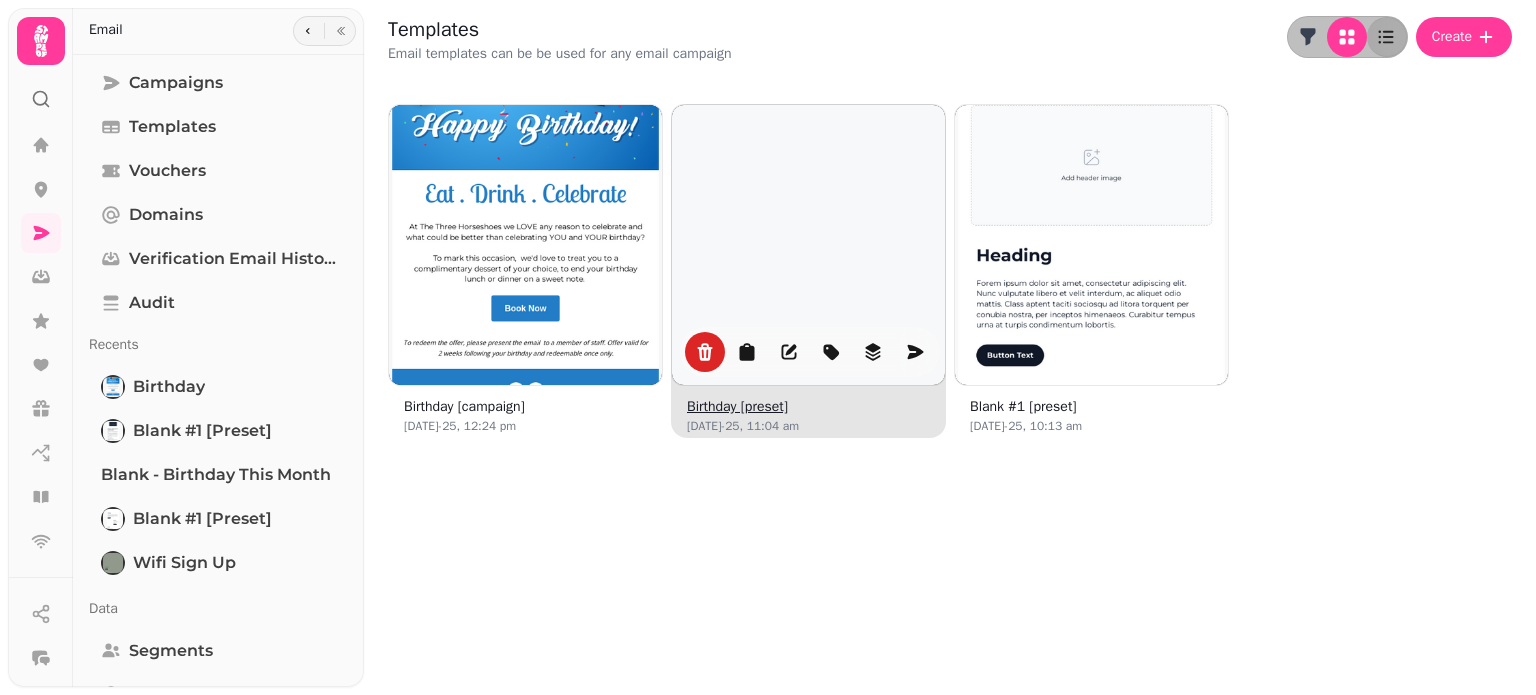 click at bounding box center (809, 242) 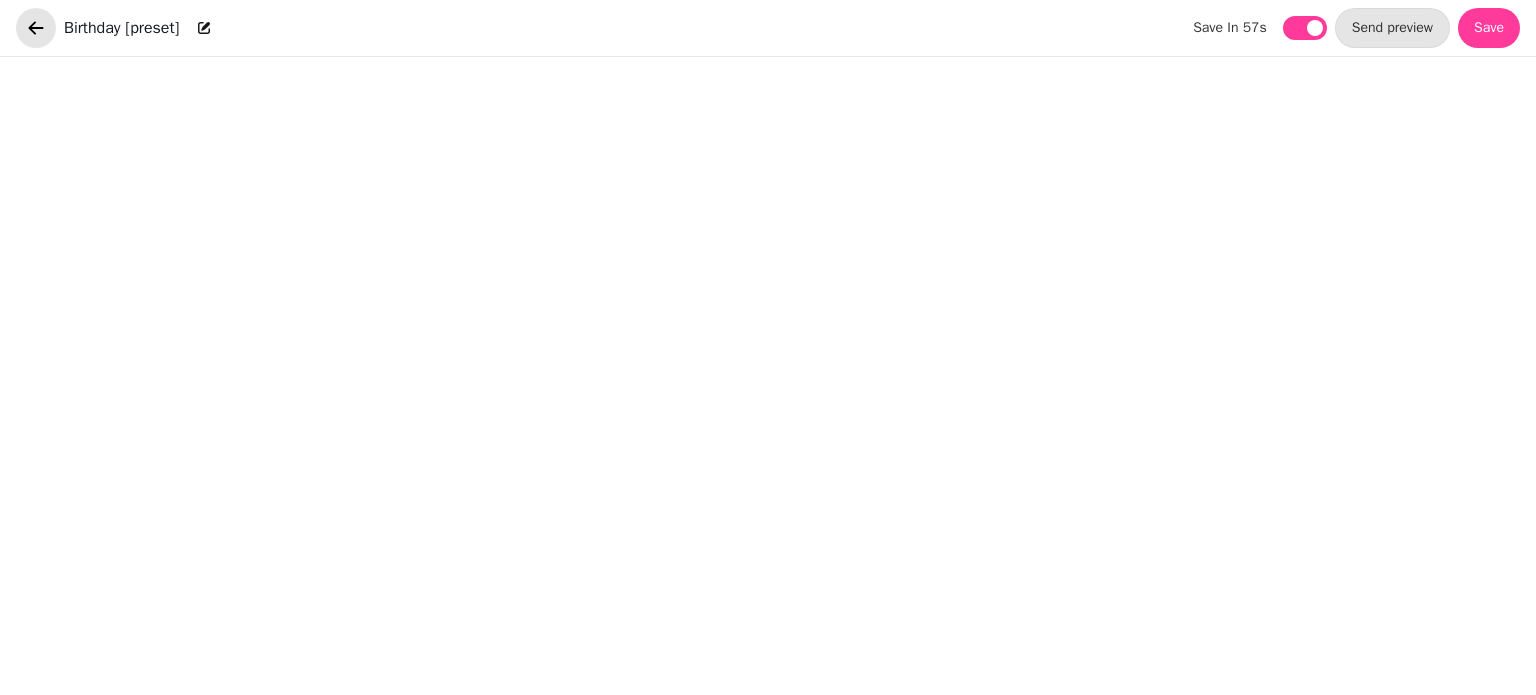 click 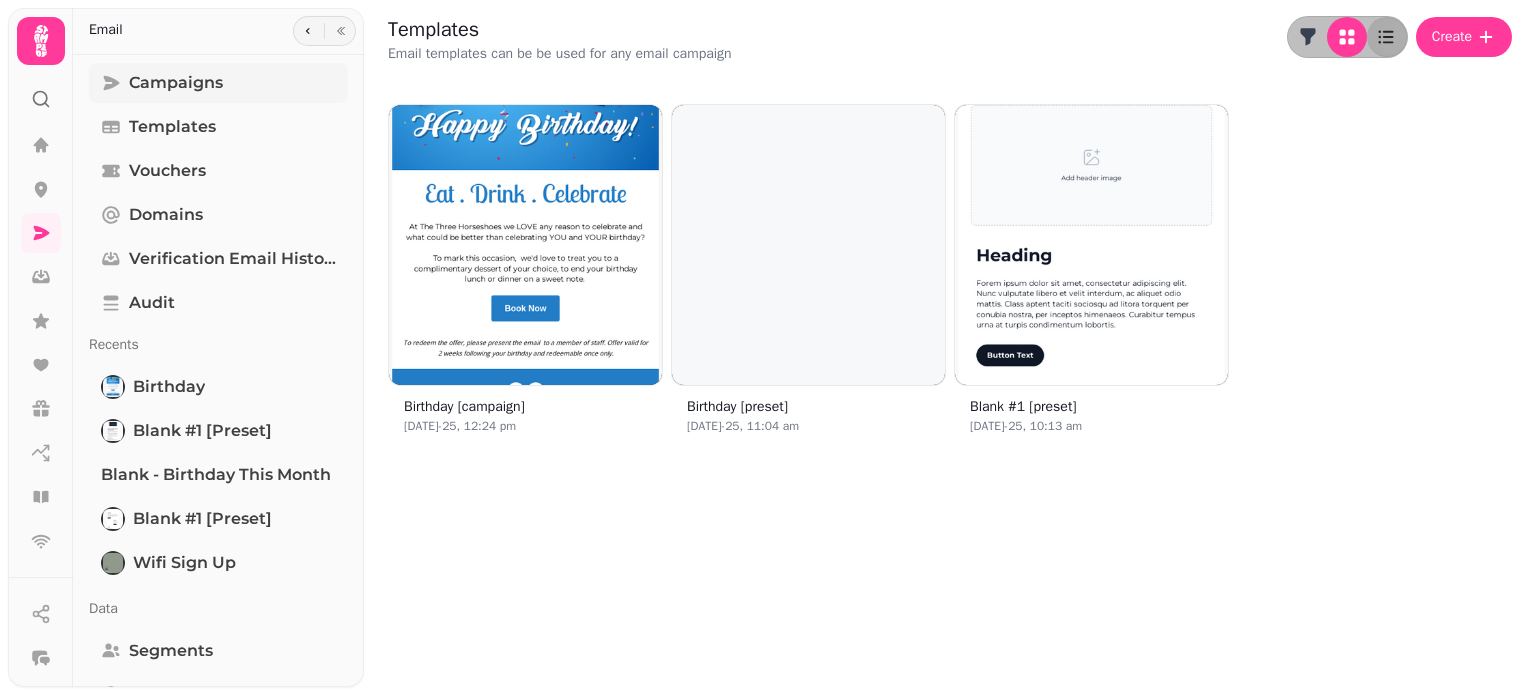 click on "Campaigns" at bounding box center [176, 83] 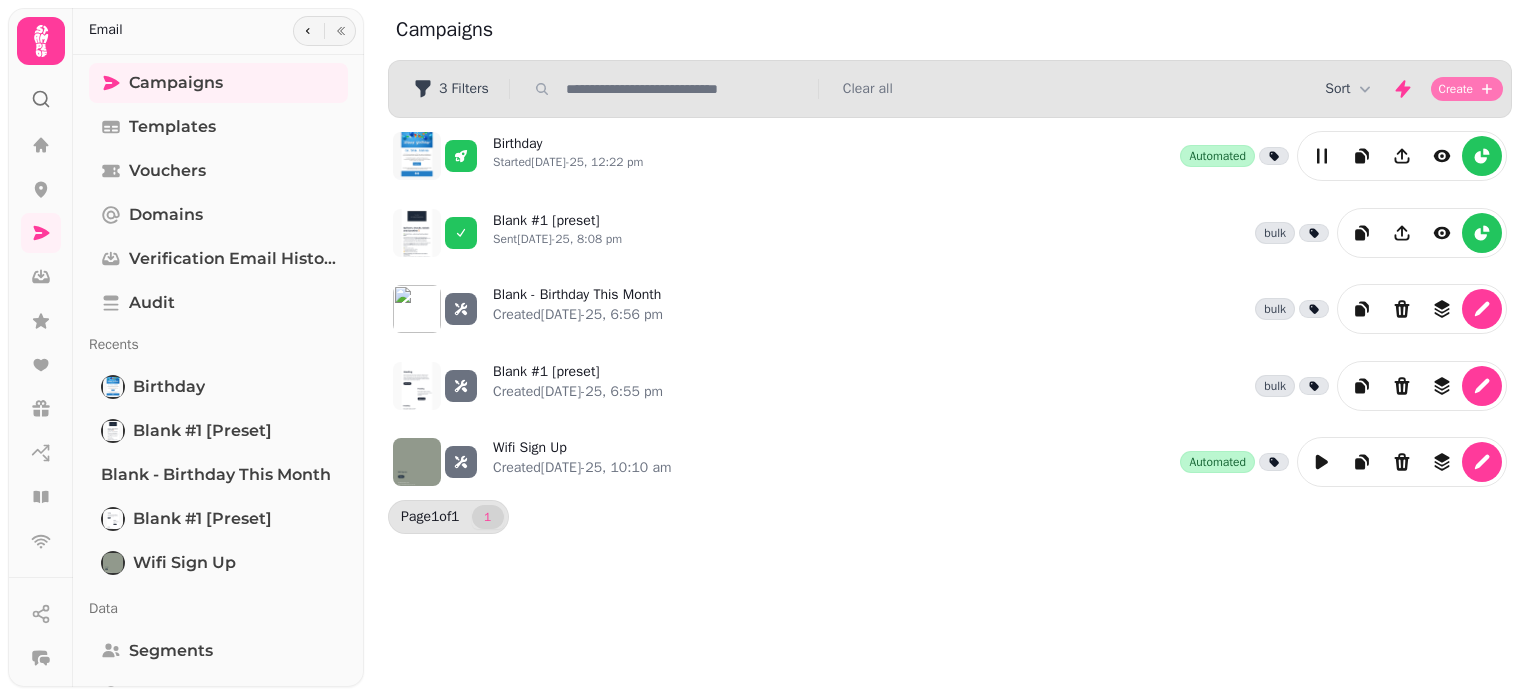 click on "Create" at bounding box center [1456, 89] 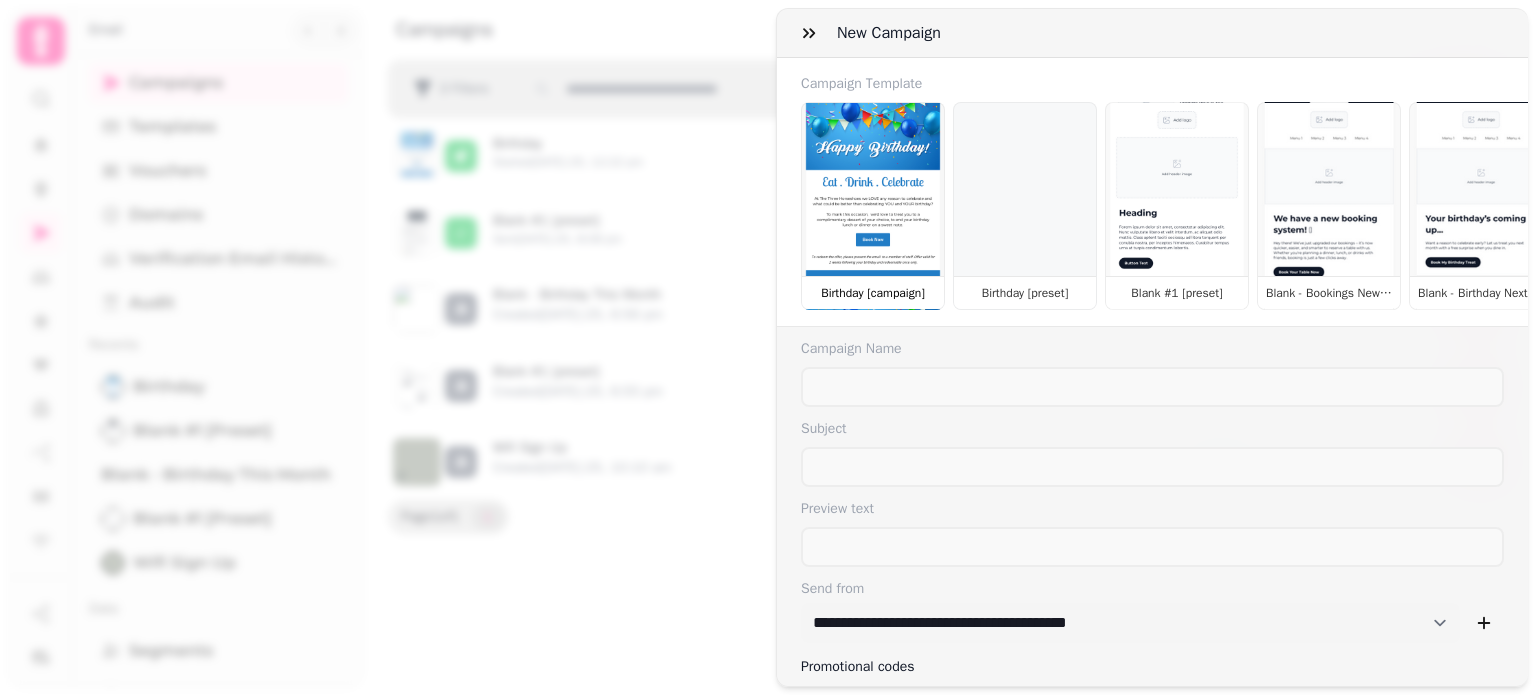 click on "Birthday [campaign]" at bounding box center (873, 206) 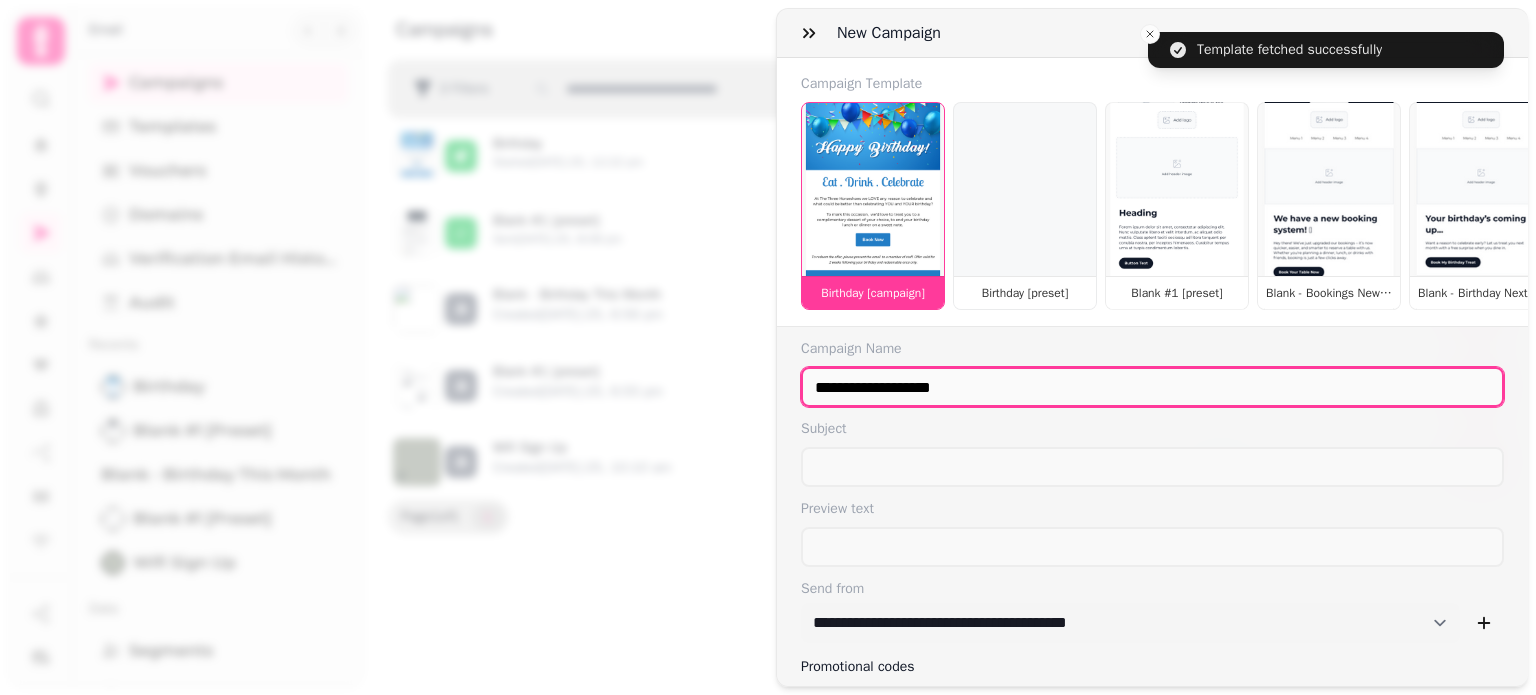 drag, startPoint x: 967, startPoint y: 403, endPoint x: 714, endPoint y: 385, distance: 253.63951 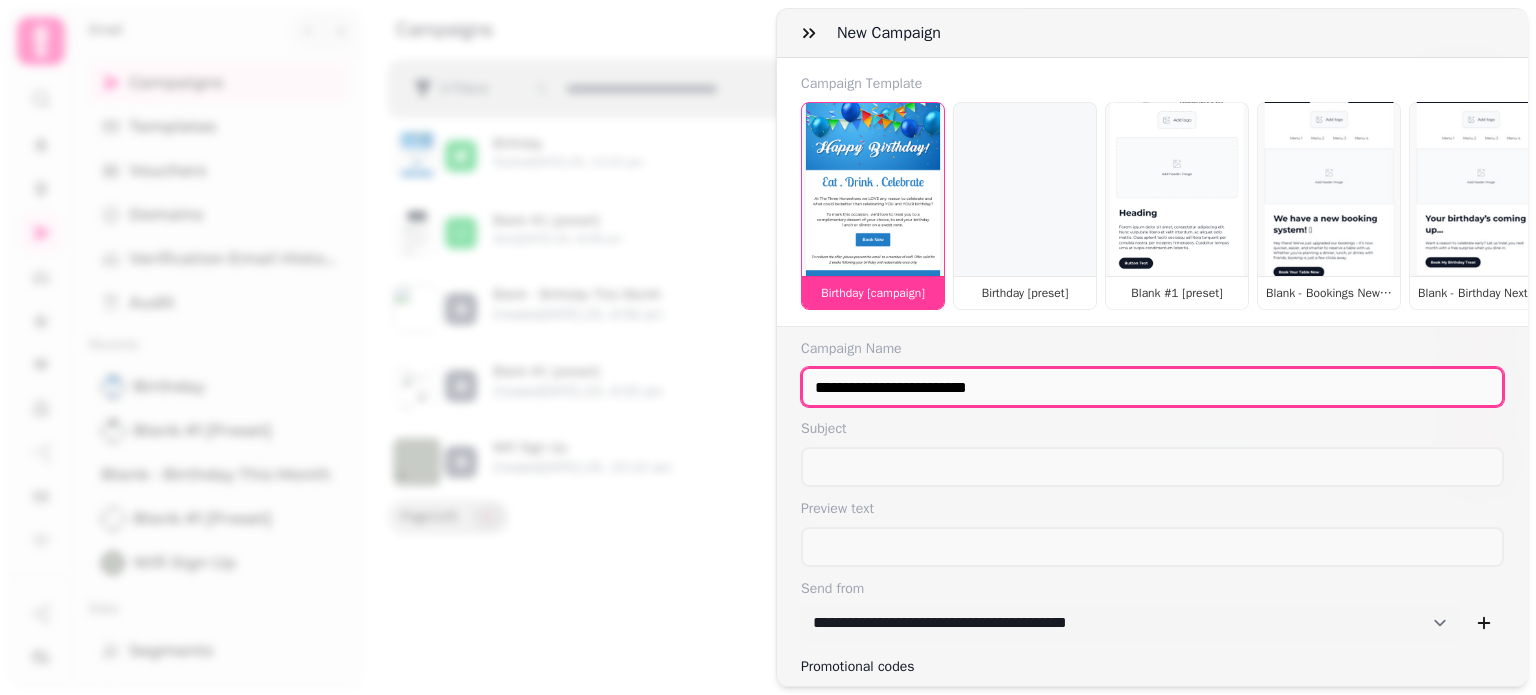 type on "**********" 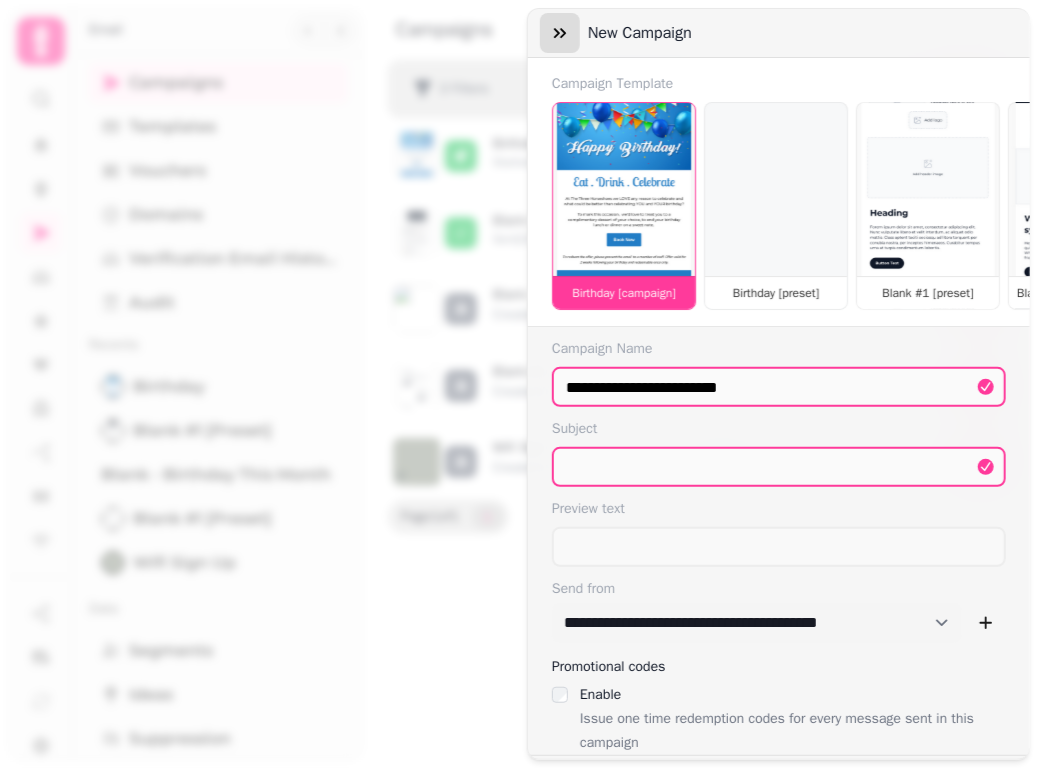 click 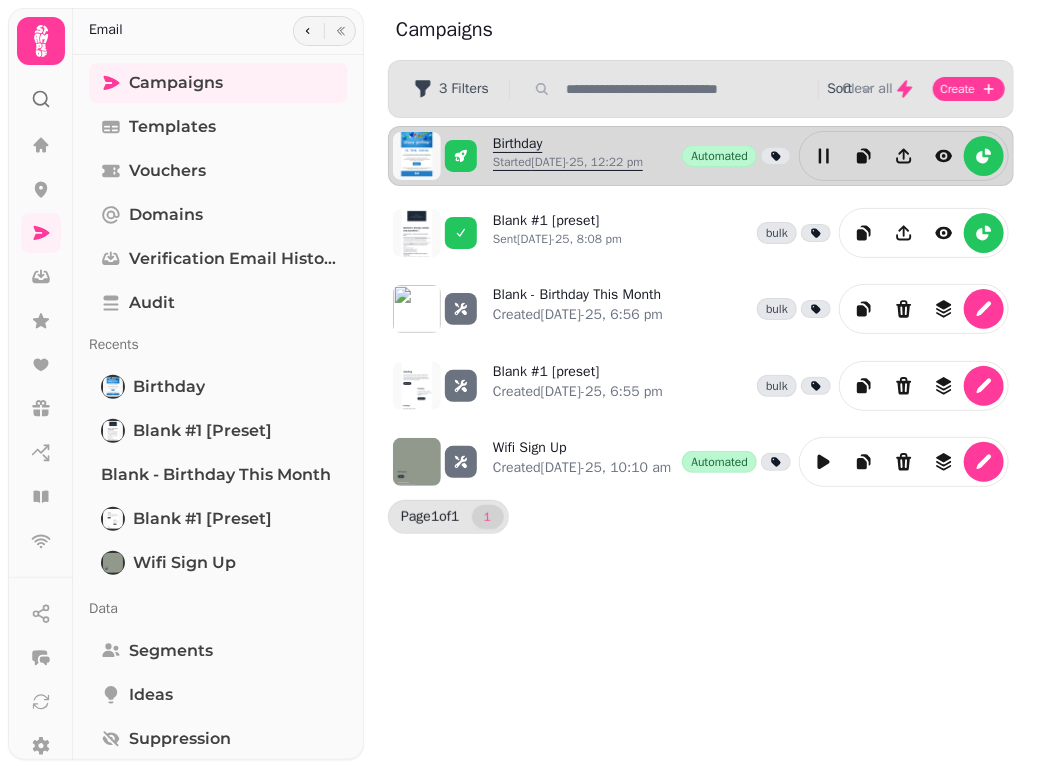 click on "Started  25th Jul-25, 12:22 pm" at bounding box center (568, 162) 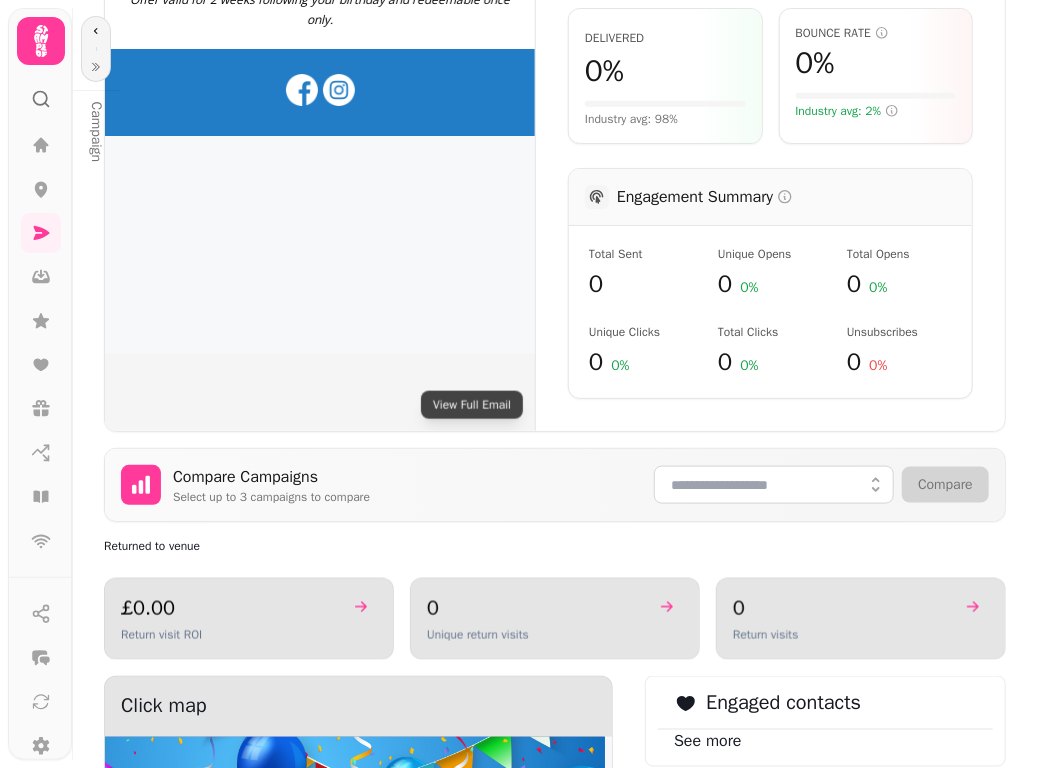 scroll, scrollTop: 600, scrollLeft: 0, axis: vertical 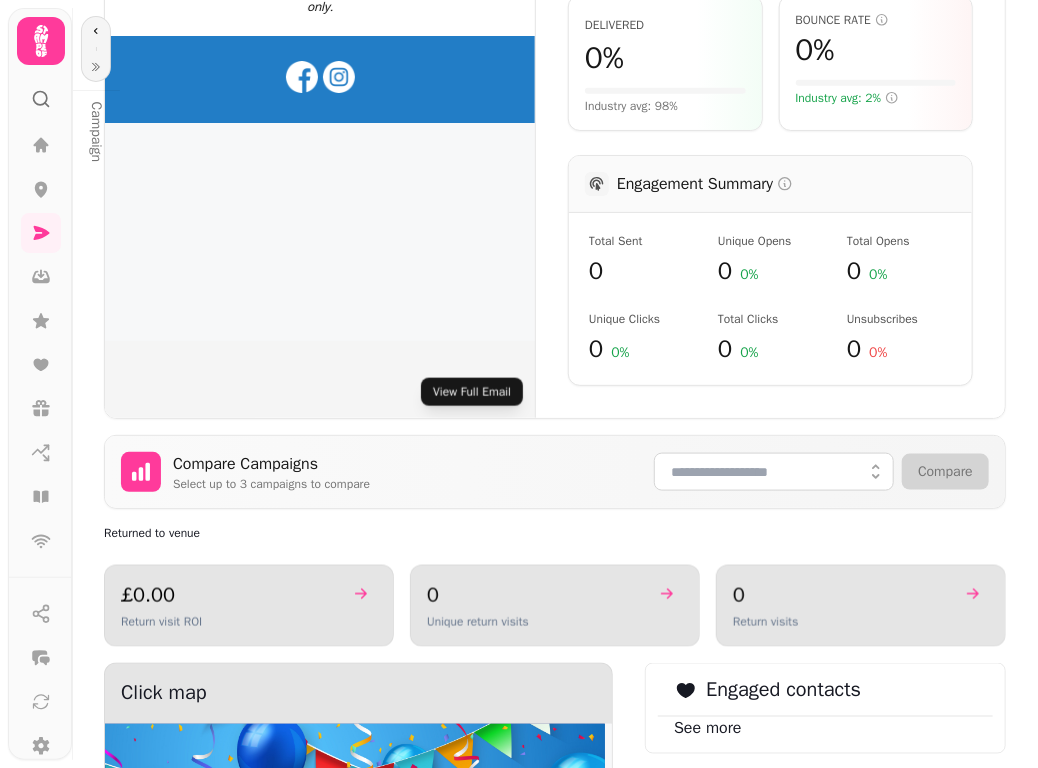 click on "View Full Email" at bounding box center (472, 392) 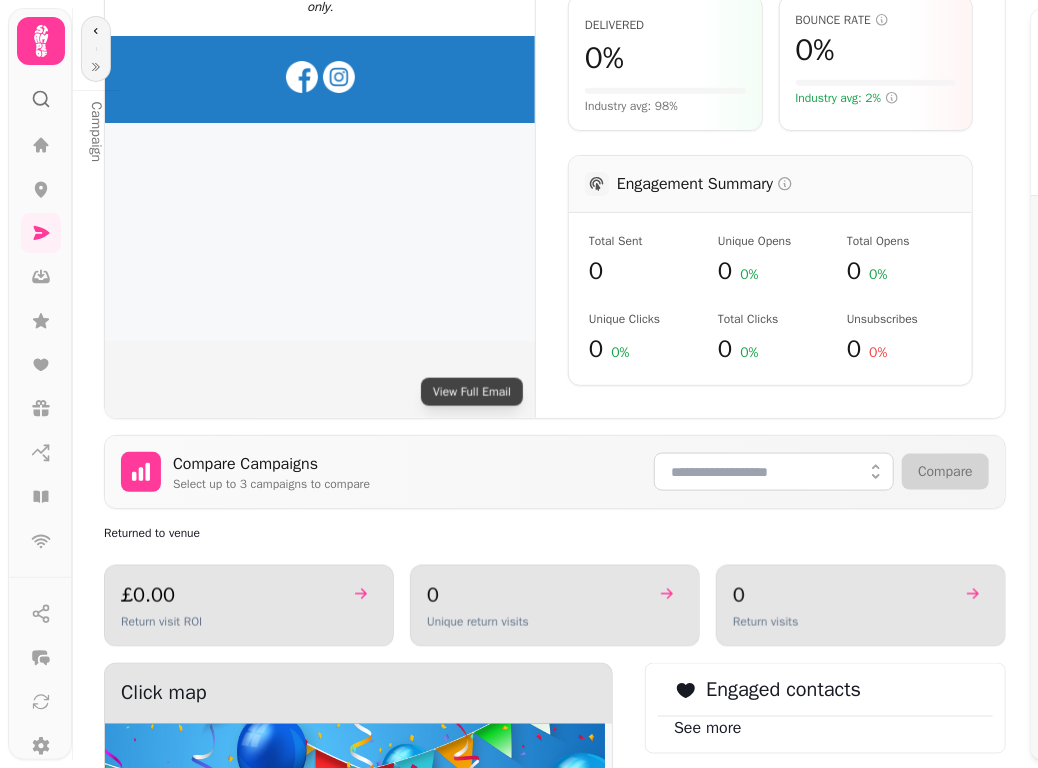 scroll, scrollTop: 0, scrollLeft: 0, axis: both 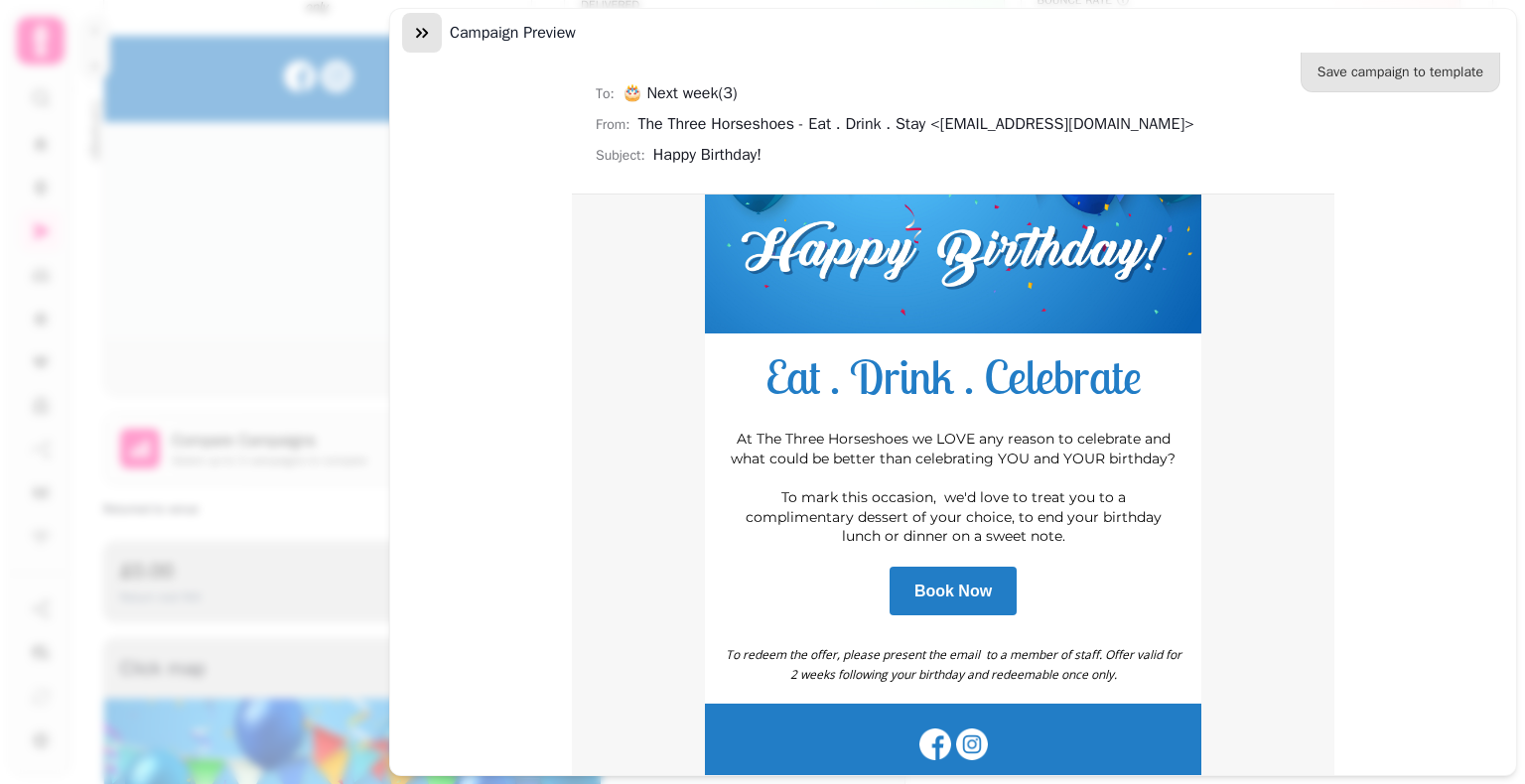 click at bounding box center [422, 33] 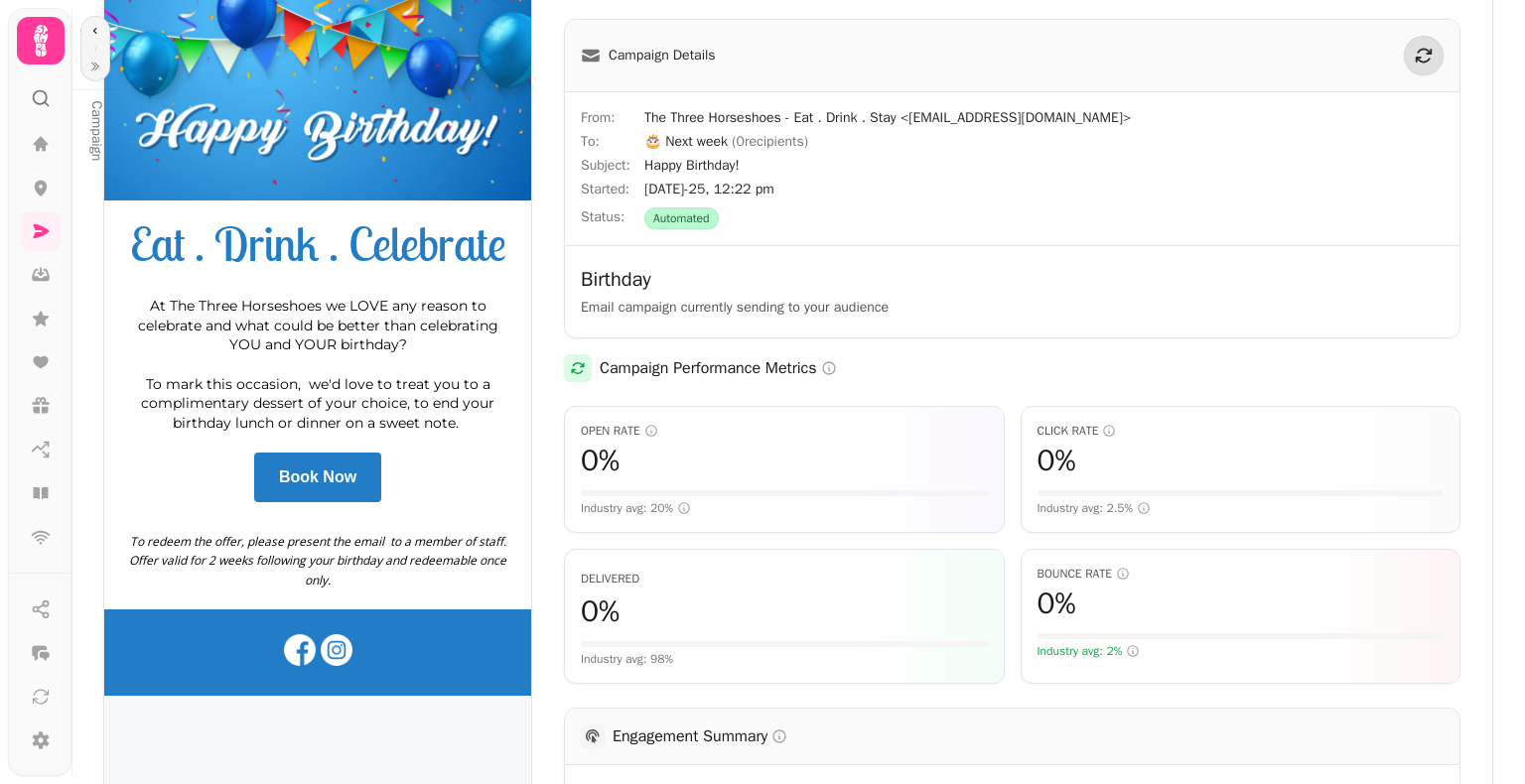 scroll, scrollTop: 0, scrollLeft: 0, axis: both 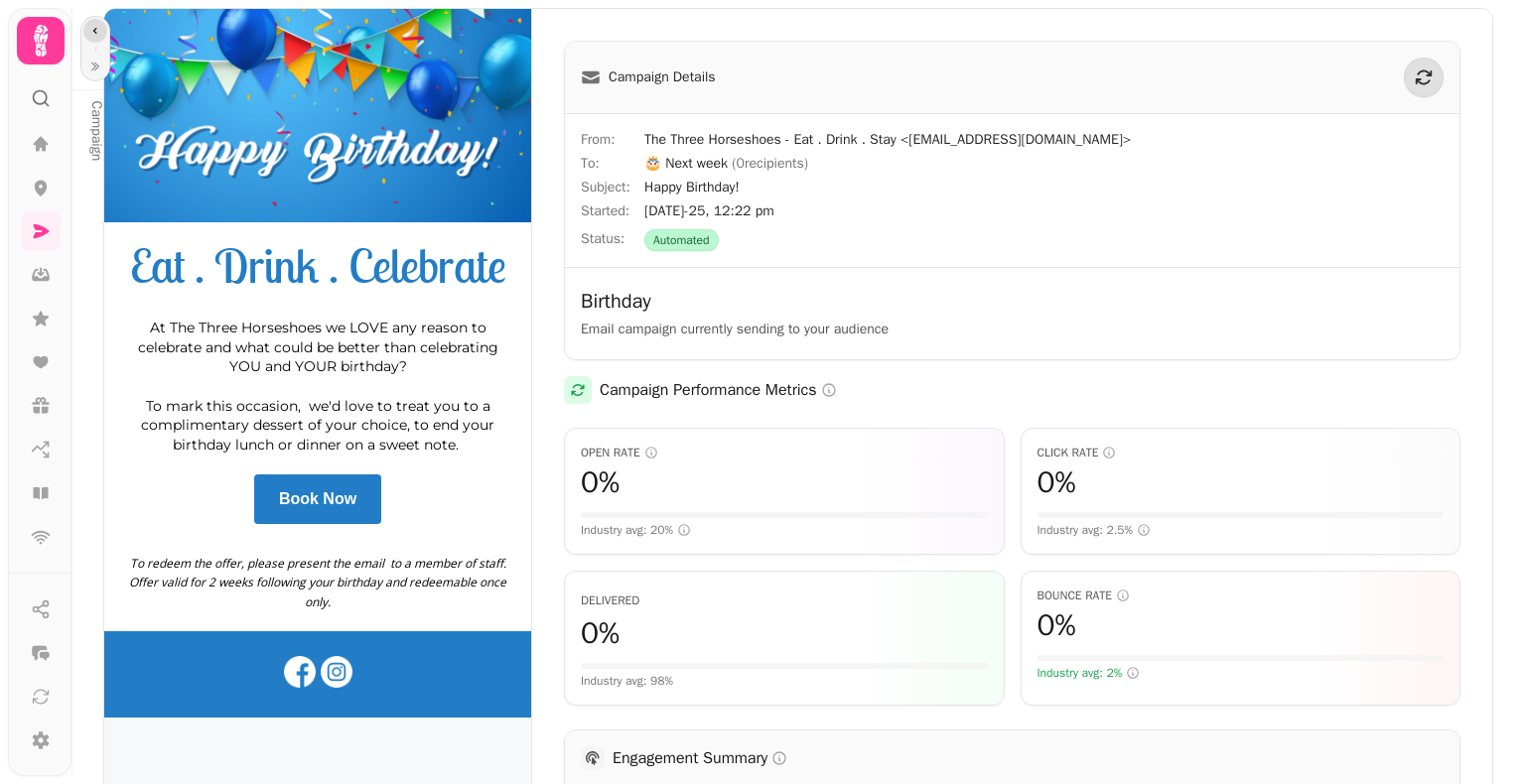click 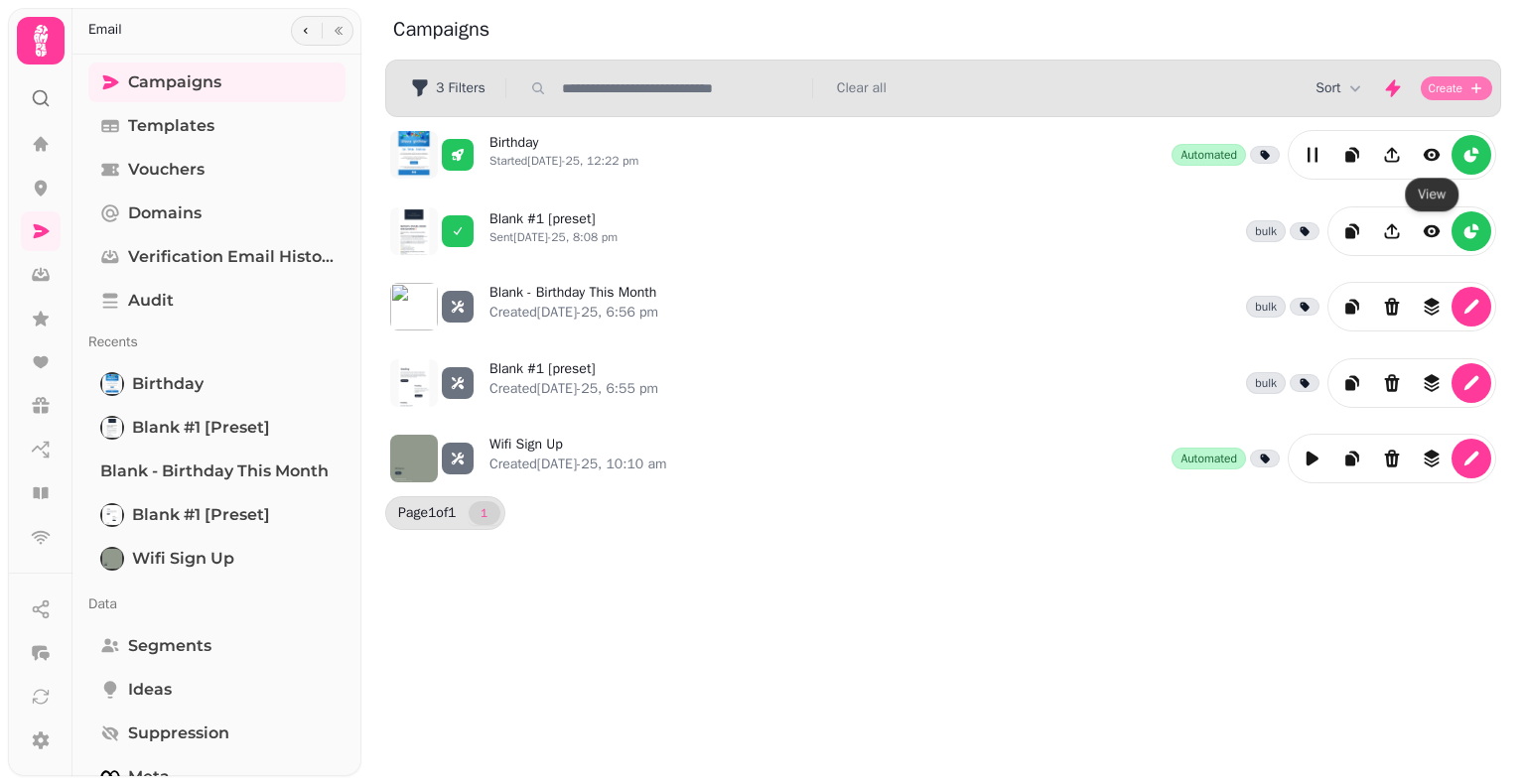 click on "Create" at bounding box center [1446, 88] 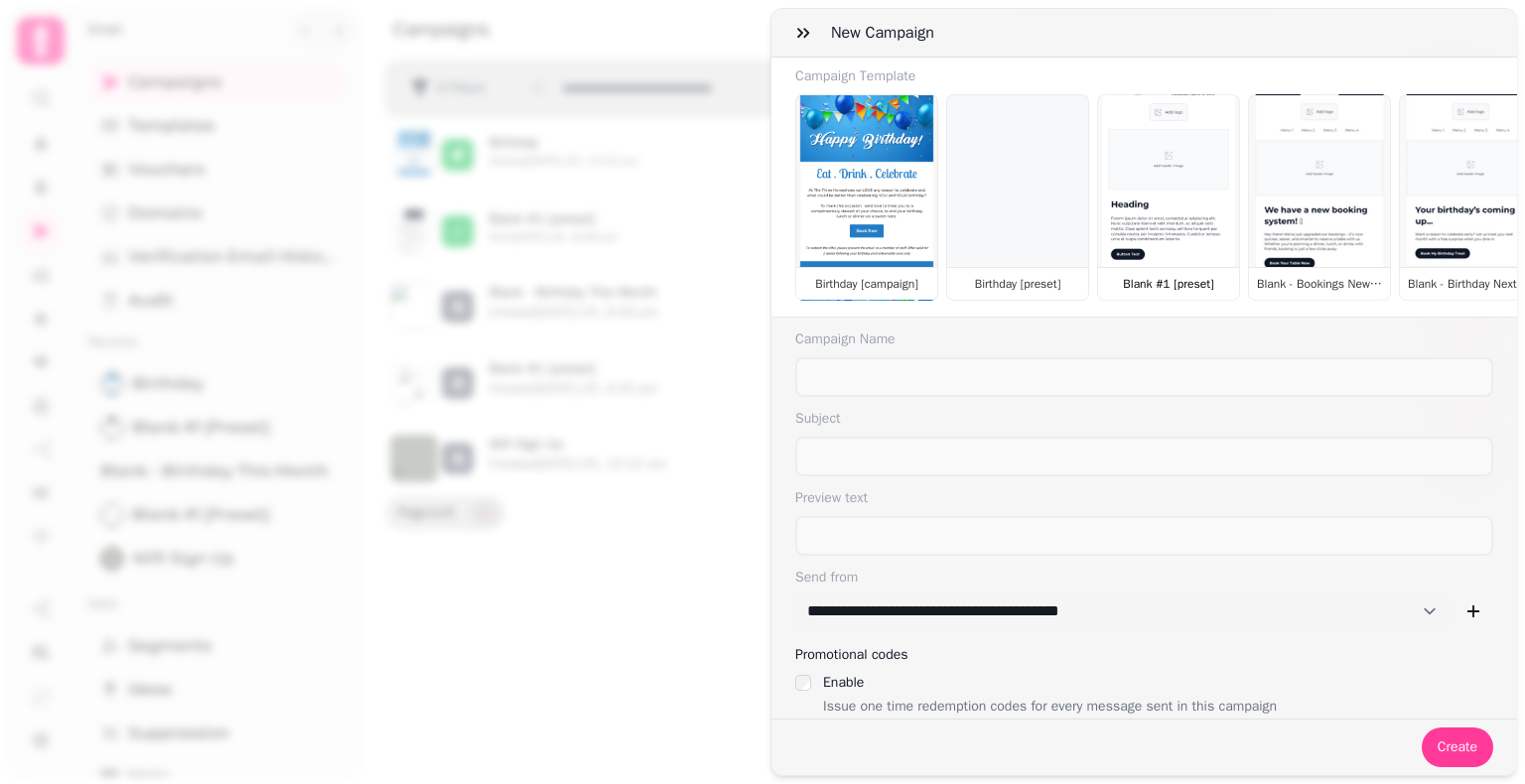 scroll, scrollTop: 0, scrollLeft: 0, axis: both 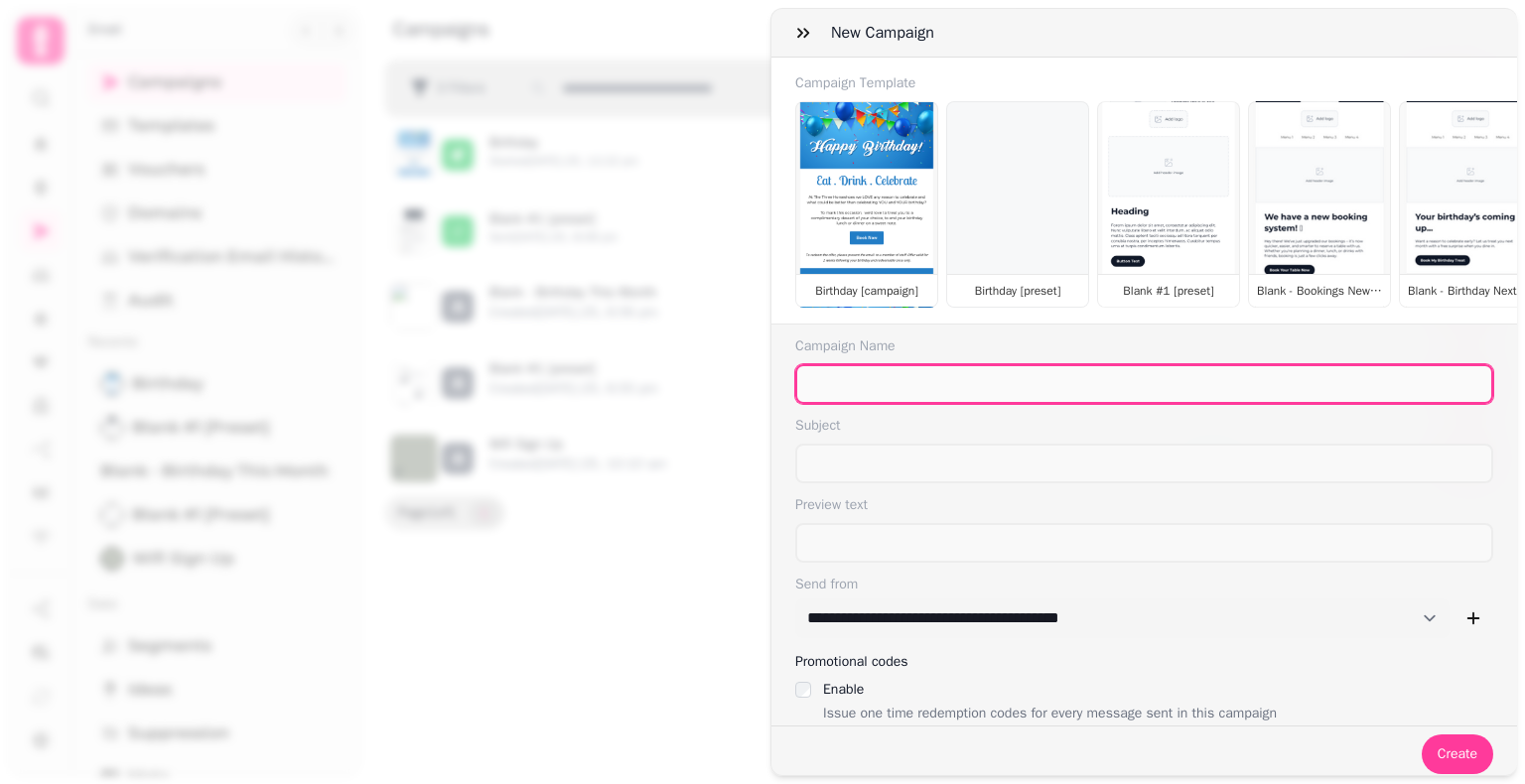 click at bounding box center (1144, 384) 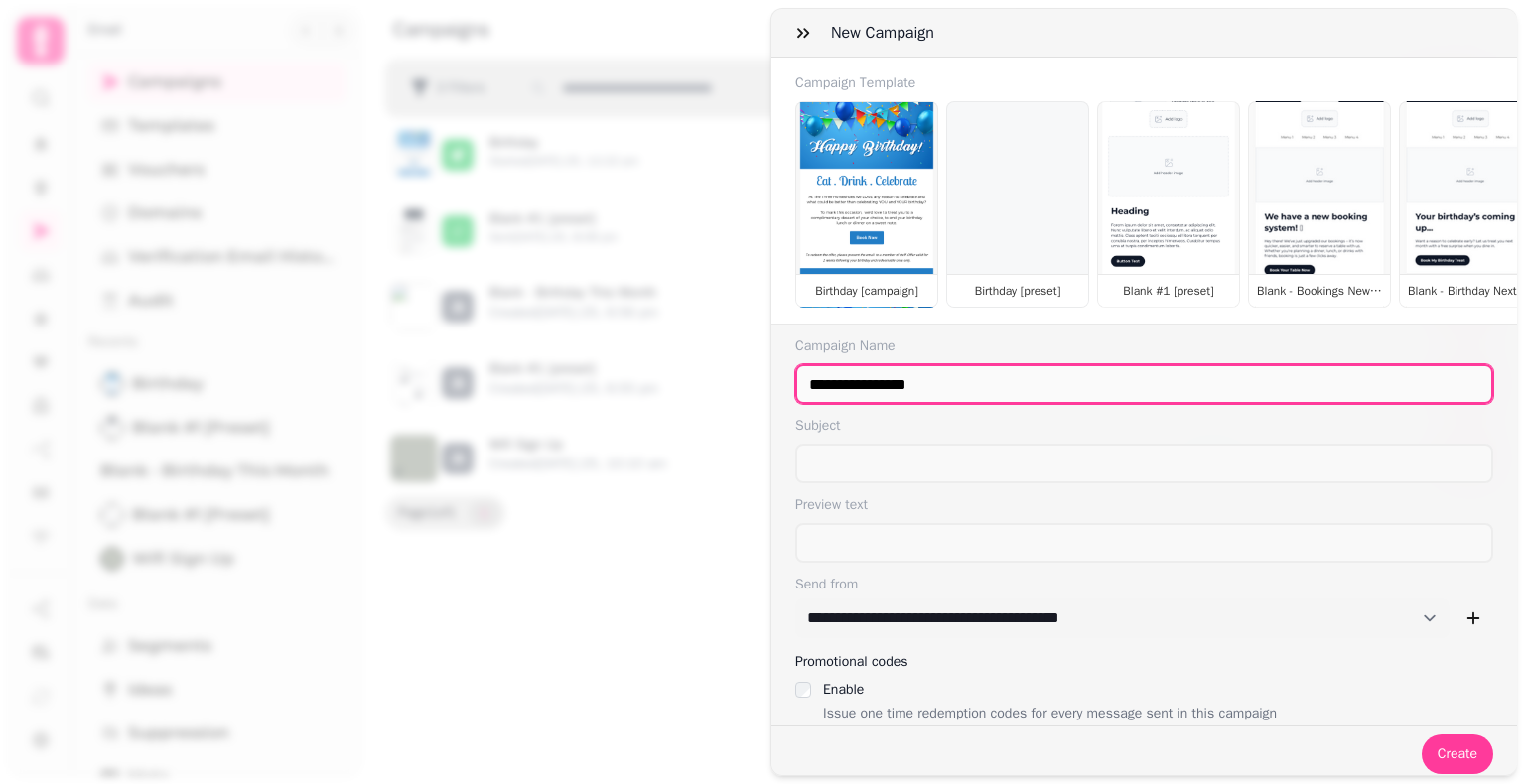 type on "**********" 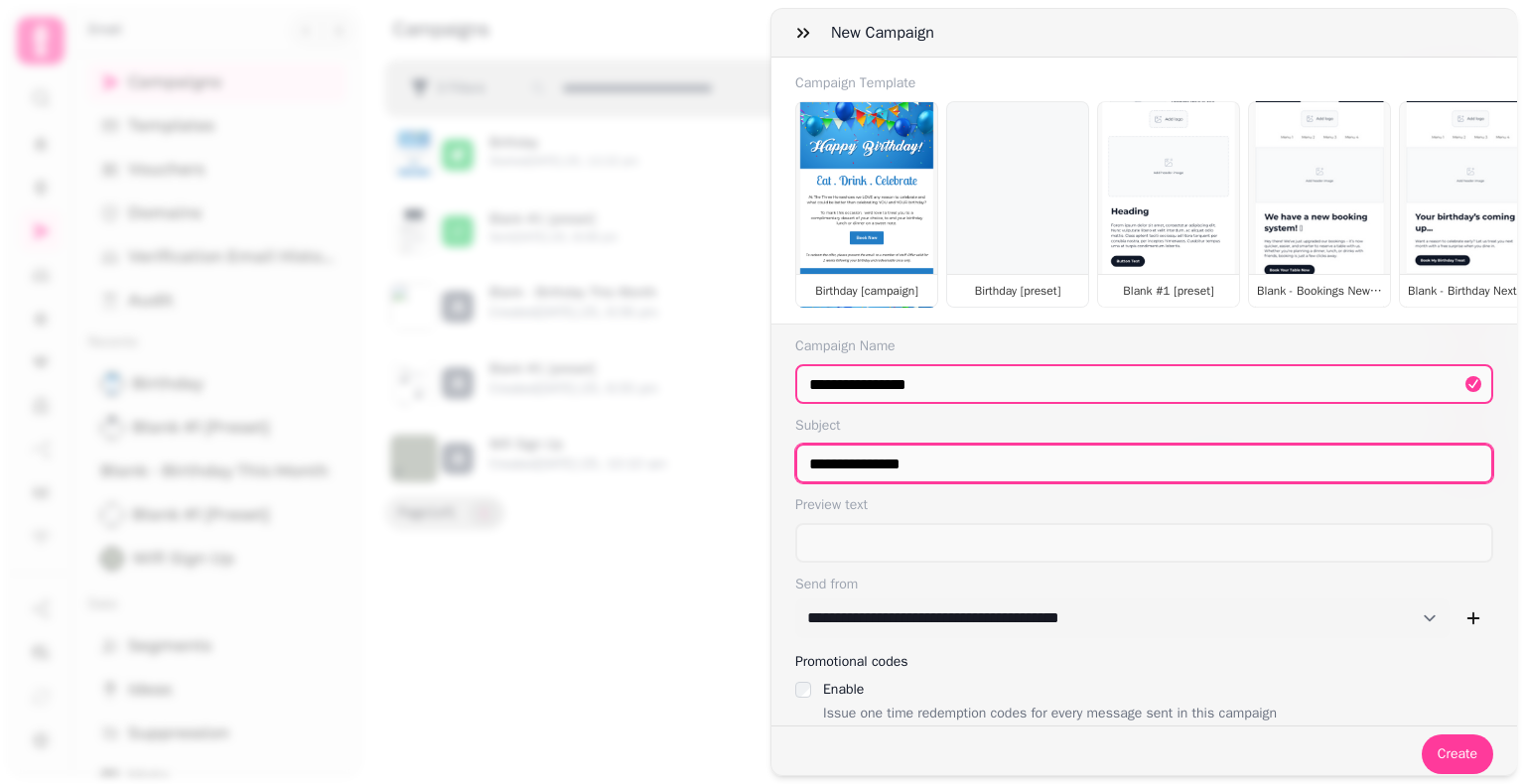 type on "**********" 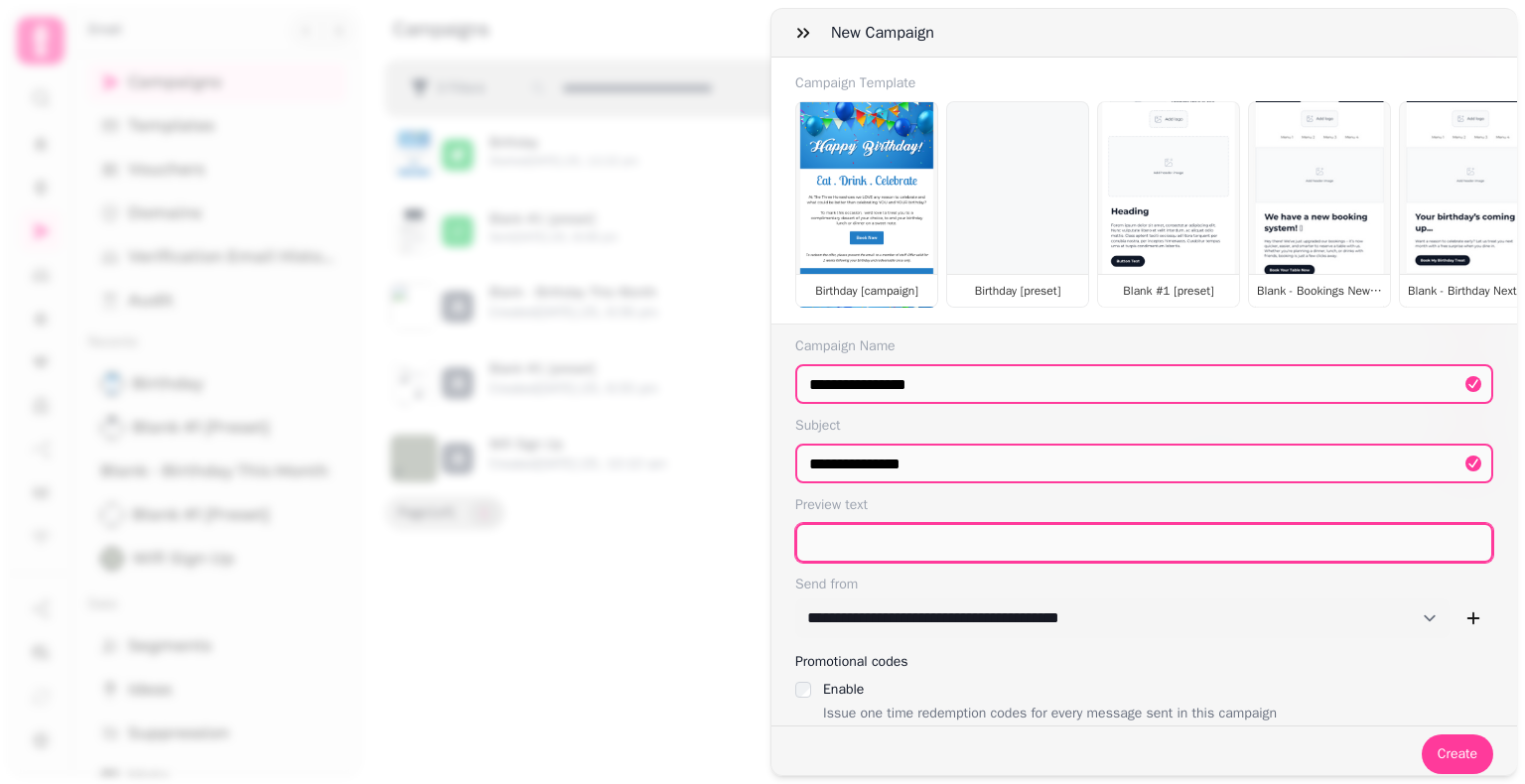 click at bounding box center [1144, 543] 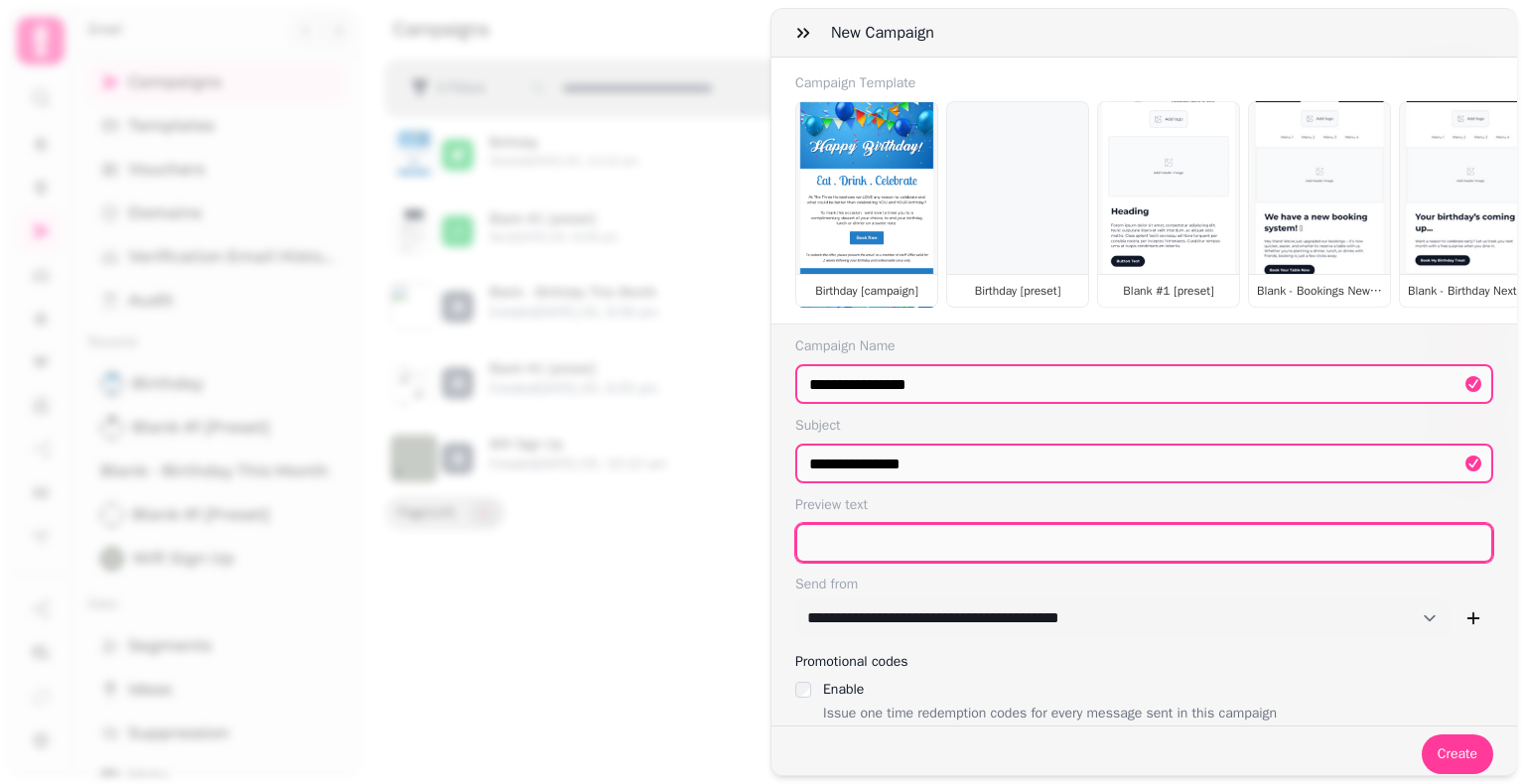 type on "**********" 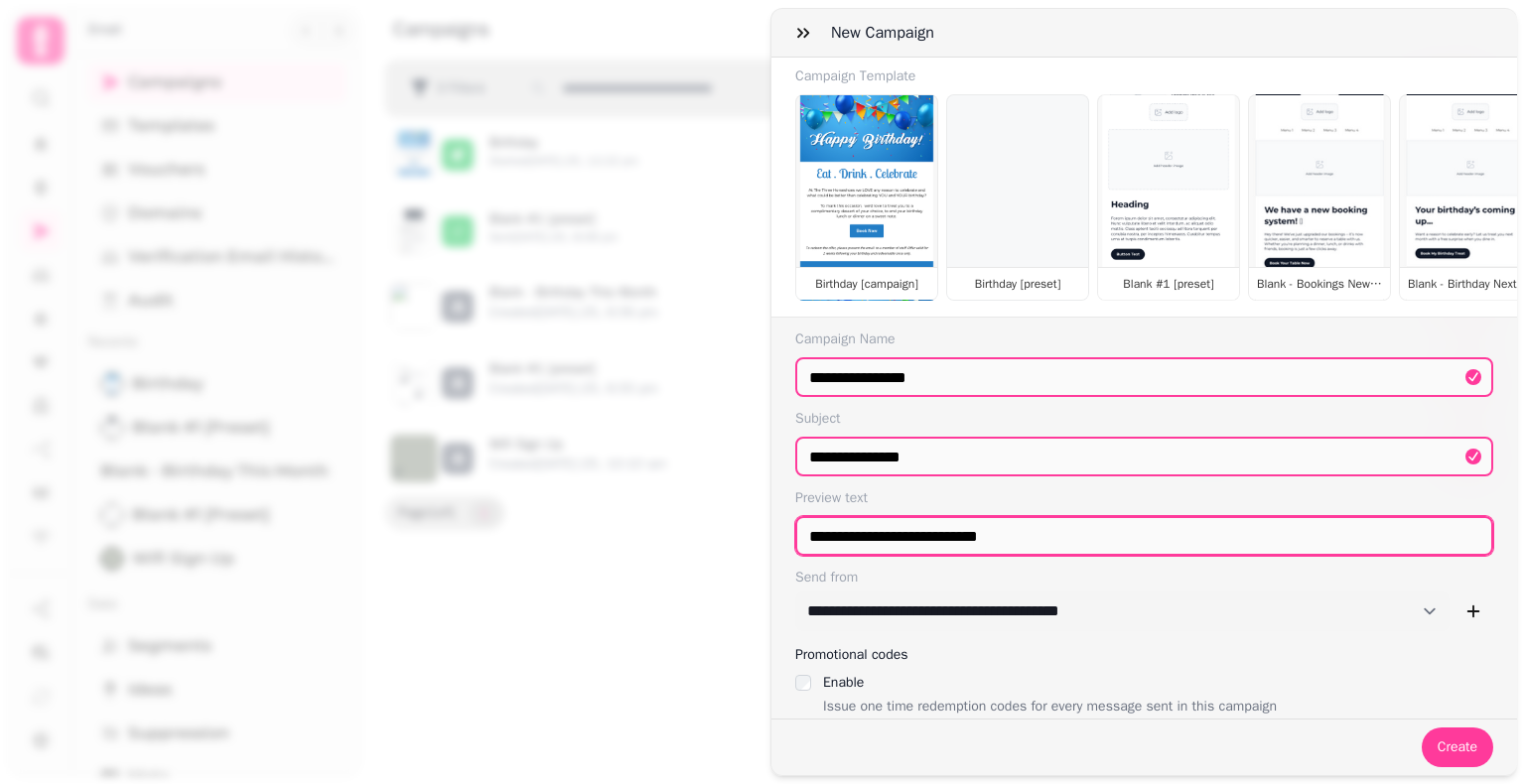 scroll, scrollTop: 36, scrollLeft: 0, axis: vertical 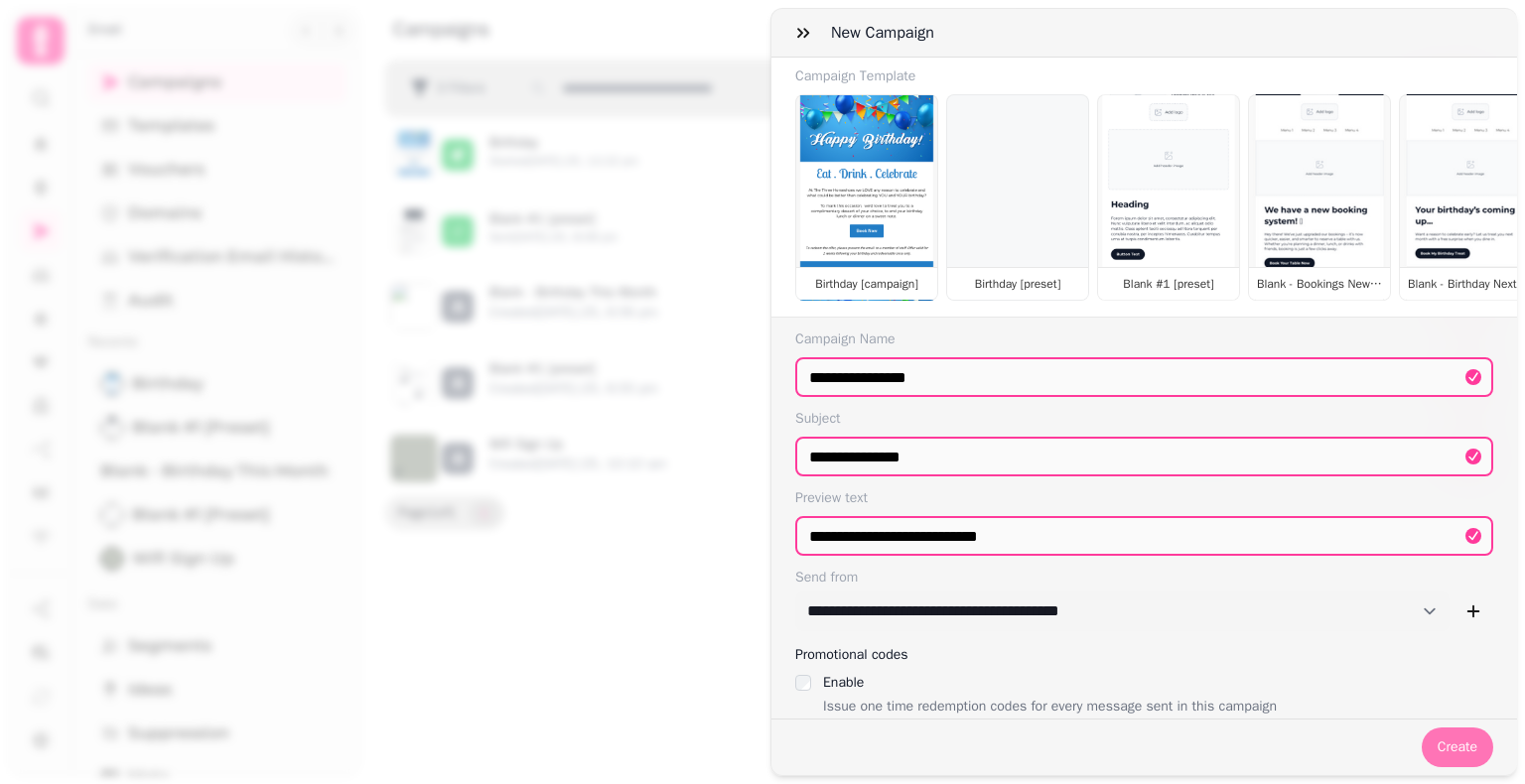 click on "Create" at bounding box center [1457, 747] 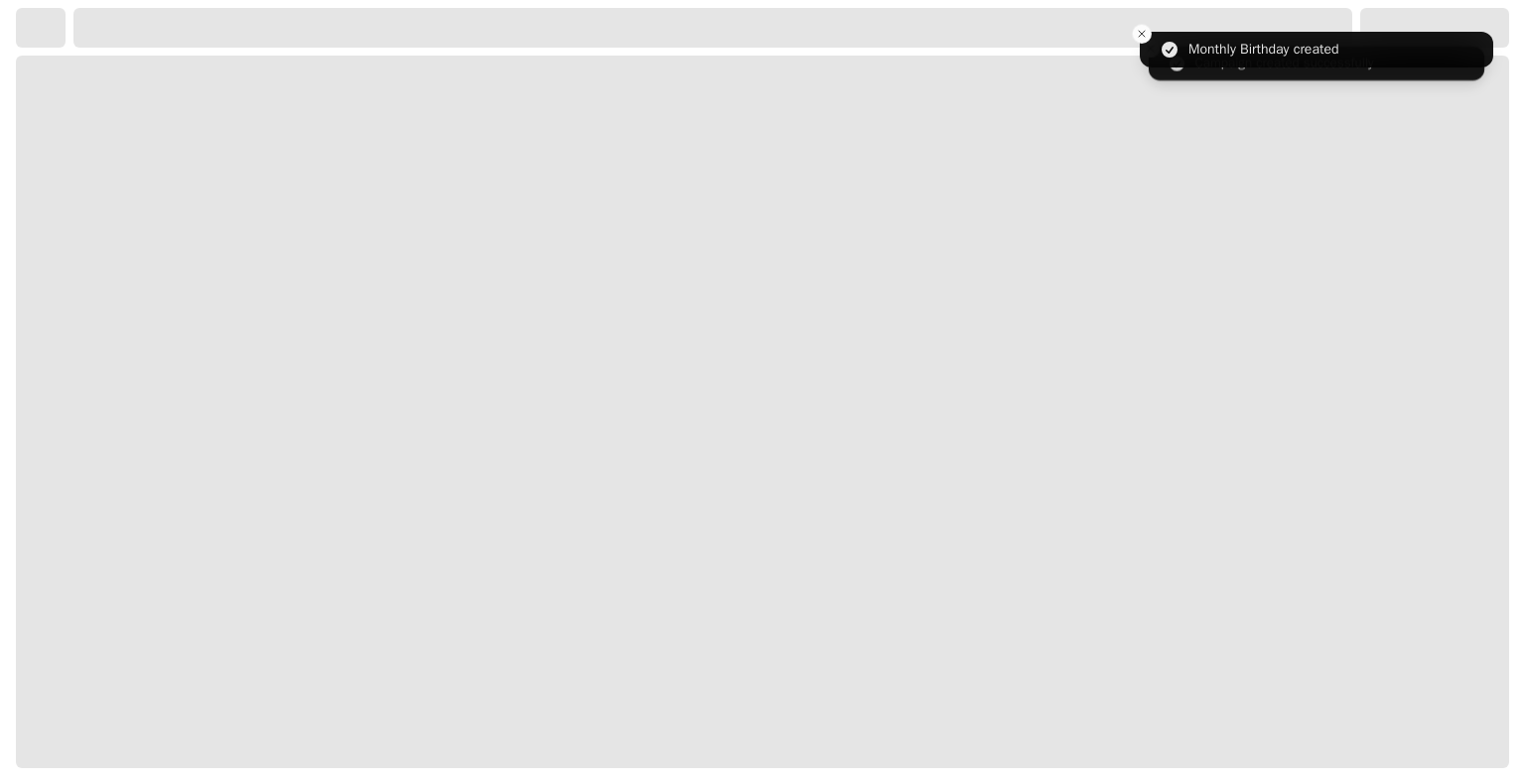 select on "***" 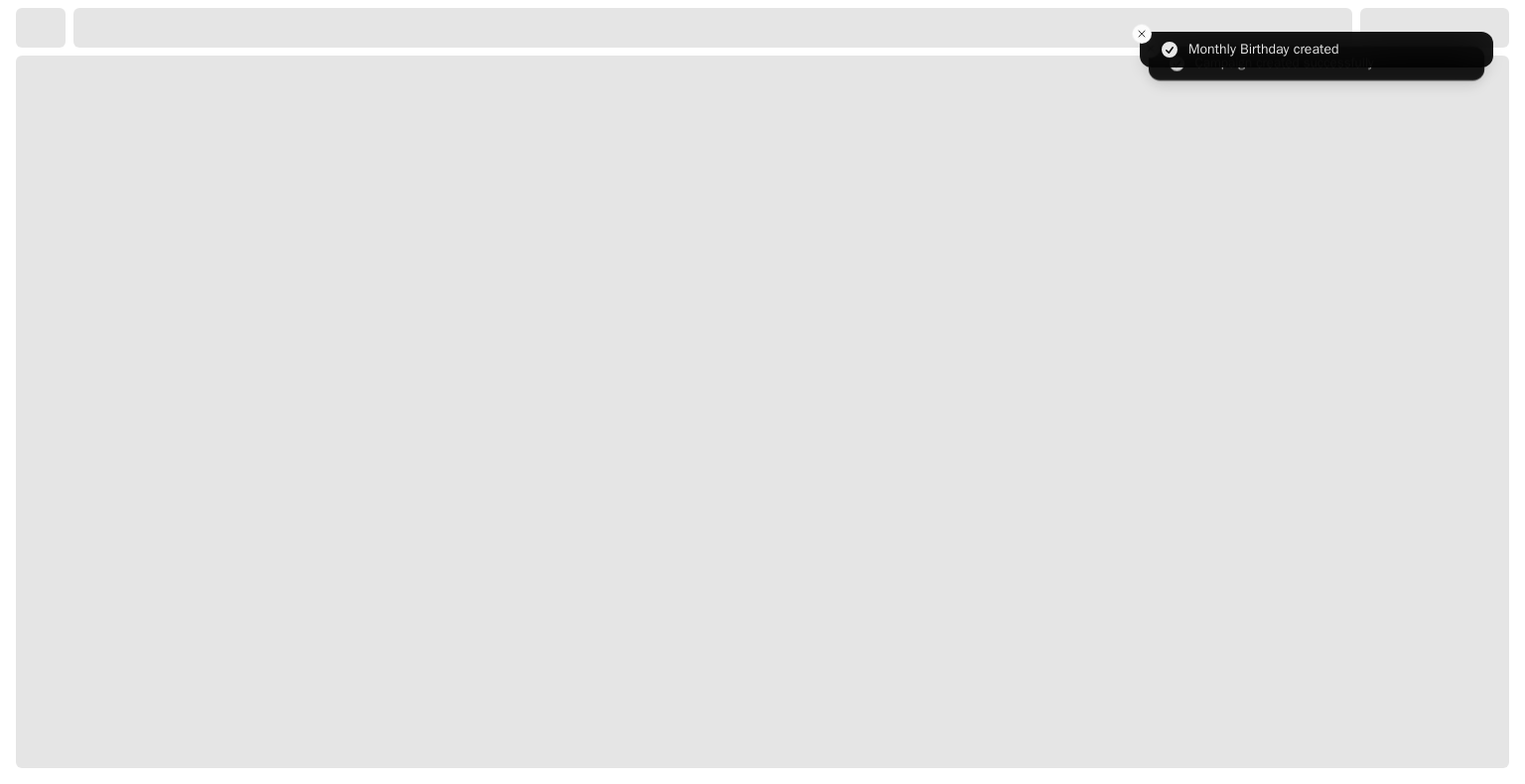 select on "**" 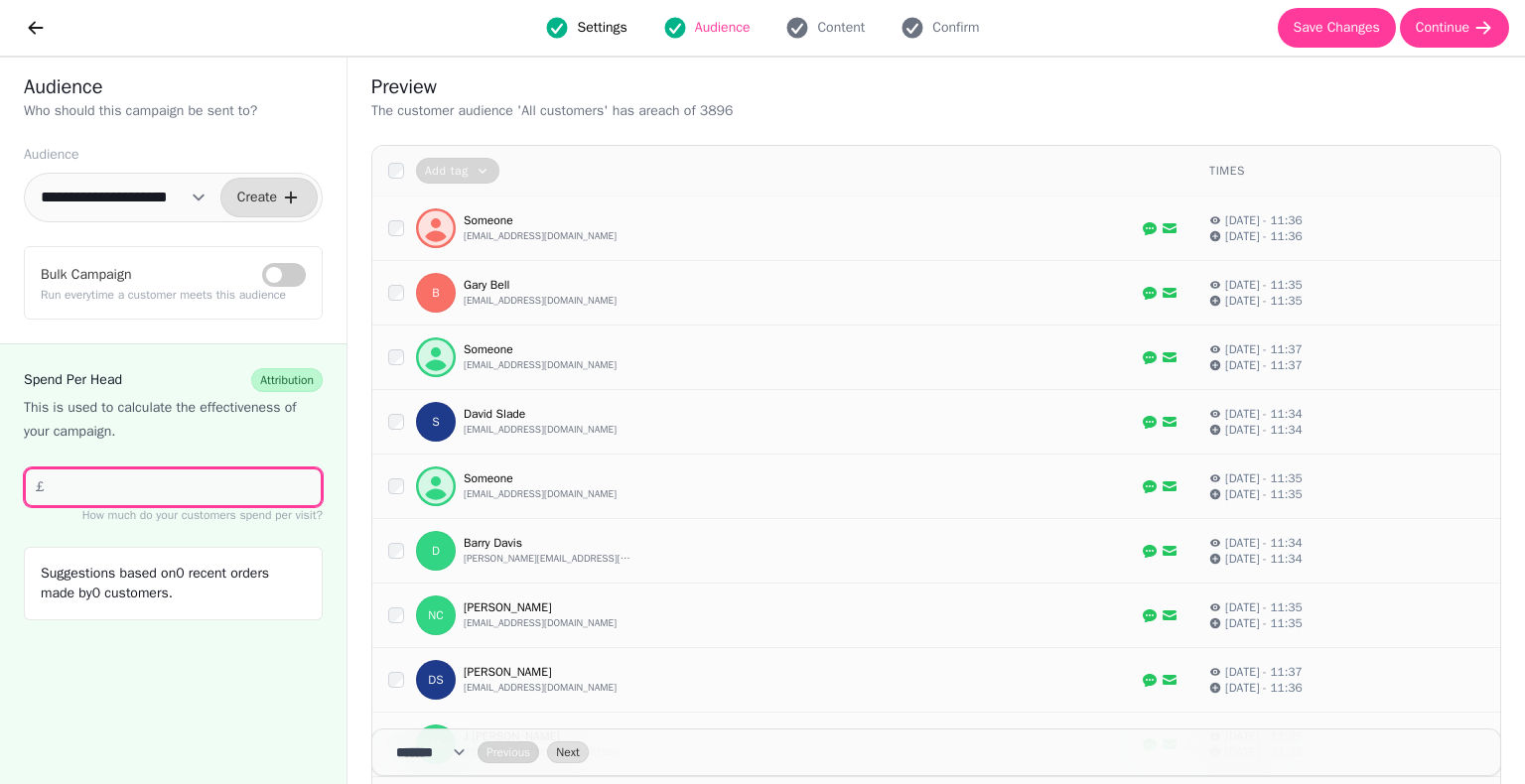 drag, startPoint x: 75, startPoint y: 474, endPoint x: 62, endPoint y: 476, distance: 13.152946 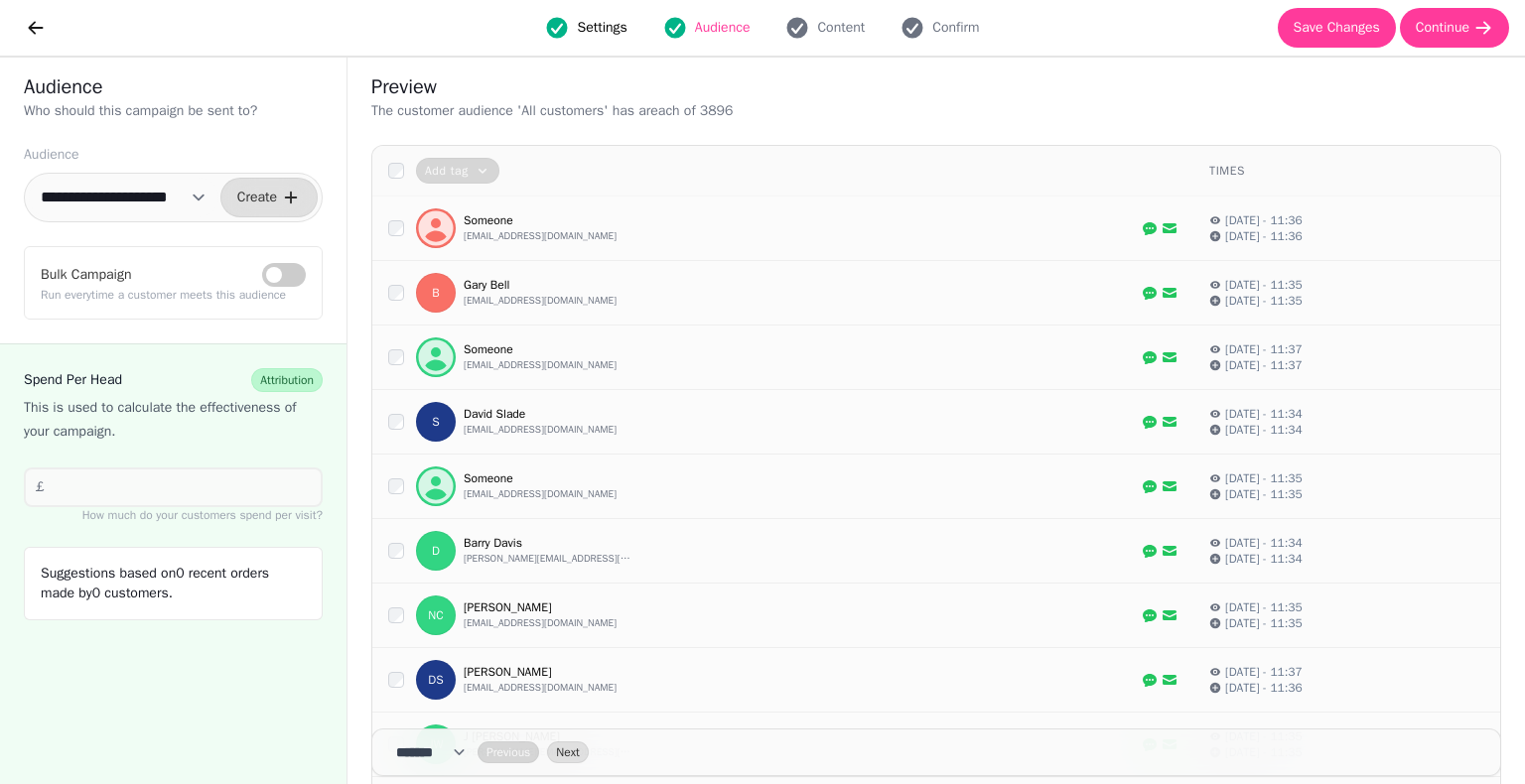 click on "**********" at bounding box center [123, 197] 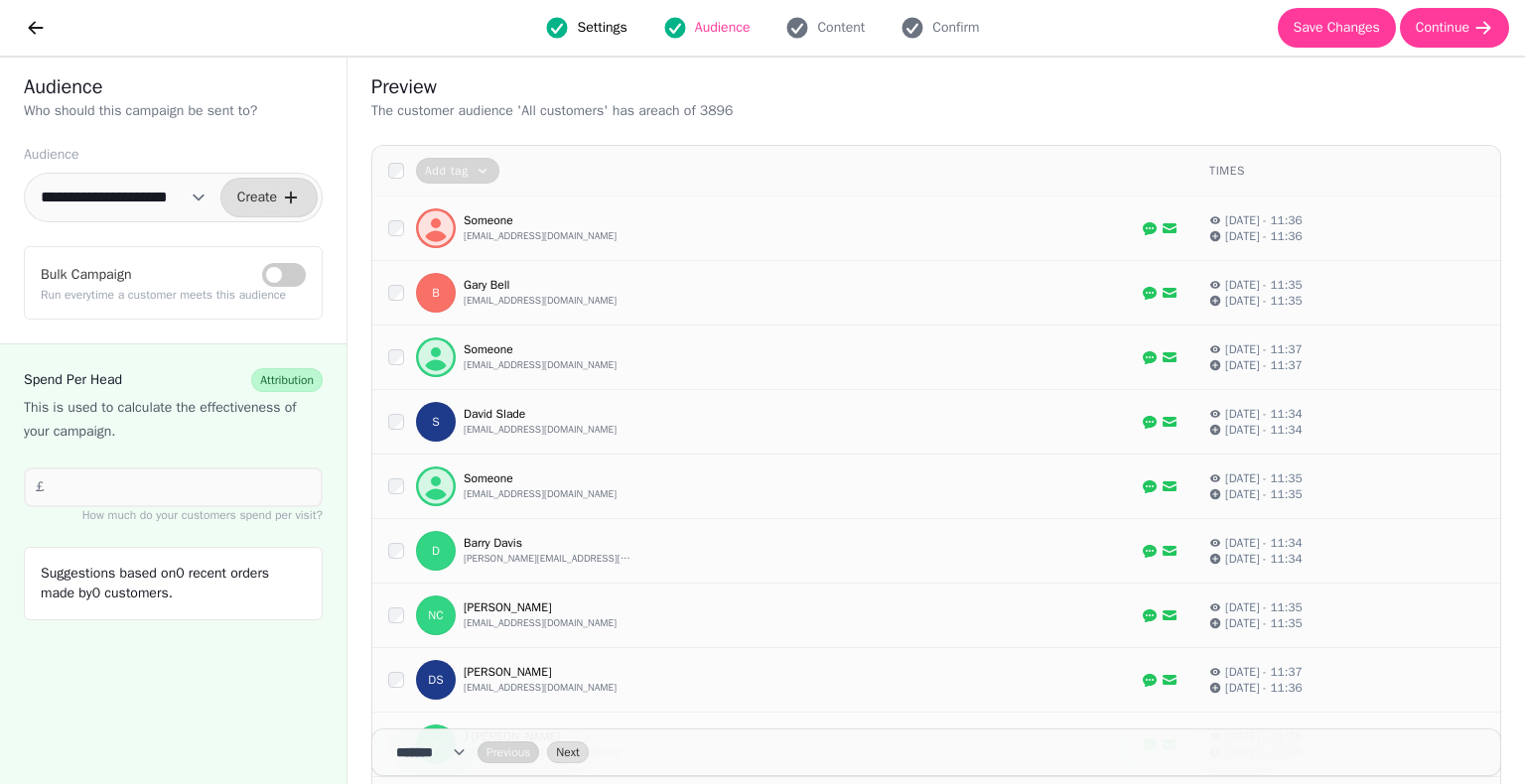 select on "**********" 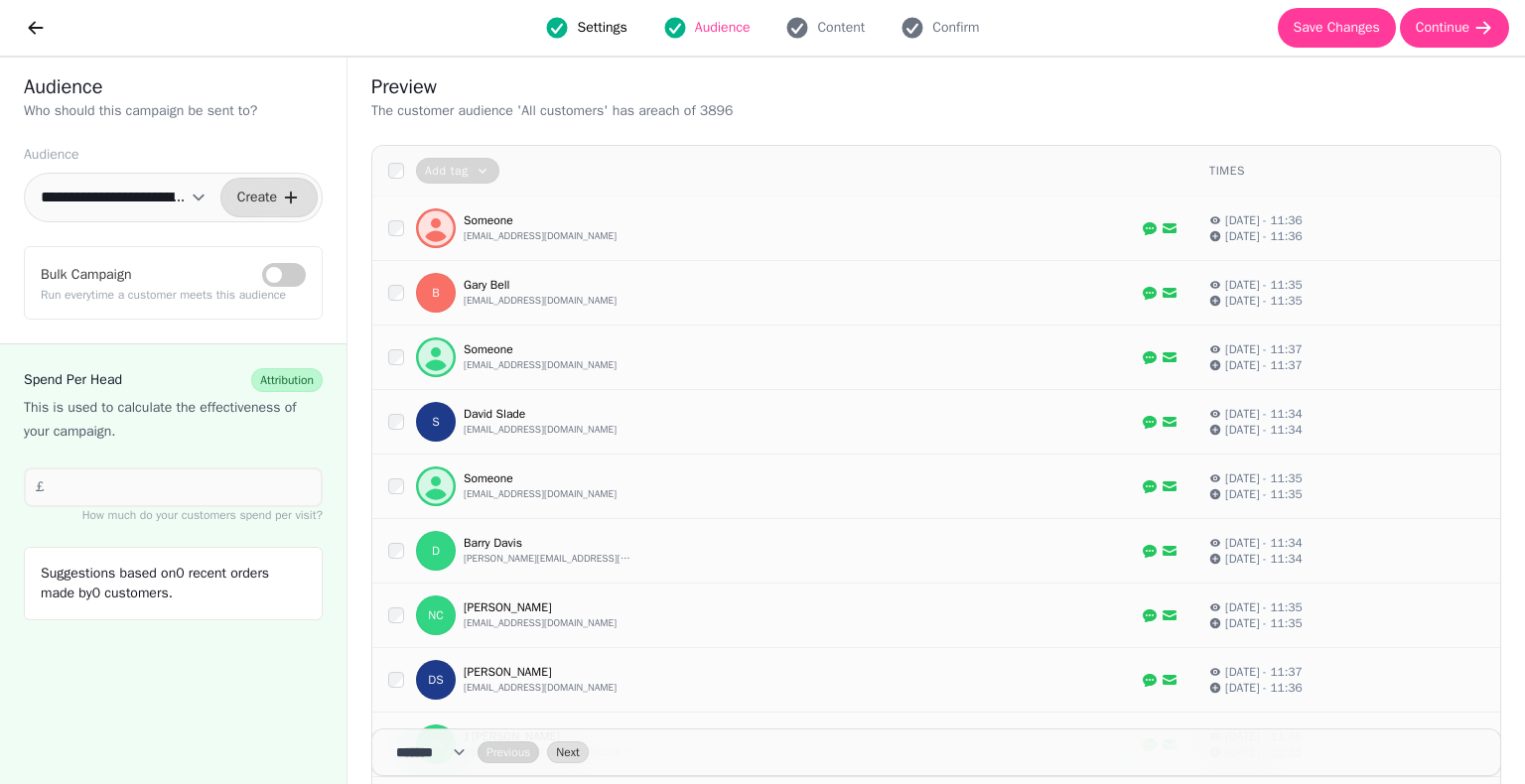 click on "**********" at bounding box center (123, 197) 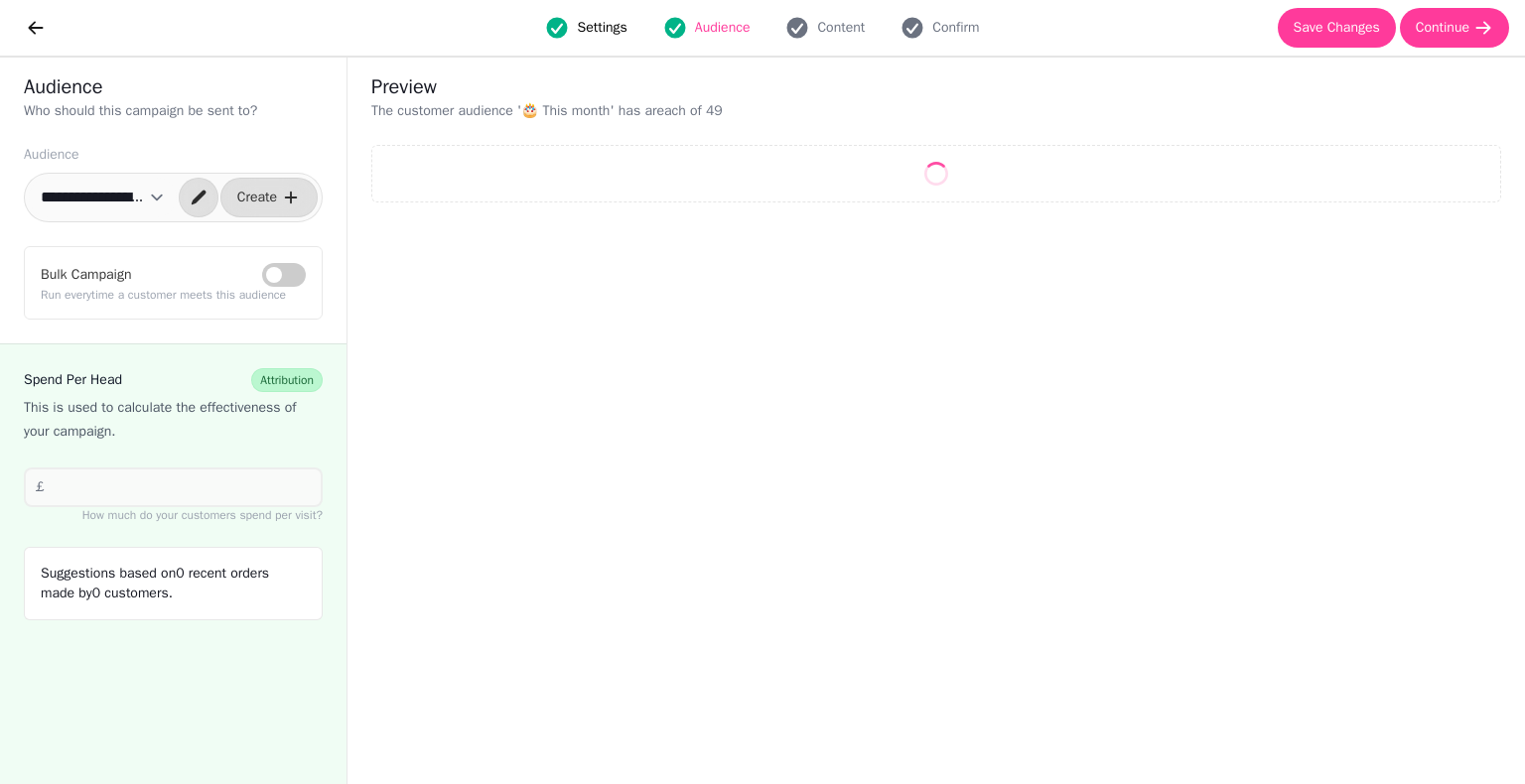 select on "**" 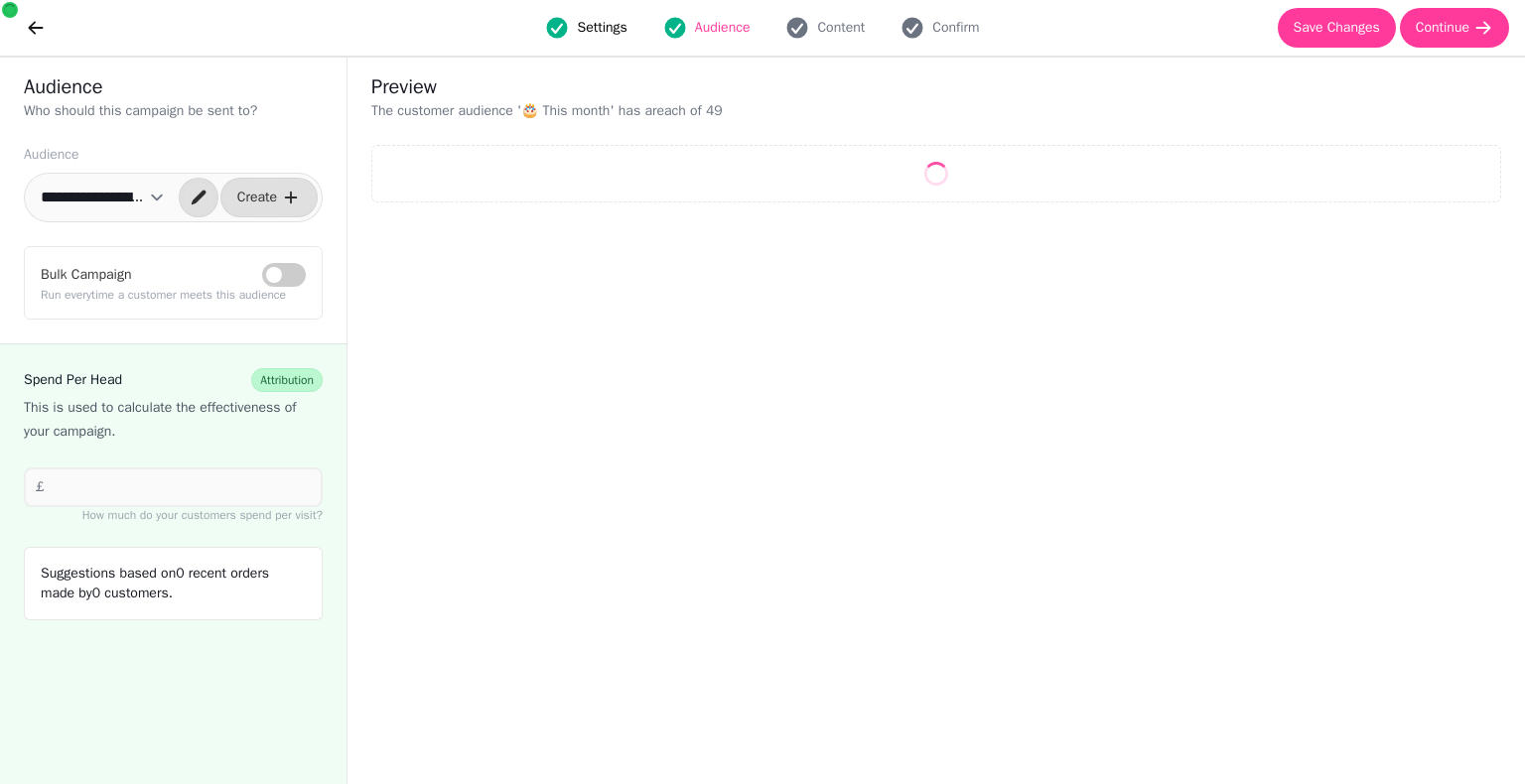 select on "**" 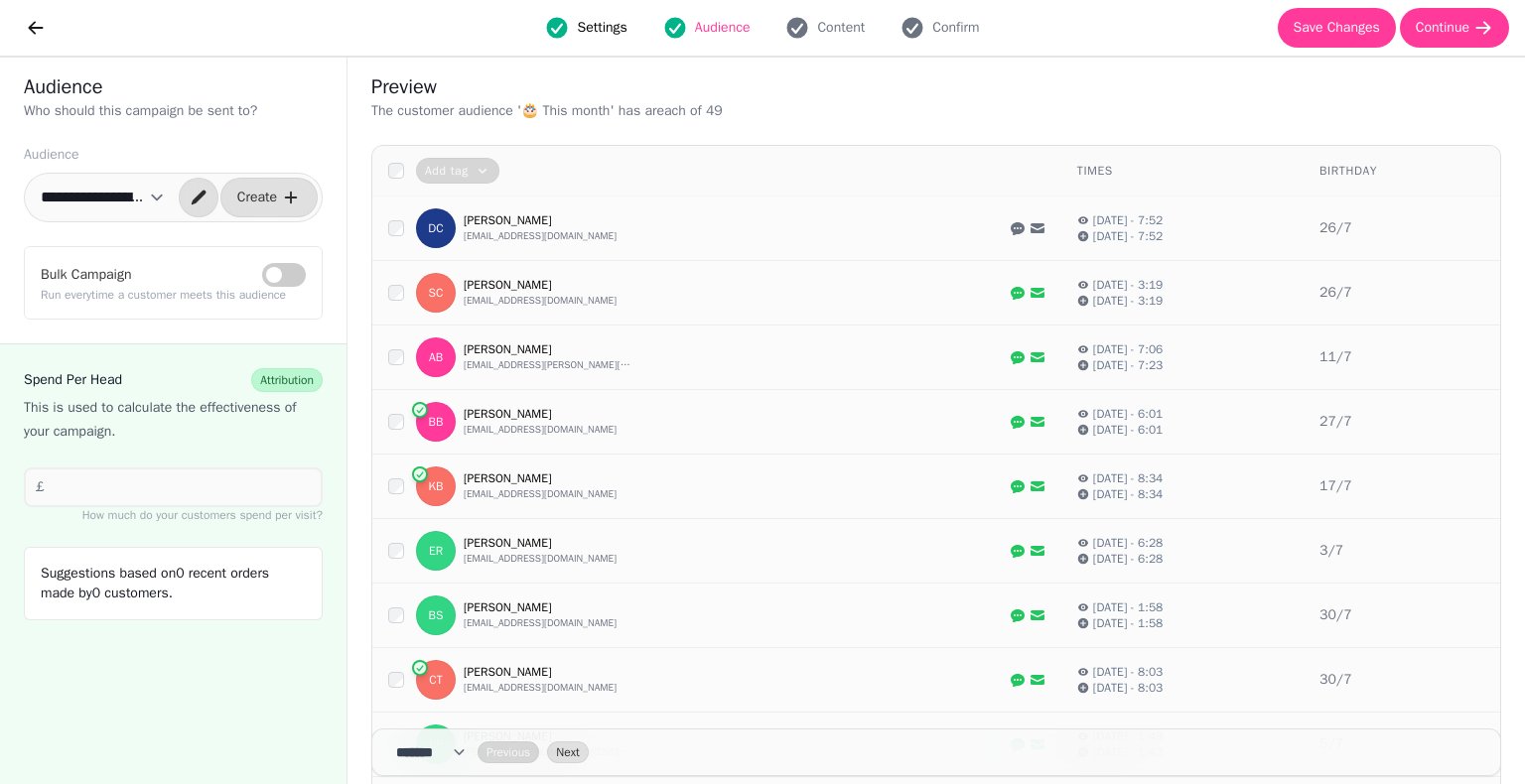 click on "Bulk Campaign" at bounding box center [284, 275] 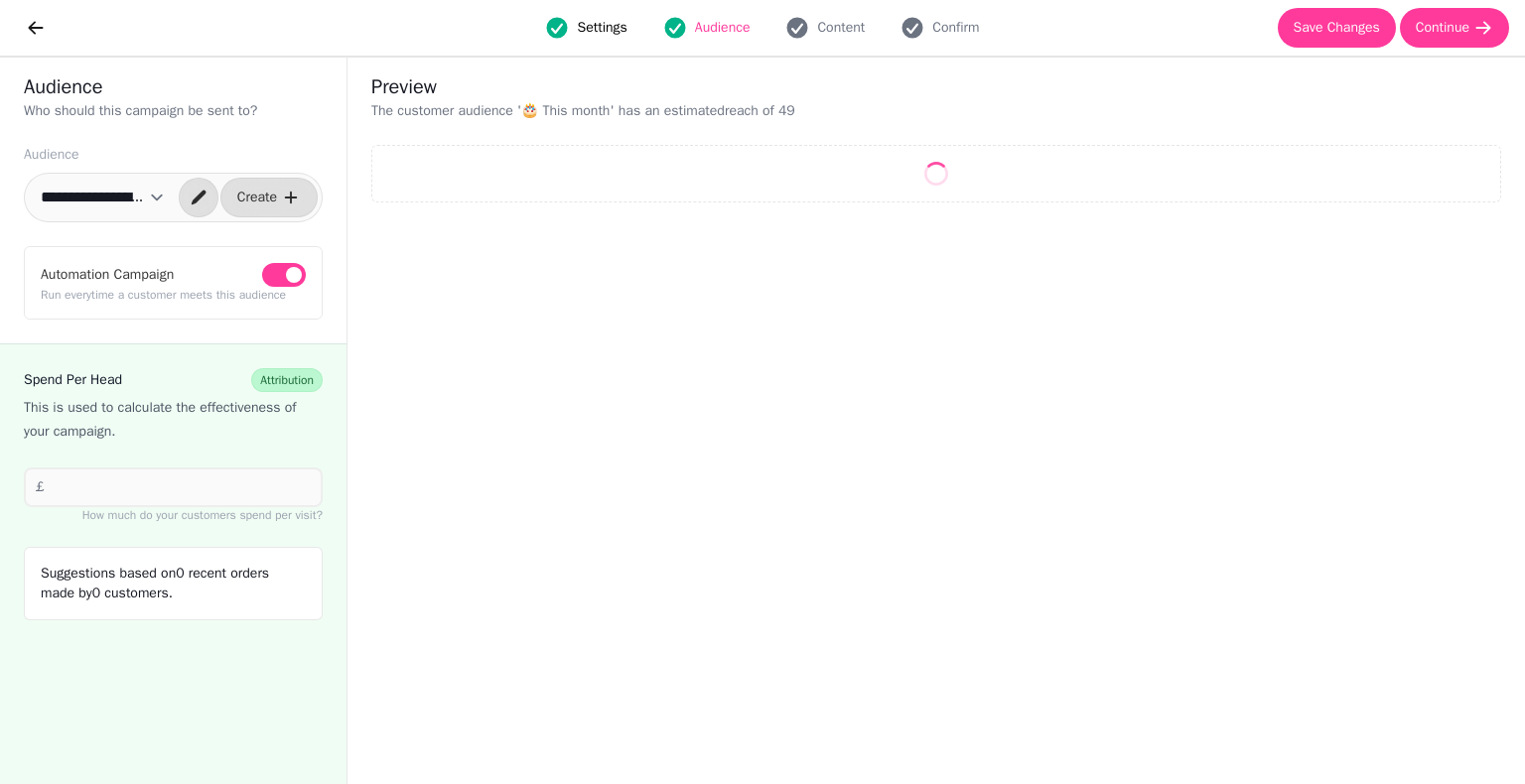 select on "**" 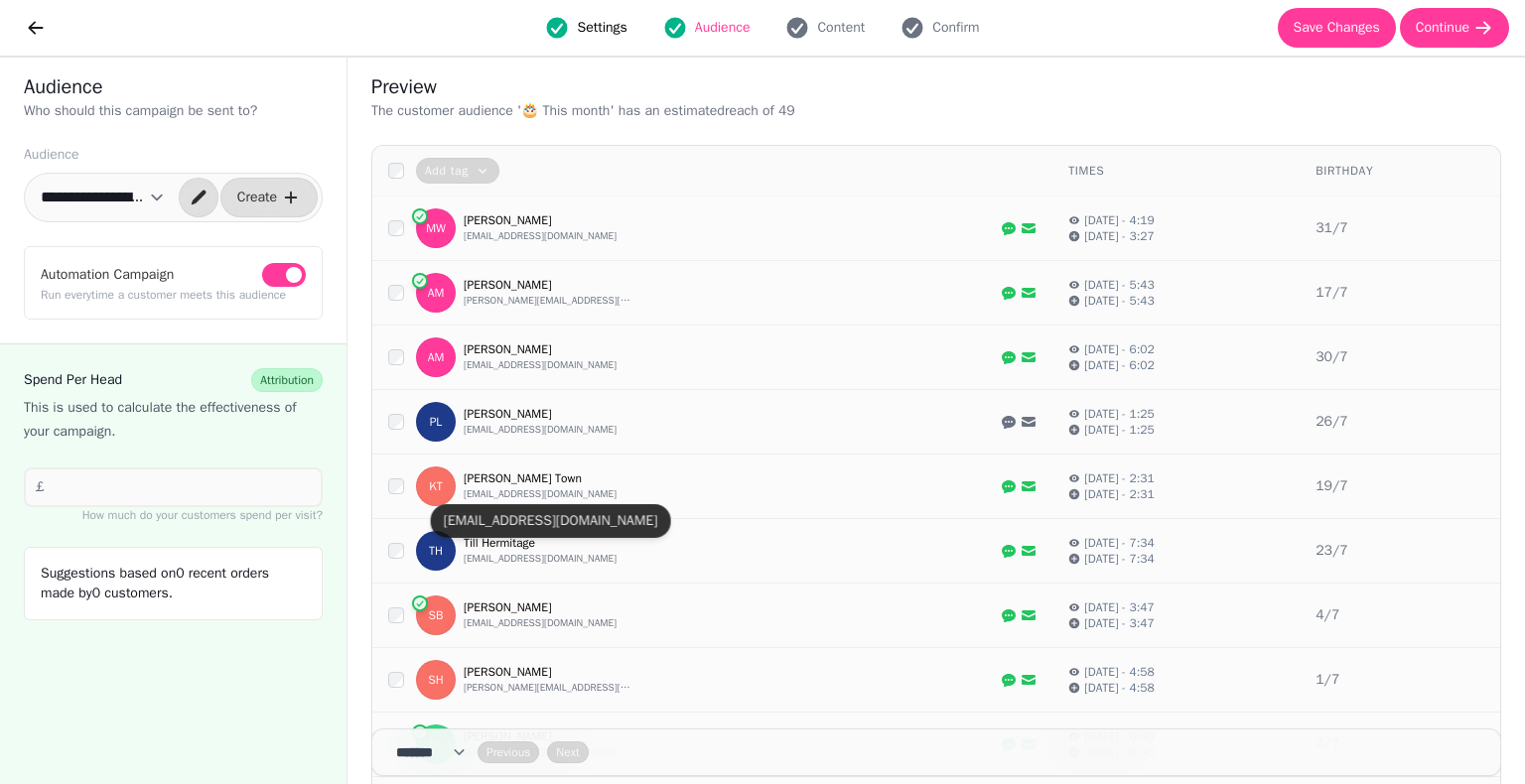 click on "Spend Per Head Attribution This is used to calculate the effectiveness of your campaign. £ ** How much do your customers spend per visit? Suggestions based on  0   recent orders made by  0   customers." at bounding box center [173, 564] 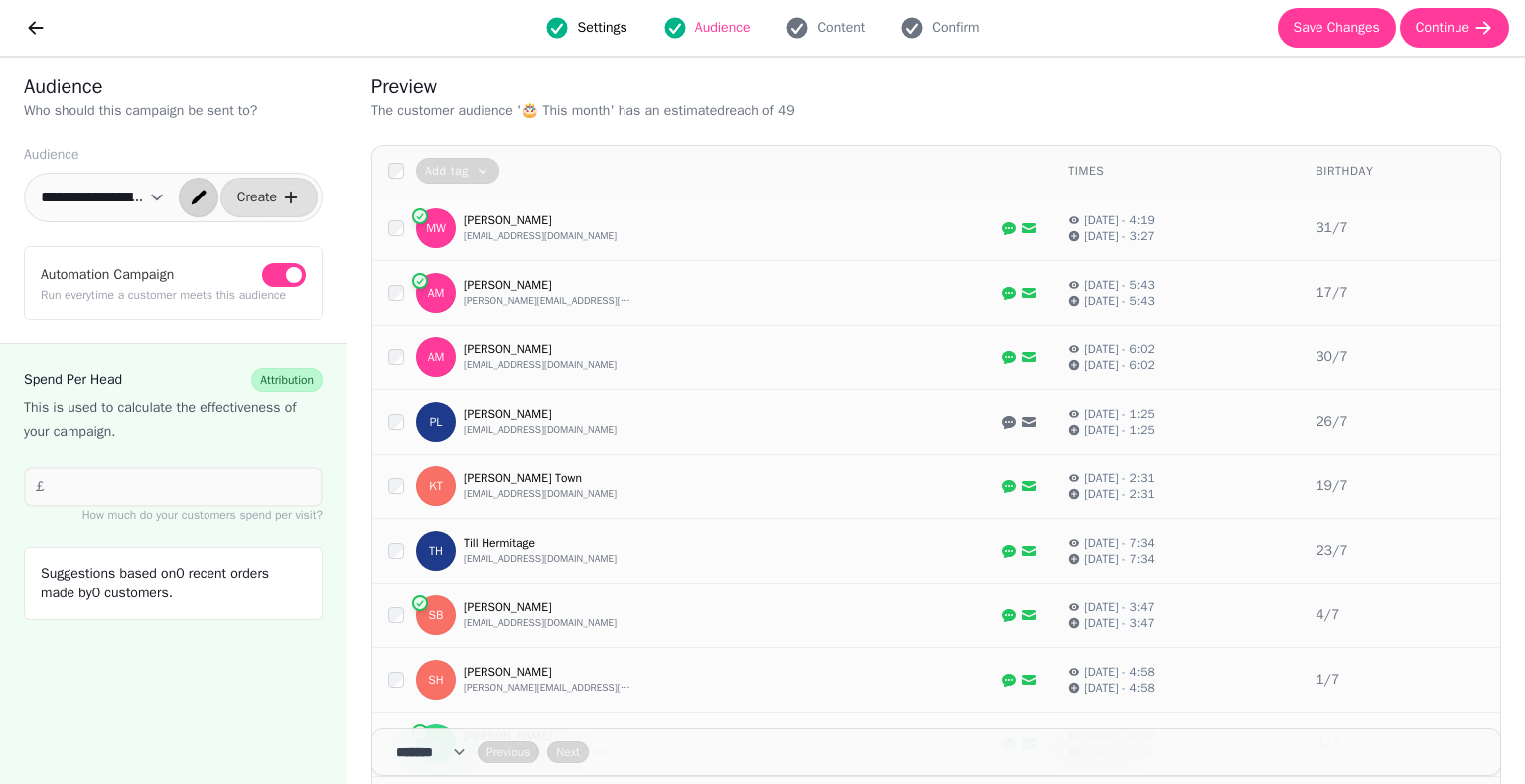 click 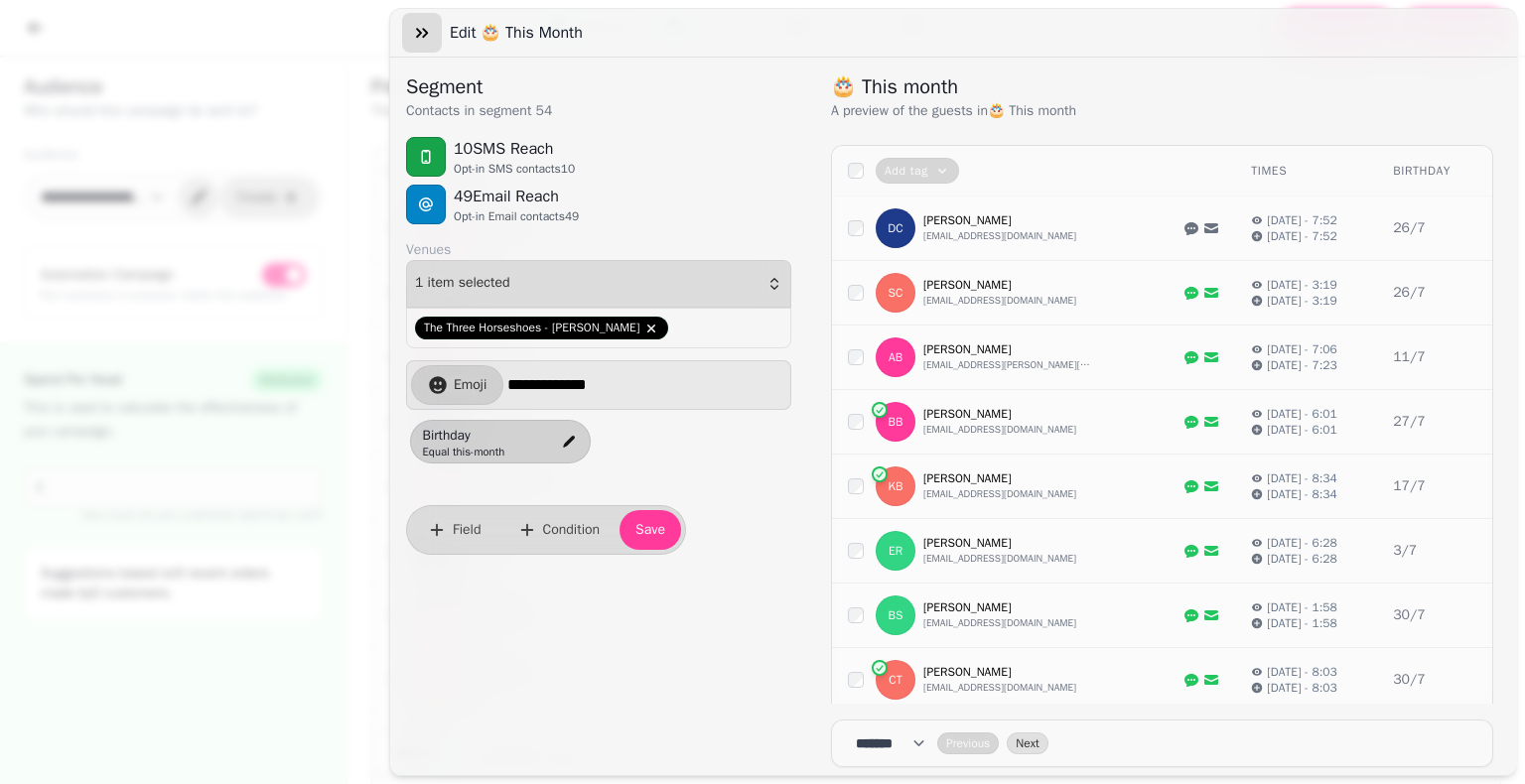 click 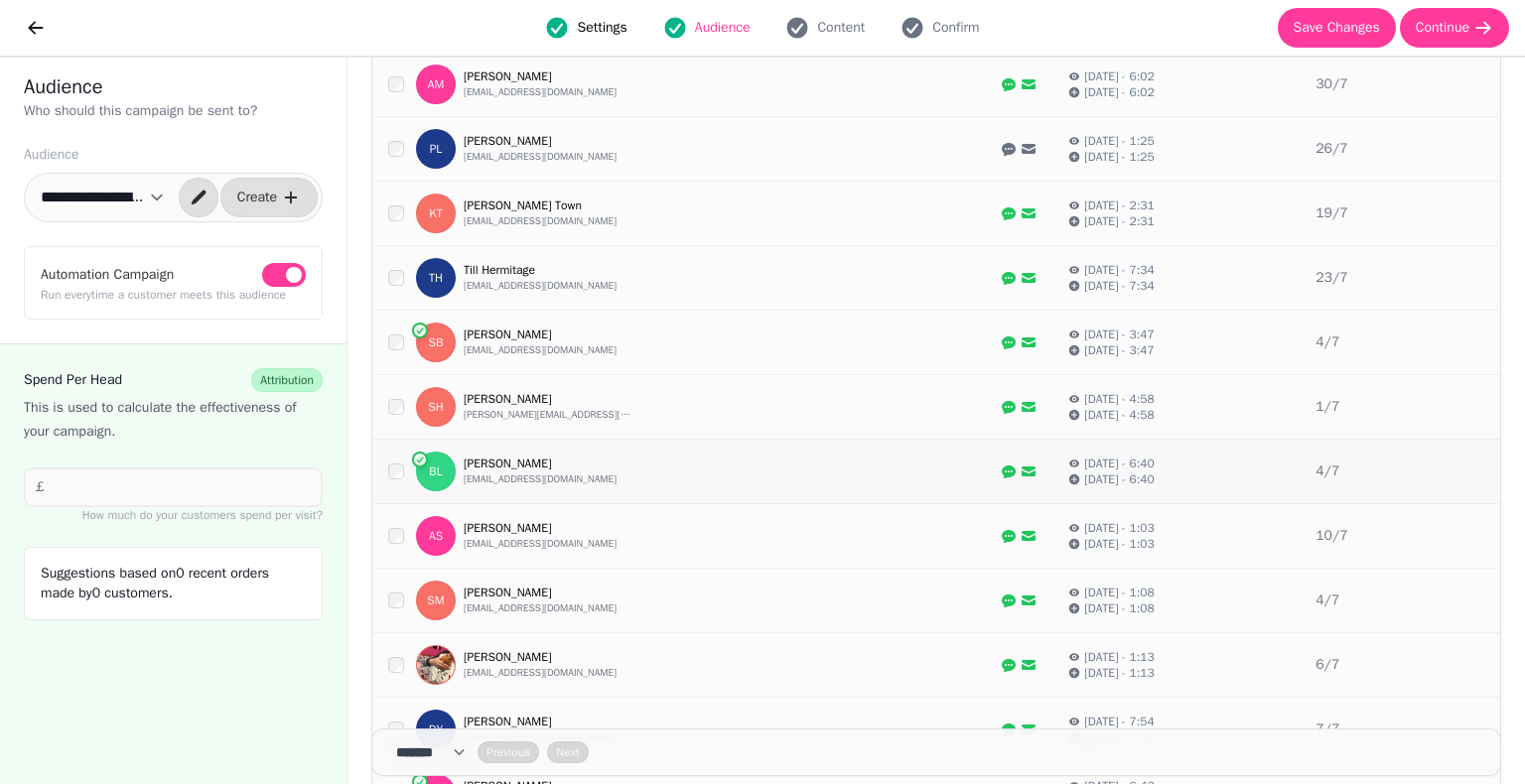 scroll, scrollTop: 381, scrollLeft: 0, axis: vertical 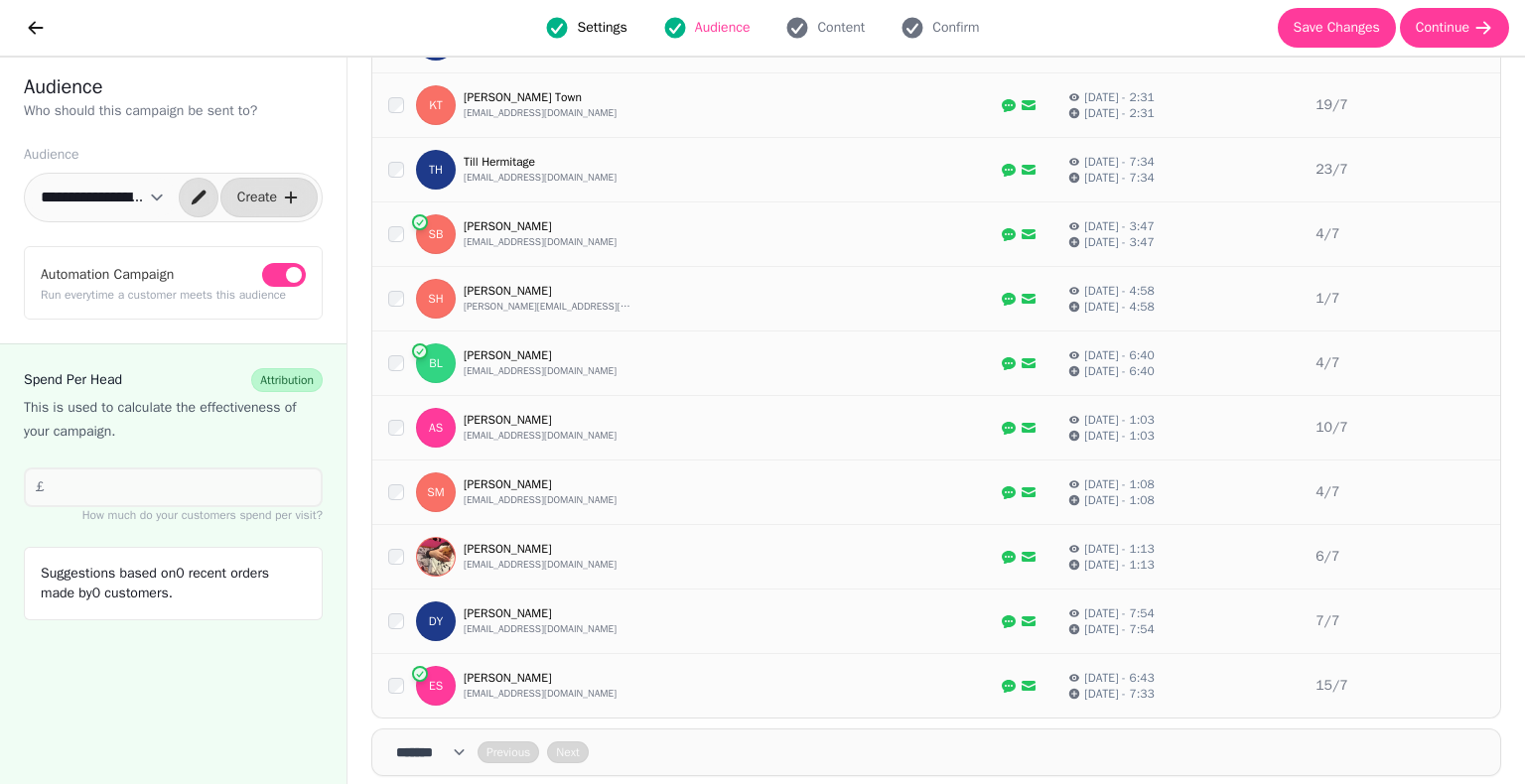 click on "**********" at bounding box center [102, 197] 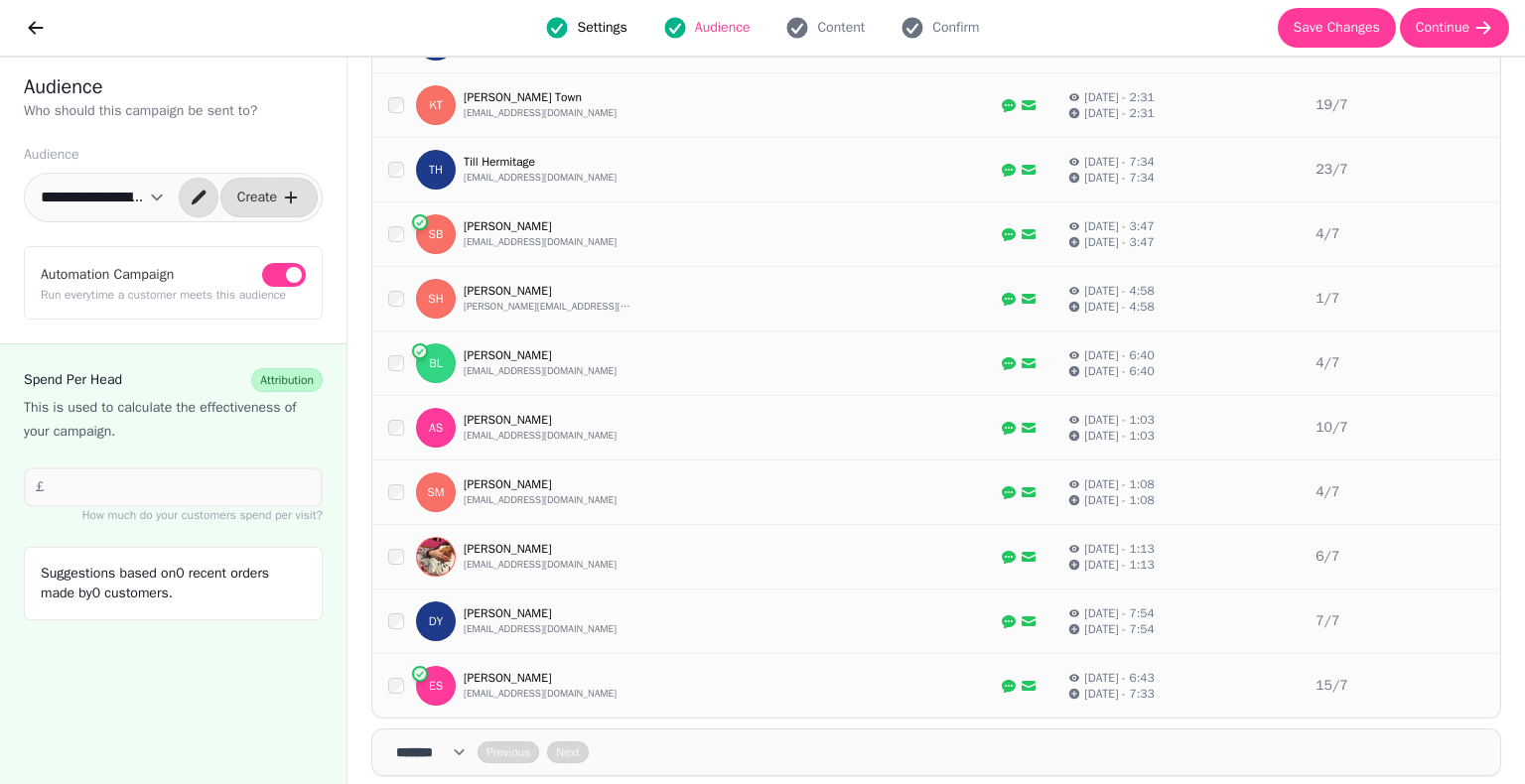 click on "**********" at bounding box center (102, 197) 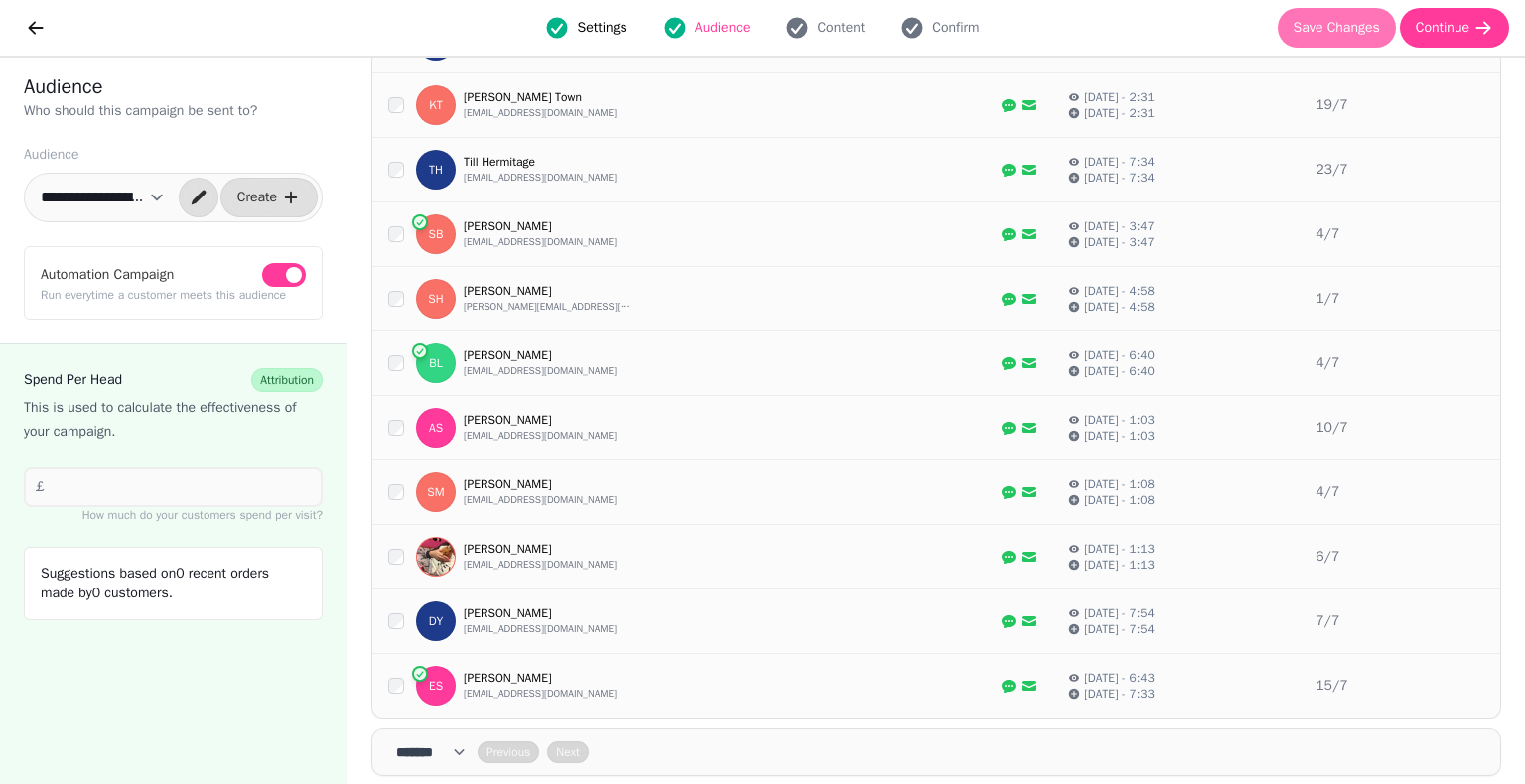 click on "Save Changes" at bounding box center [1336, 28] 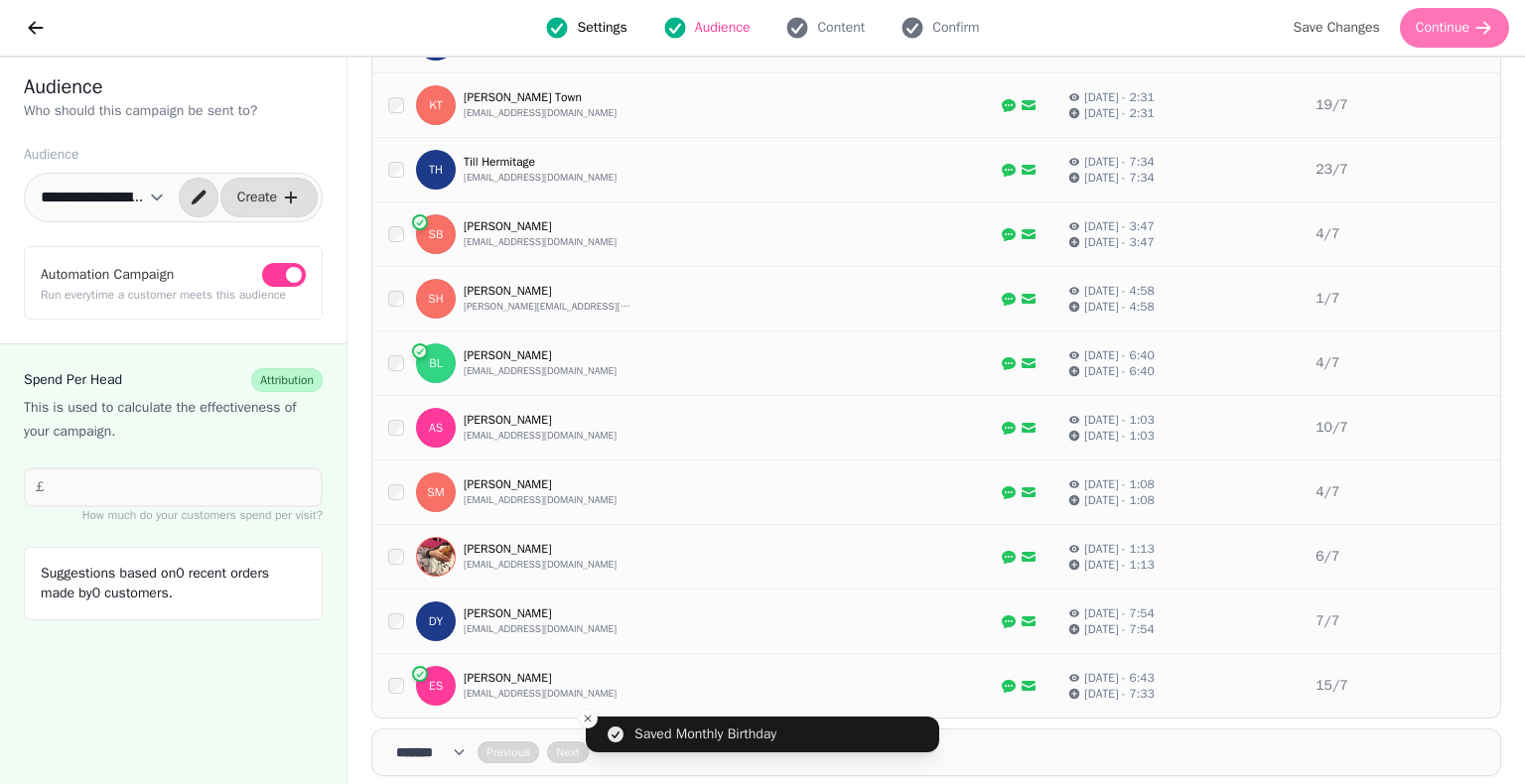 click on "Continue" at bounding box center (1443, 28) 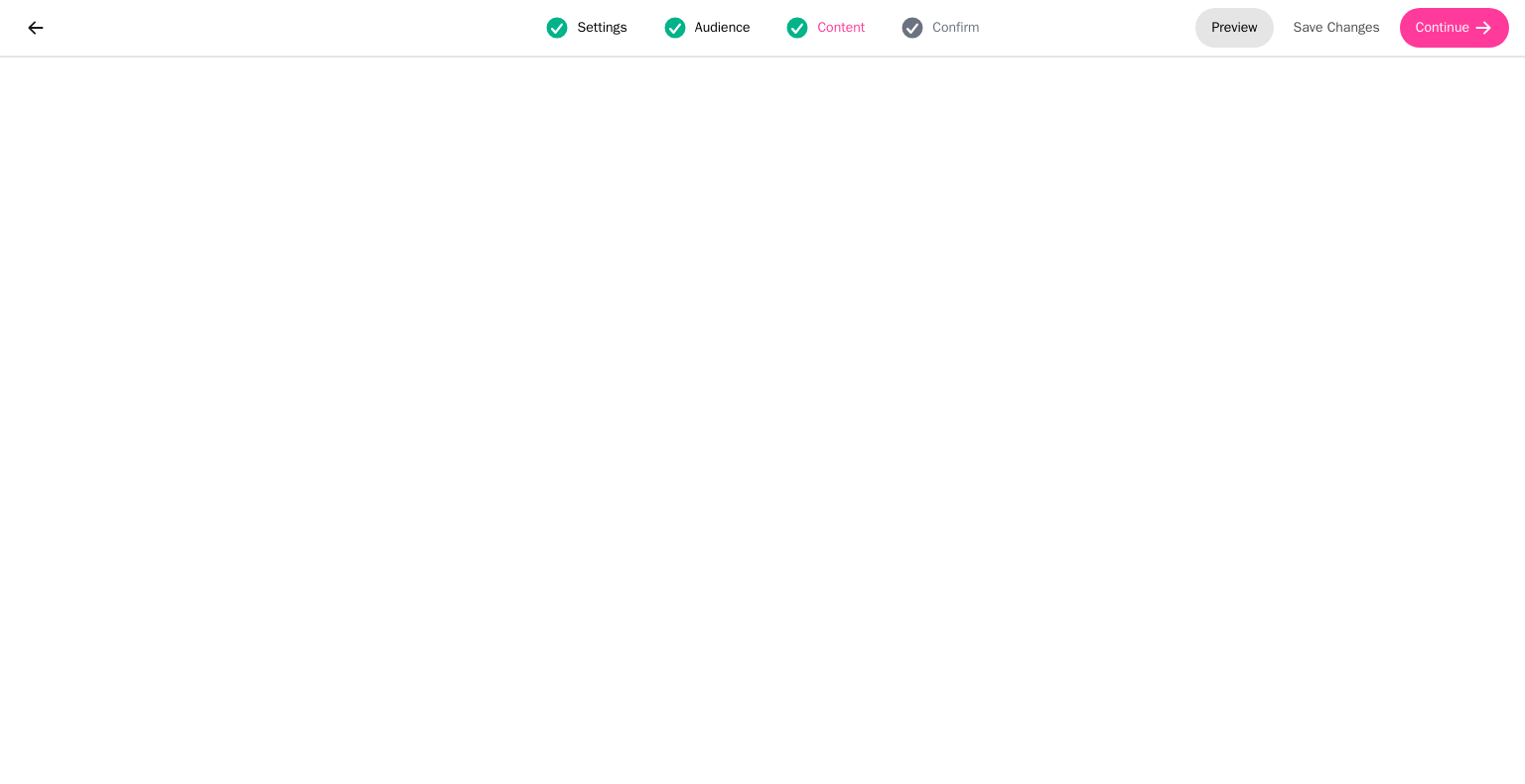 click on "Preview" at bounding box center [1234, 28] 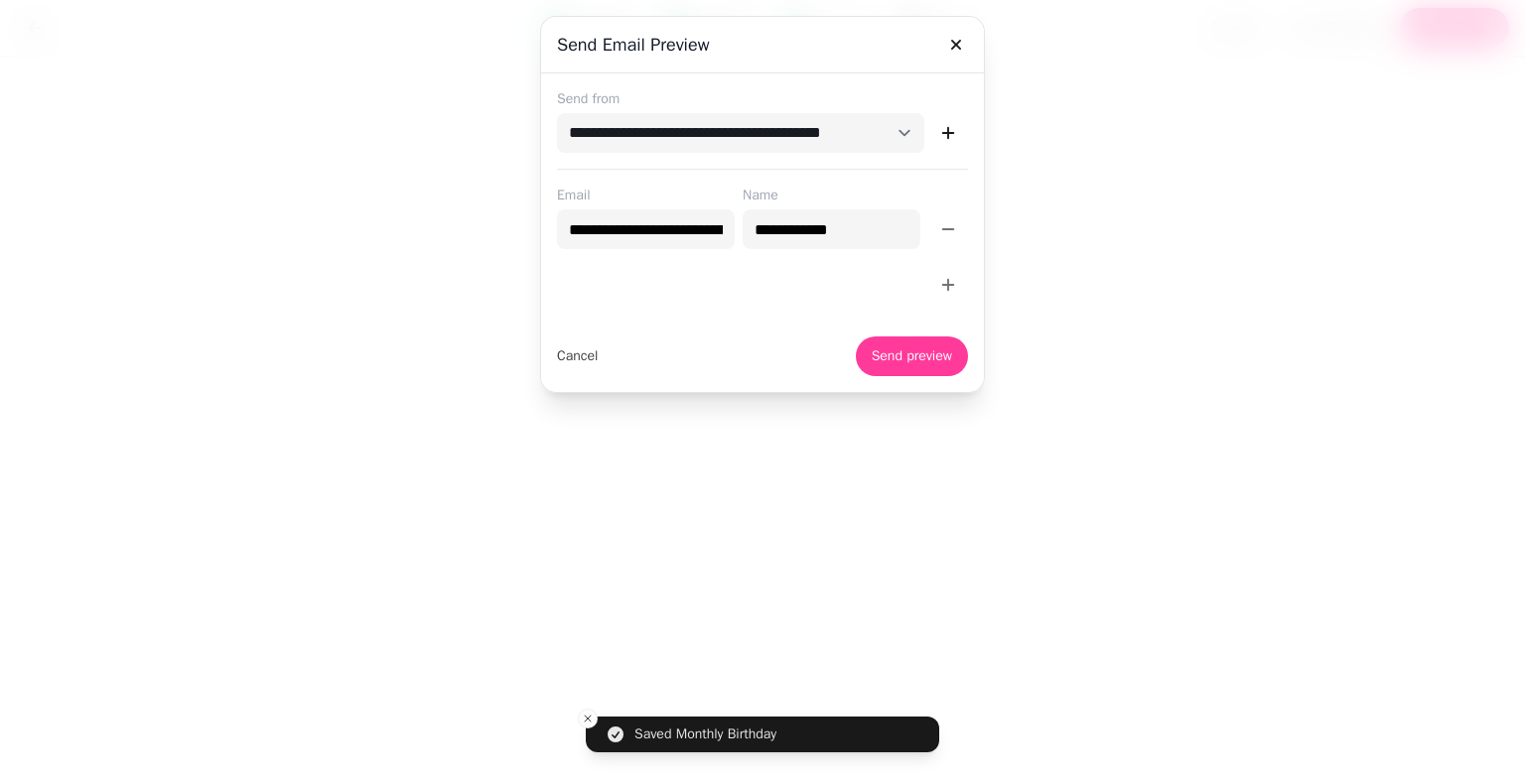 click on "**********" at bounding box center (762, 232) 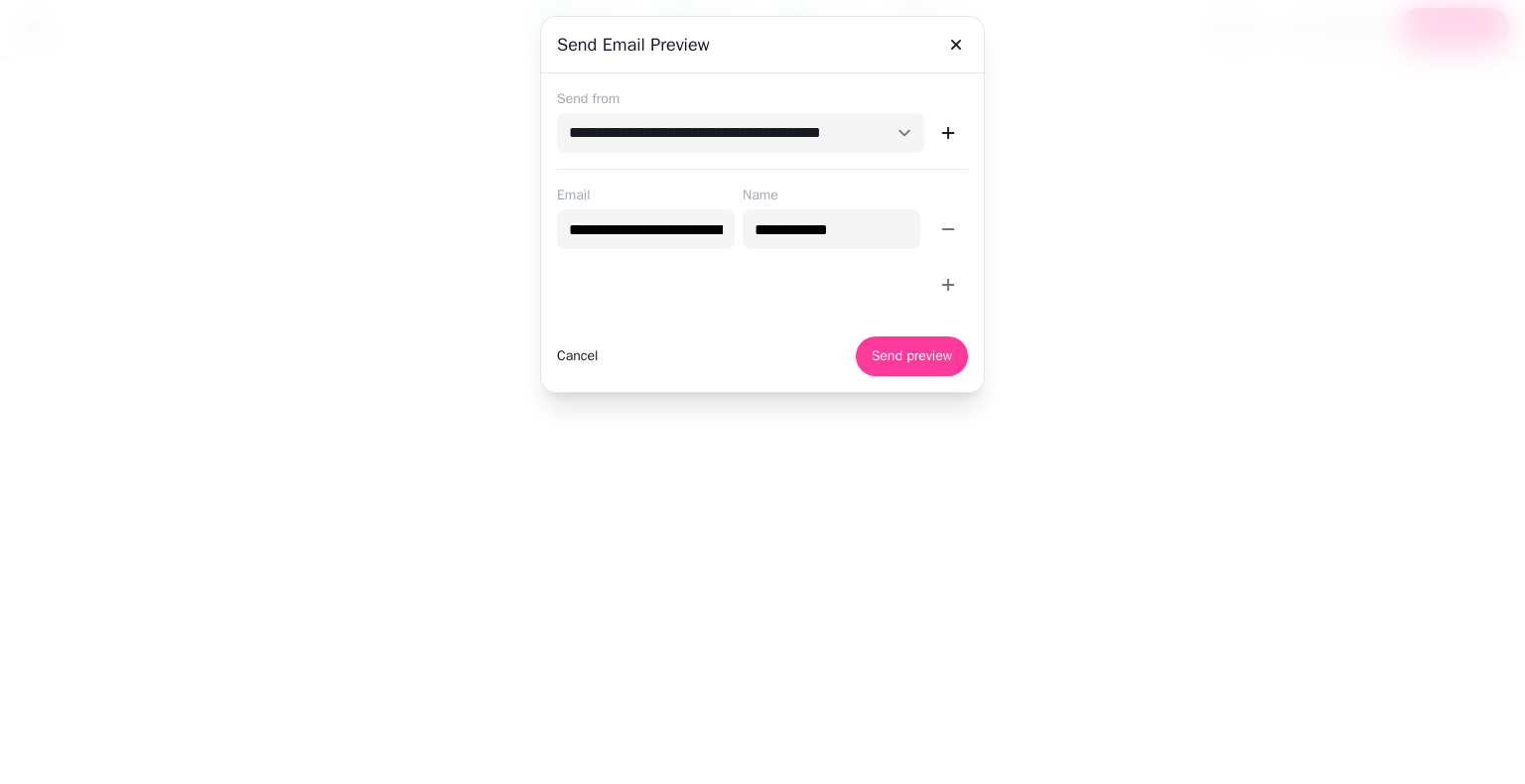 click on "Cancel" at bounding box center (577, 356) 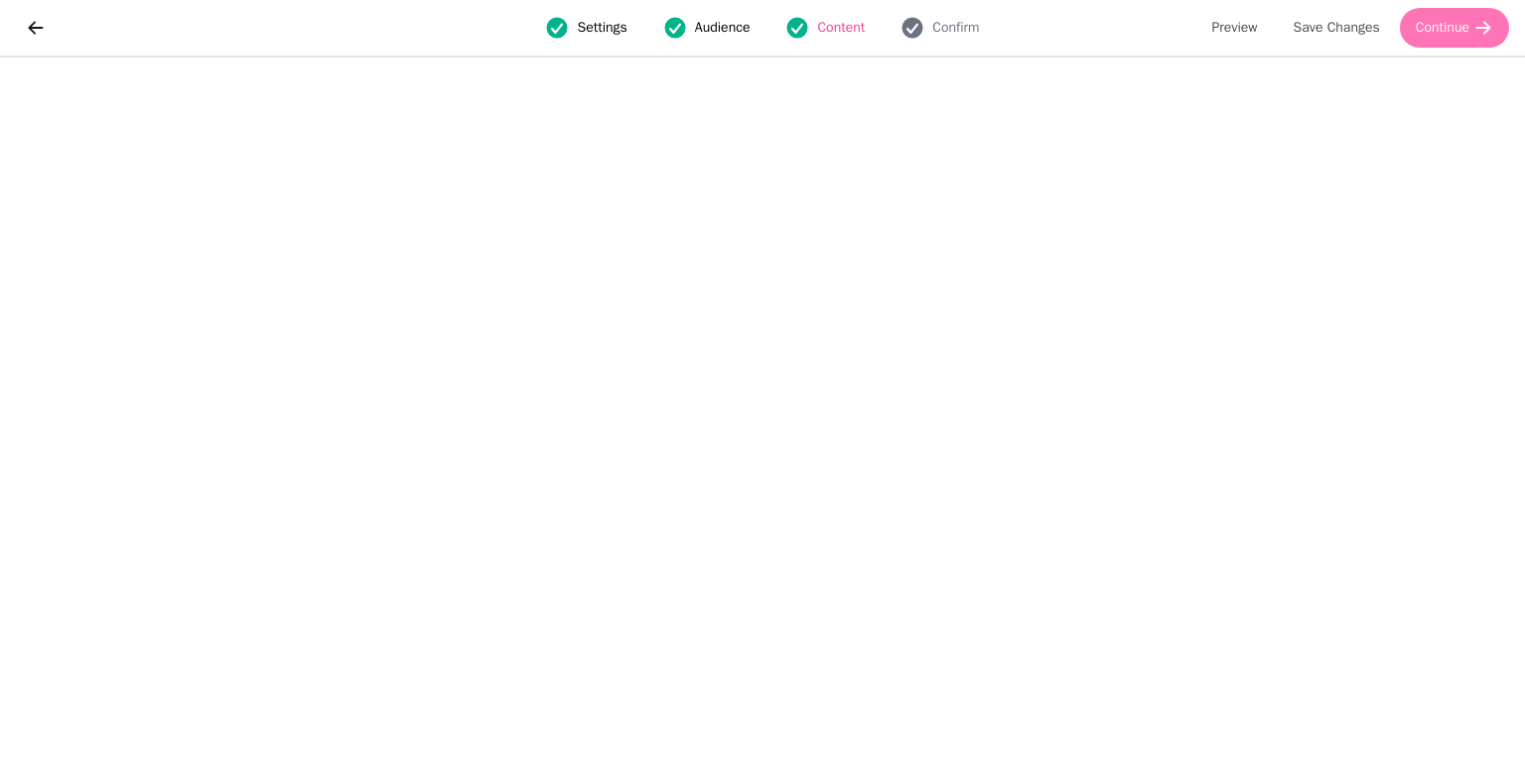 click on "Continue" at bounding box center [1455, 28] 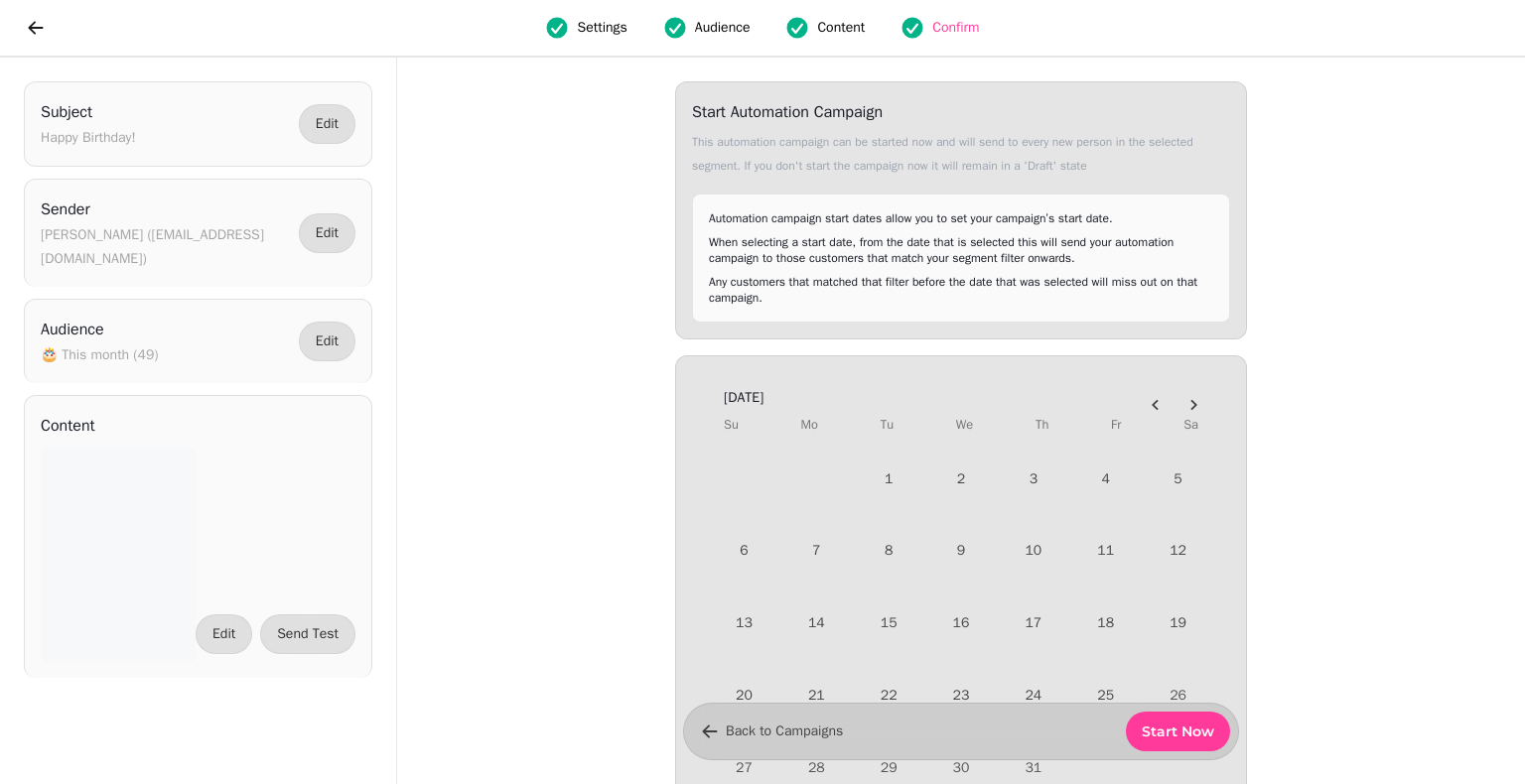 scroll, scrollTop: 0, scrollLeft: 0, axis: both 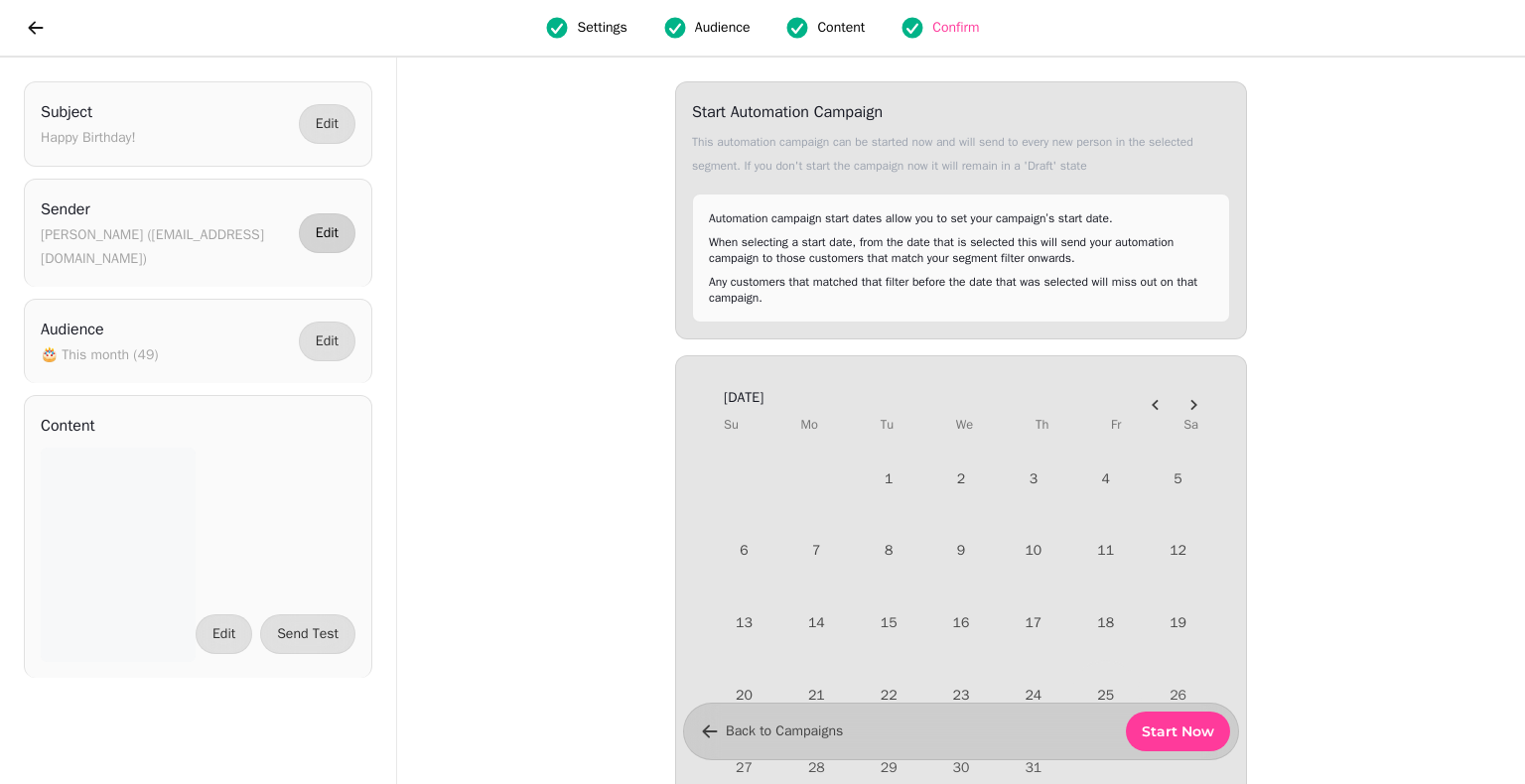 click on "Edit" at bounding box center (327, 233) 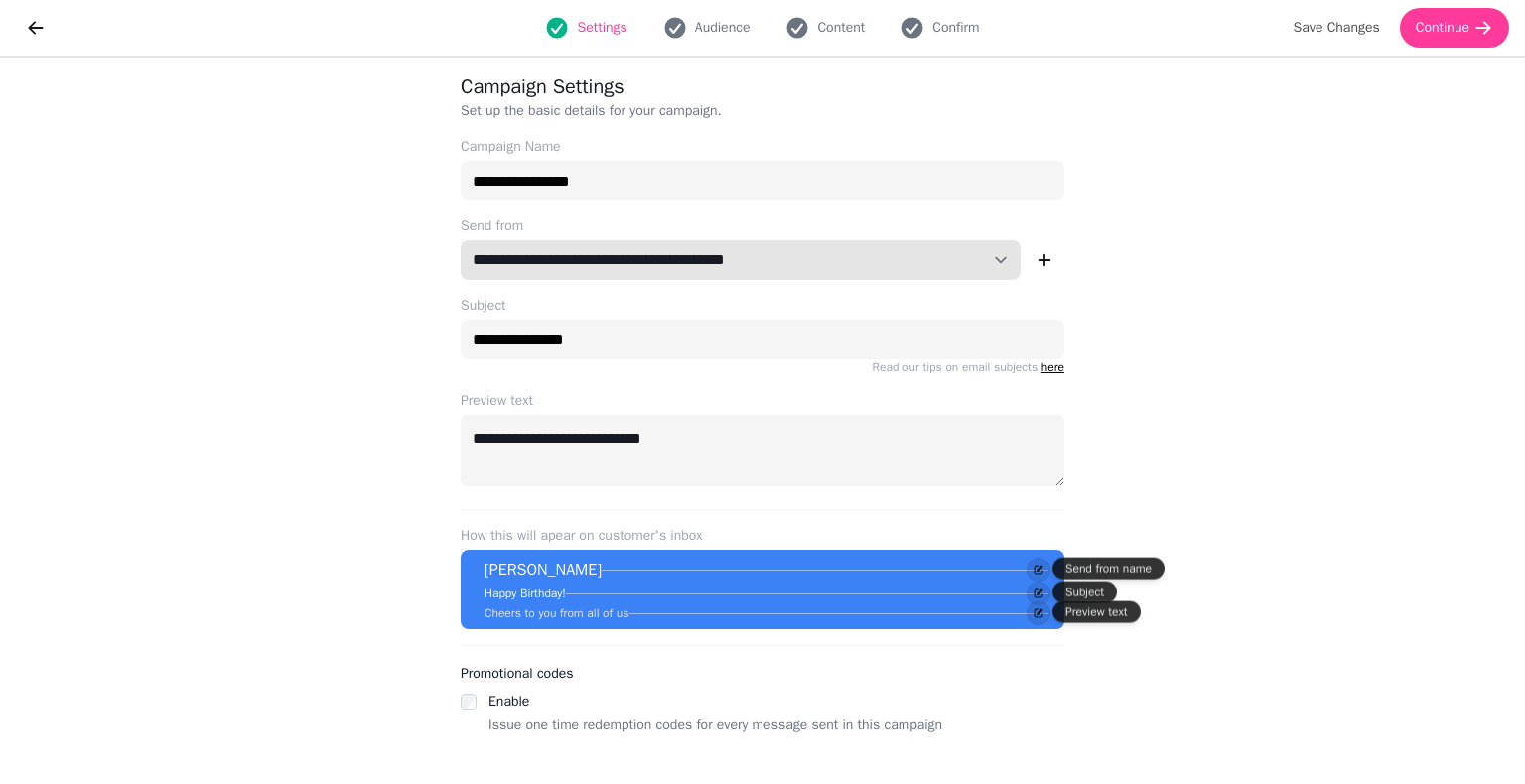 click on "**********" at bounding box center [741, 260] 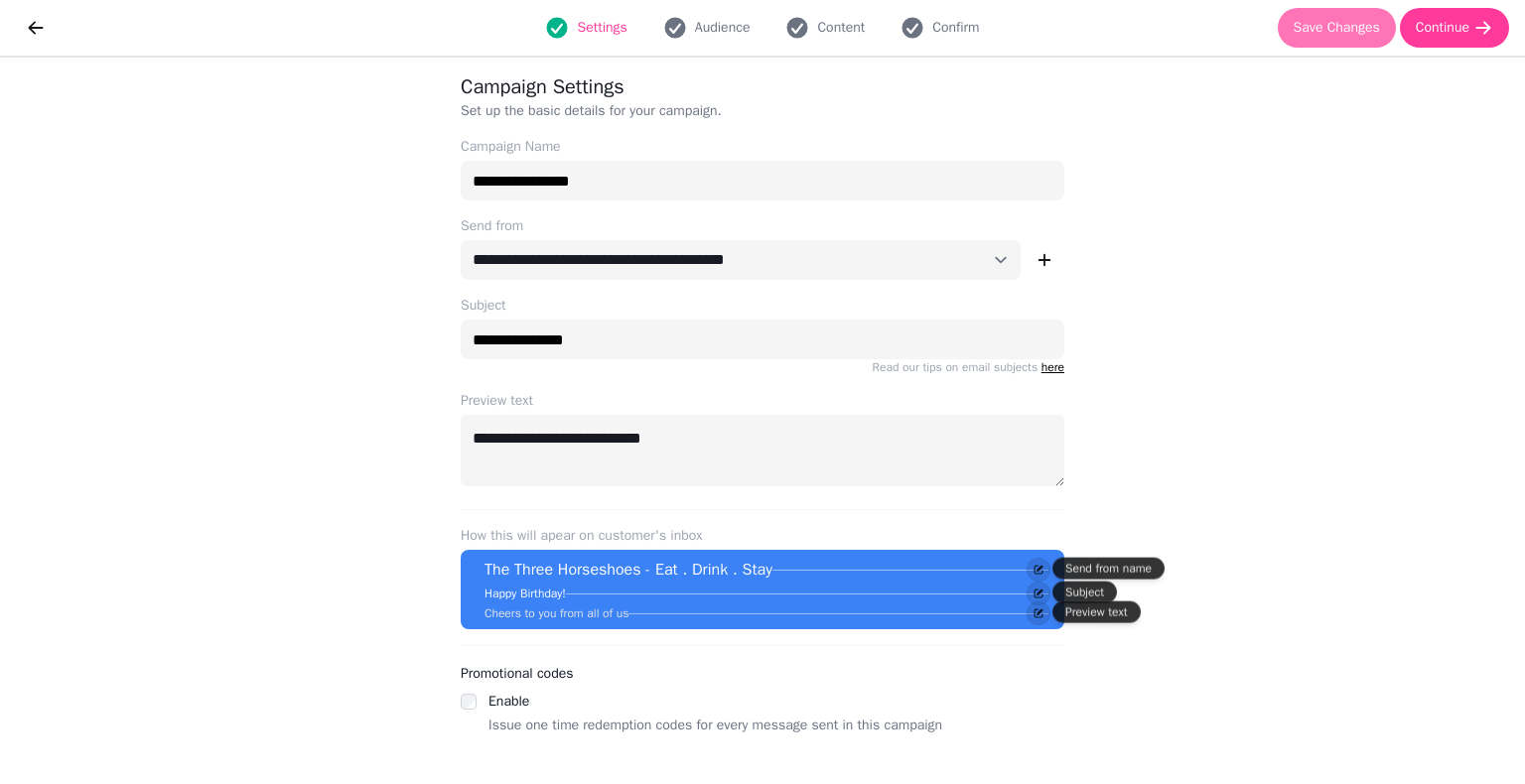 click on "Save Changes" at bounding box center [1336, 28] 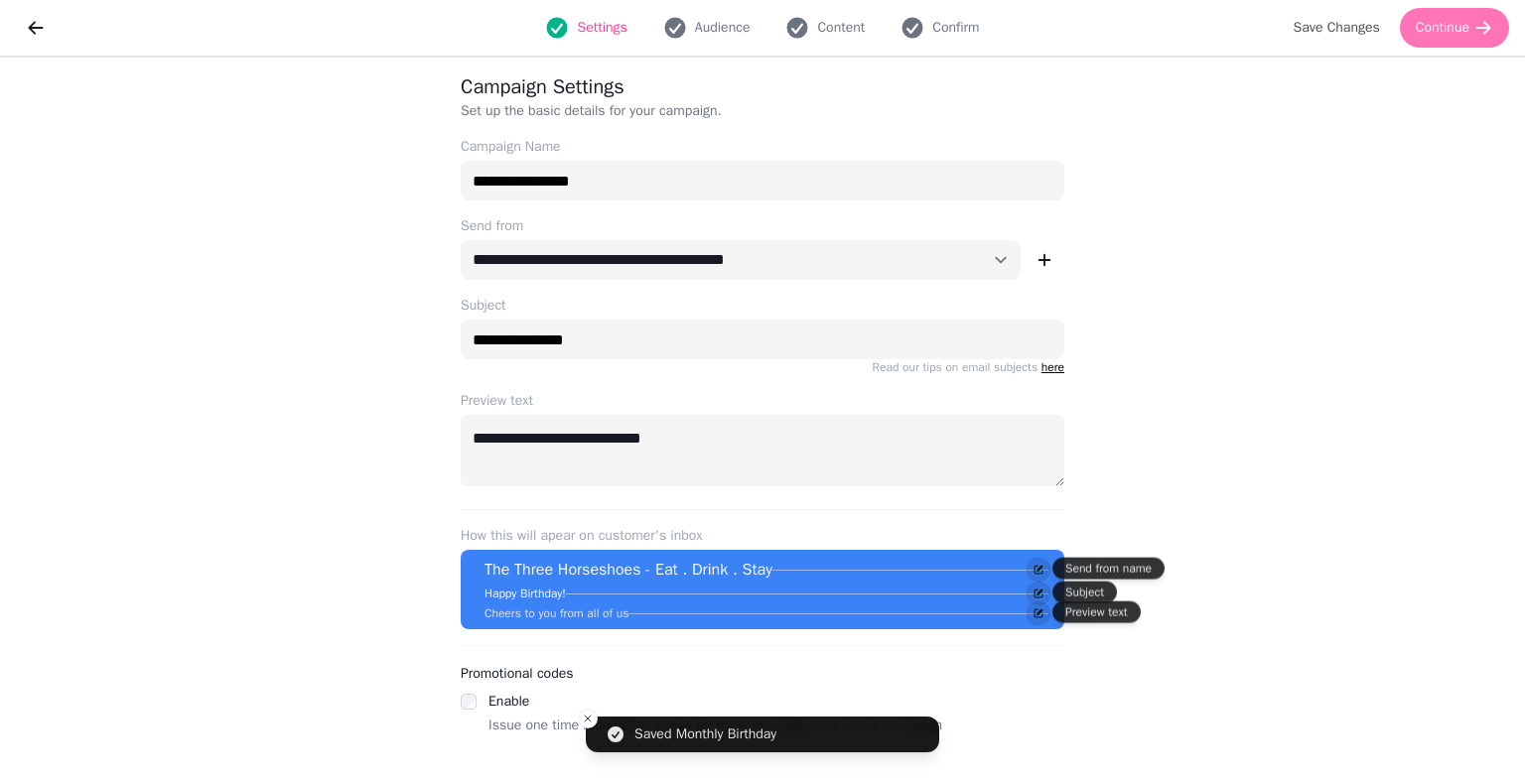 click 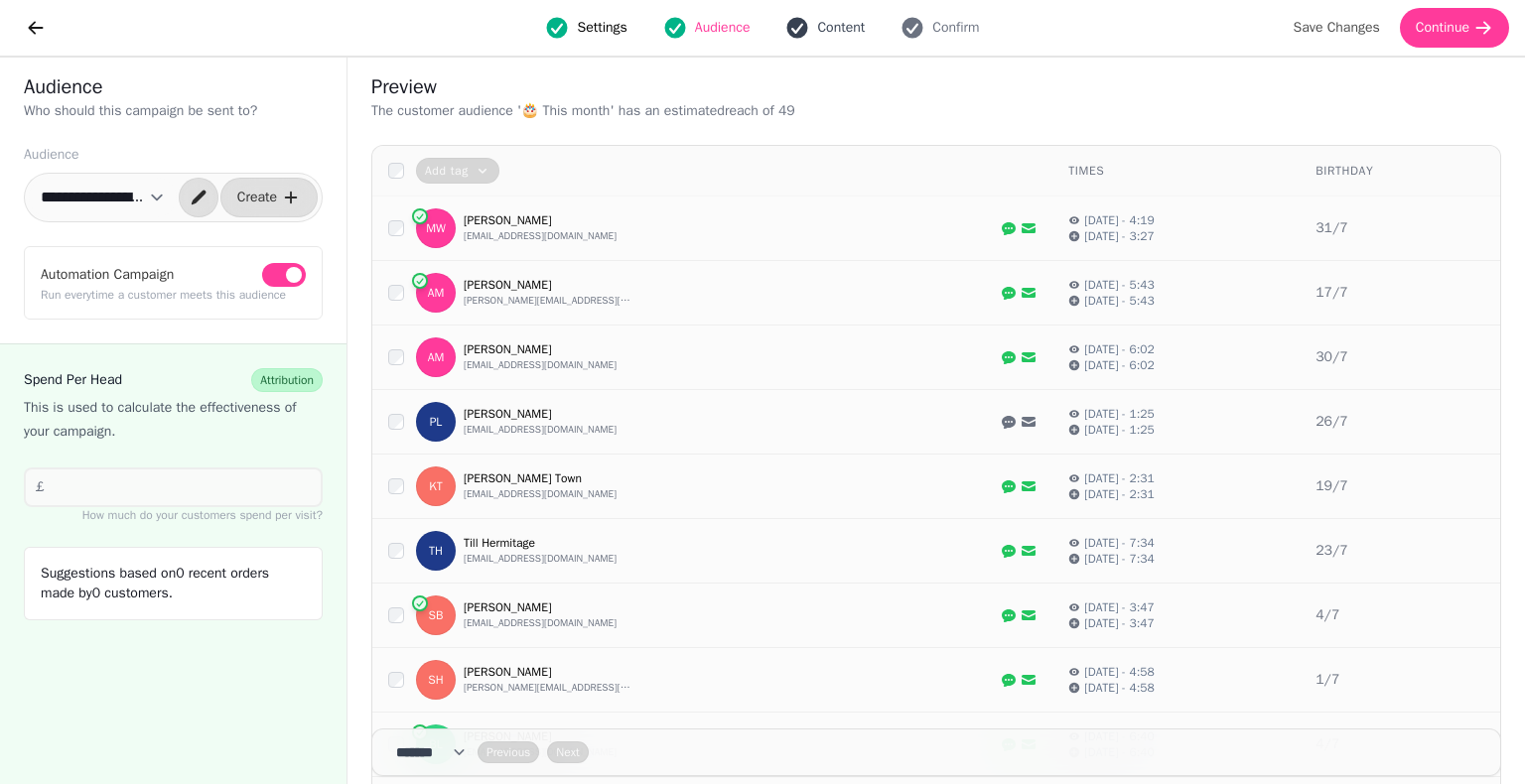 click on "Content" at bounding box center [841, 28] 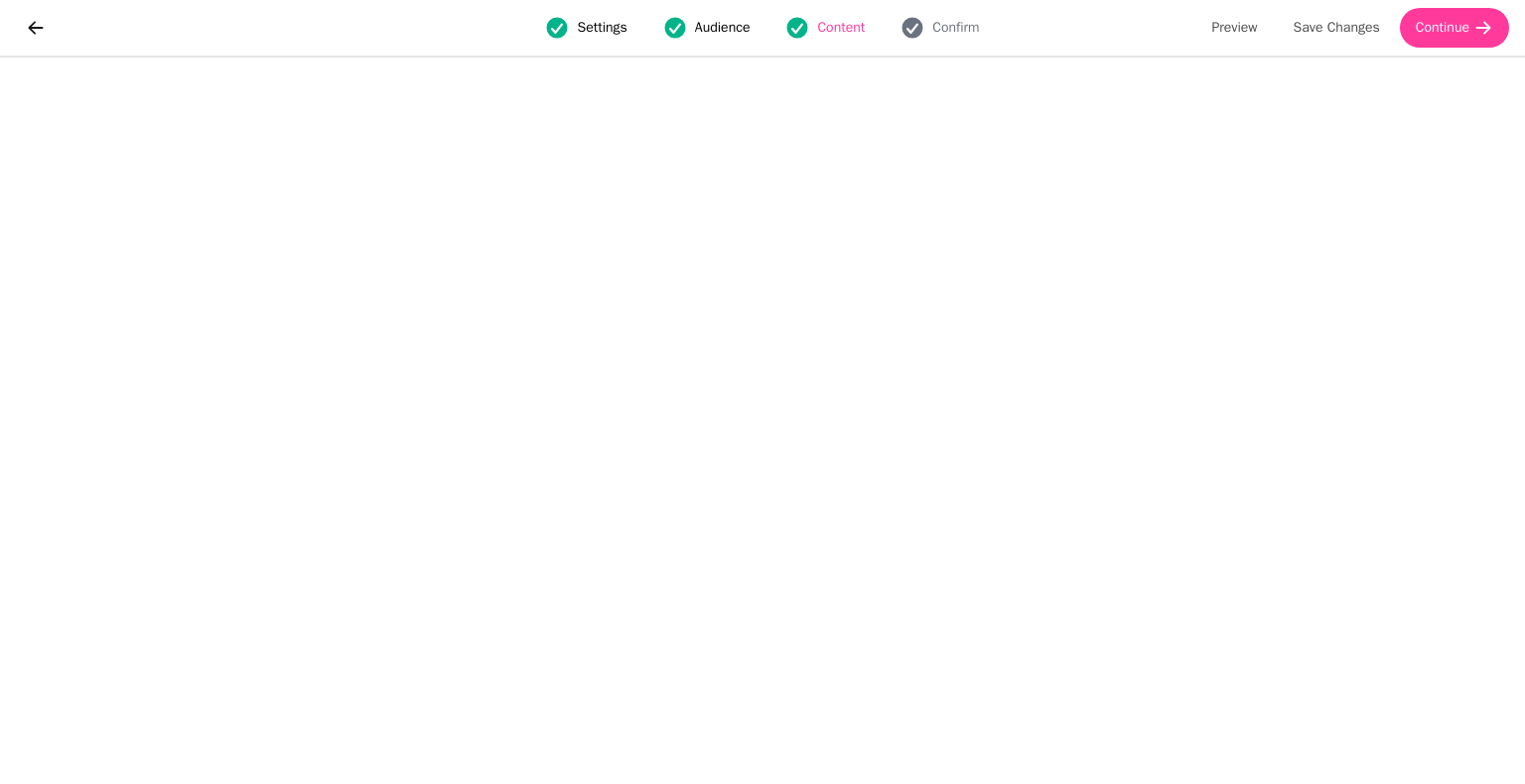 click on "Content" at bounding box center (841, 28) 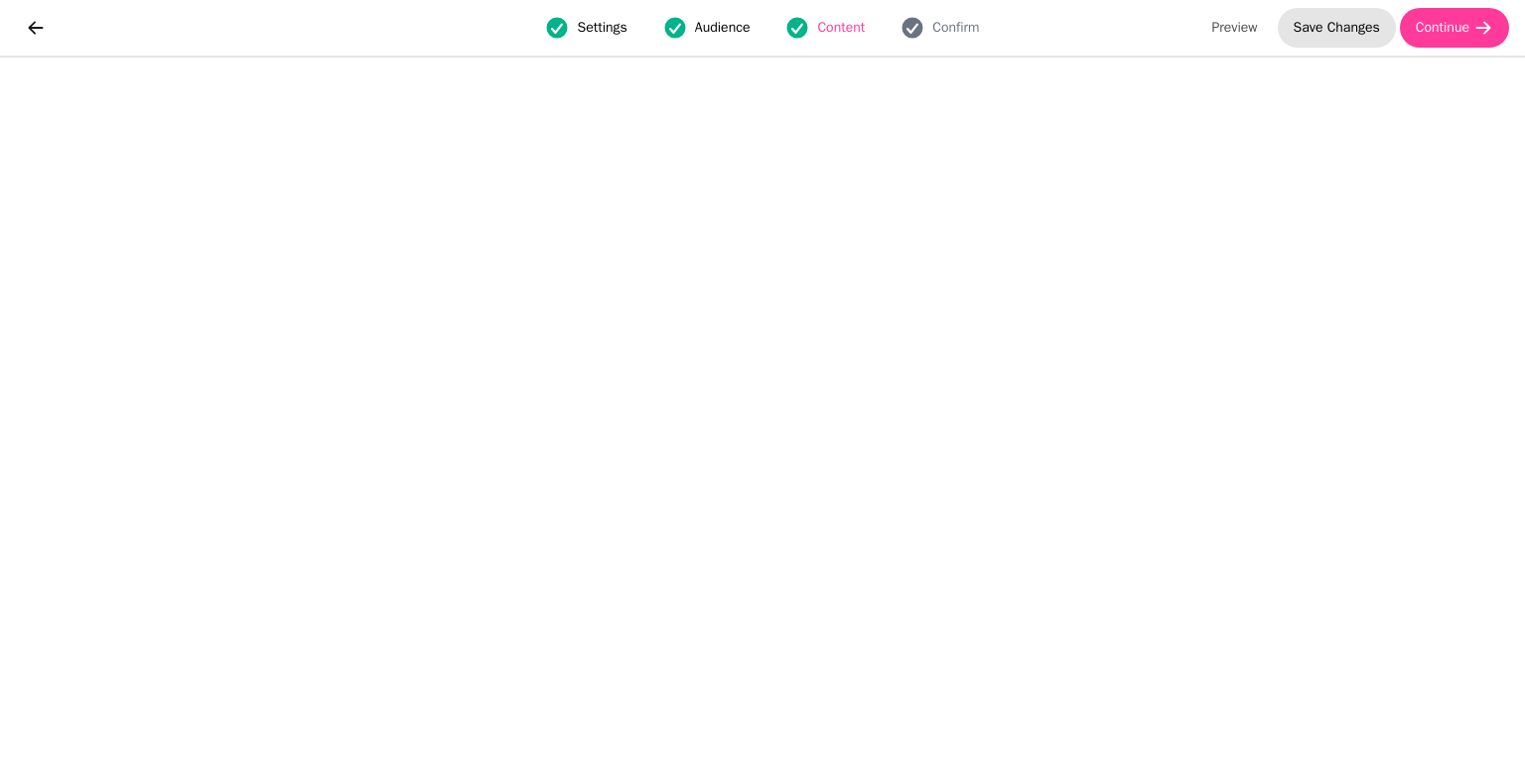 click on "Save Changes" at bounding box center [1336, 28] 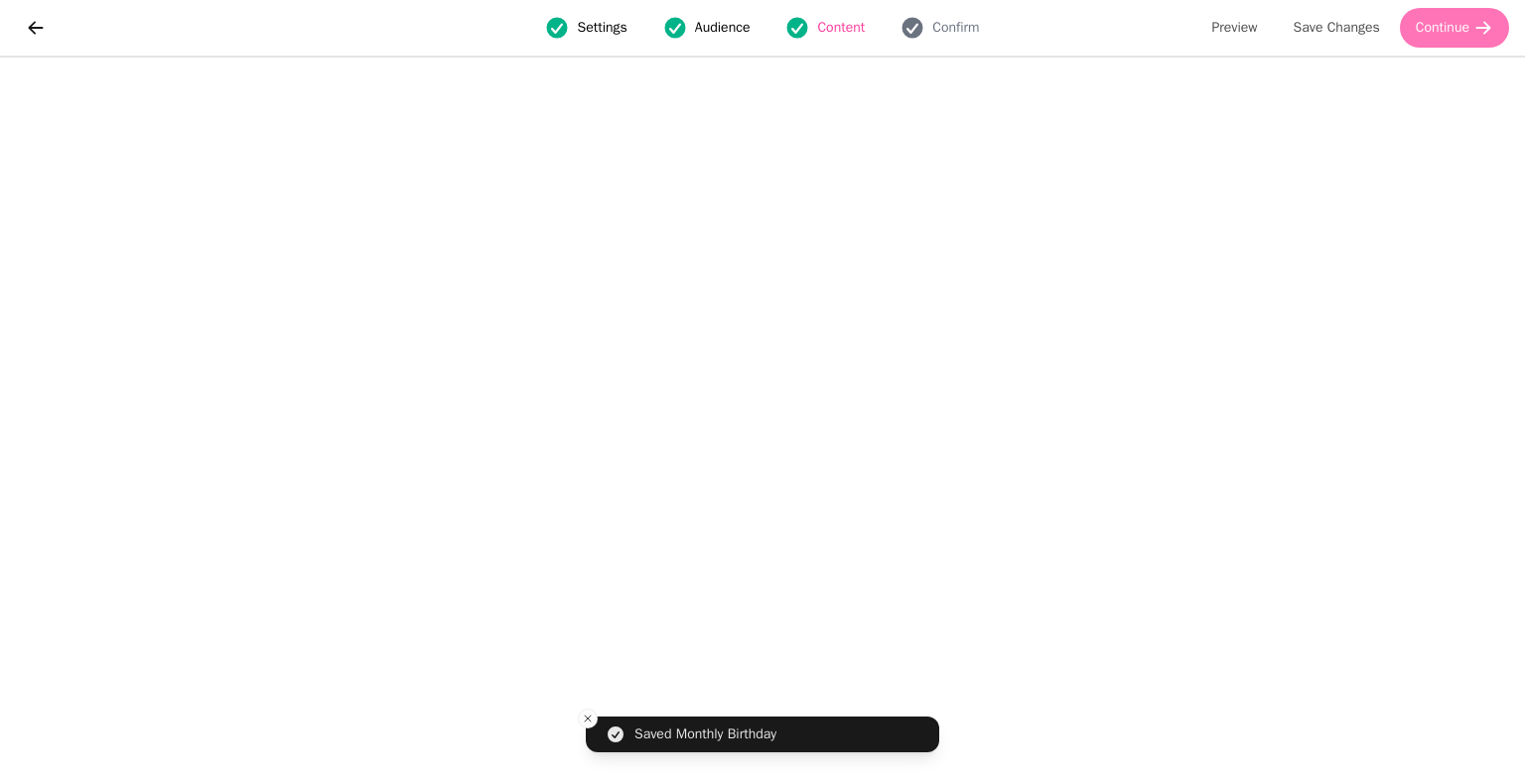 click on "Continue" at bounding box center (1443, 28) 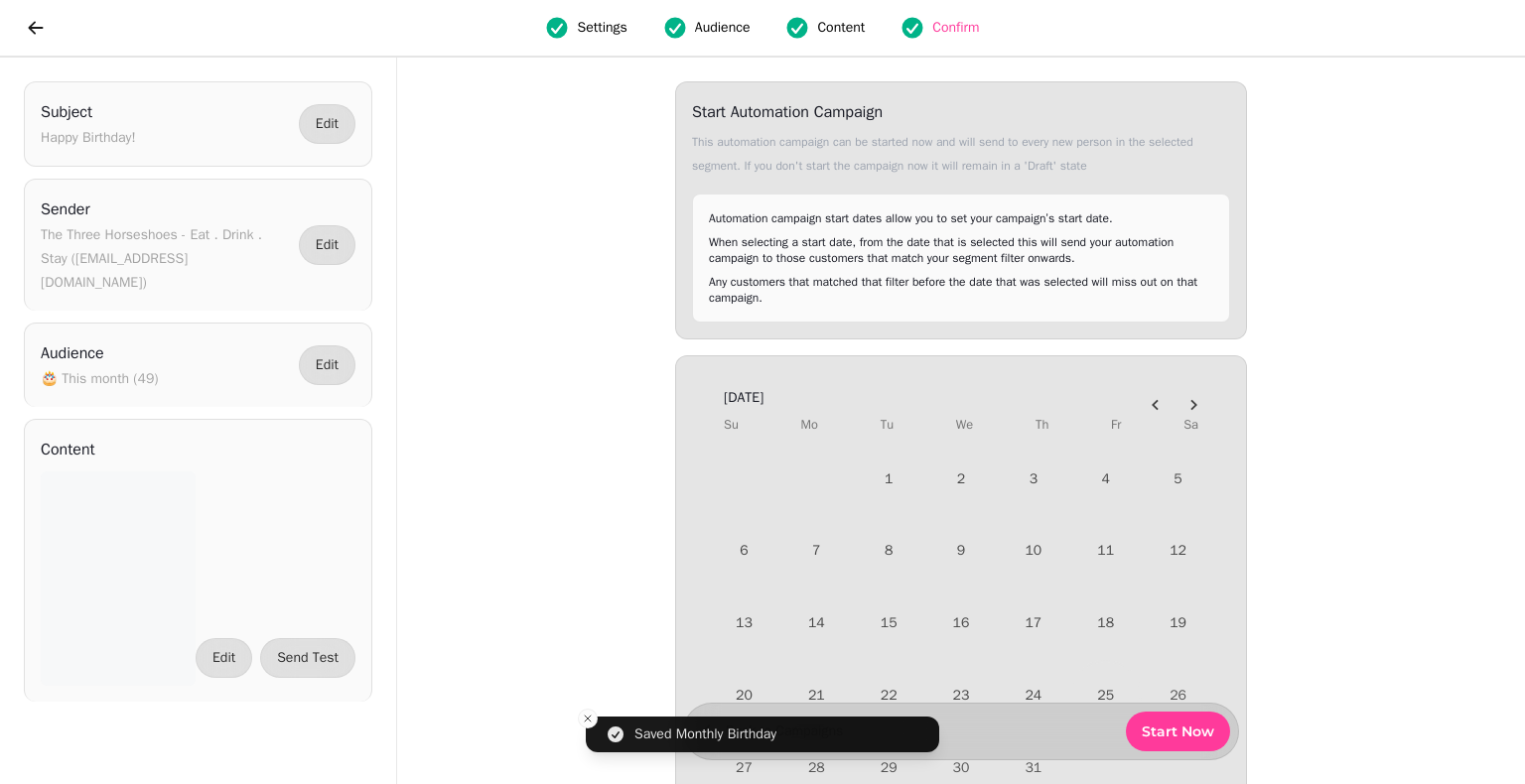 scroll, scrollTop: 0, scrollLeft: 0, axis: both 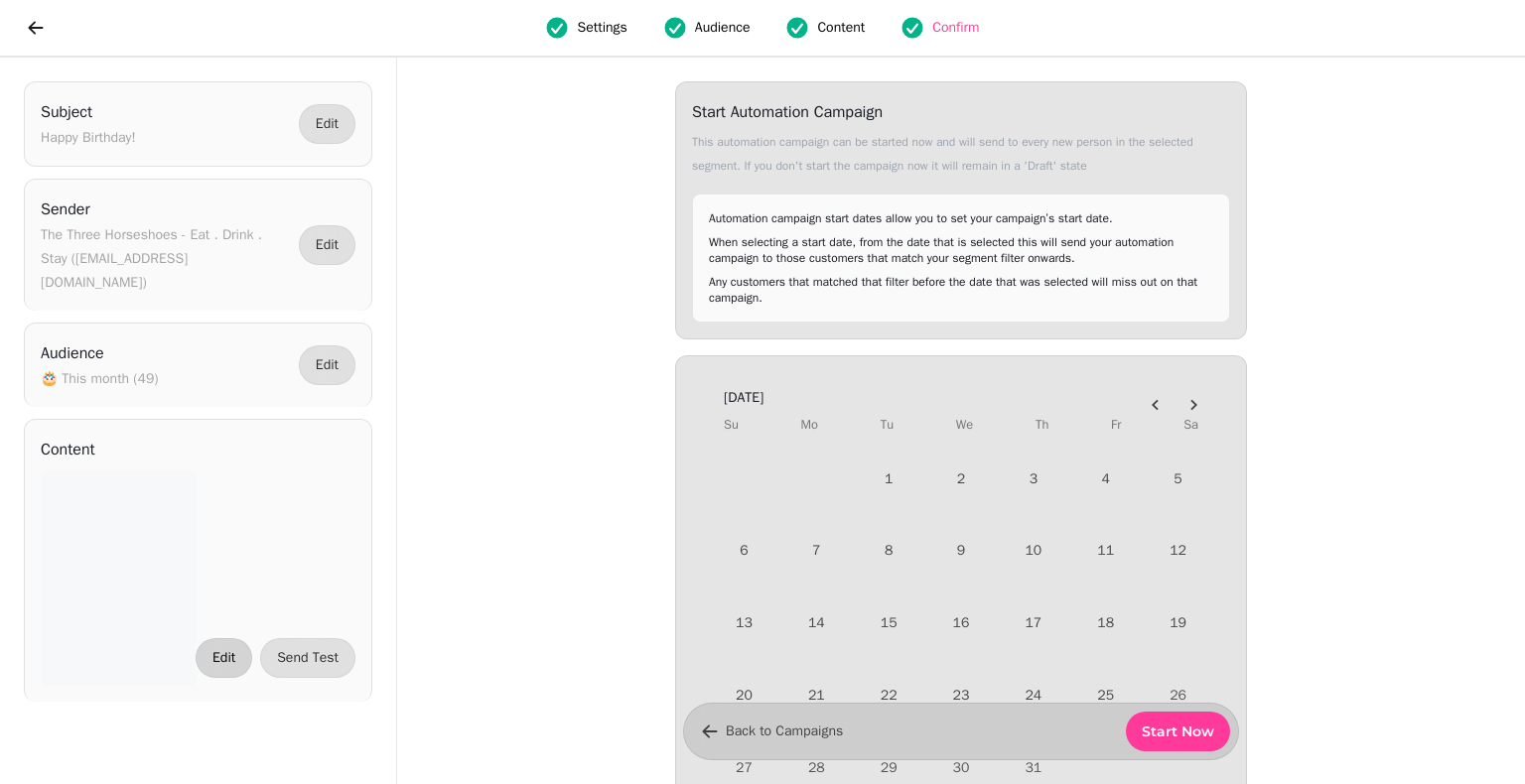 click on "Edit" at bounding box center [223, 658] 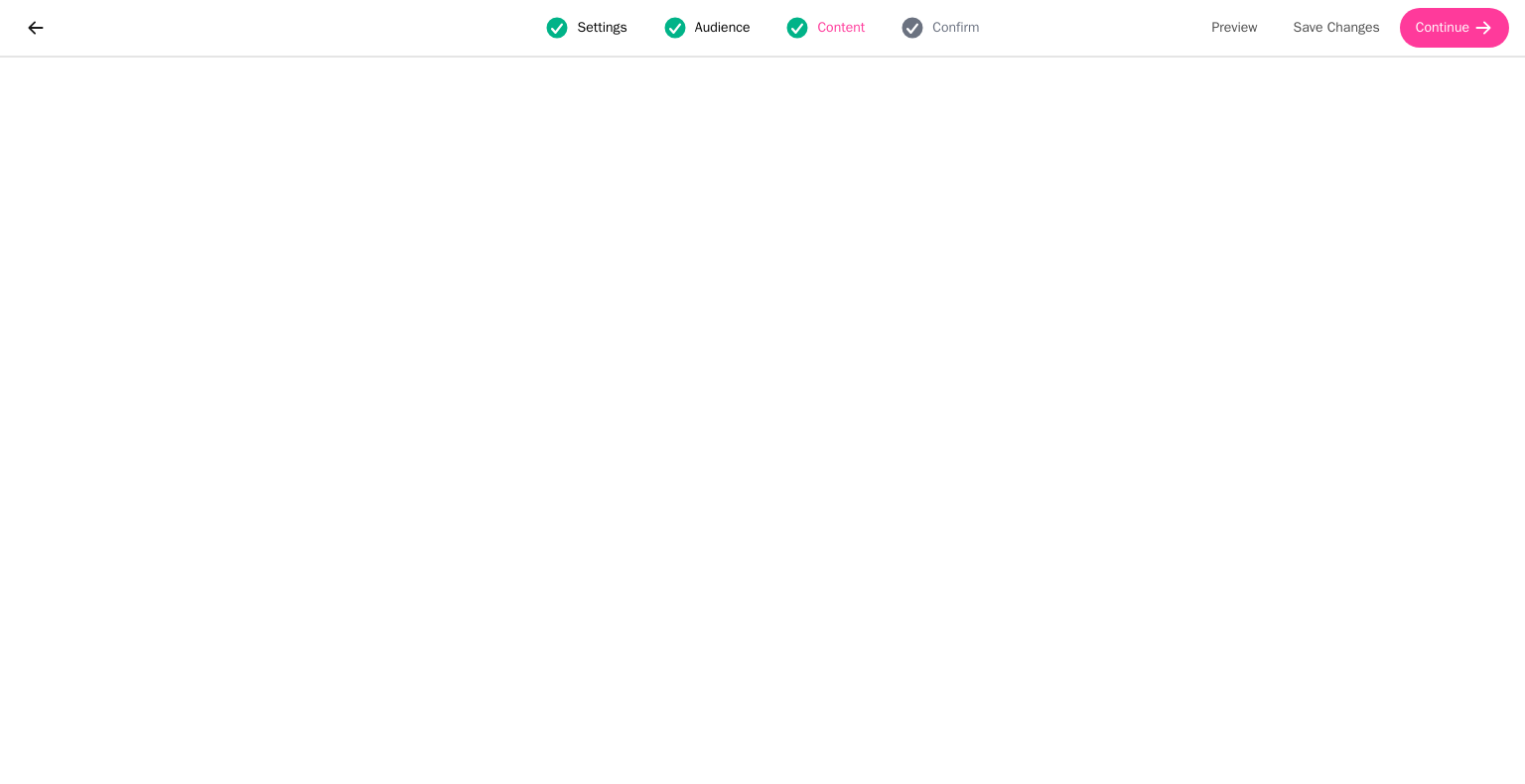 click at bounding box center (41, 28) 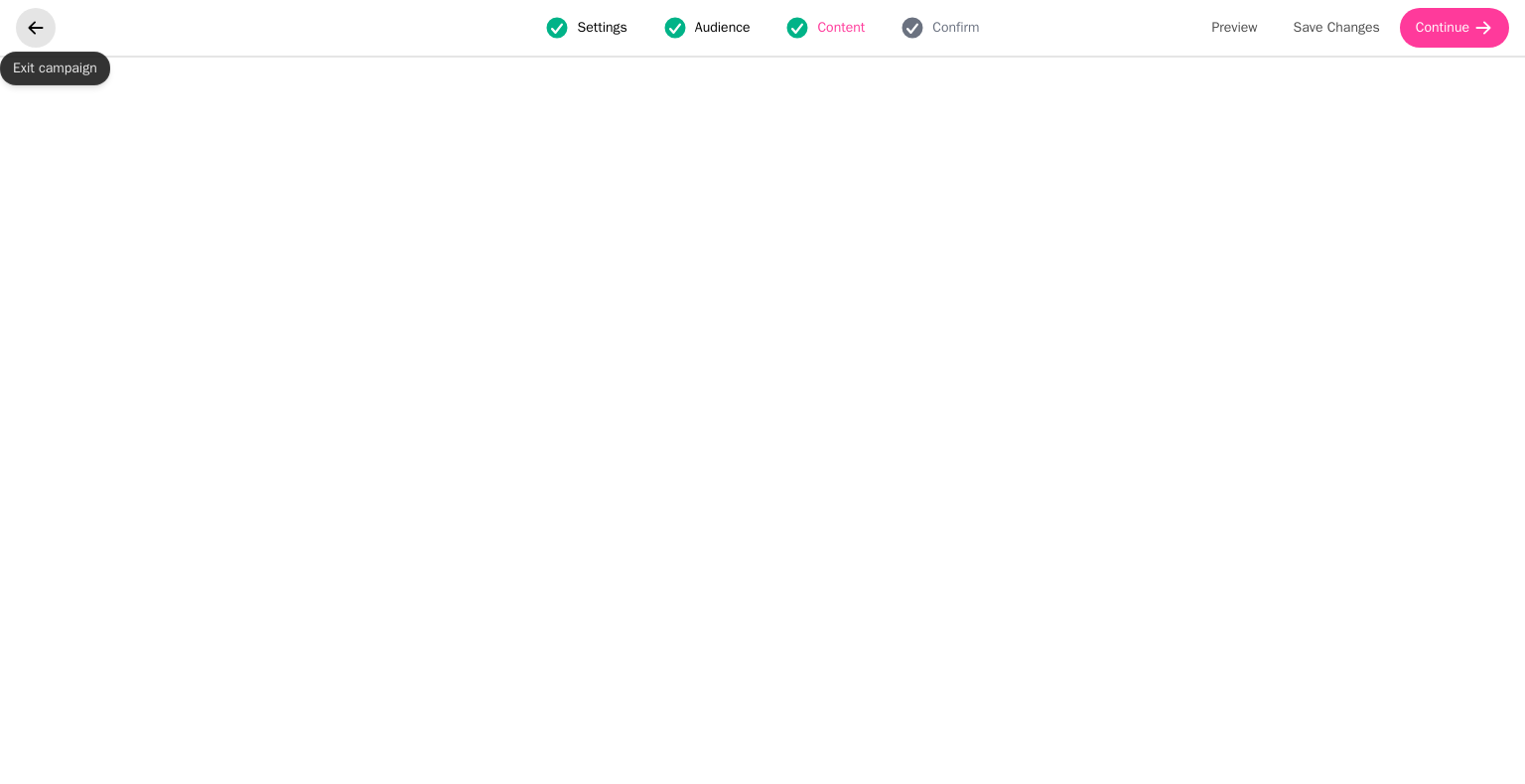 click 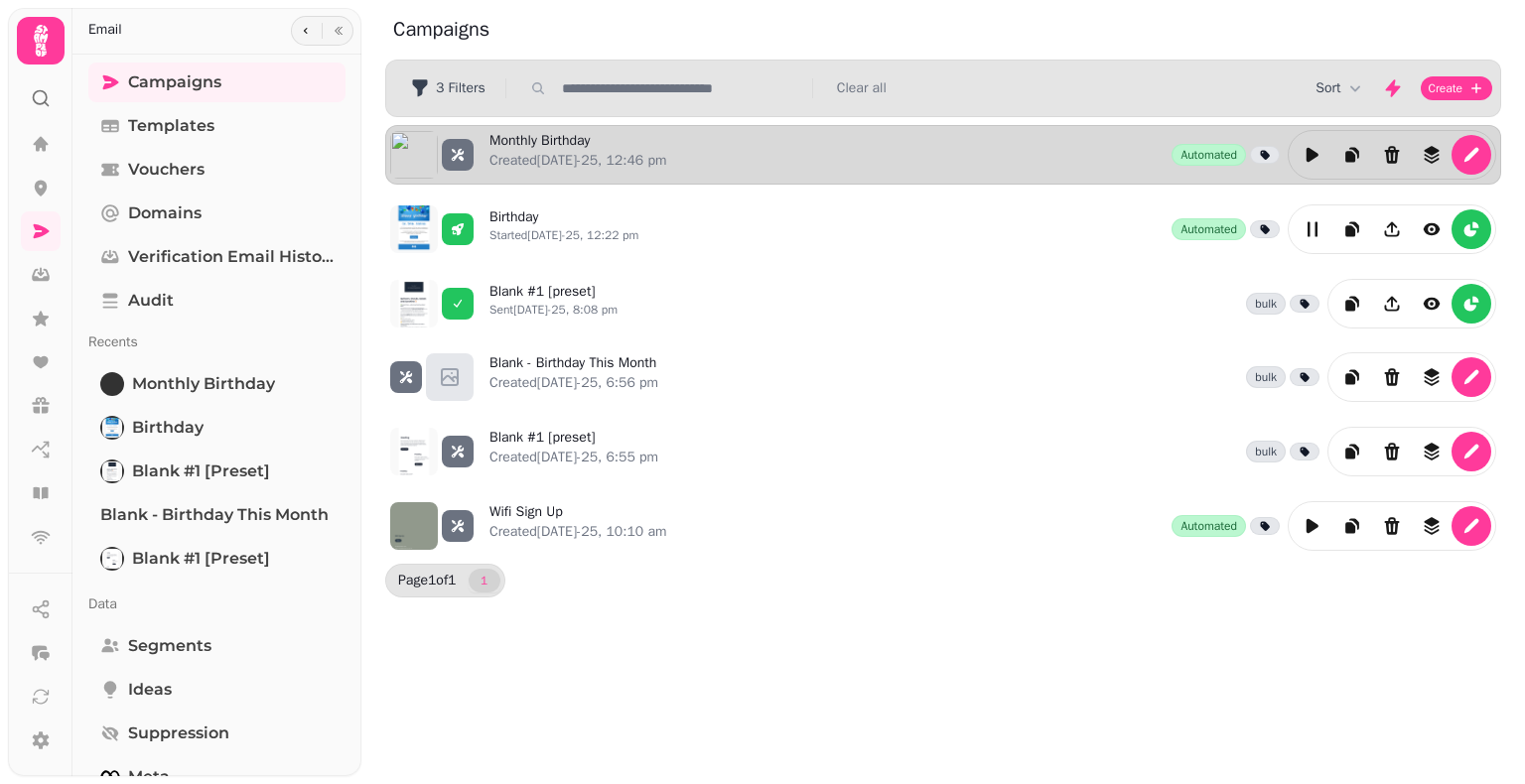 click 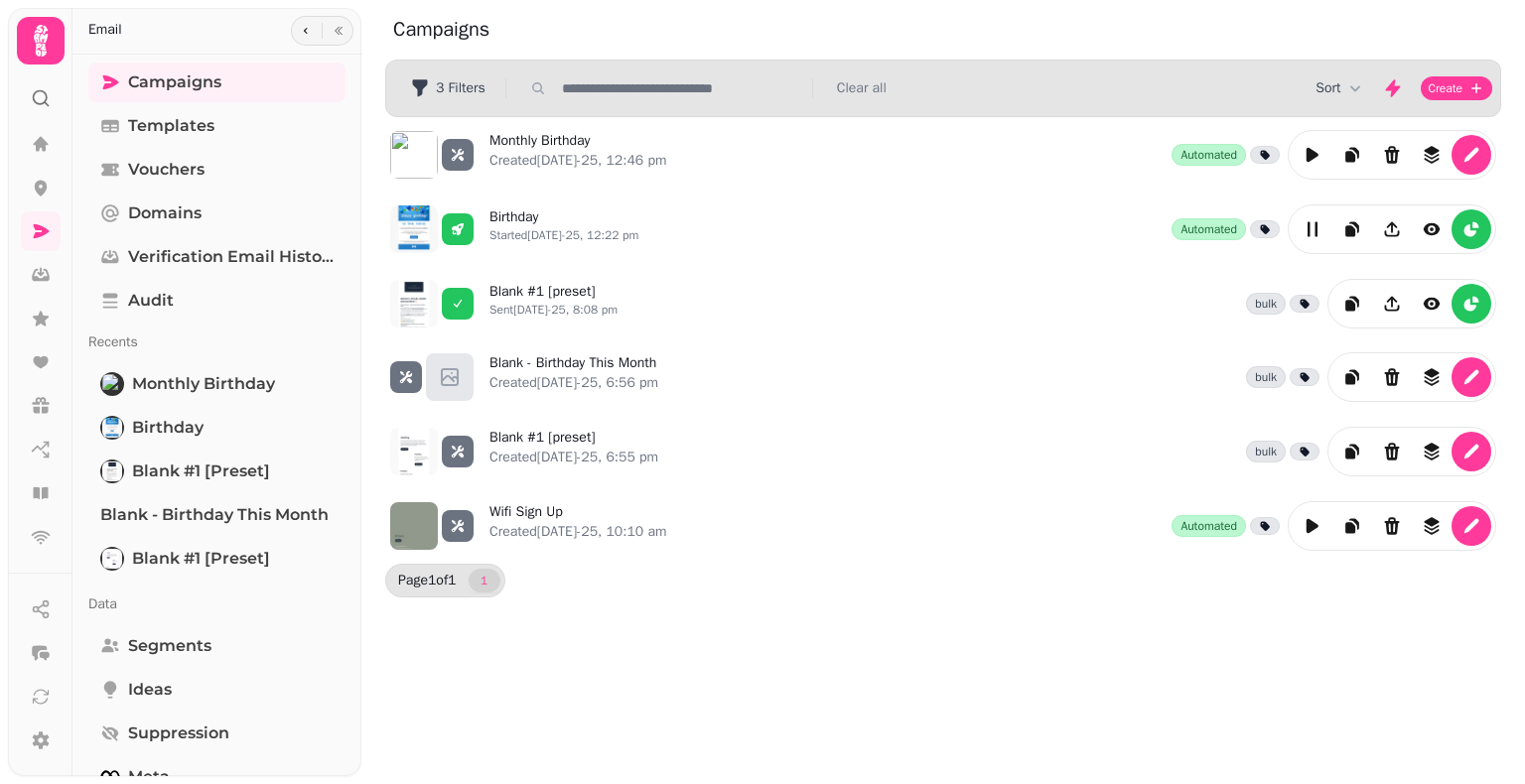 drag, startPoint x: 1431, startPoint y: 149, endPoint x: 1516, endPoint y: 223, distance: 112.6987 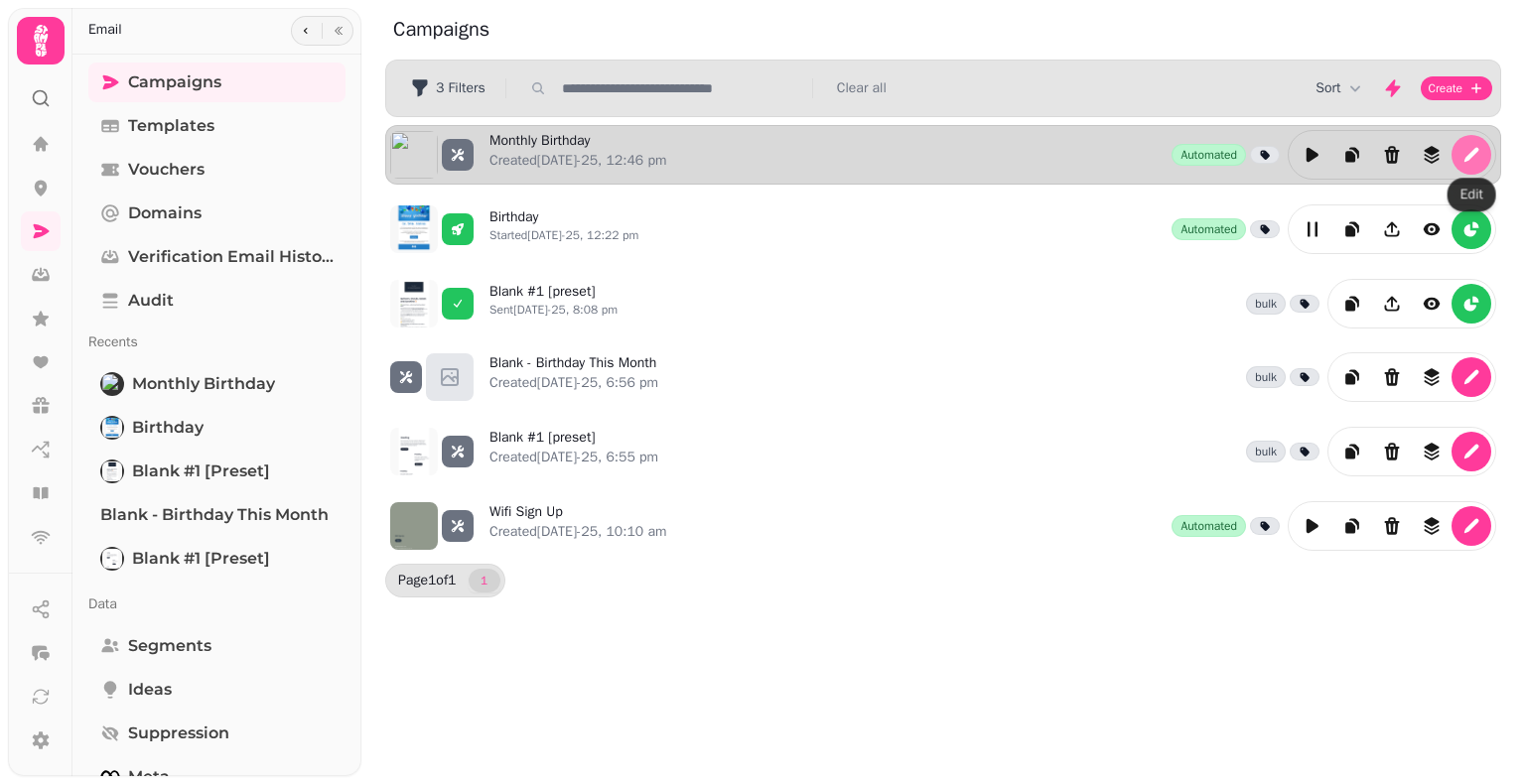 click 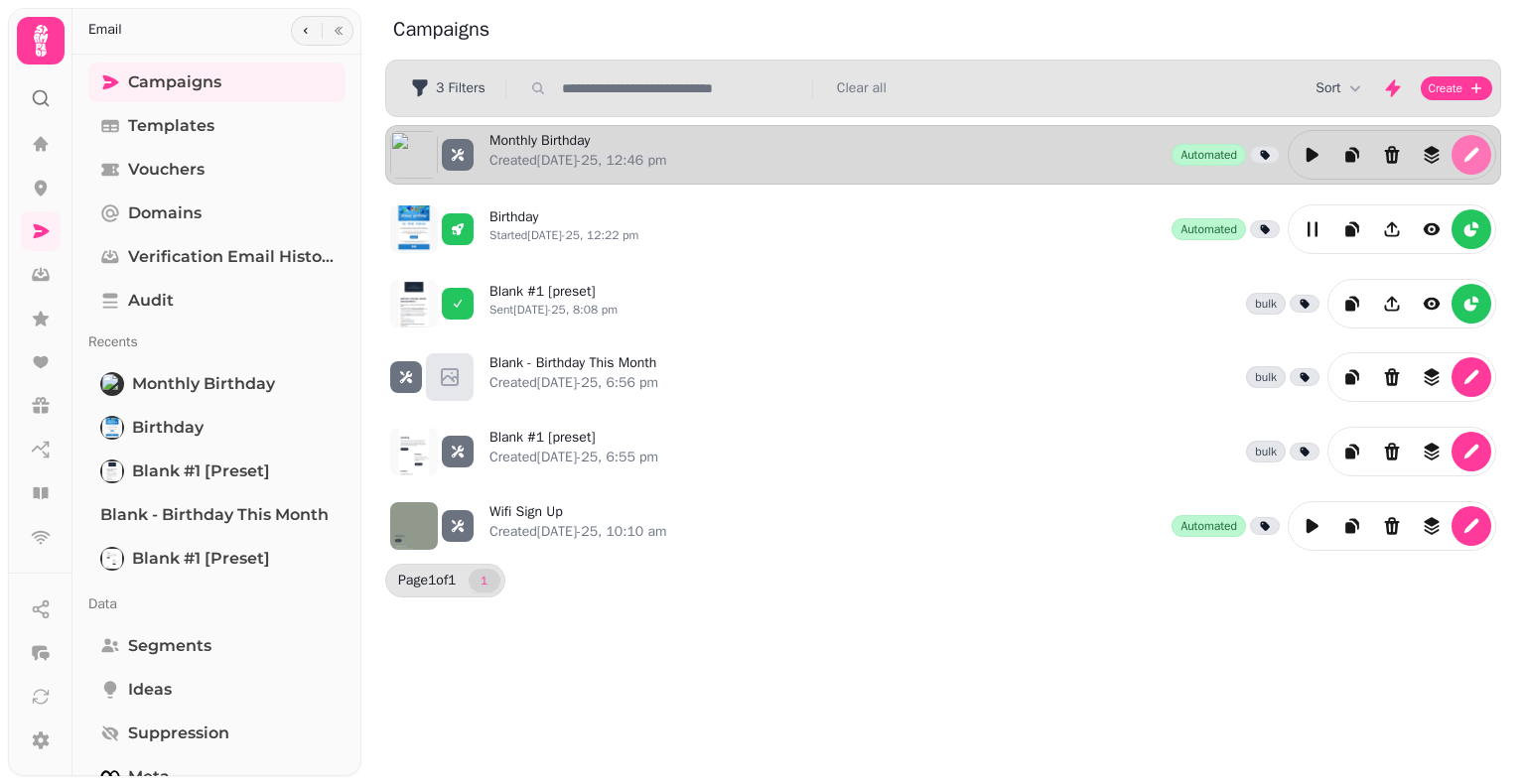 select on "**********" 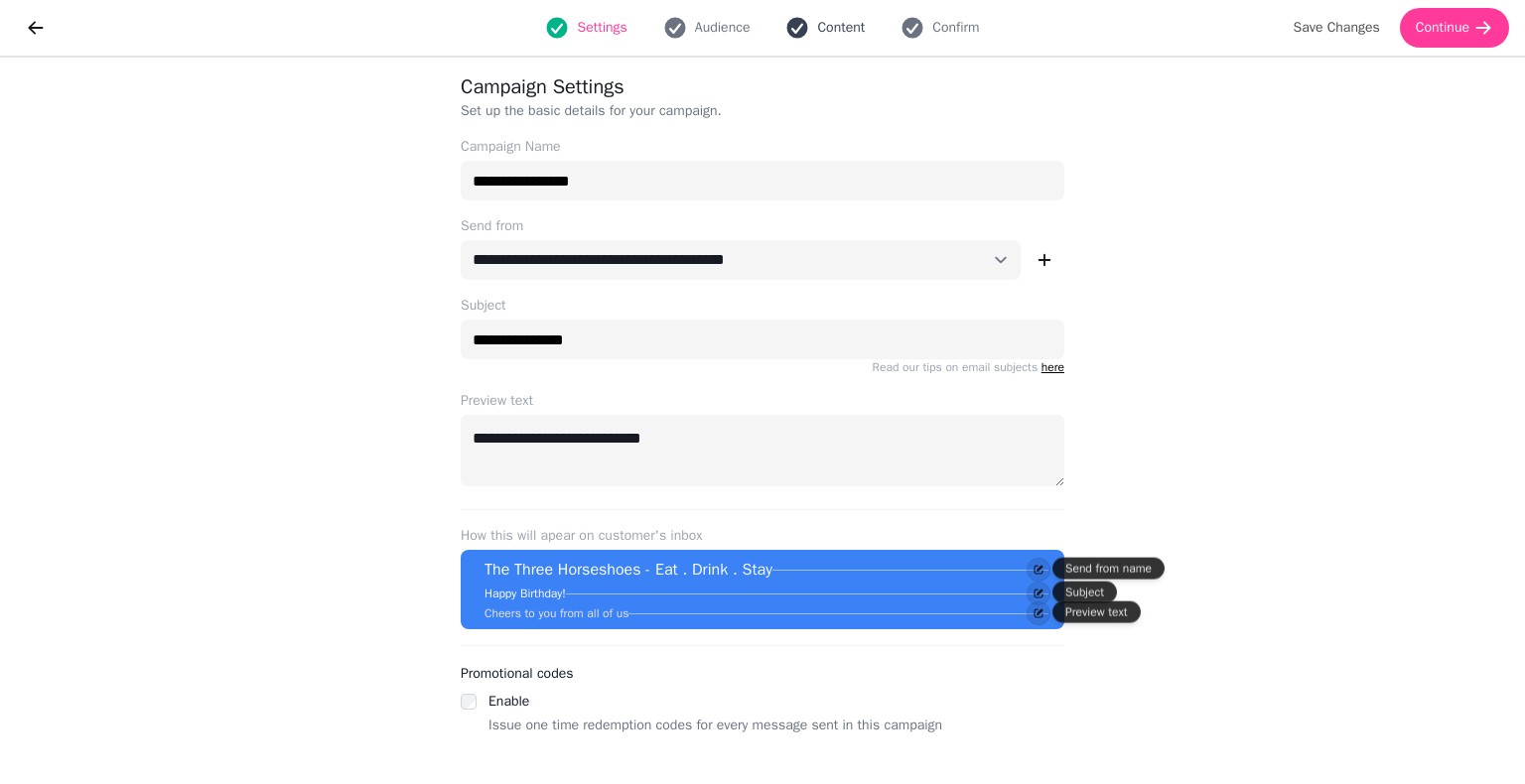click on "Content" at bounding box center [841, 28] 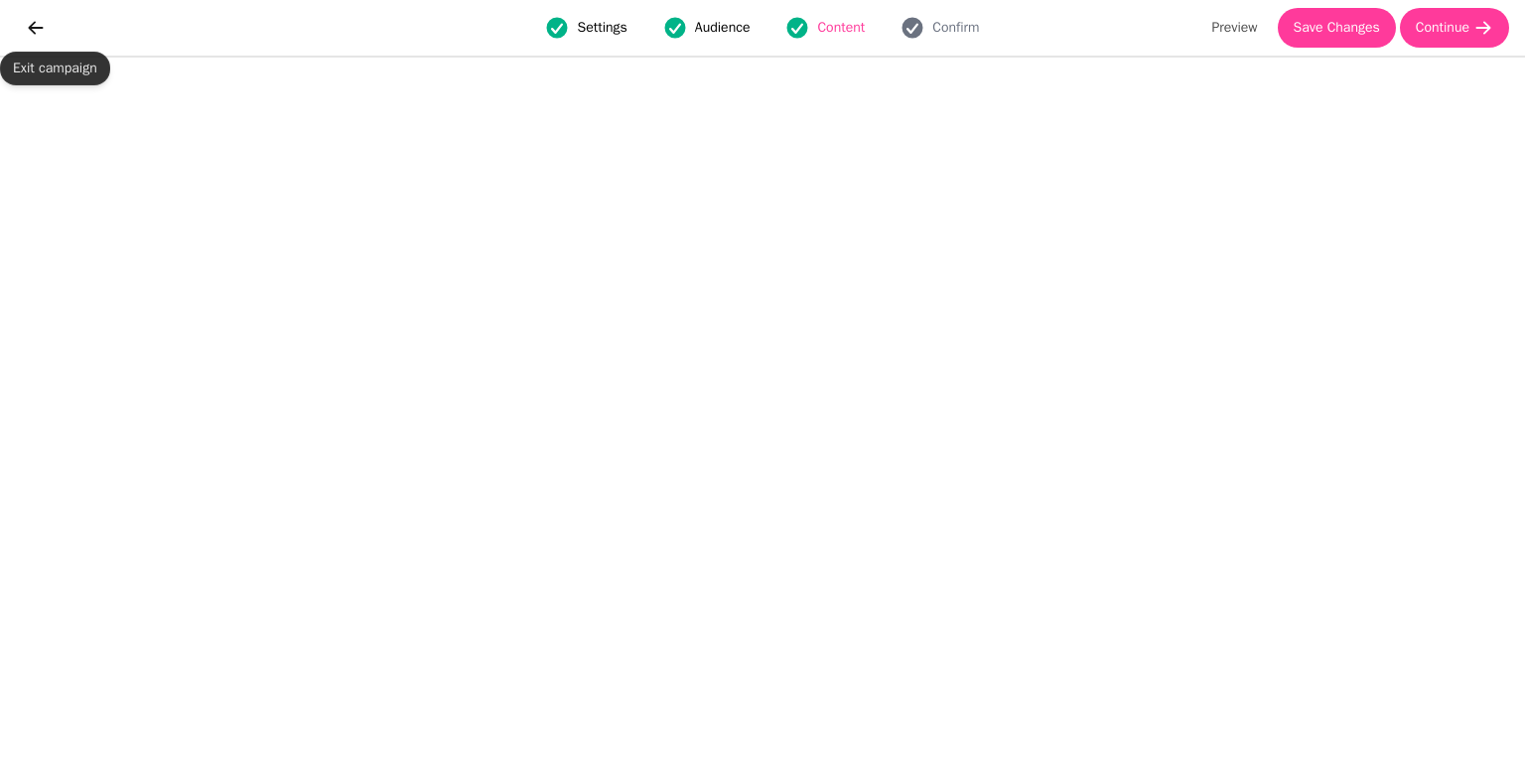 click on "Exit campaign Exit campaign" at bounding box center (55, 68) 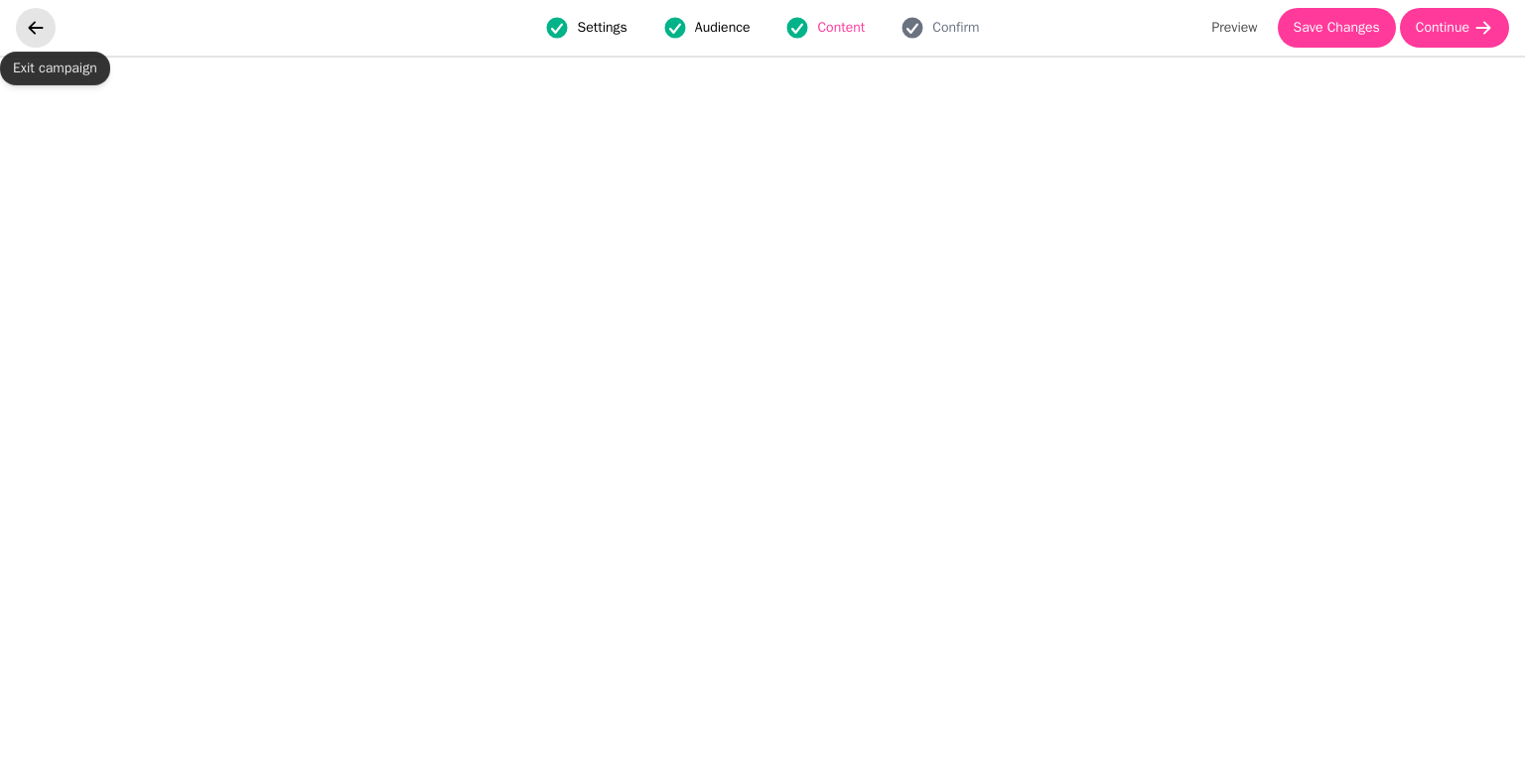 click 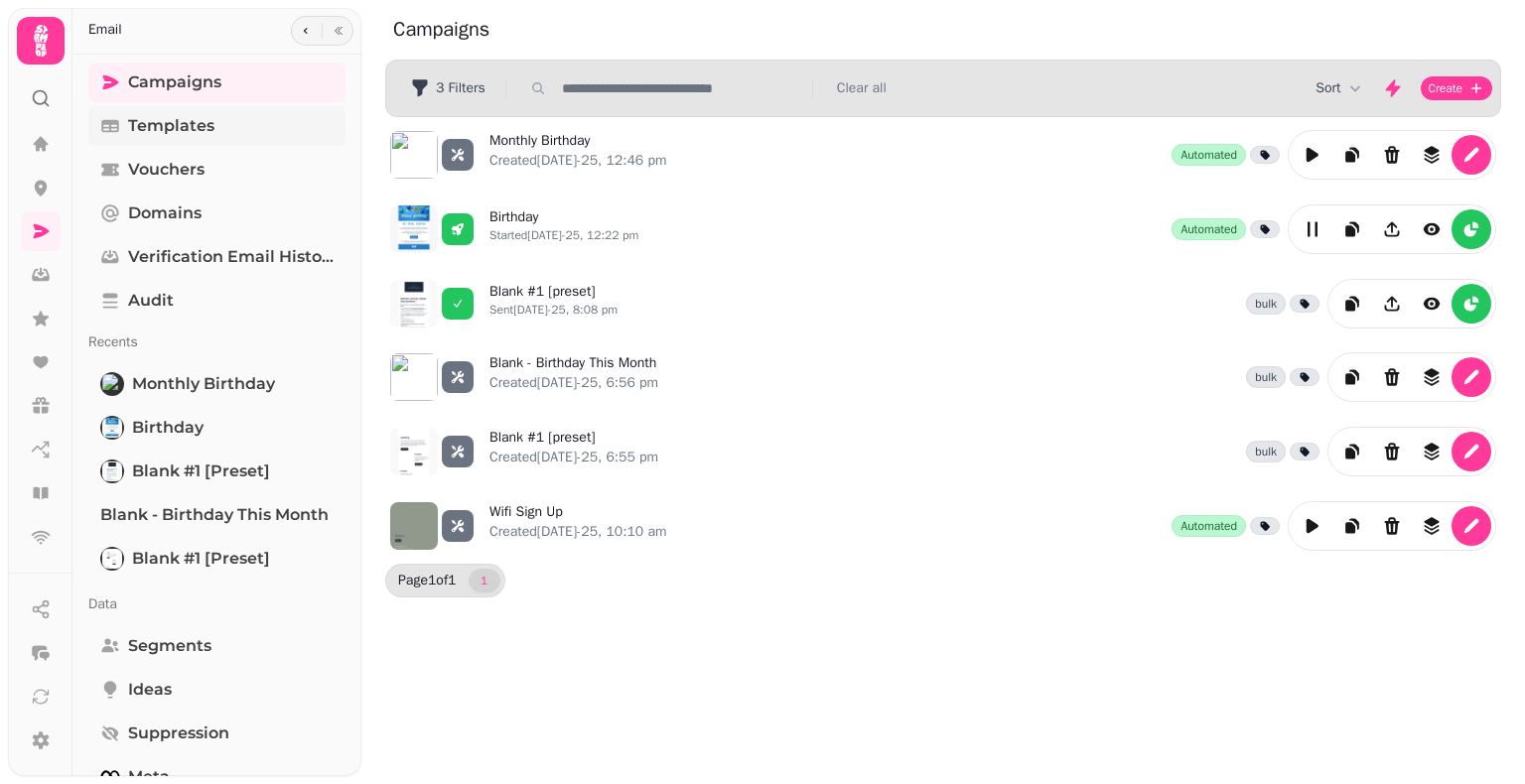 click on "Templates" at bounding box center [171, 126] 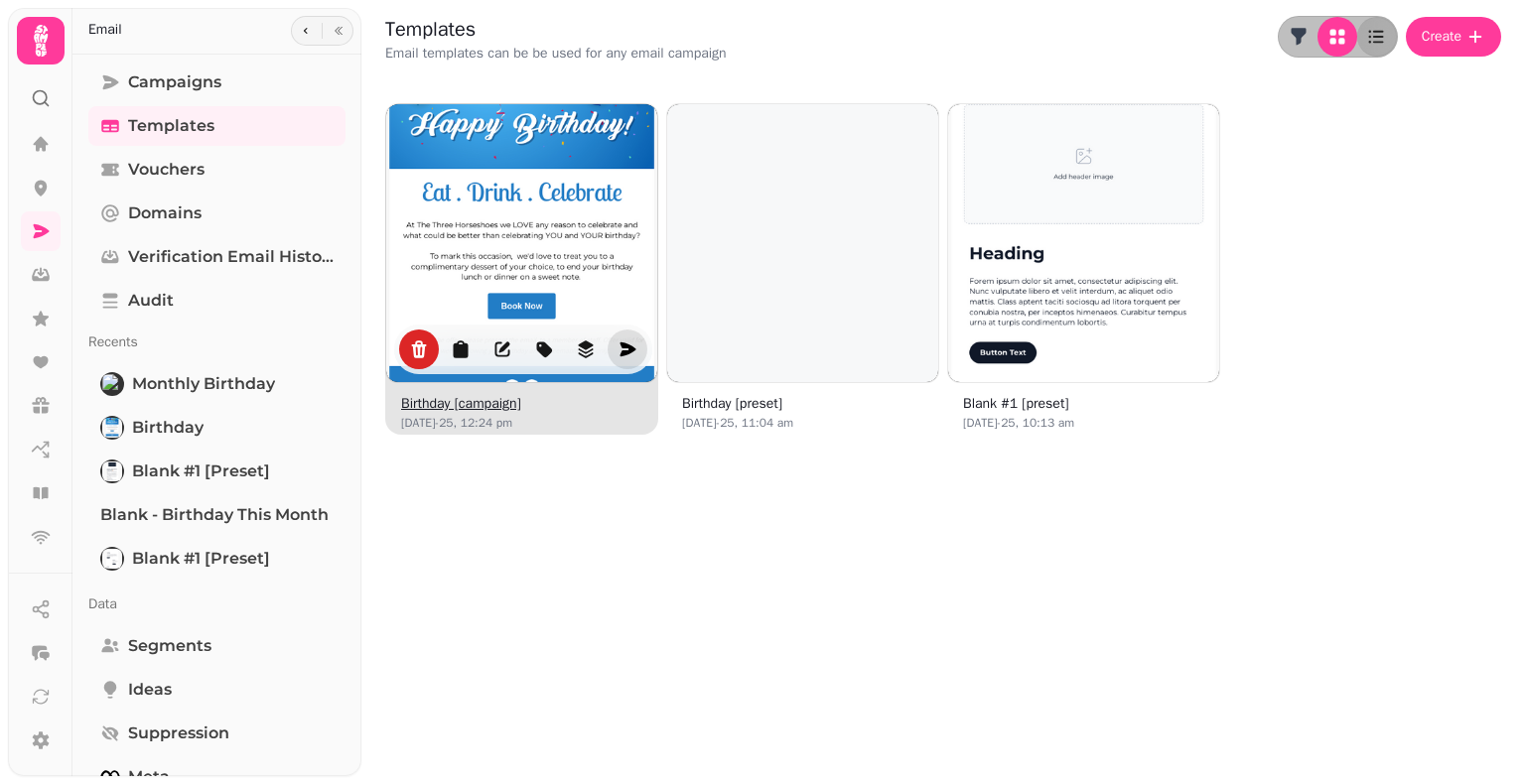 click 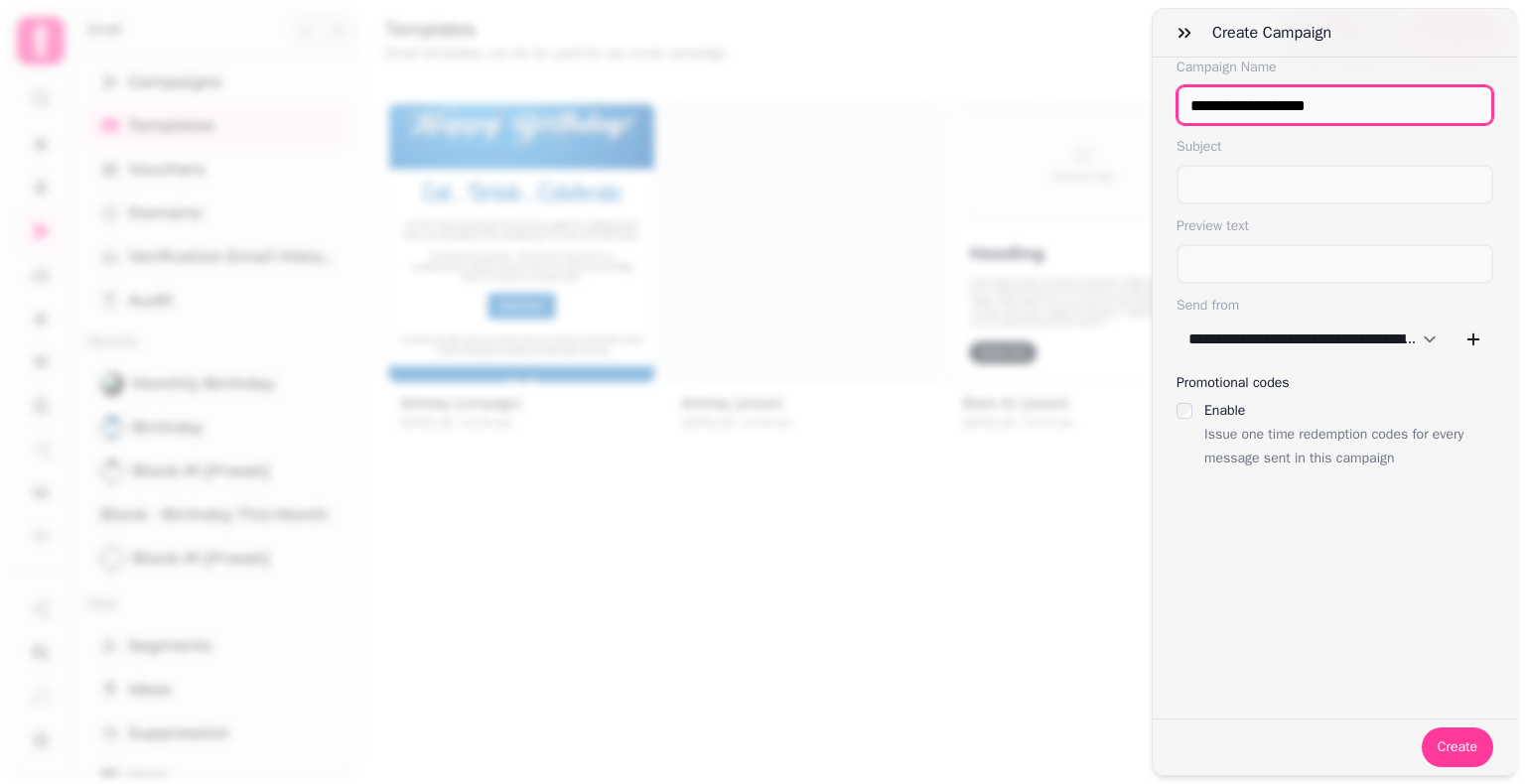click on "**********" at bounding box center (1334, 105) 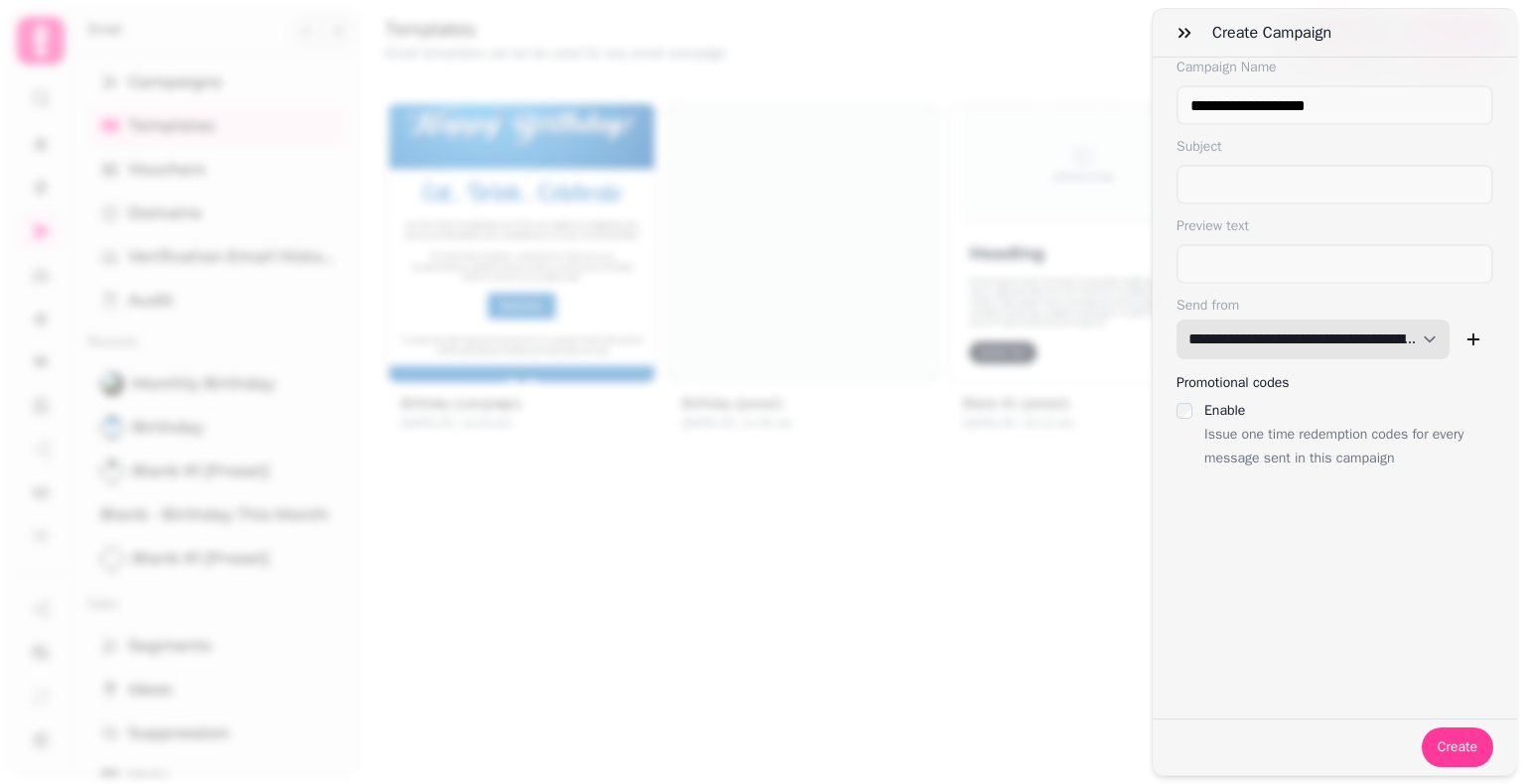 click on "**********" at bounding box center (1313, 339) 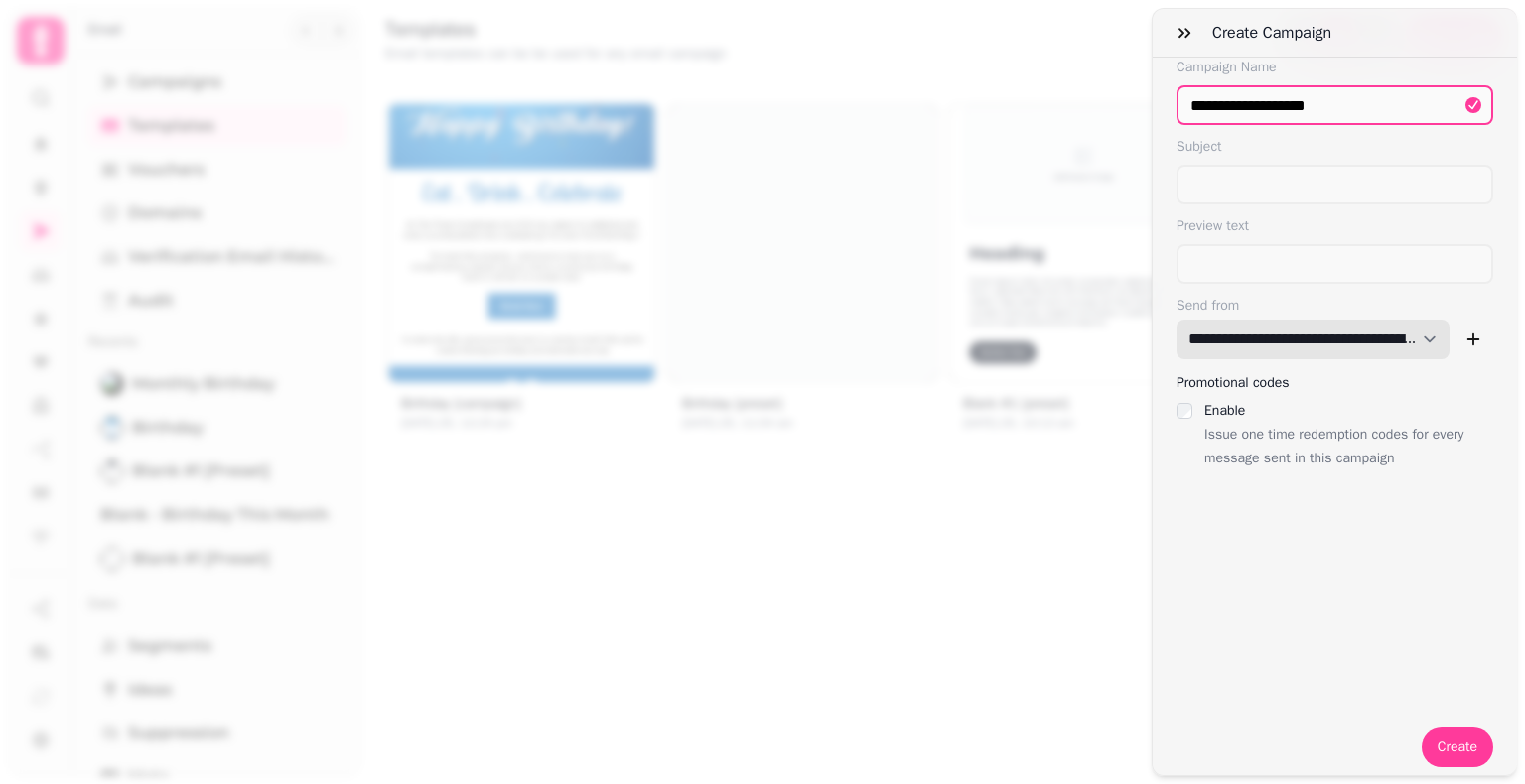 select on "**********" 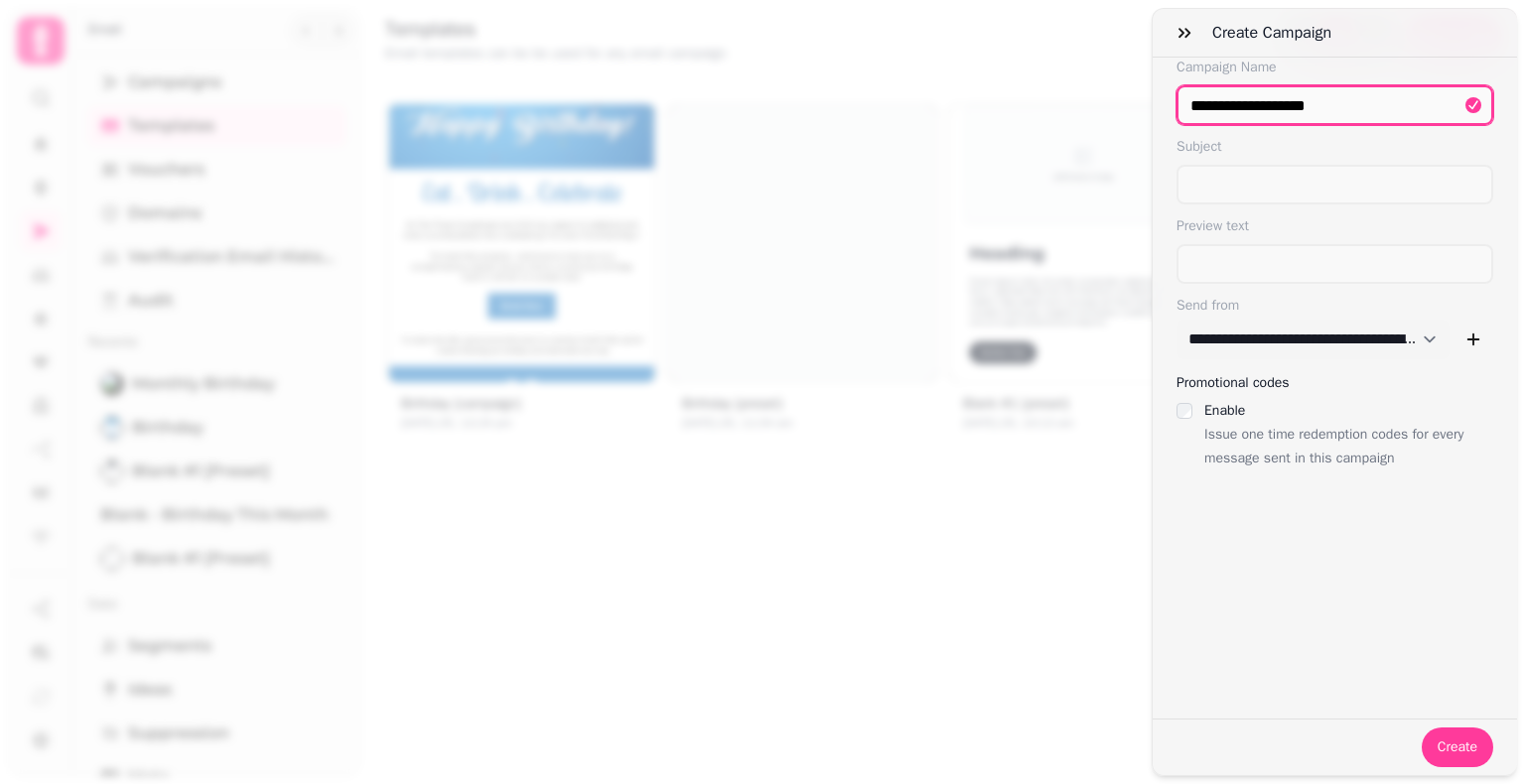 click on "**********" at bounding box center [1334, 105] 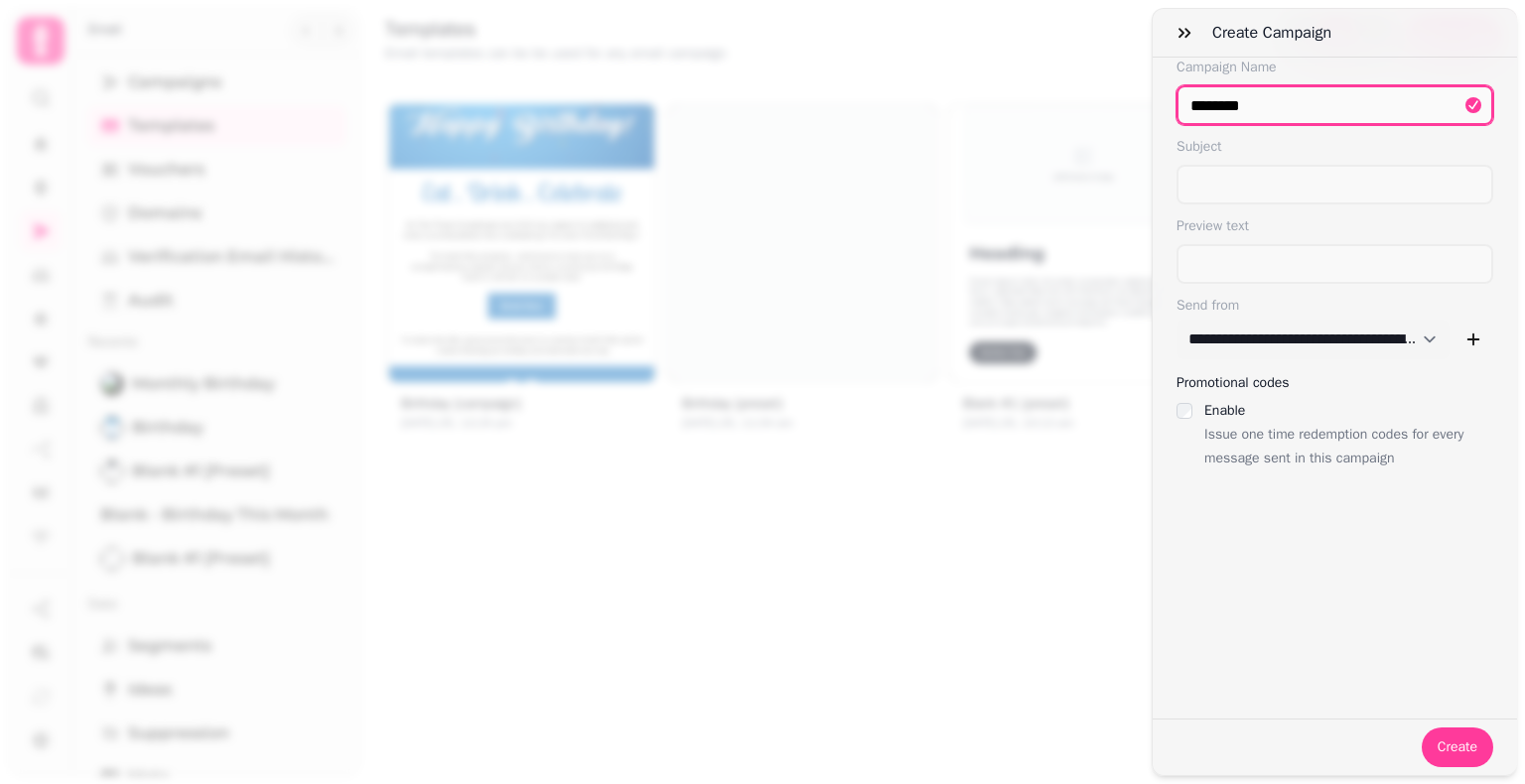 type on "**********" 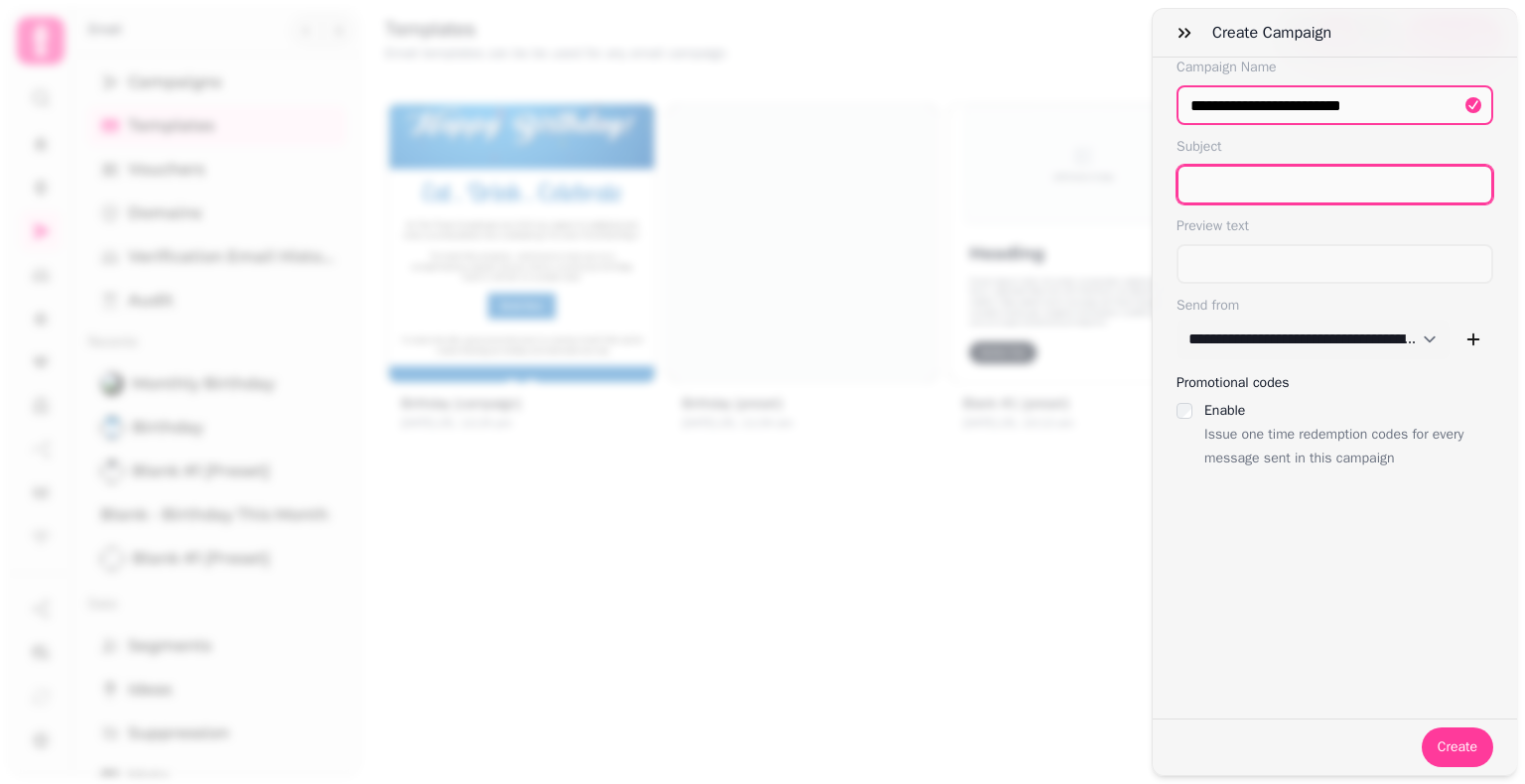 click at bounding box center (1334, 185) 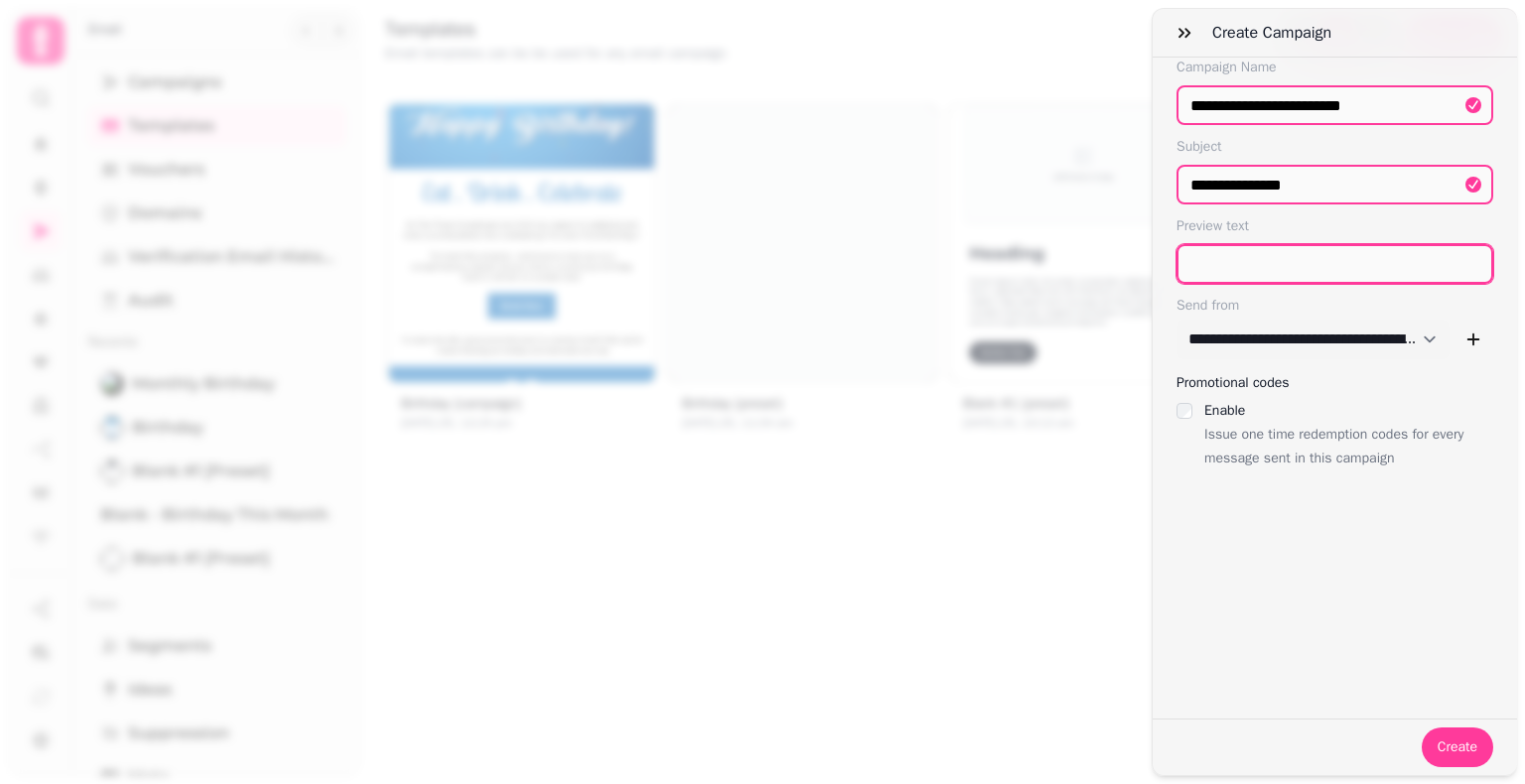 click at bounding box center (1334, 264) 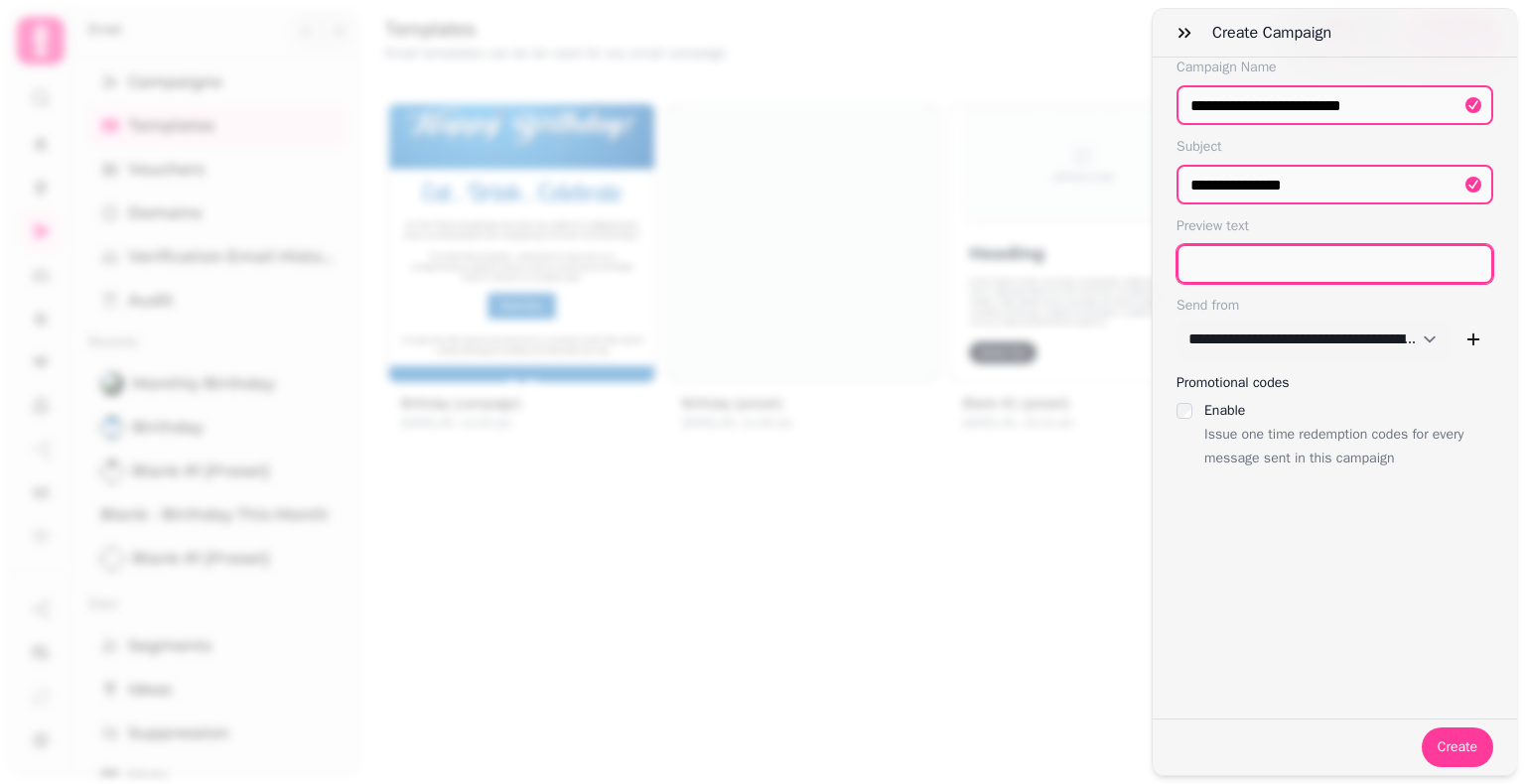 type on "**********" 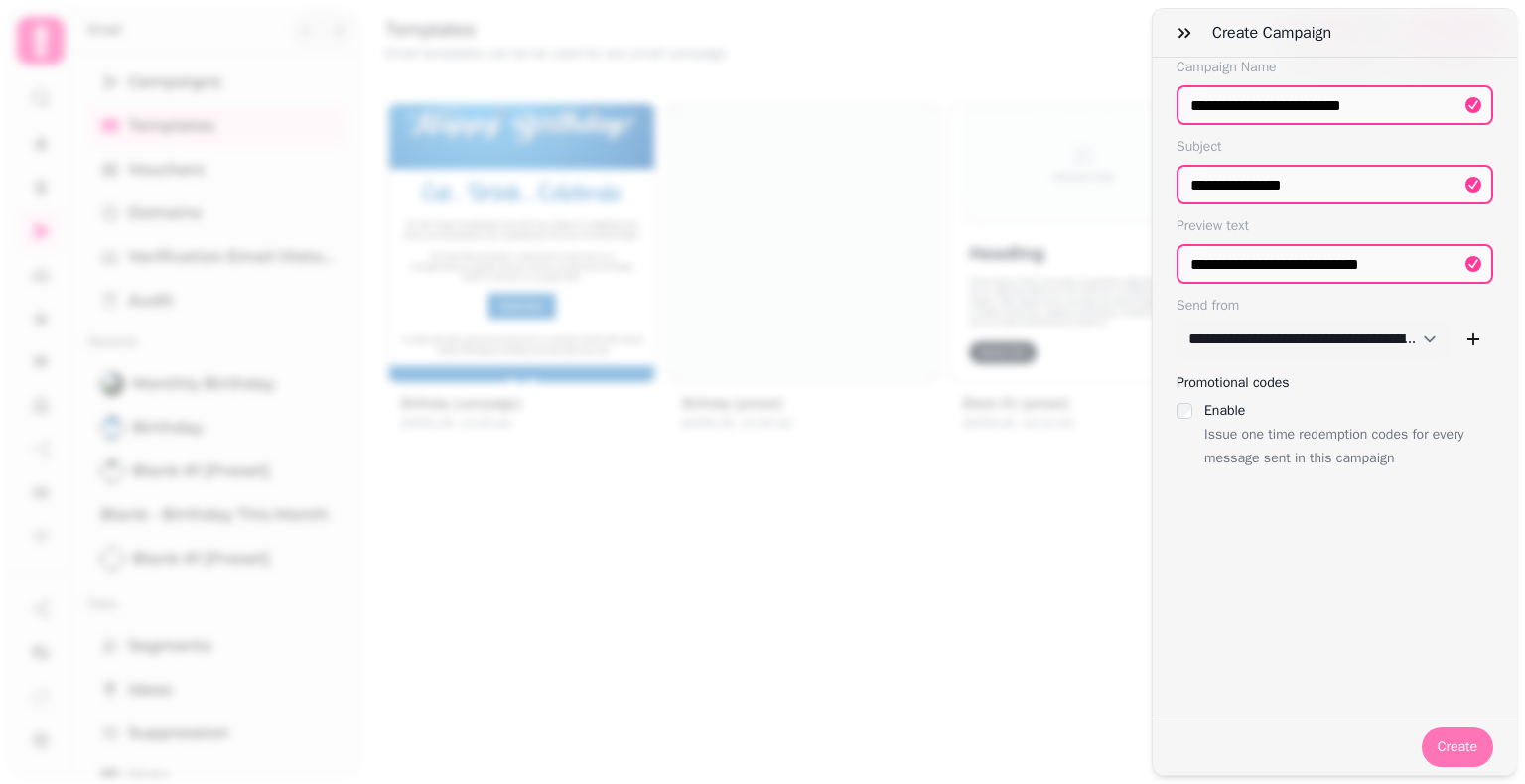 click on "Create" at bounding box center (1457, 747) 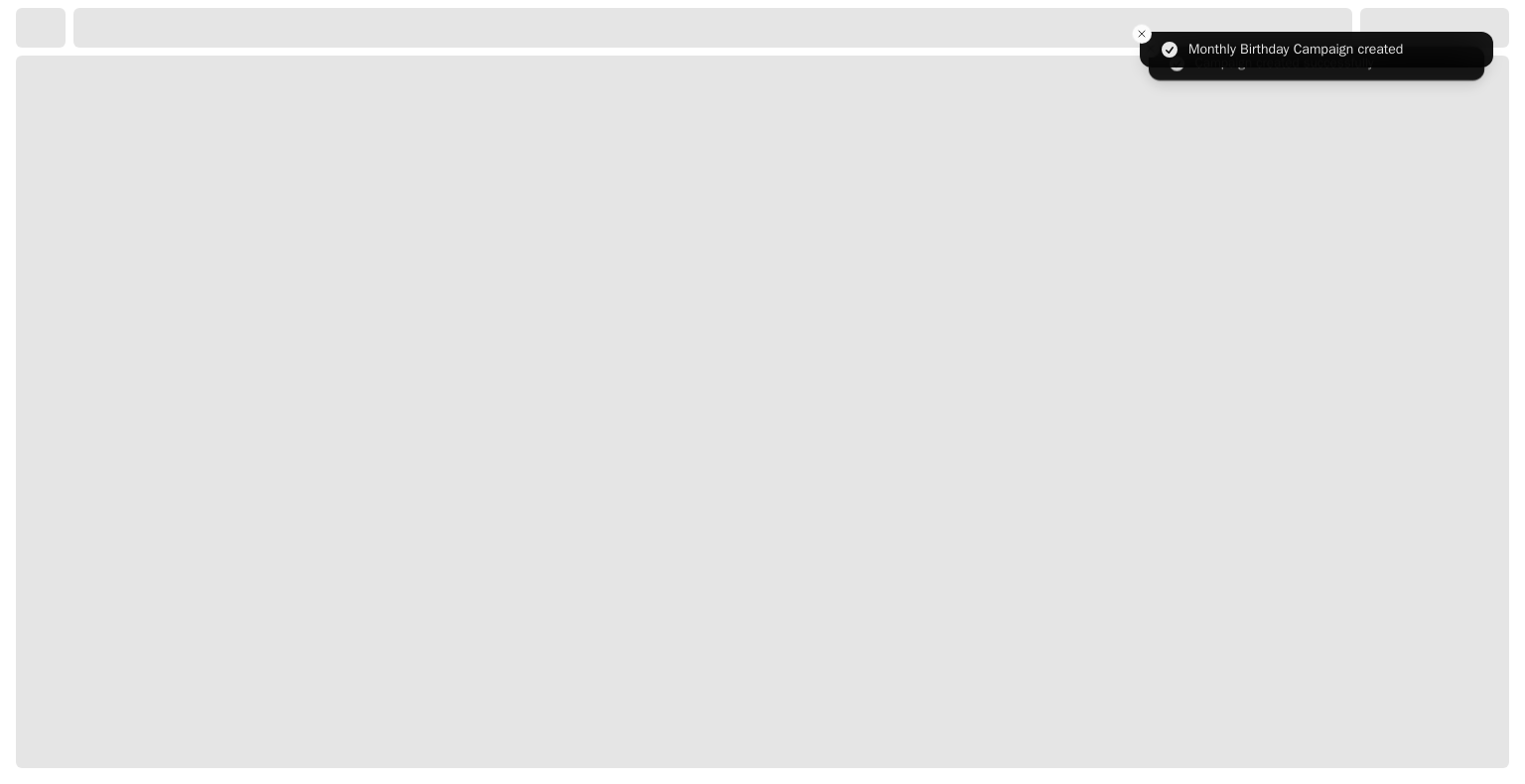 select on "***" 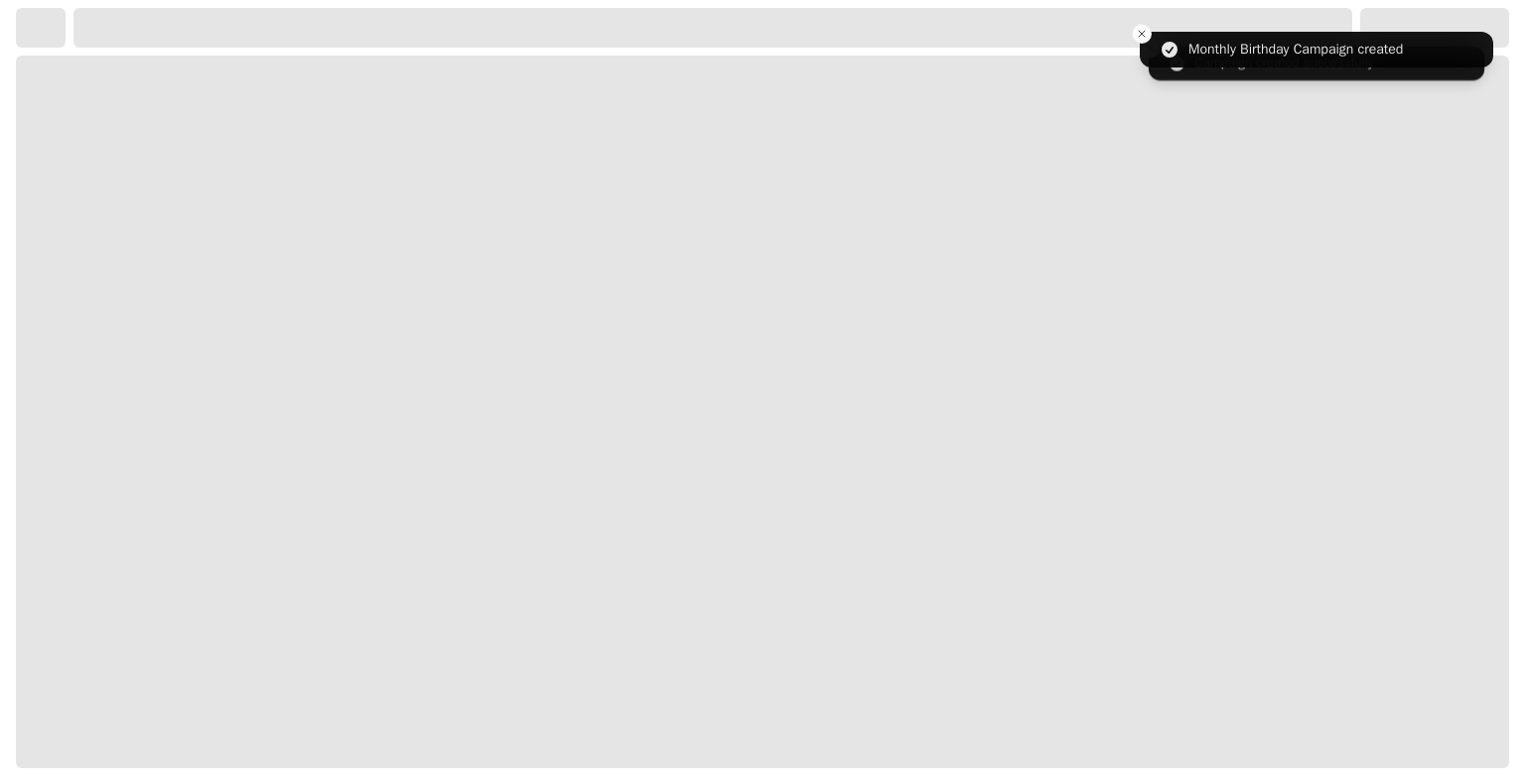 select on "**" 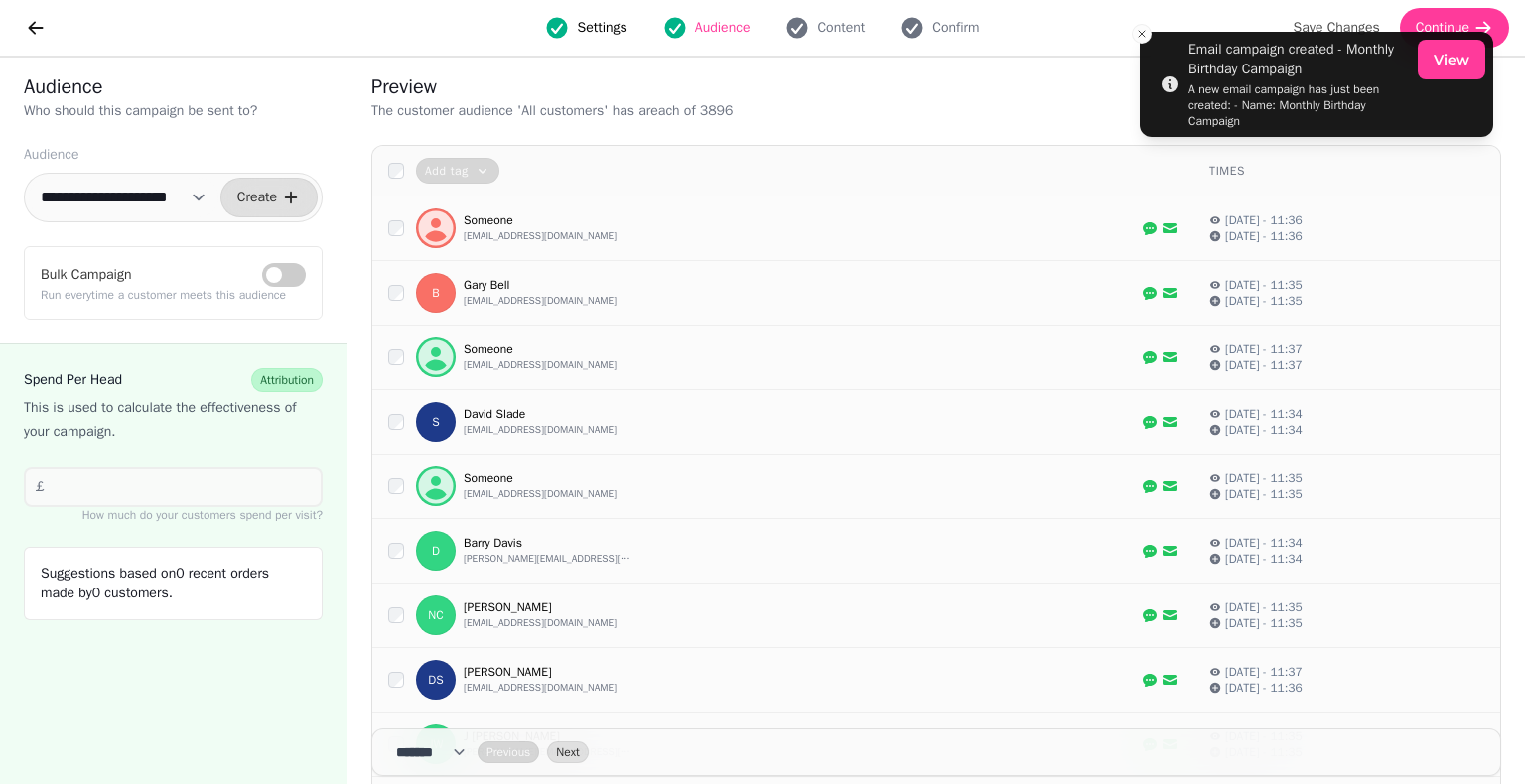 click on "Run everytime a customer meets this audience" at bounding box center [173, 295] 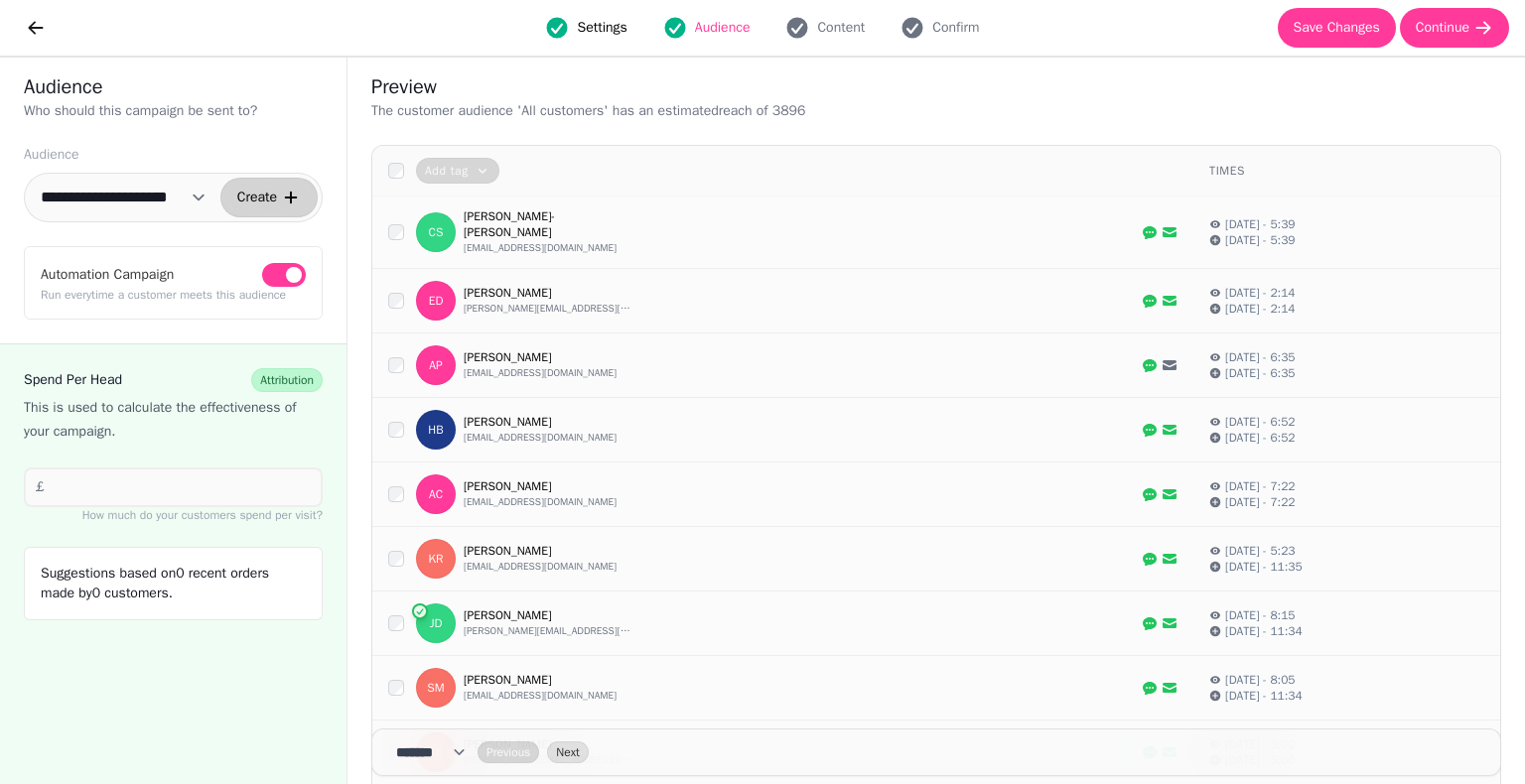 click on "Create" at bounding box center [257, 197] 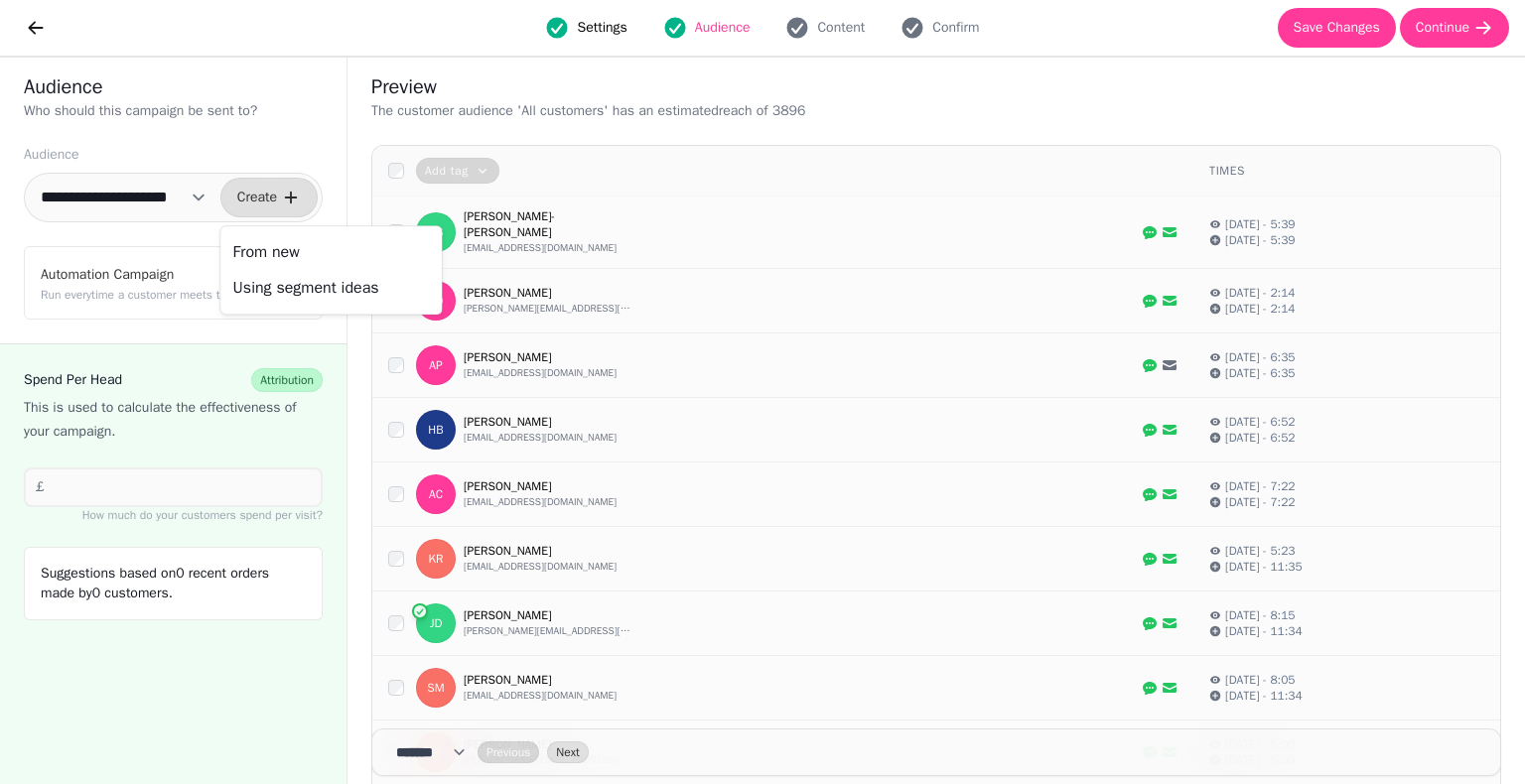 drag, startPoint x: 265, startPoint y: 278, endPoint x: 294, endPoint y: 304, distance: 38.948684 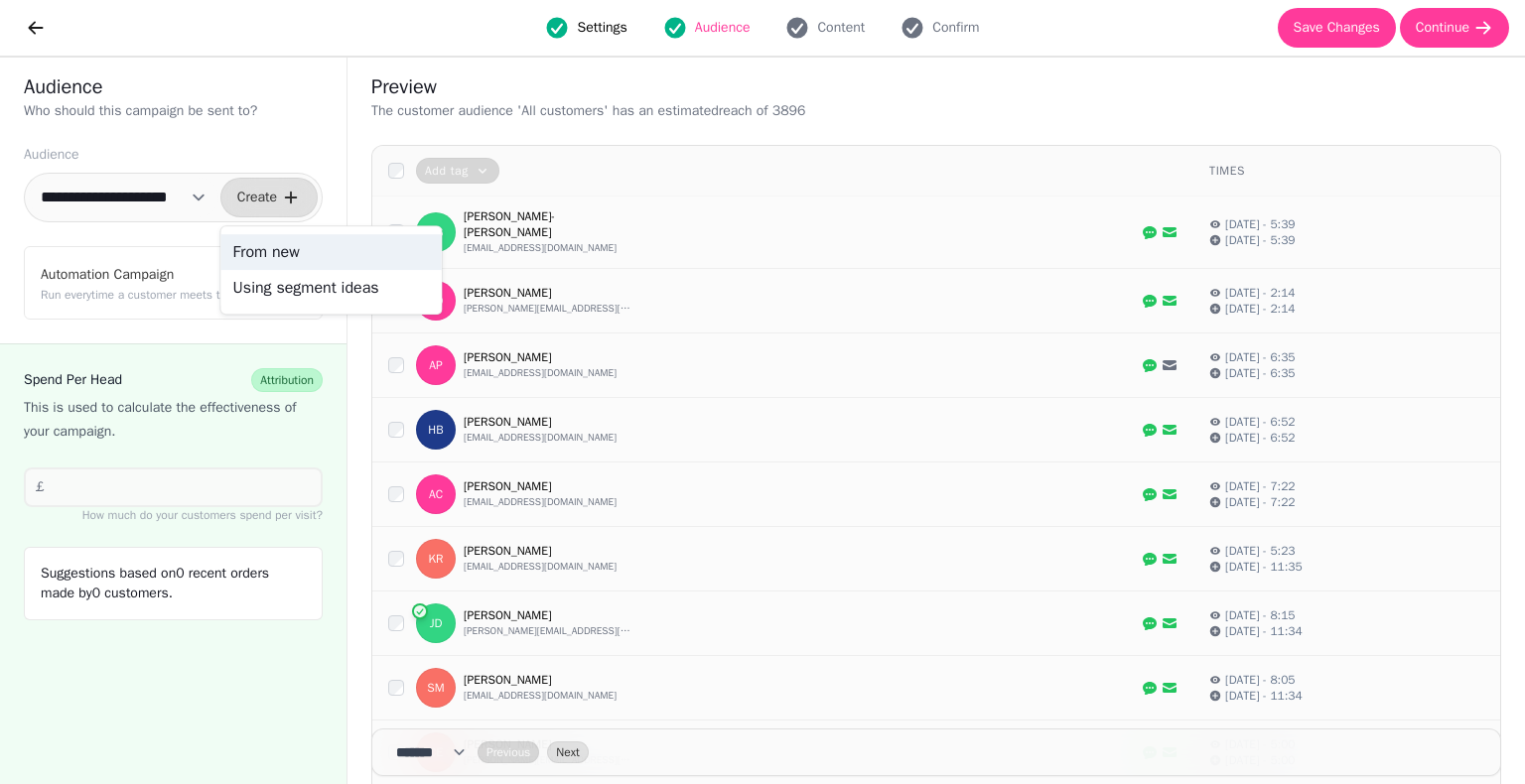 click on "From new" at bounding box center (332, 252) 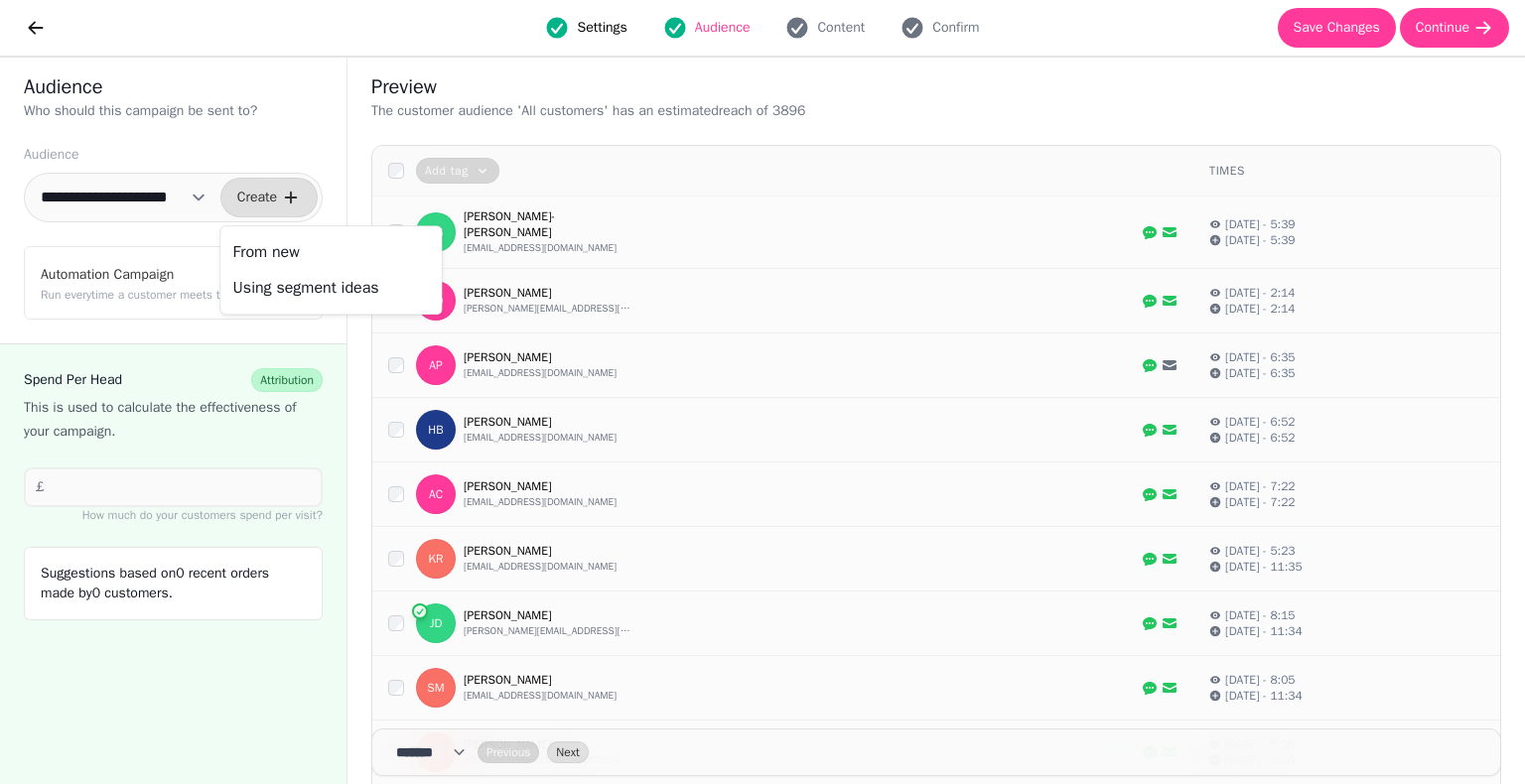 select on "**" 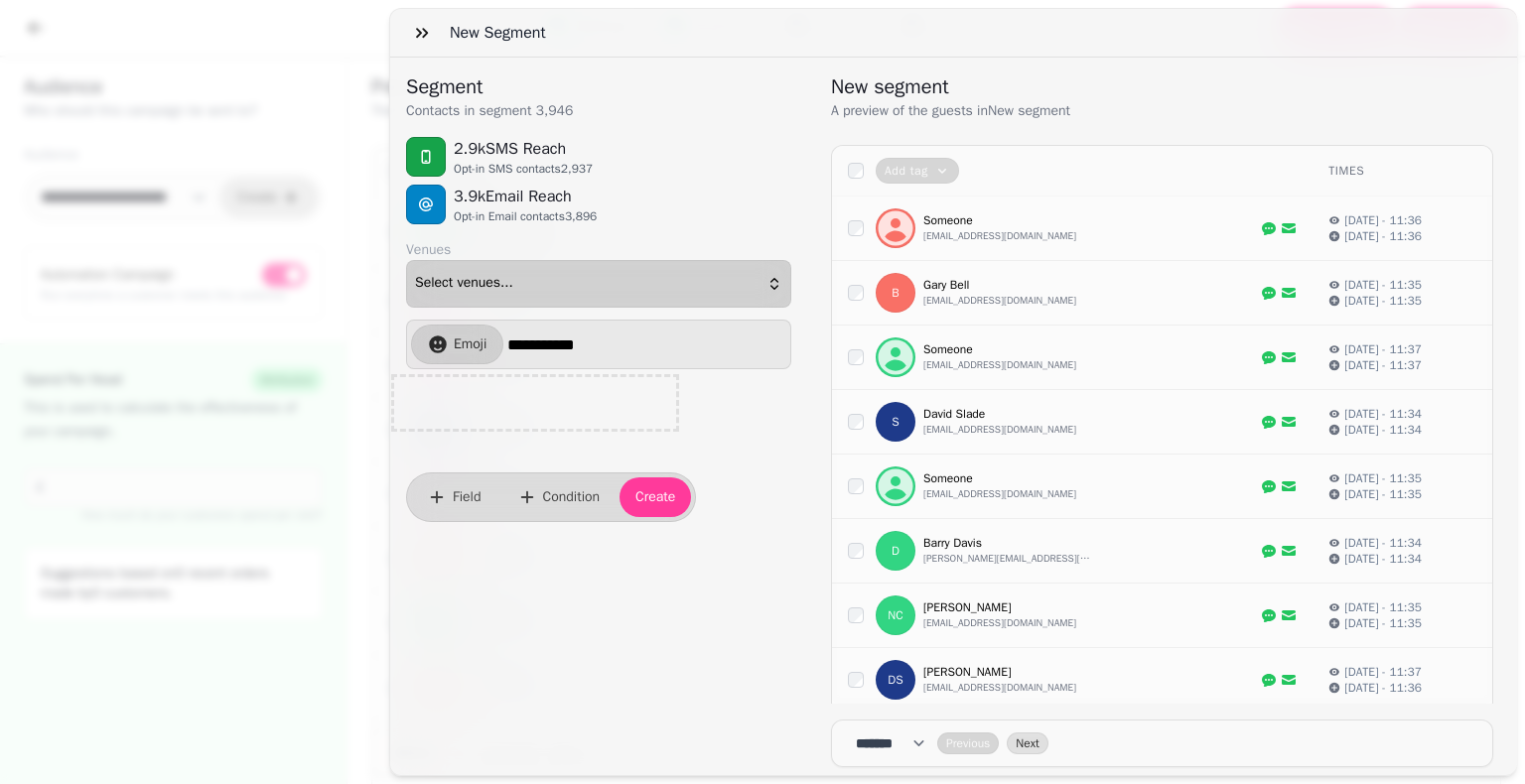 click on "Select venues..." at bounding box center [599, 284] 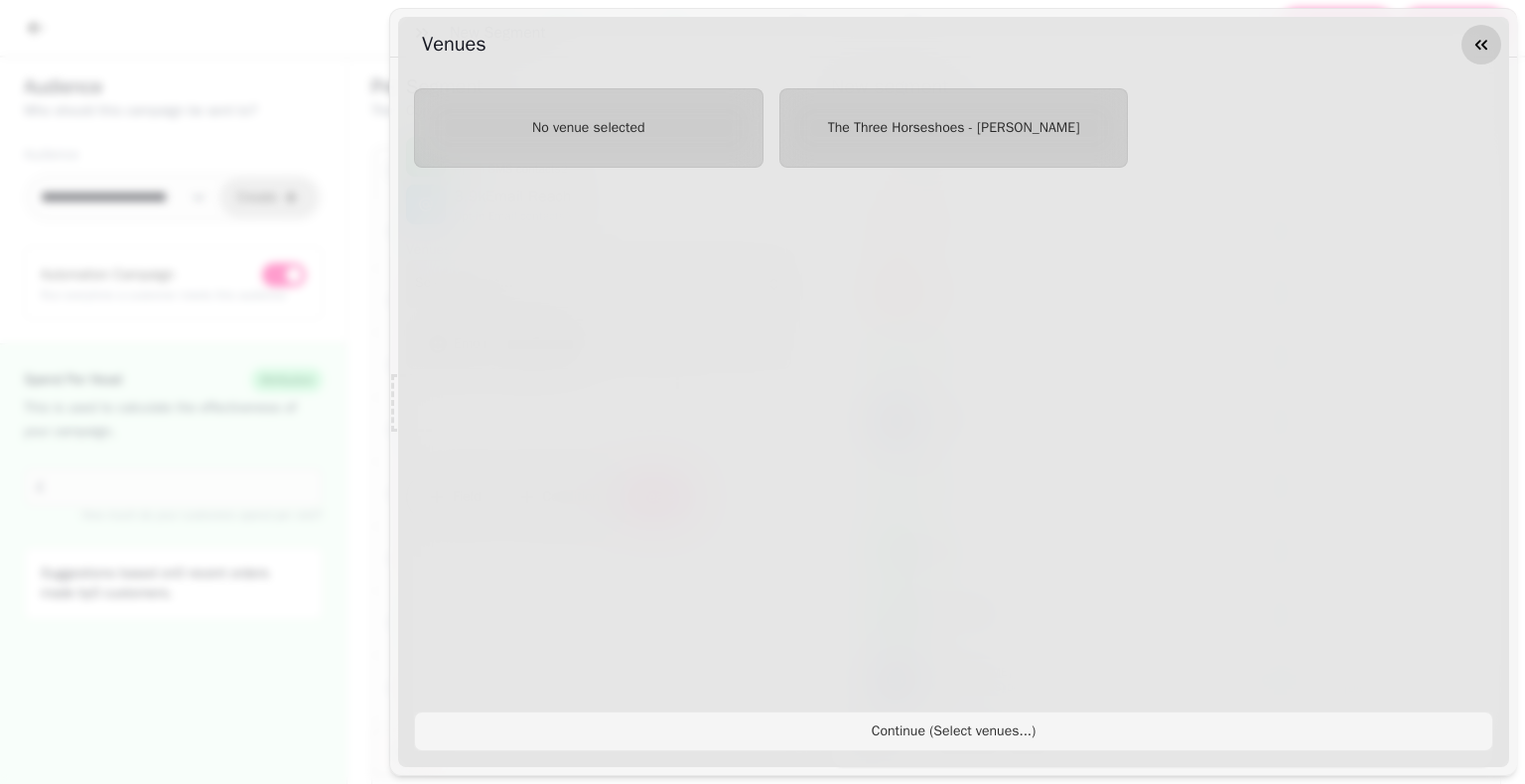 click at bounding box center [1481, 45] 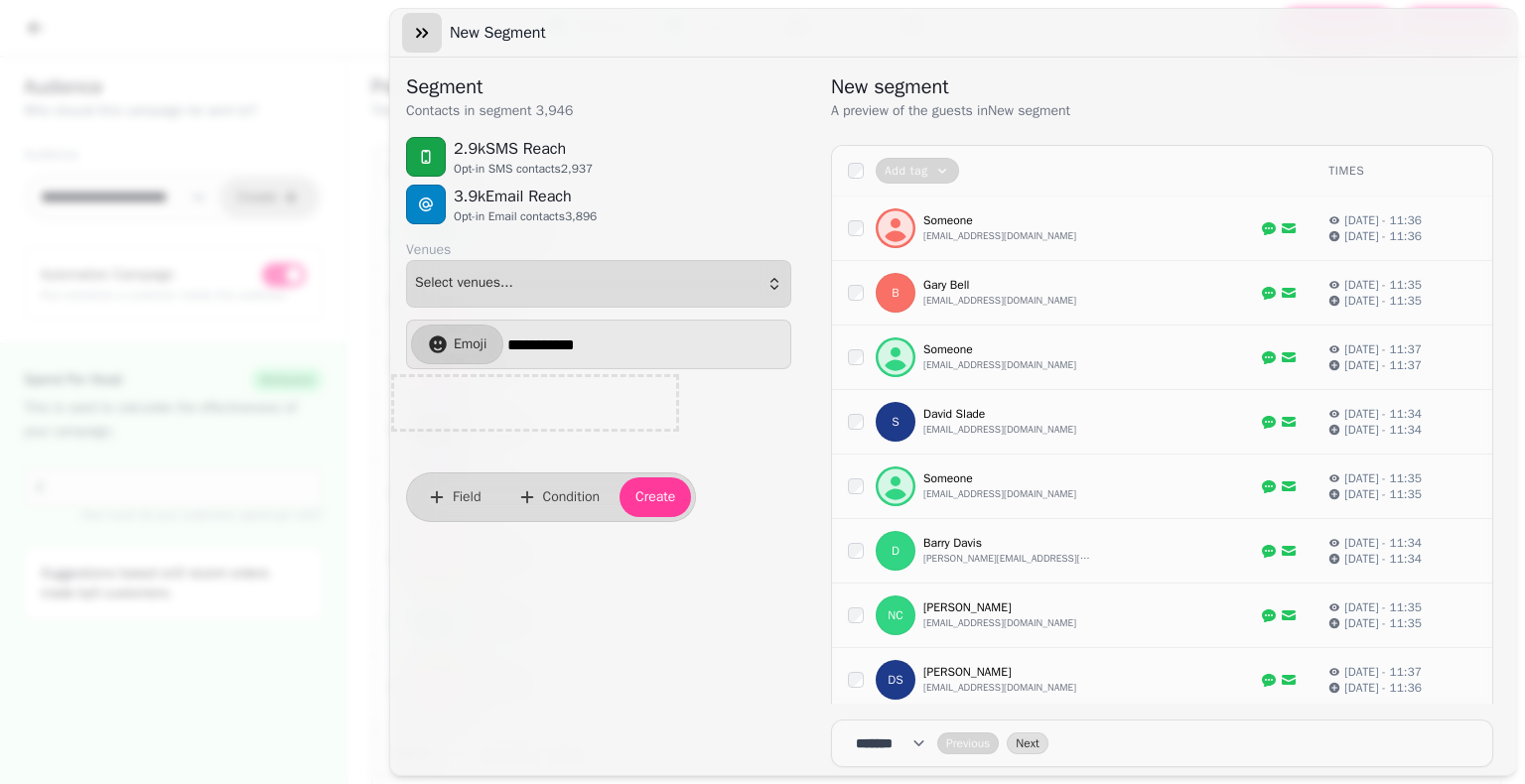 click 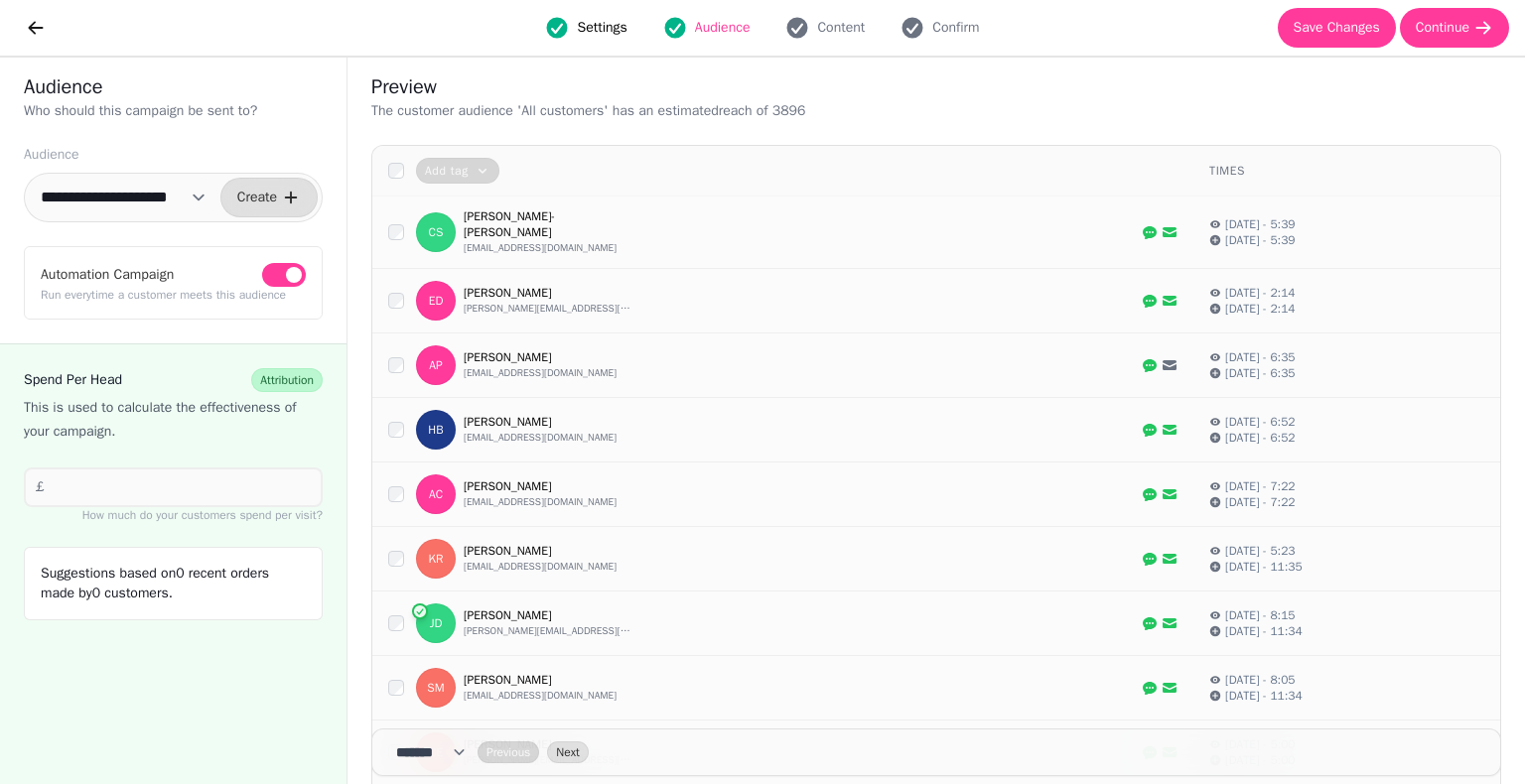 click on "**********" at bounding box center [123, 197] 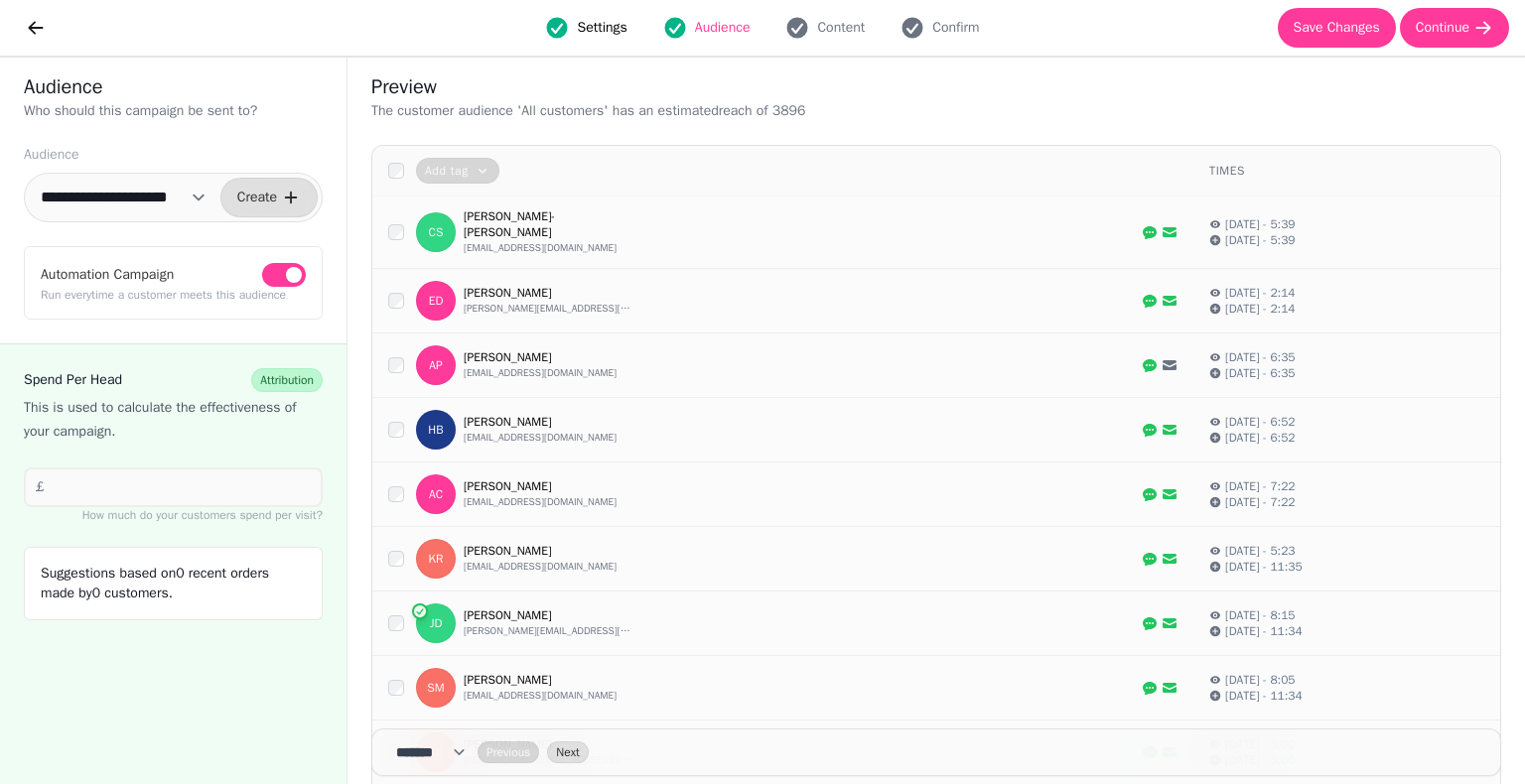 select on "**********" 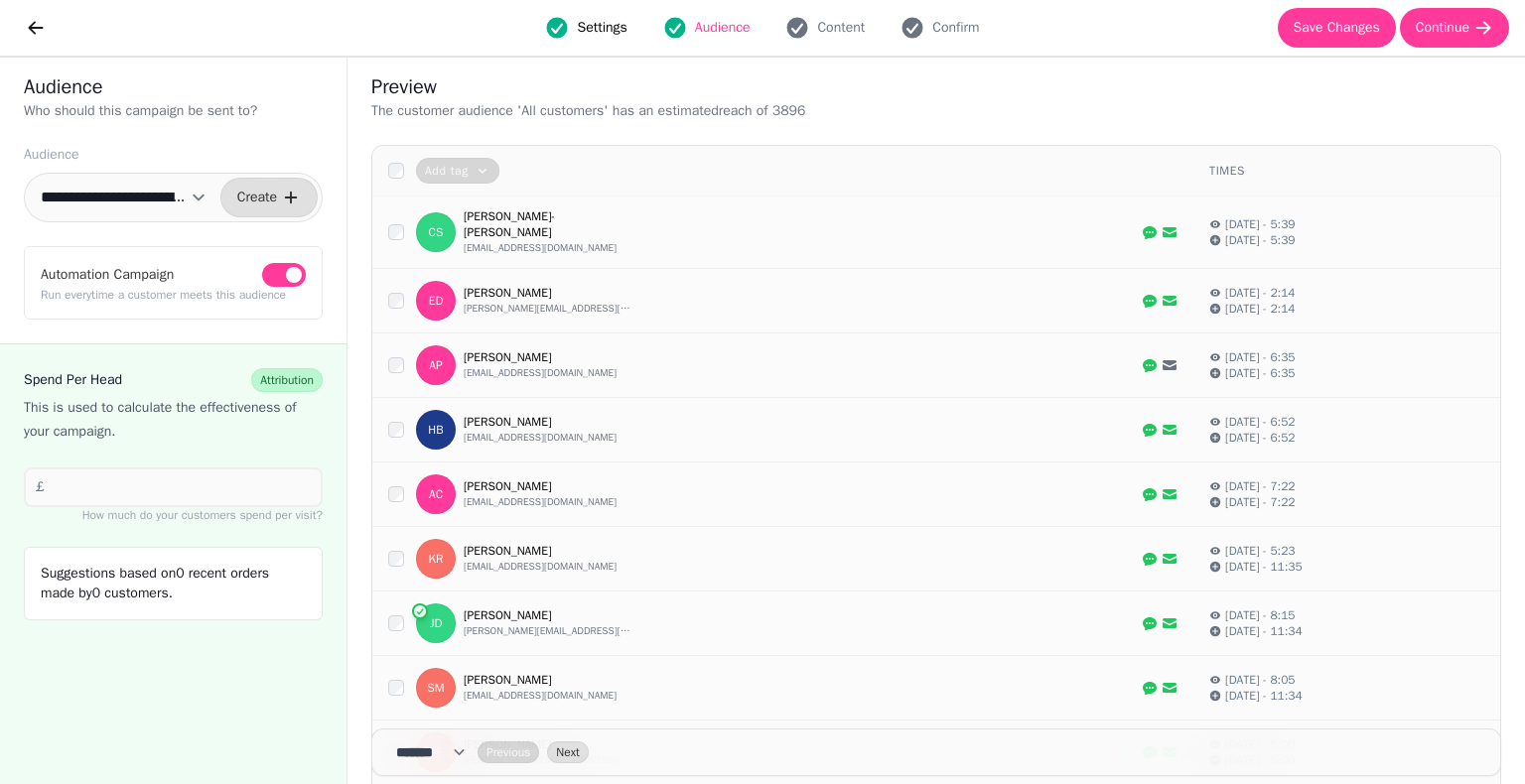 click on "**********" at bounding box center [123, 197] 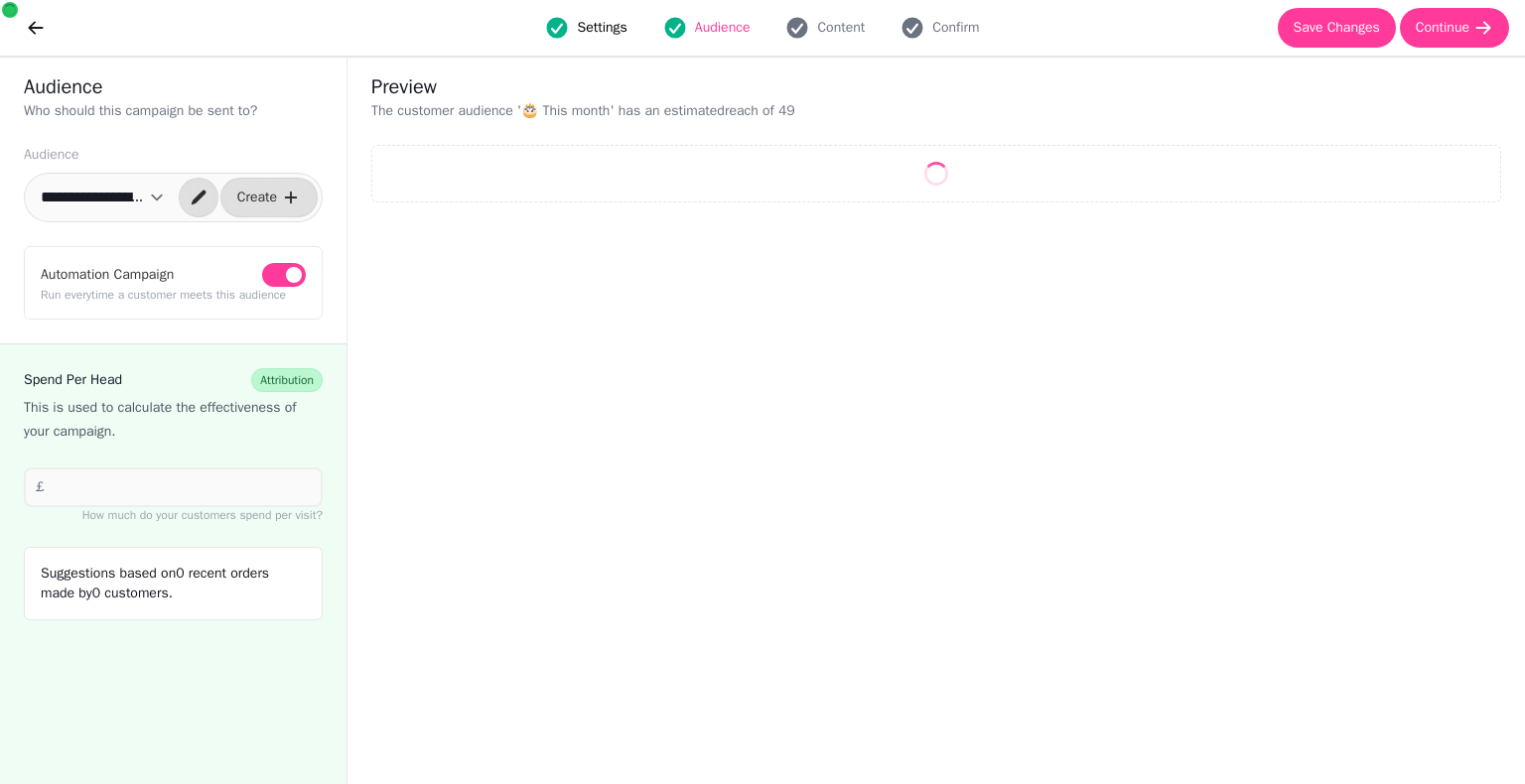 select on "**" 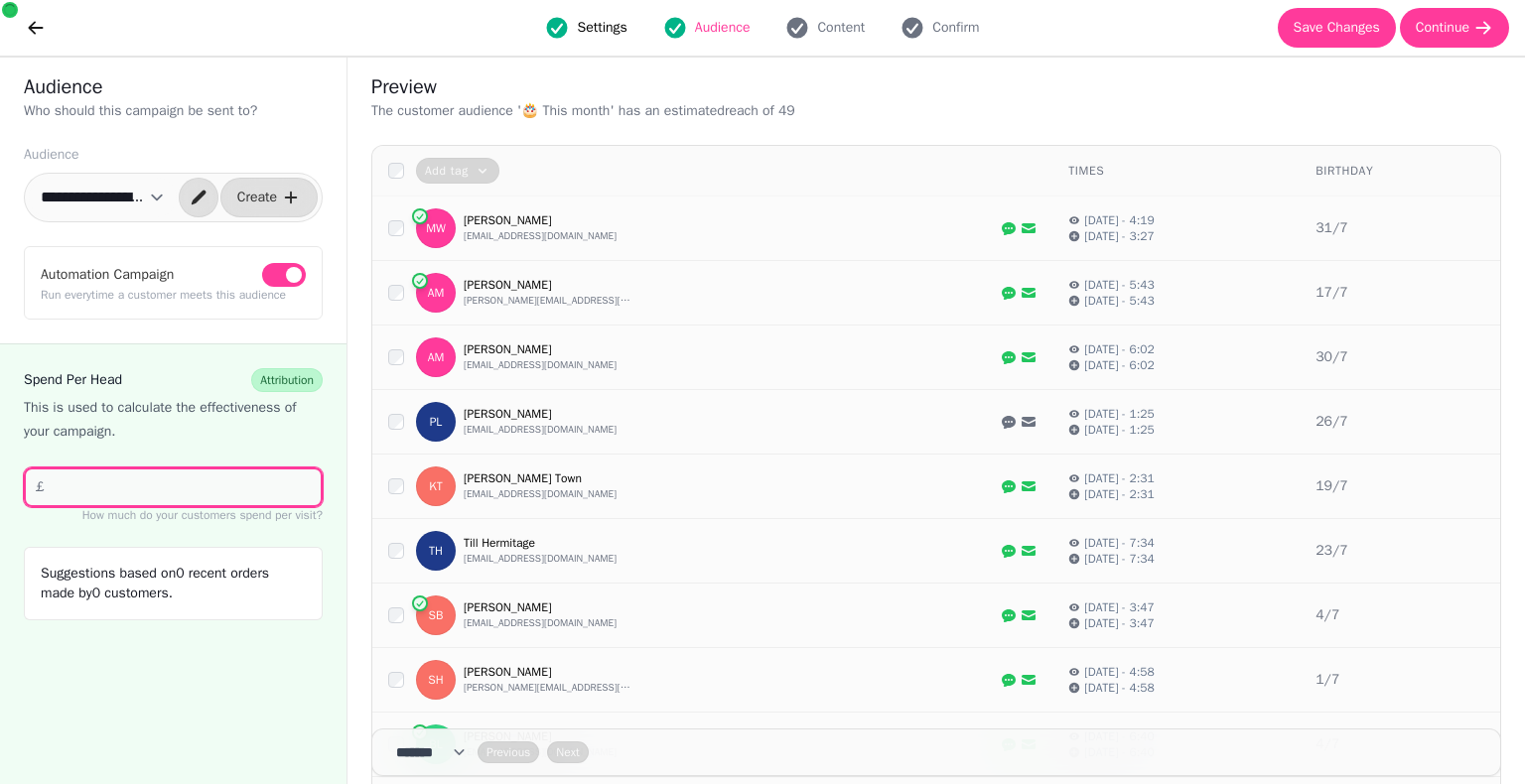 click on "**" at bounding box center [173, 487] 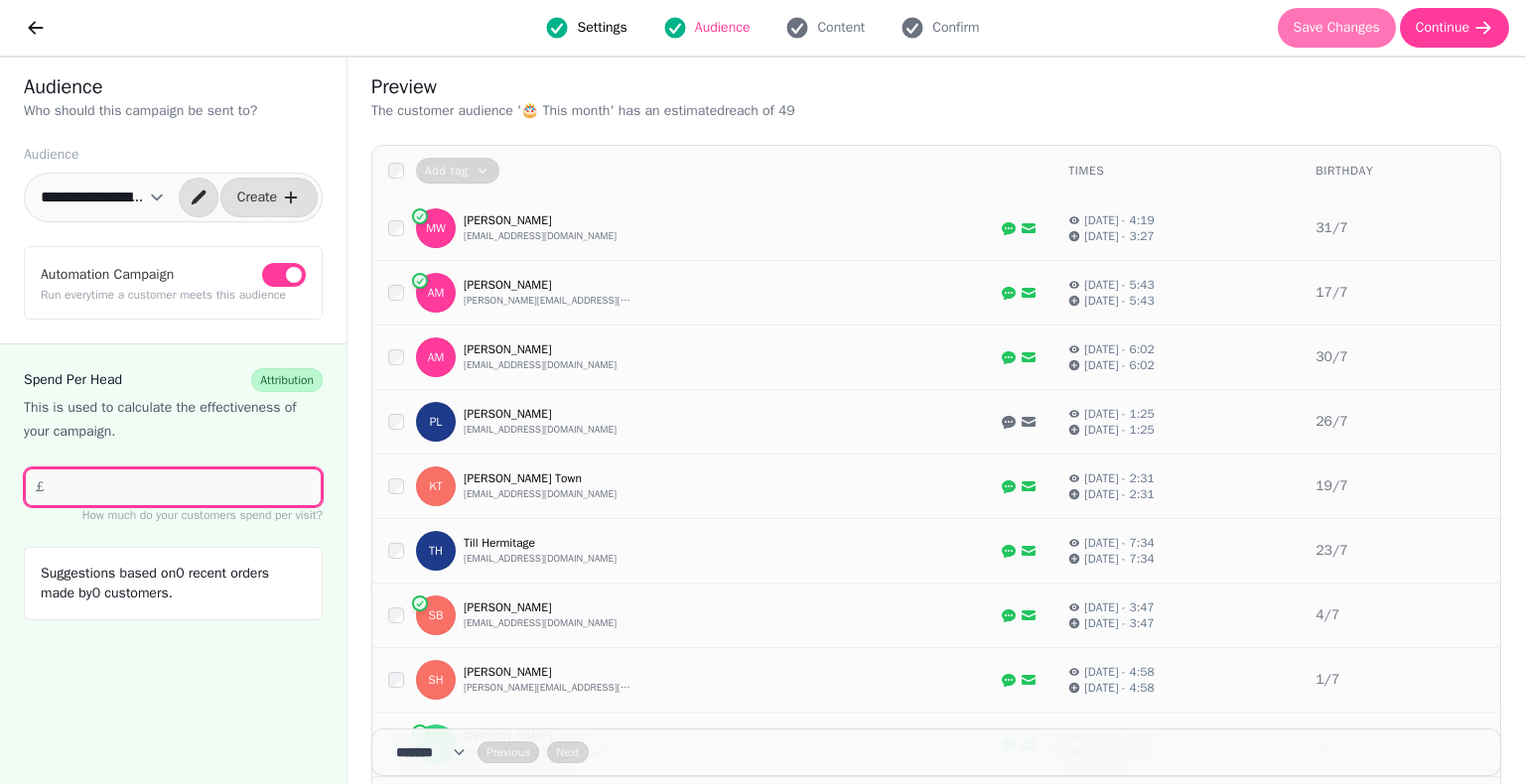 type on "**" 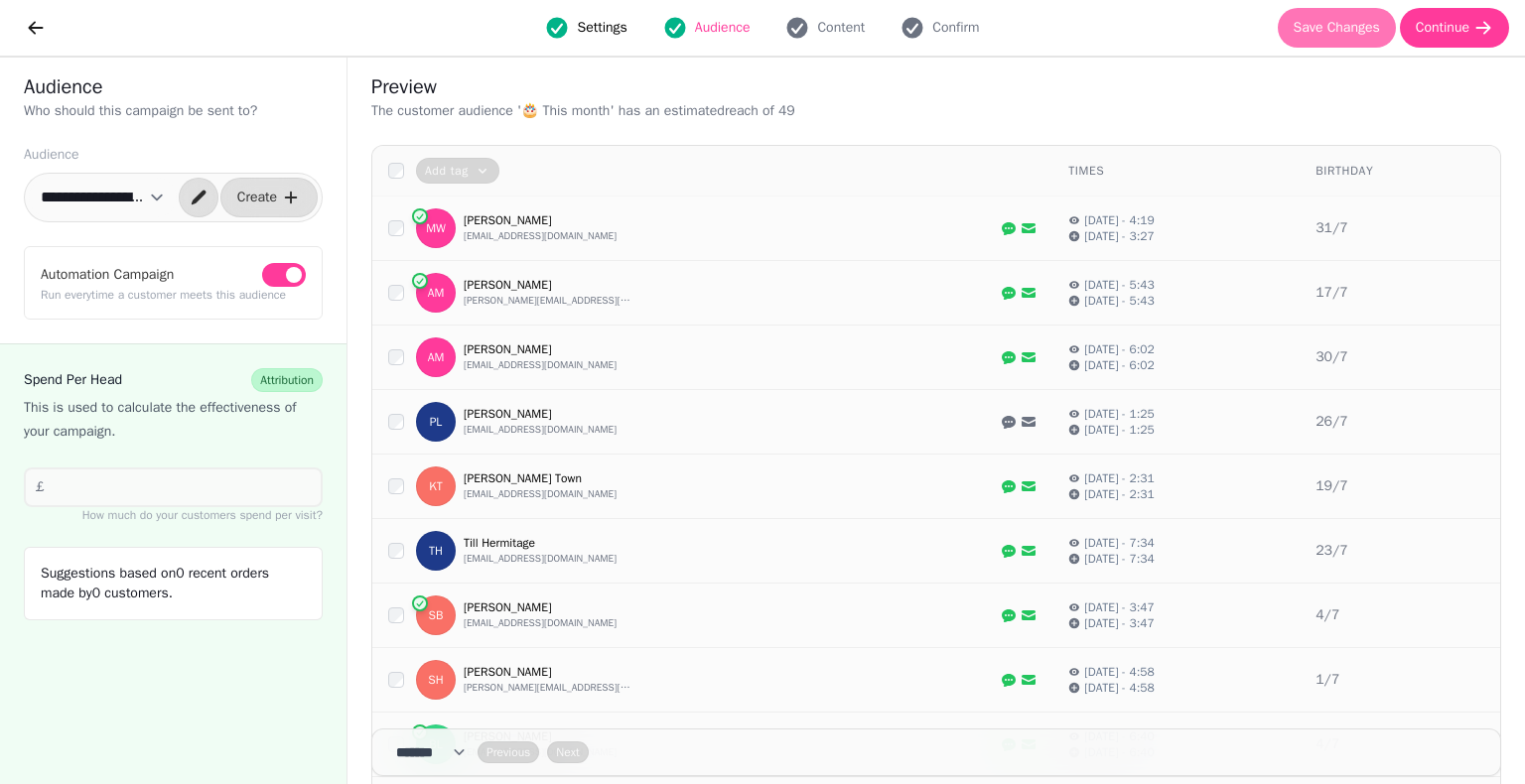 click on "Save Changes" at bounding box center (1336, 28) 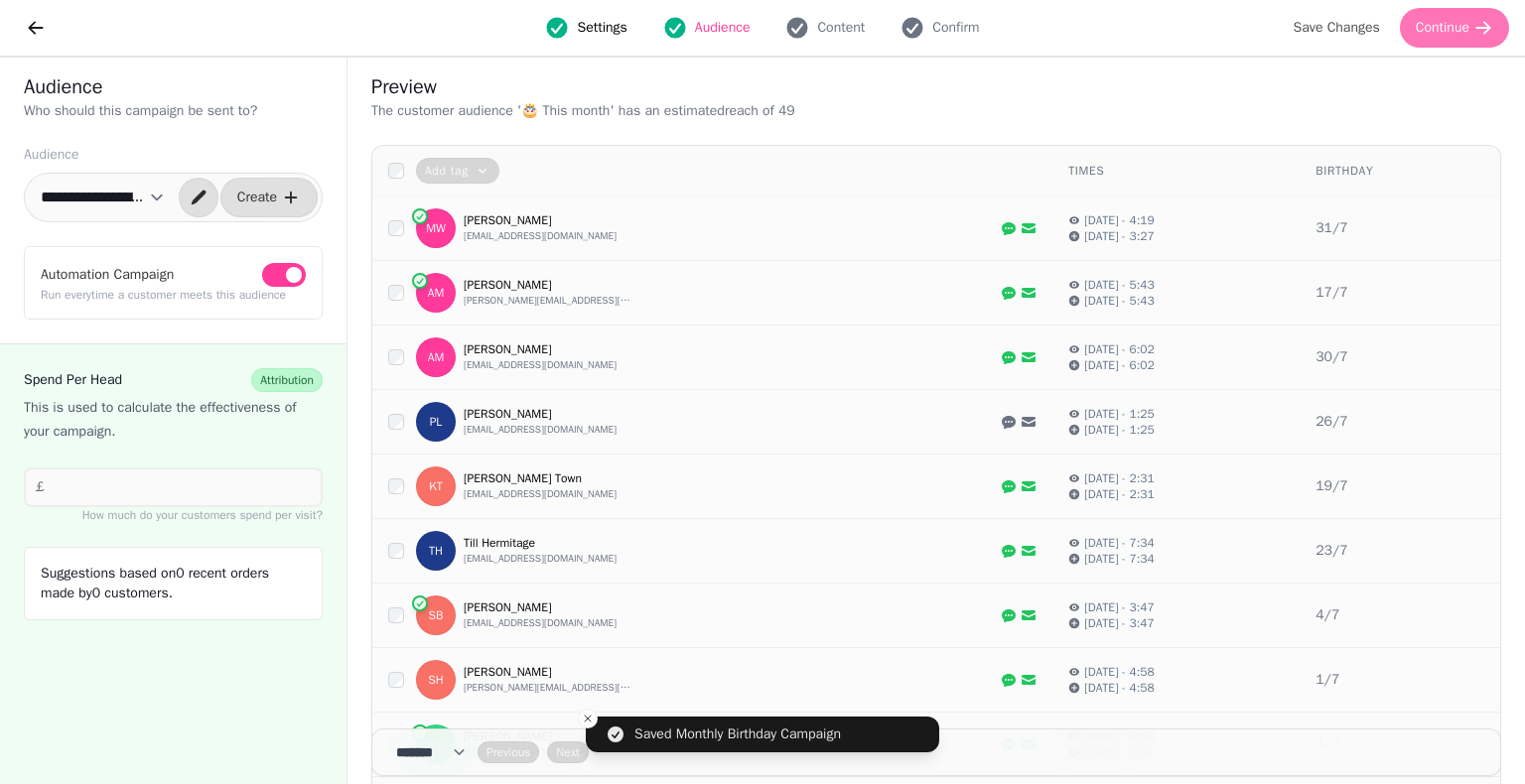 click on "Continue" at bounding box center [1443, 28] 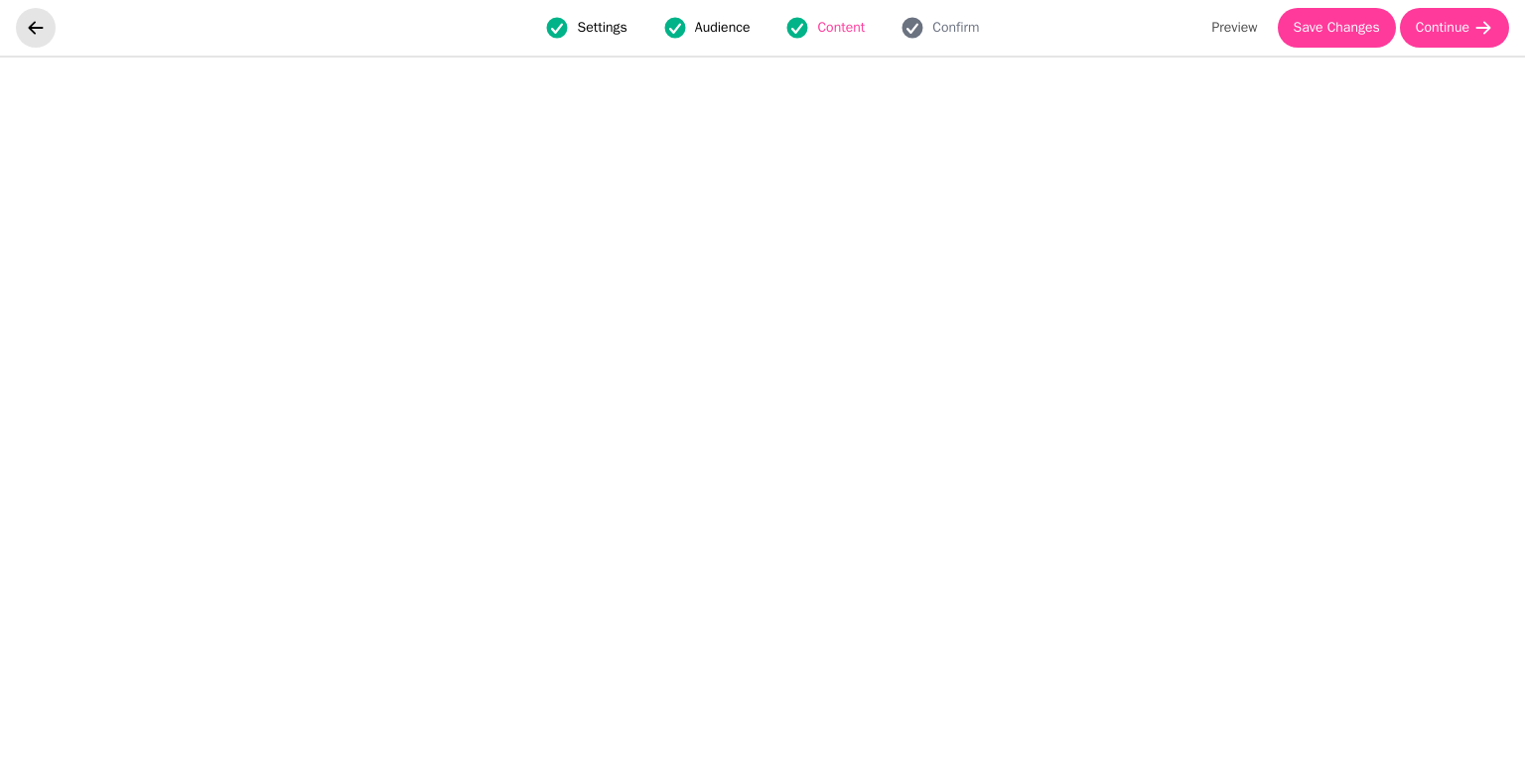 click 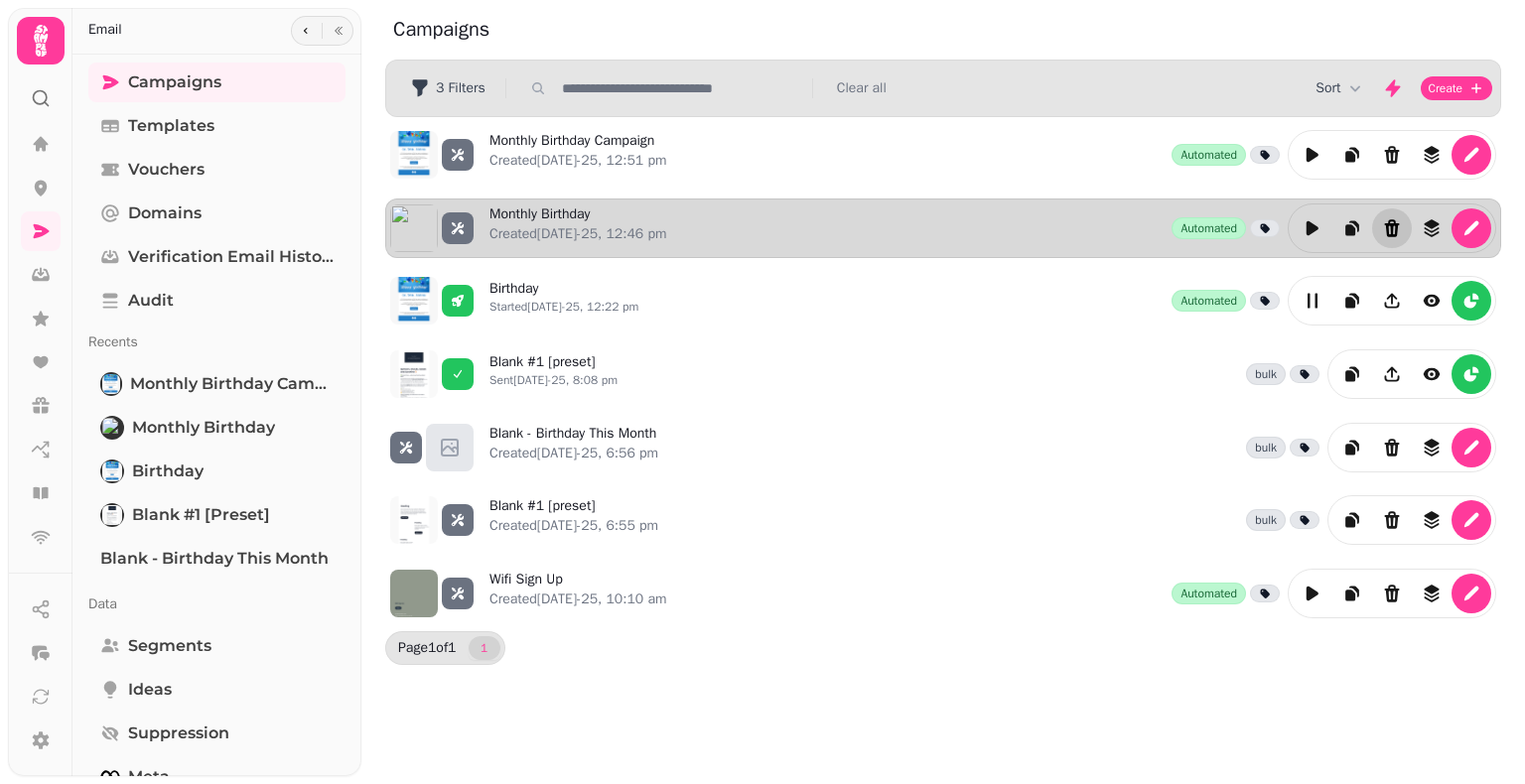 click 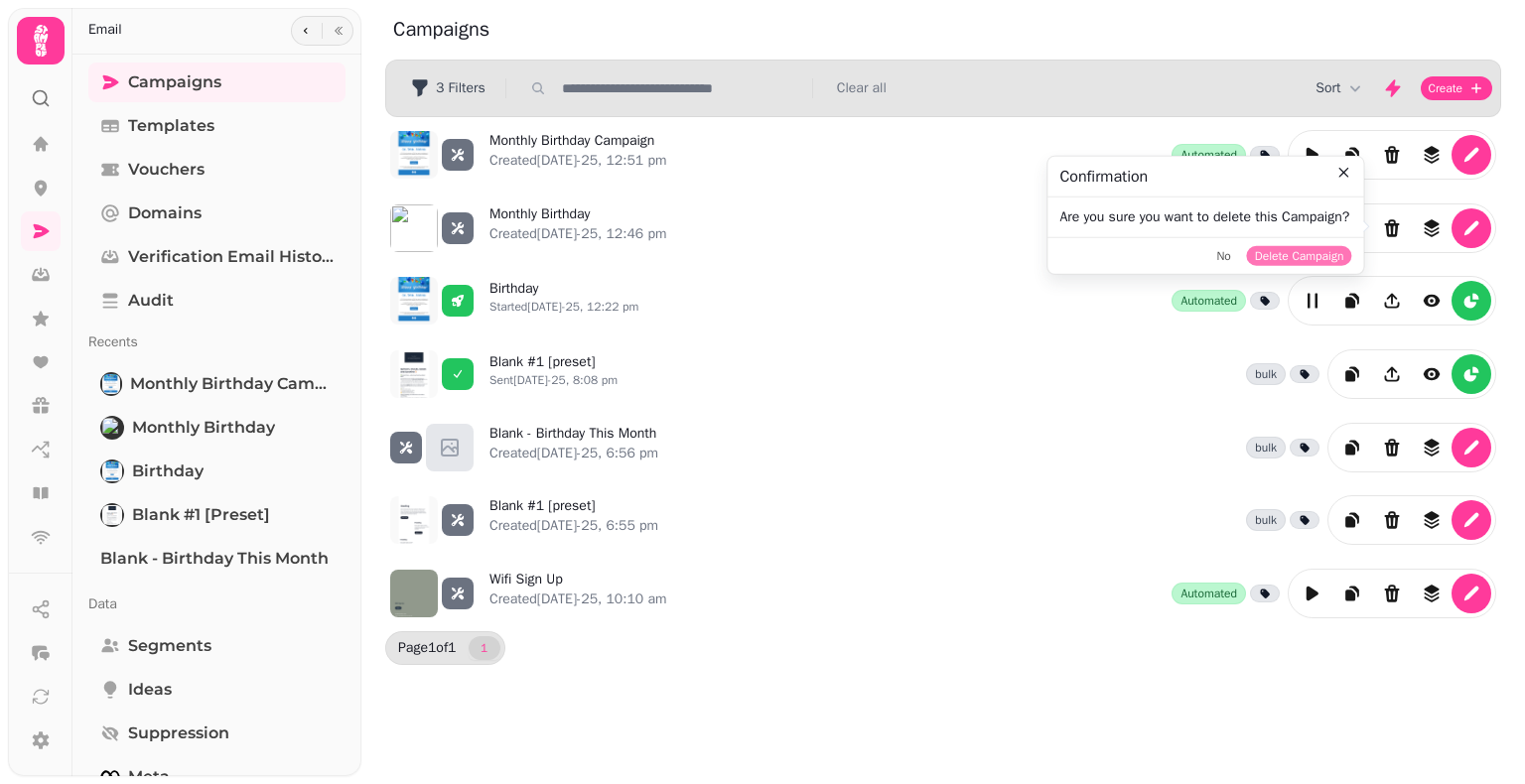 click on "Delete Campaign" at bounding box center [1300, 256] 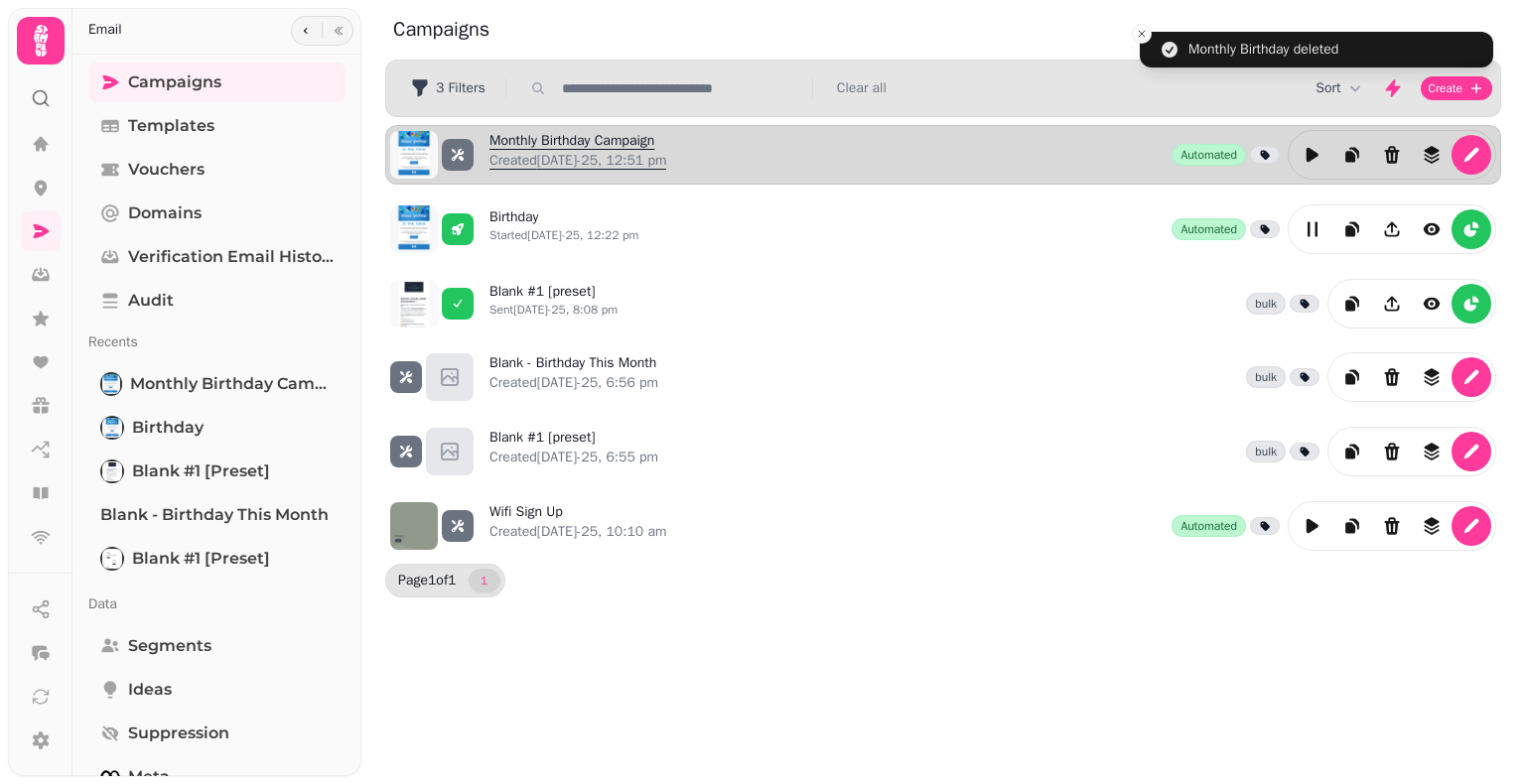 click on "Monthly Birthday Campaign Created  25th Jul-25, 12:51 pm" at bounding box center (578, 155) 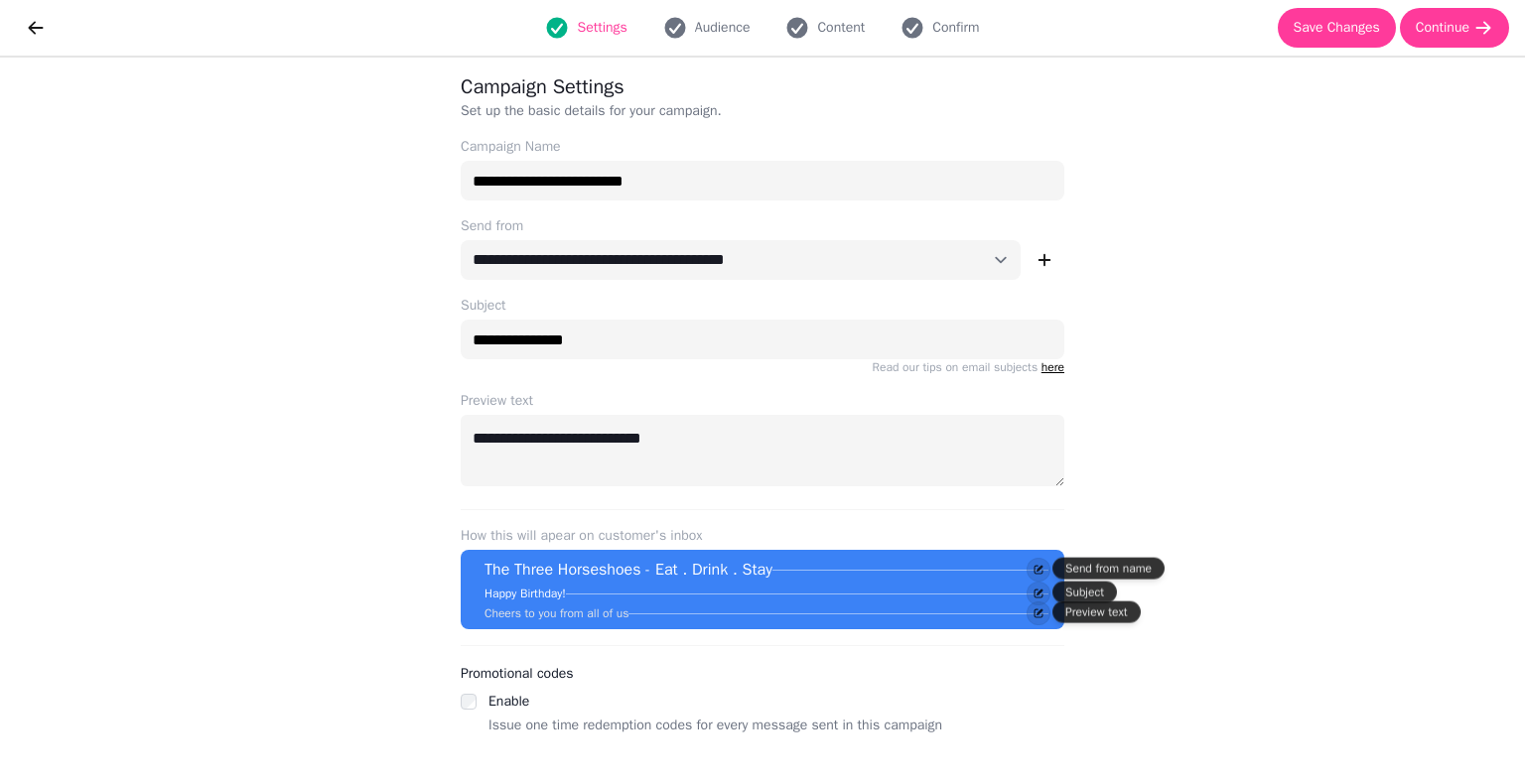click on "Settings Audience Content Confirm Save Changes Continue" at bounding box center [762, 28] 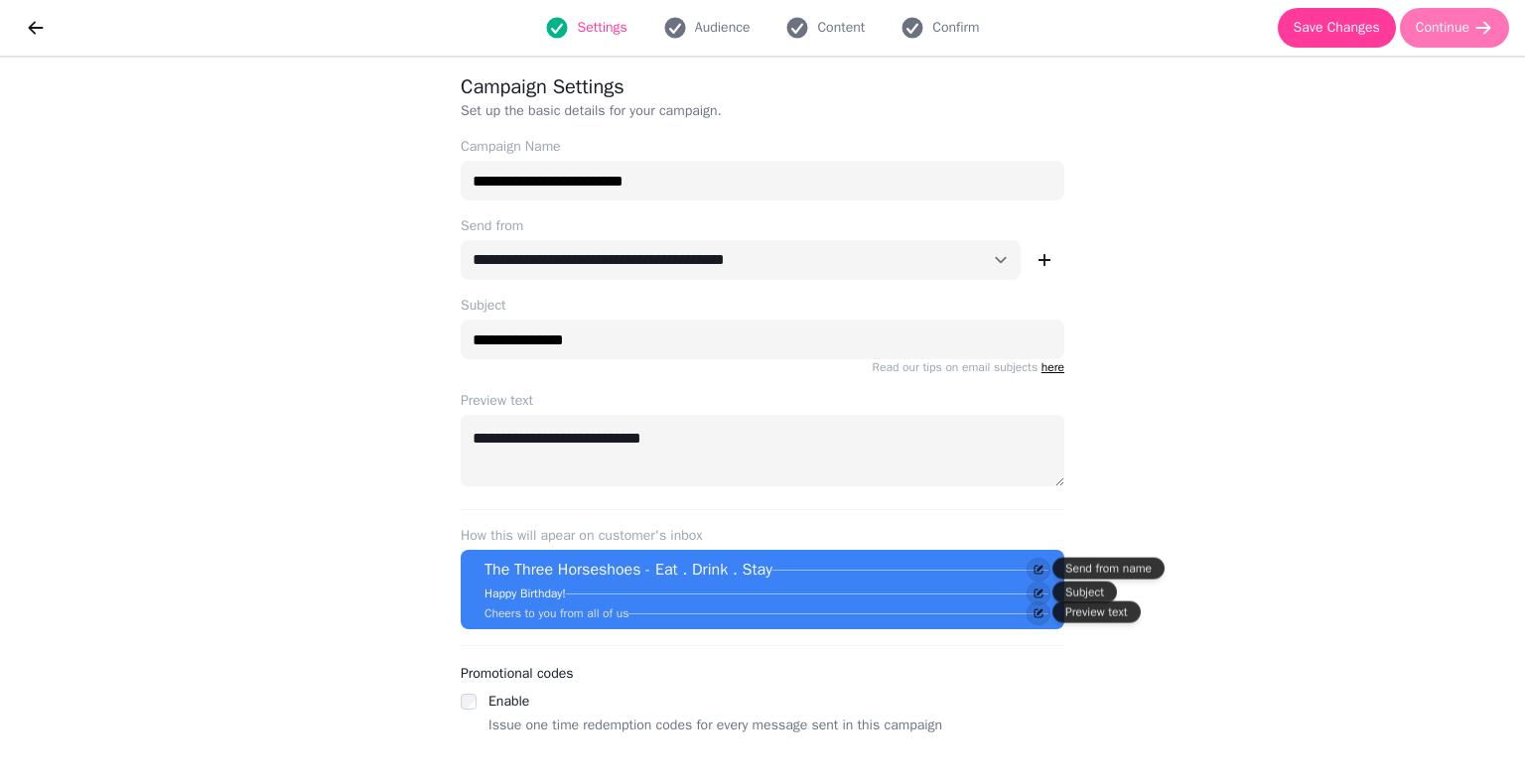 click on "Continue" at bounding box center [1455, 28] 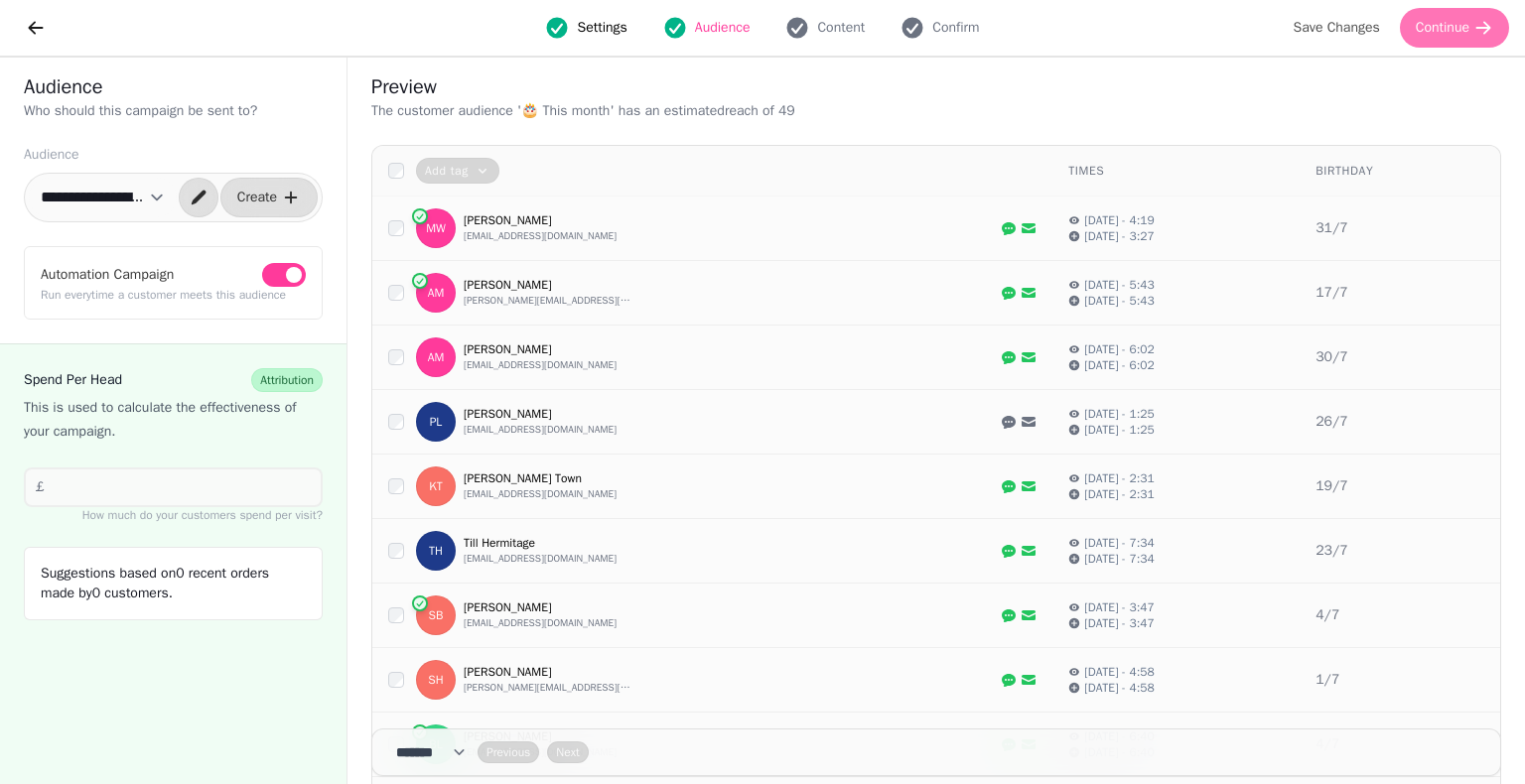 click on "Continue" at bounding box center [1443, 28] 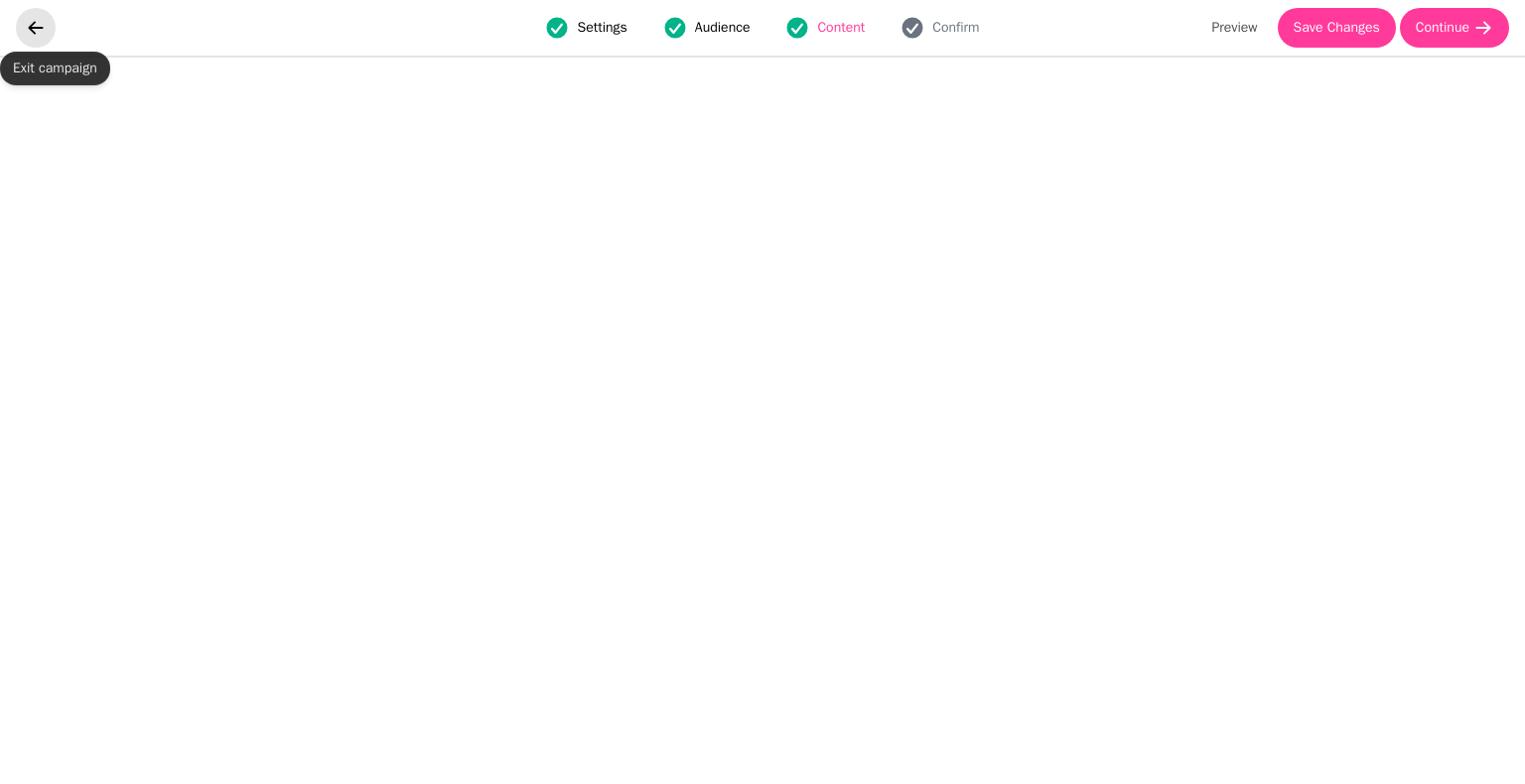 click at bounding box center (36, 28) 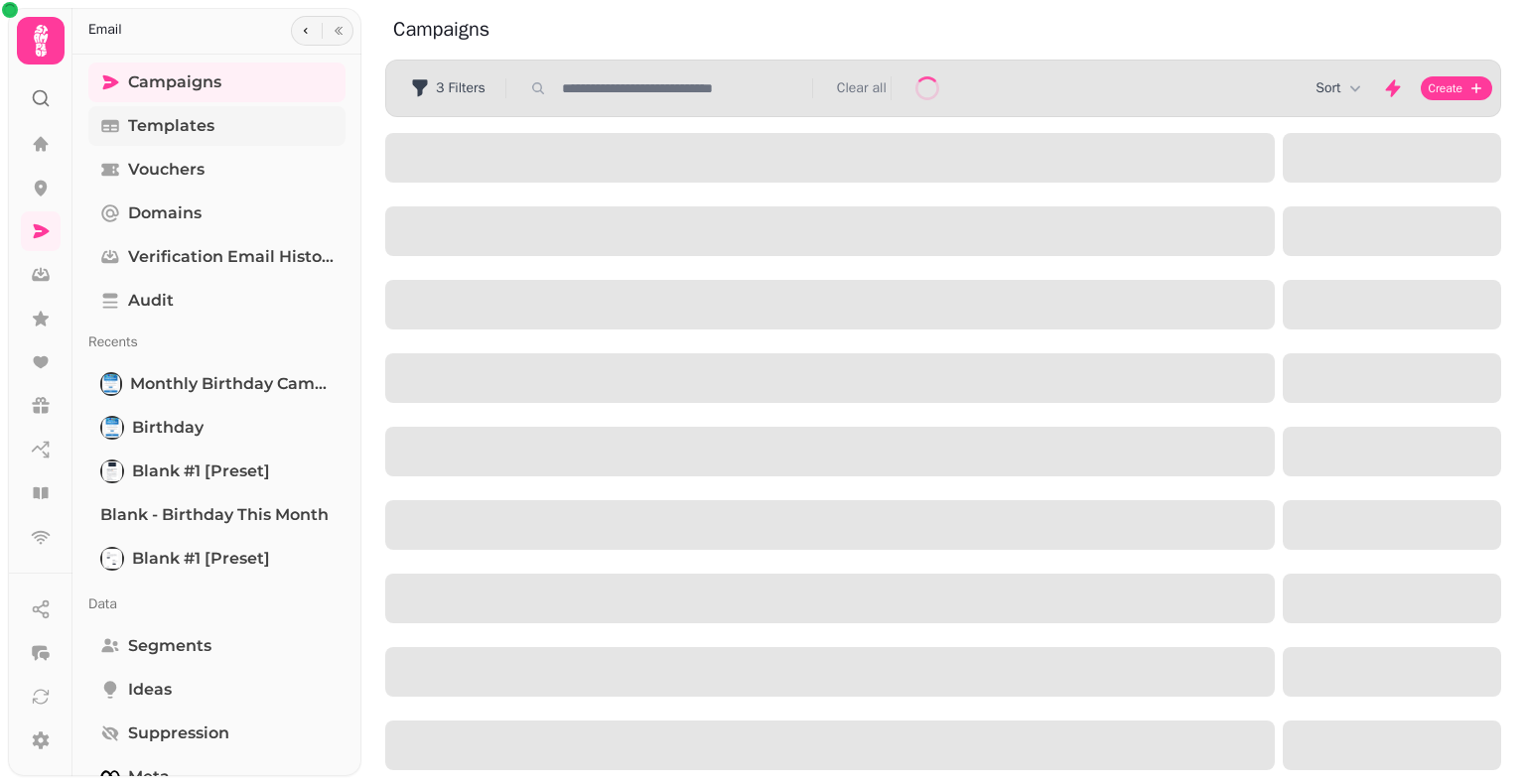 click on "Templates" at bounding box center (171, 126) 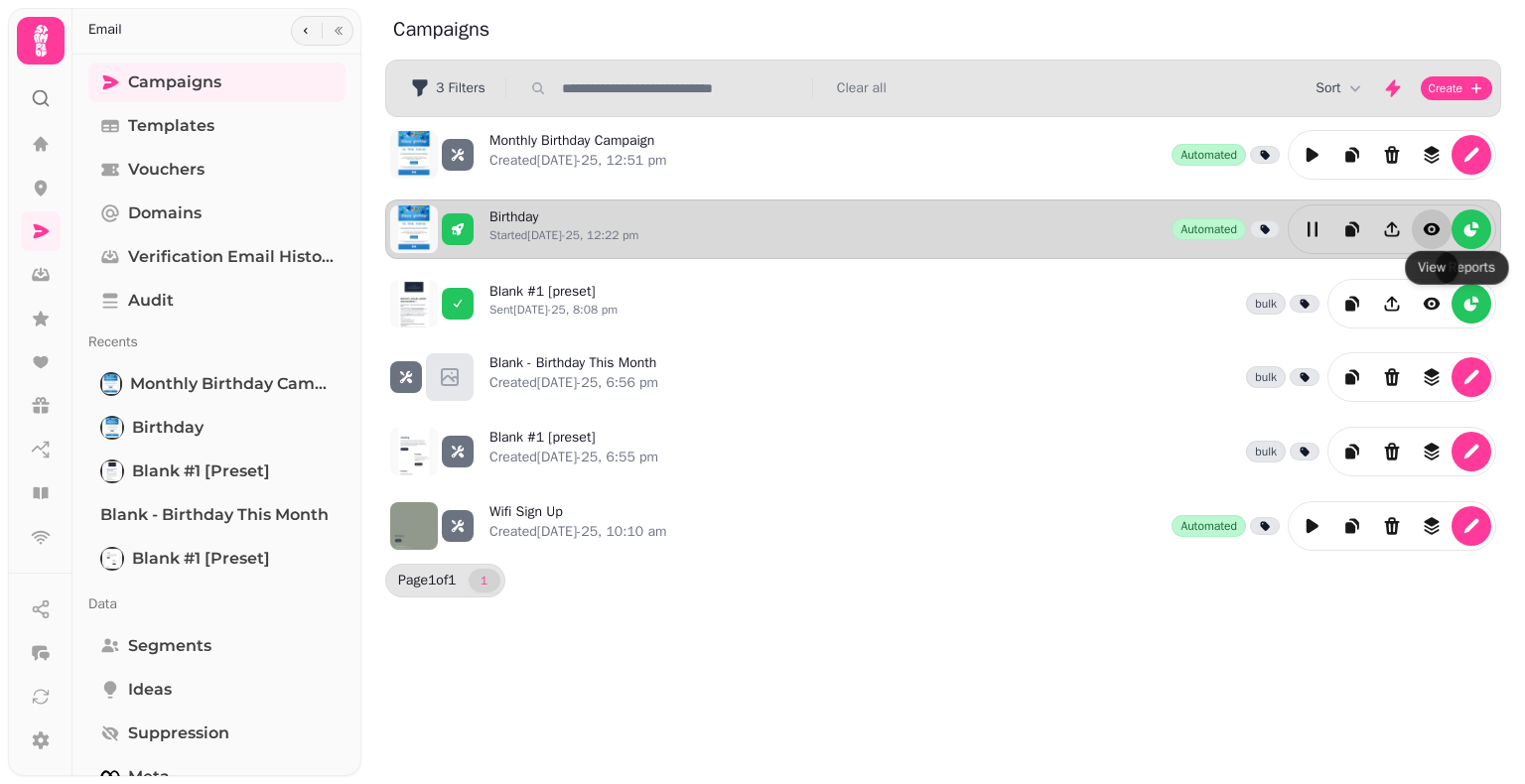 click 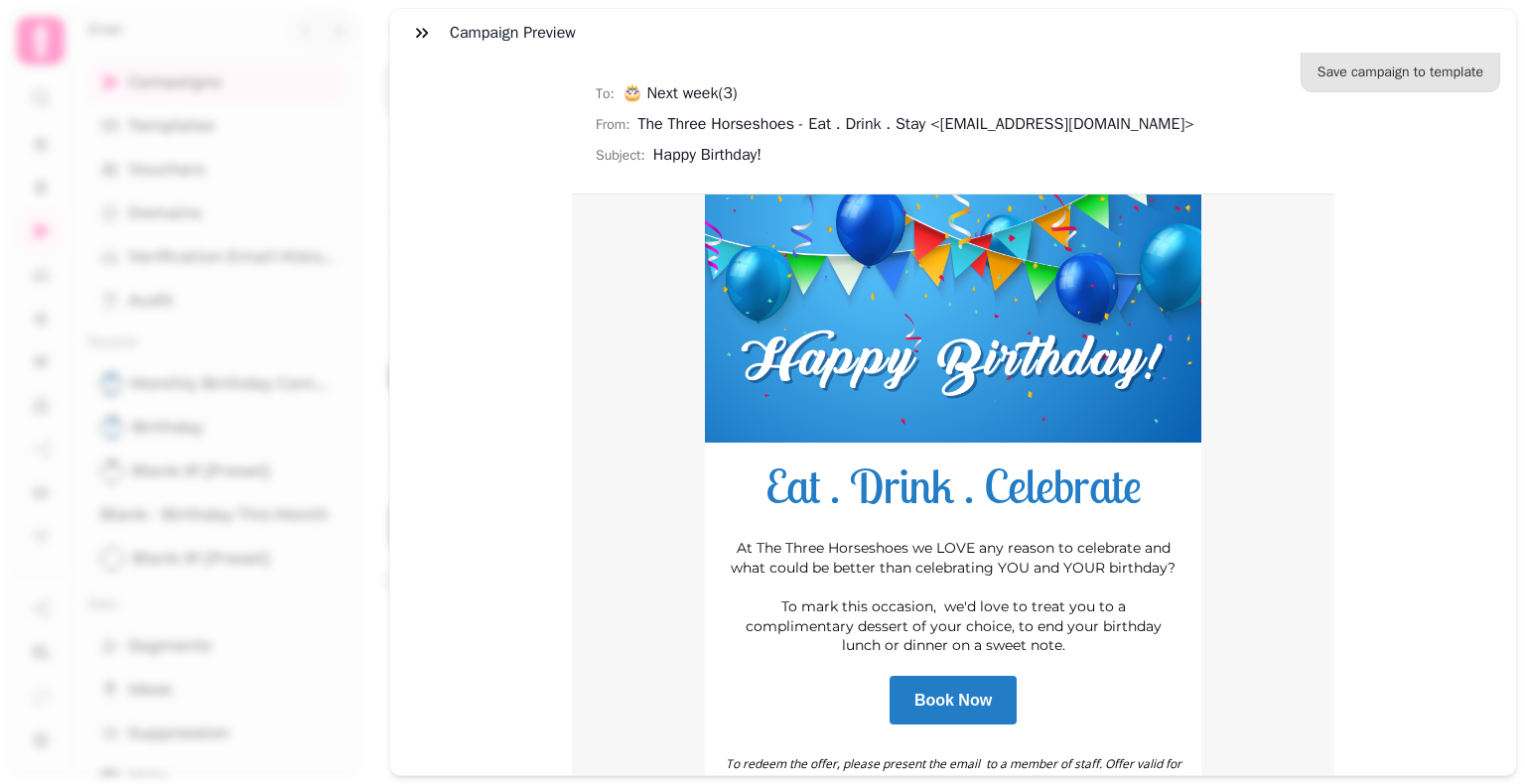 scroll, scrollTop: 0, scrollLeft: 0, axis: both 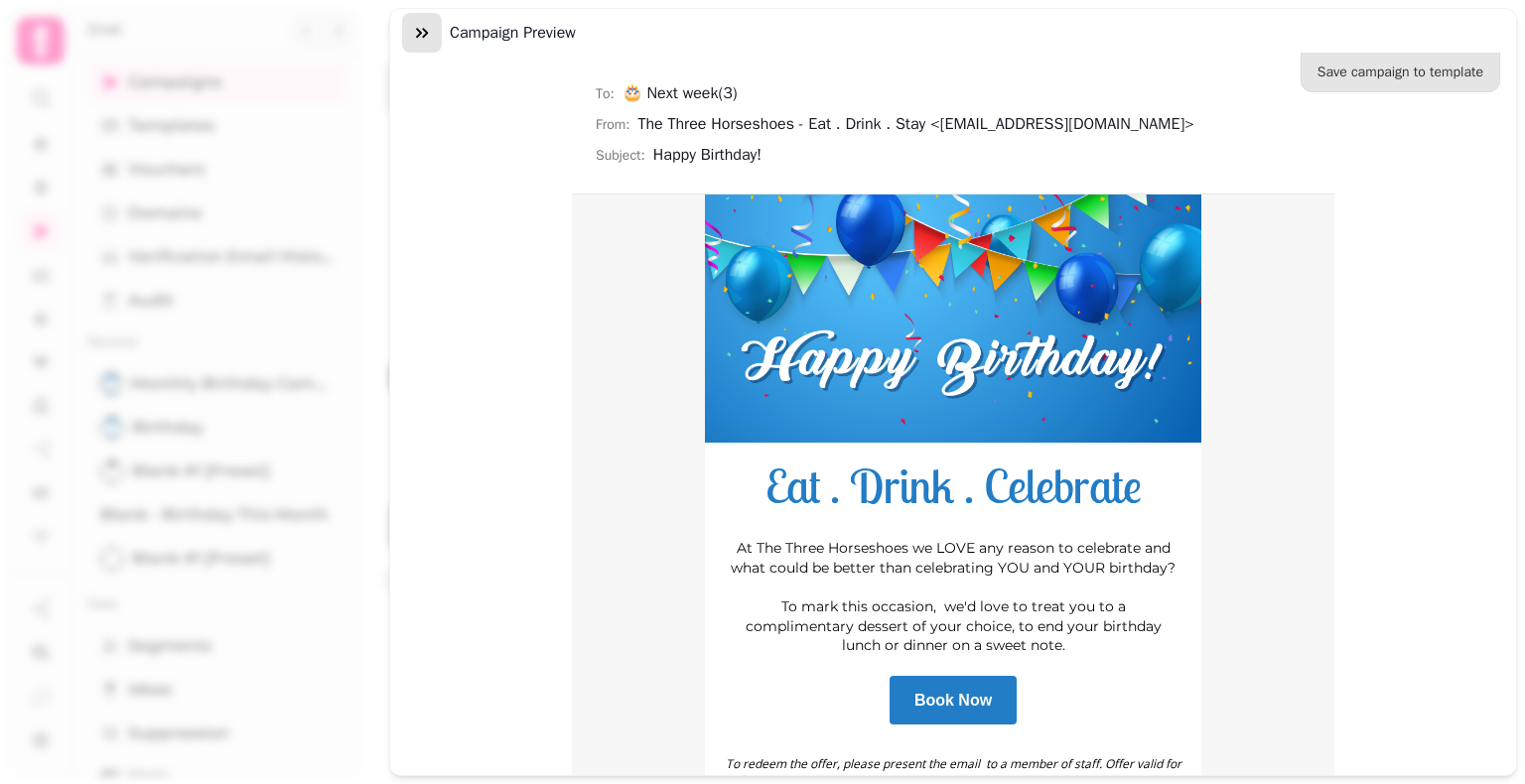 click 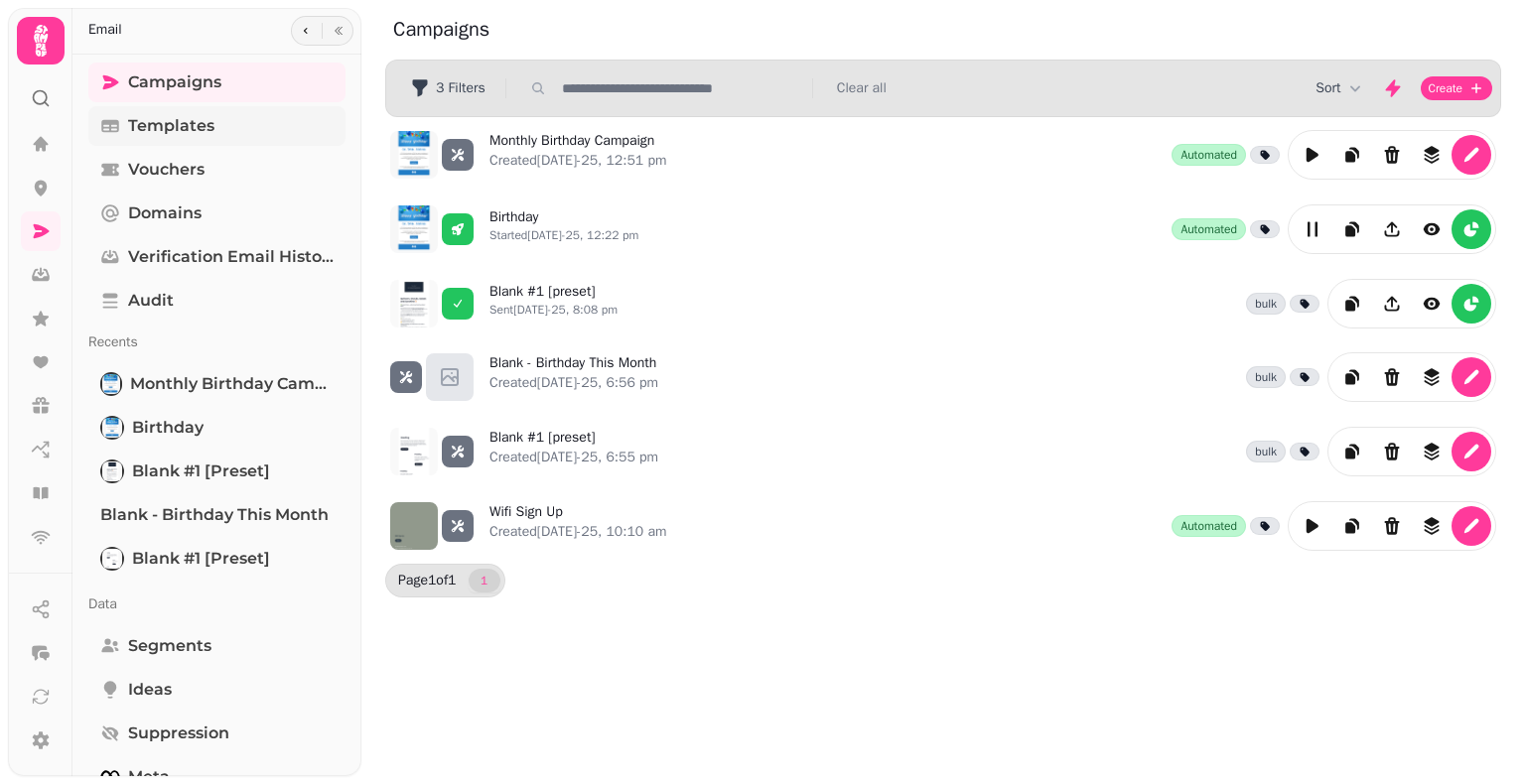 click on "Templates" at bounding box center [171, 126] 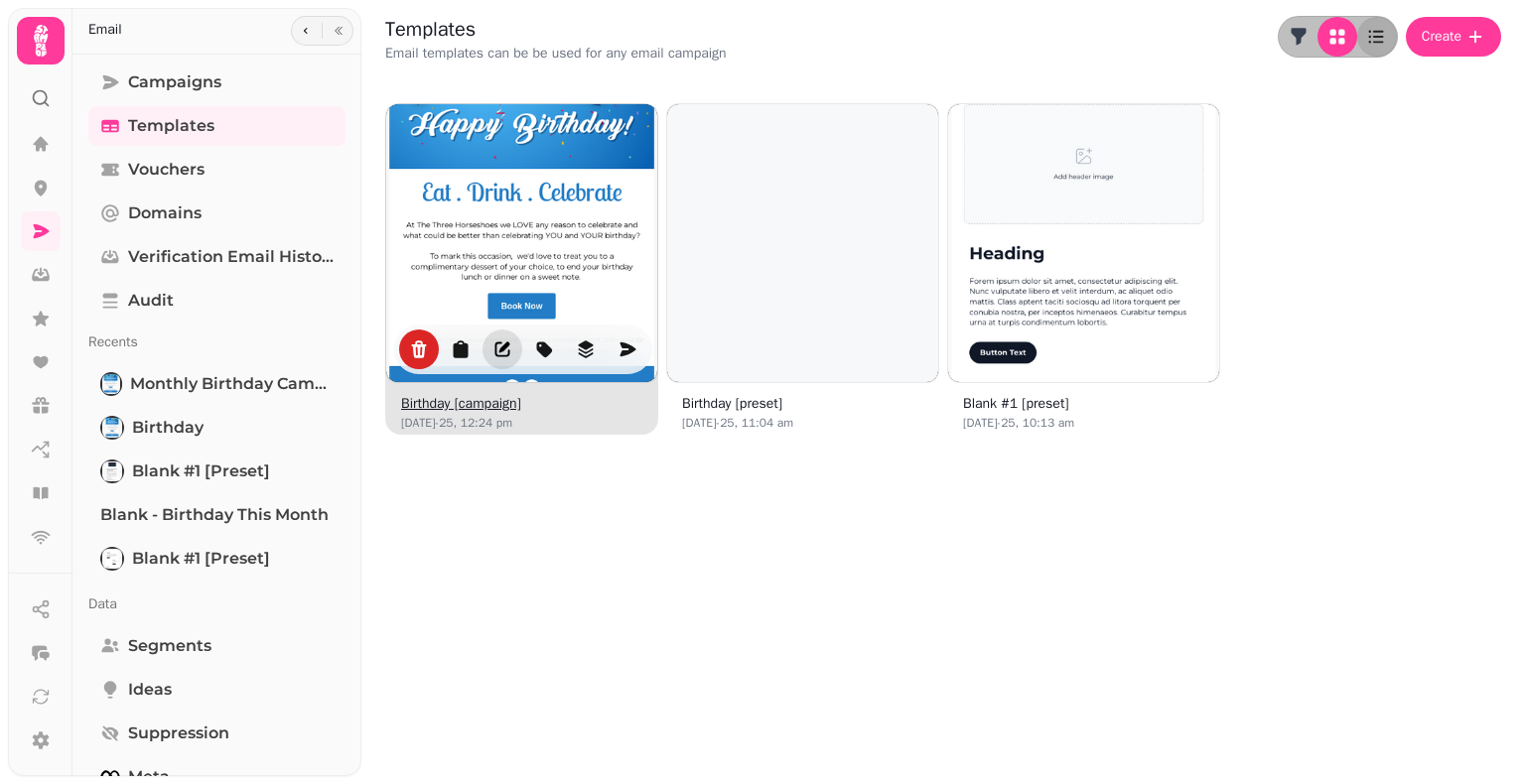 click 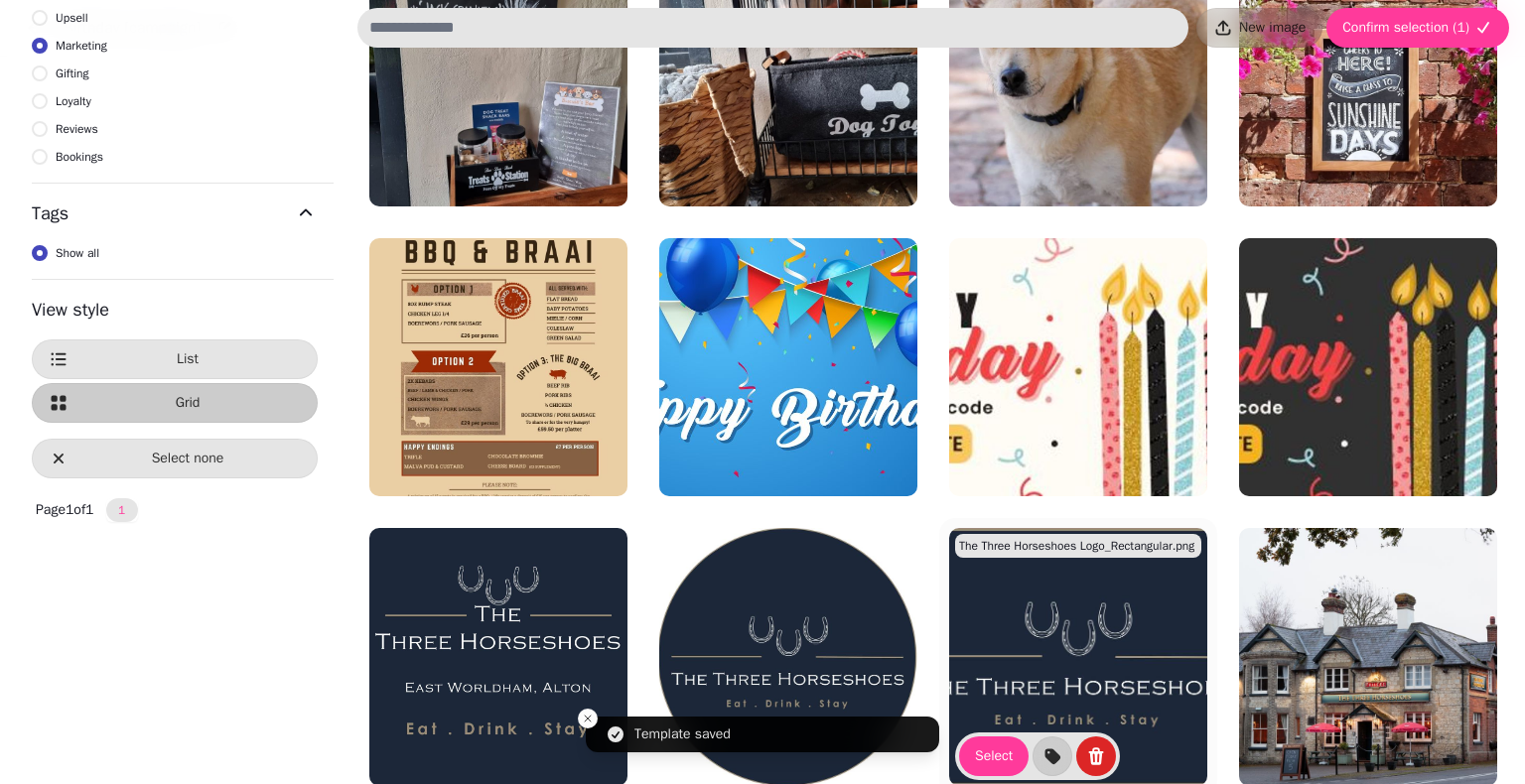 scroll, scrollTop: 264, scrollLeft: 0, axis: vertical 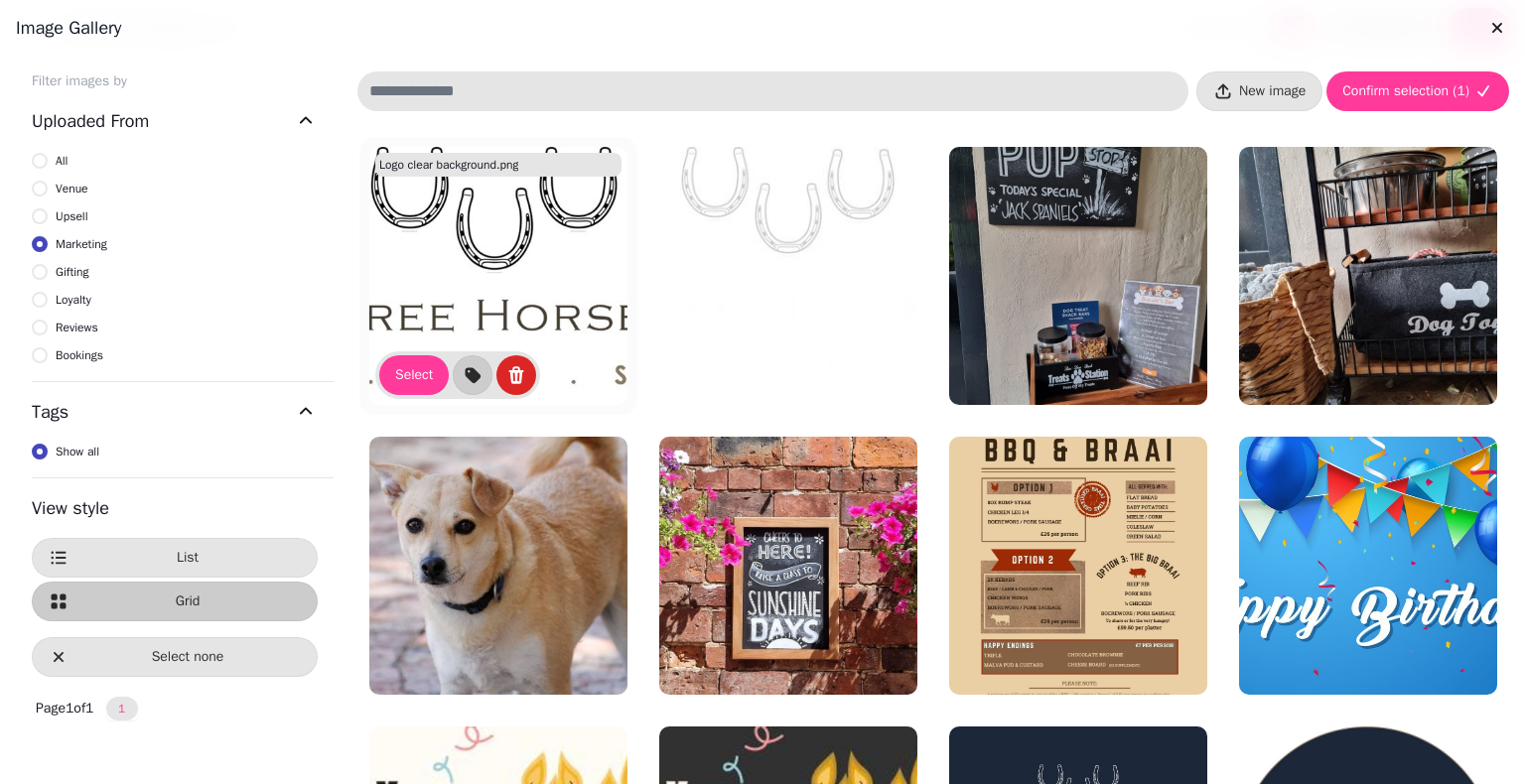 click at bounding box center (498, 276) 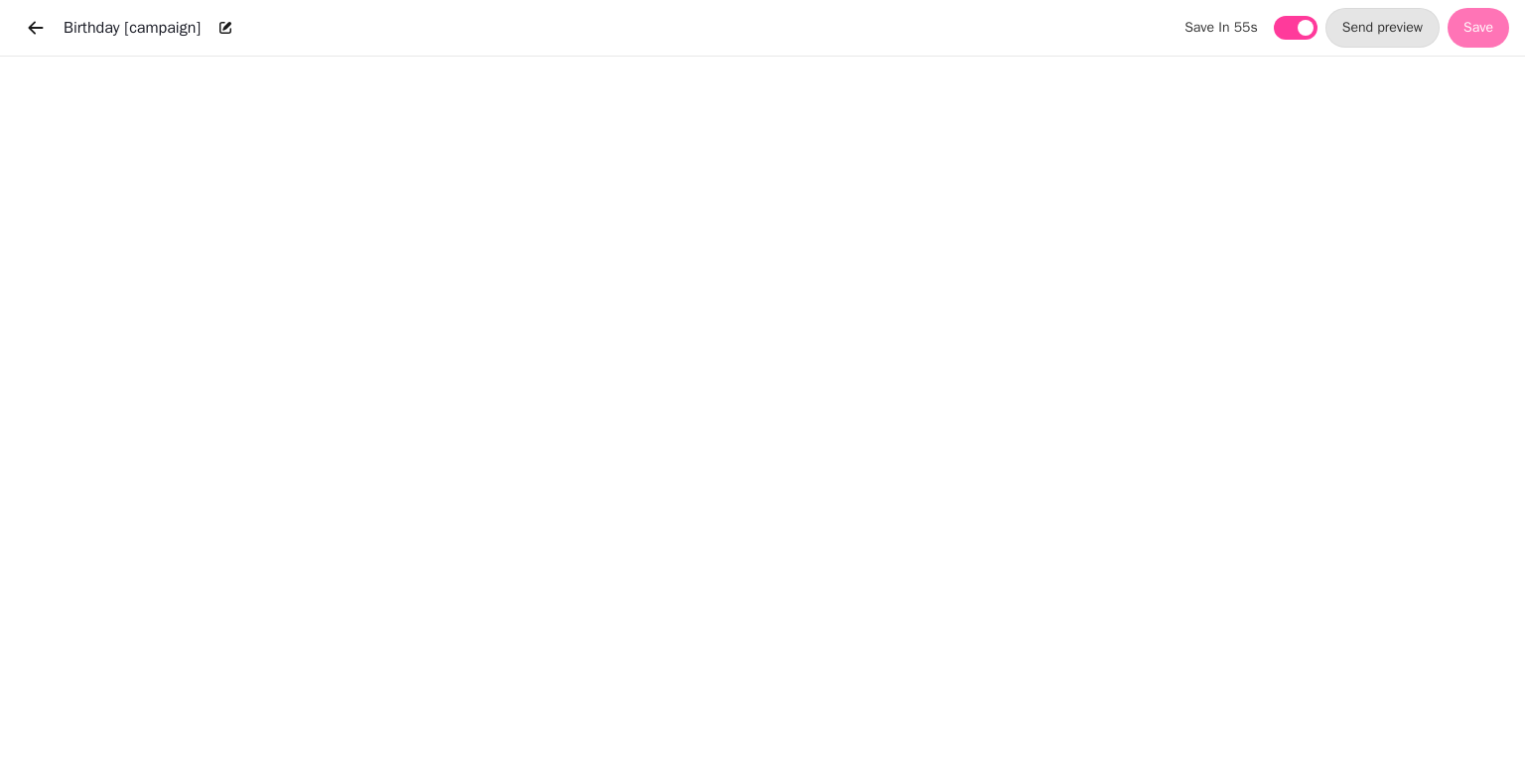 click on "Save" at bounding box center (1478, 28) 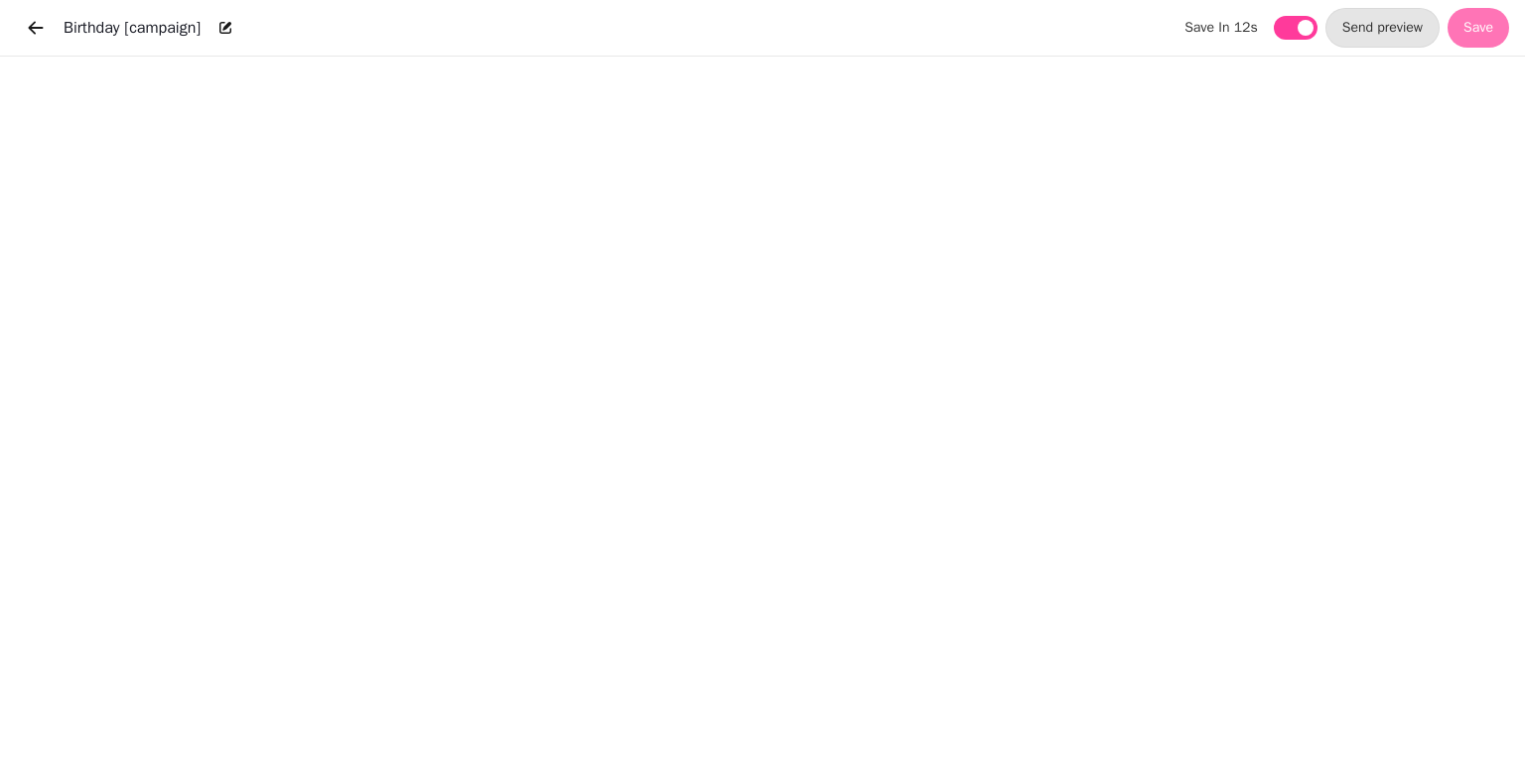 click on "Save" at bounding box center [1478, 28] 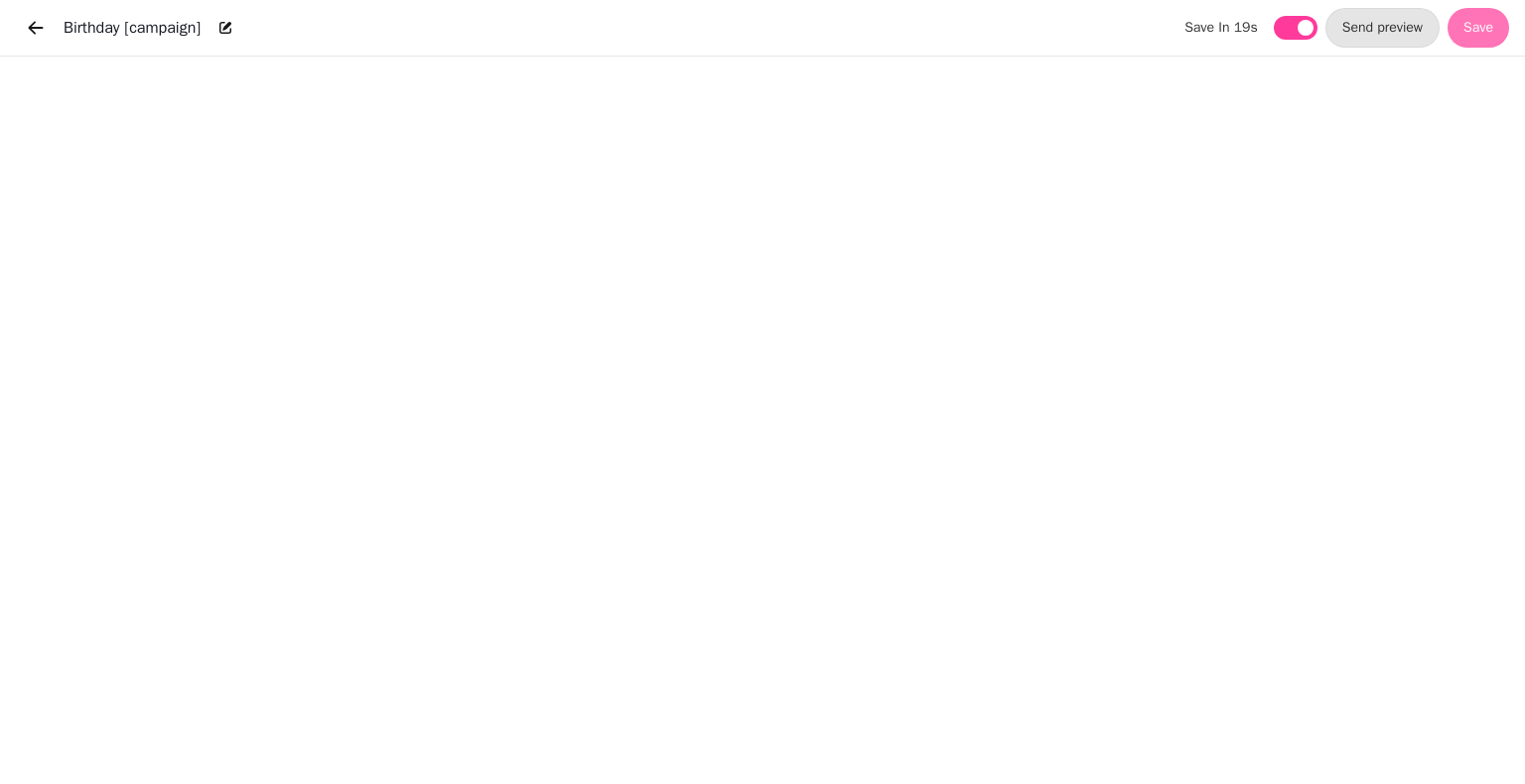 click on "Save" at bounding box center (1478, 28) 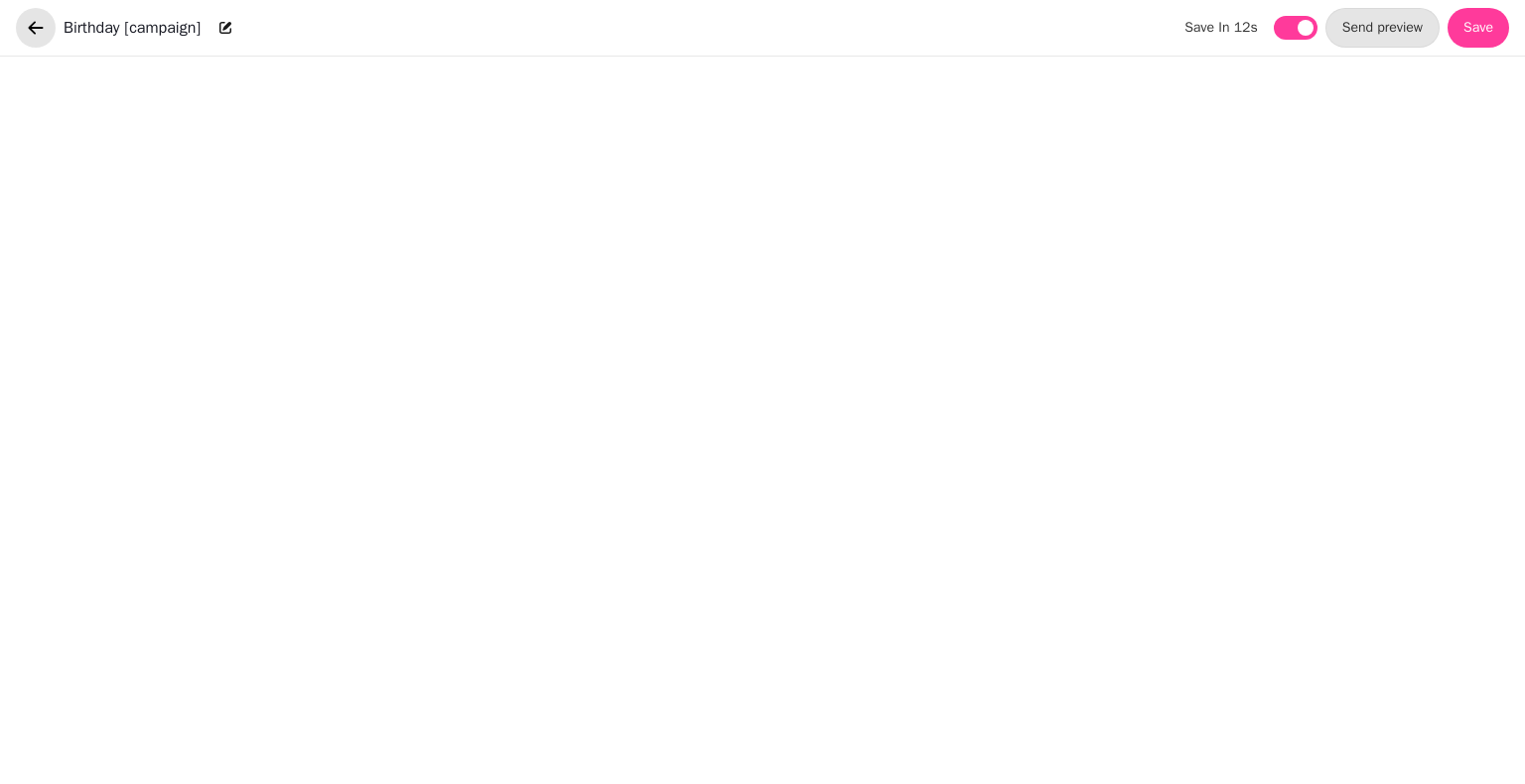 click 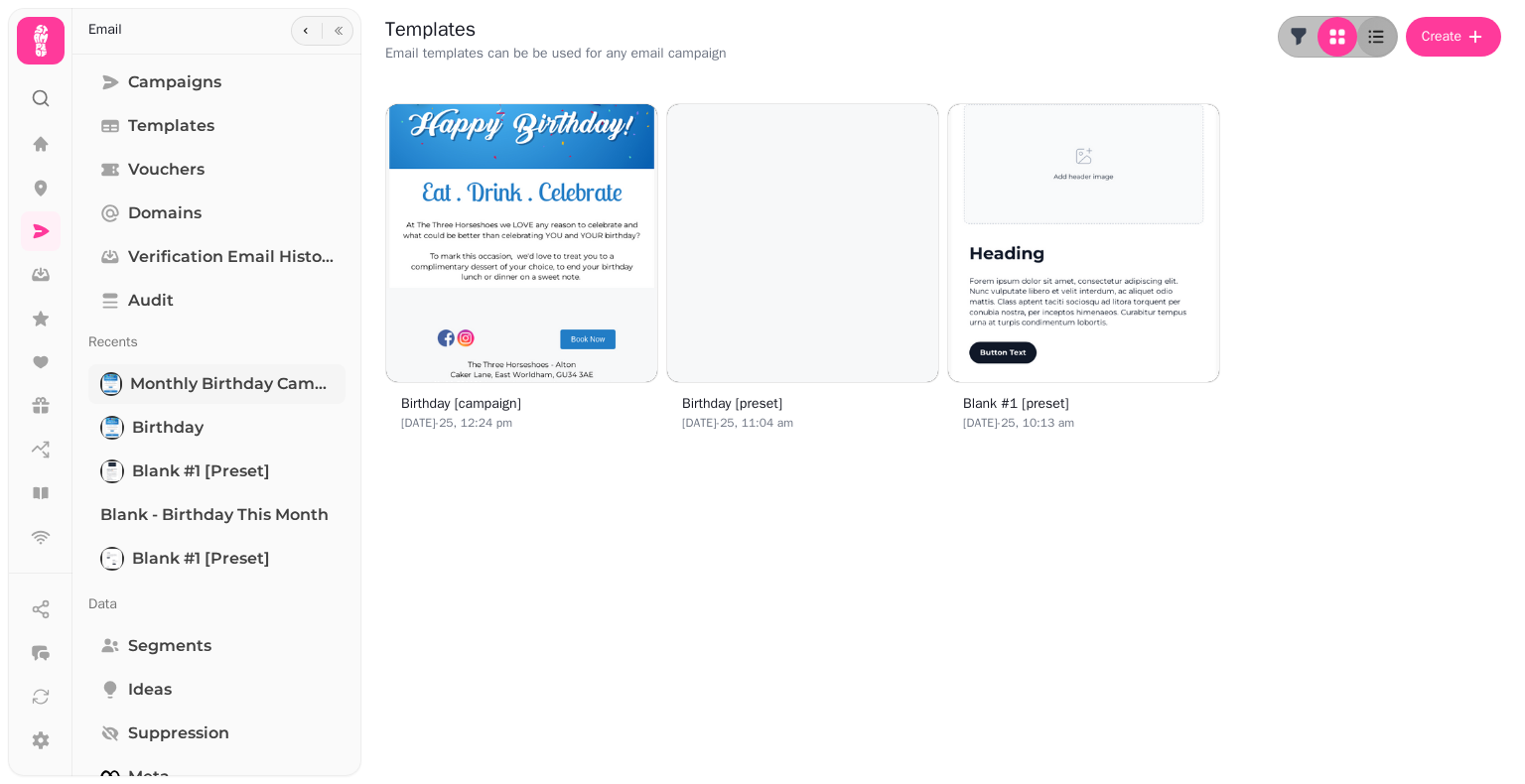 click on "Monthly Birthday Campaign" at bounding box center [231, 384] 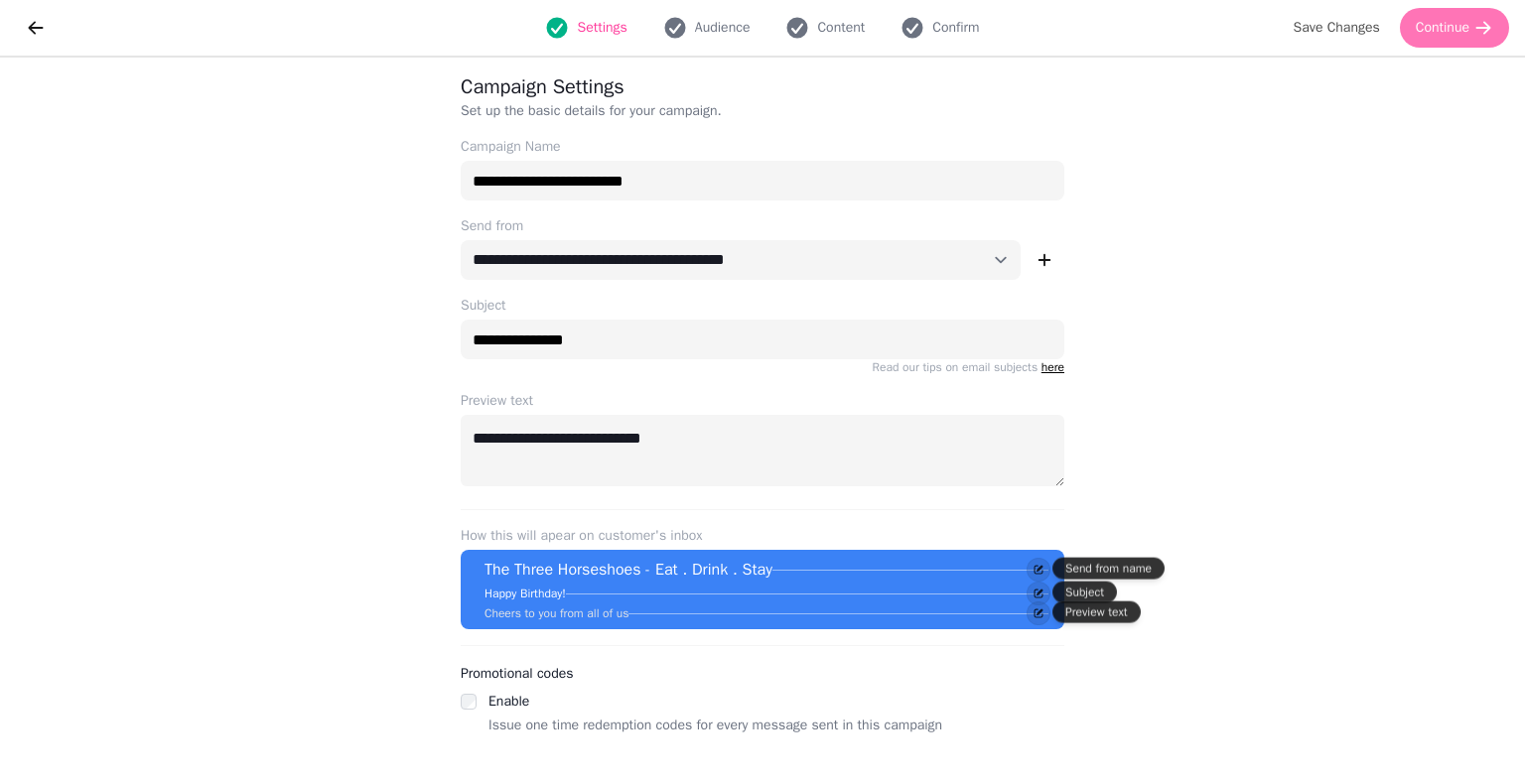 click on "Continue" at bounding box center [1443, 28] 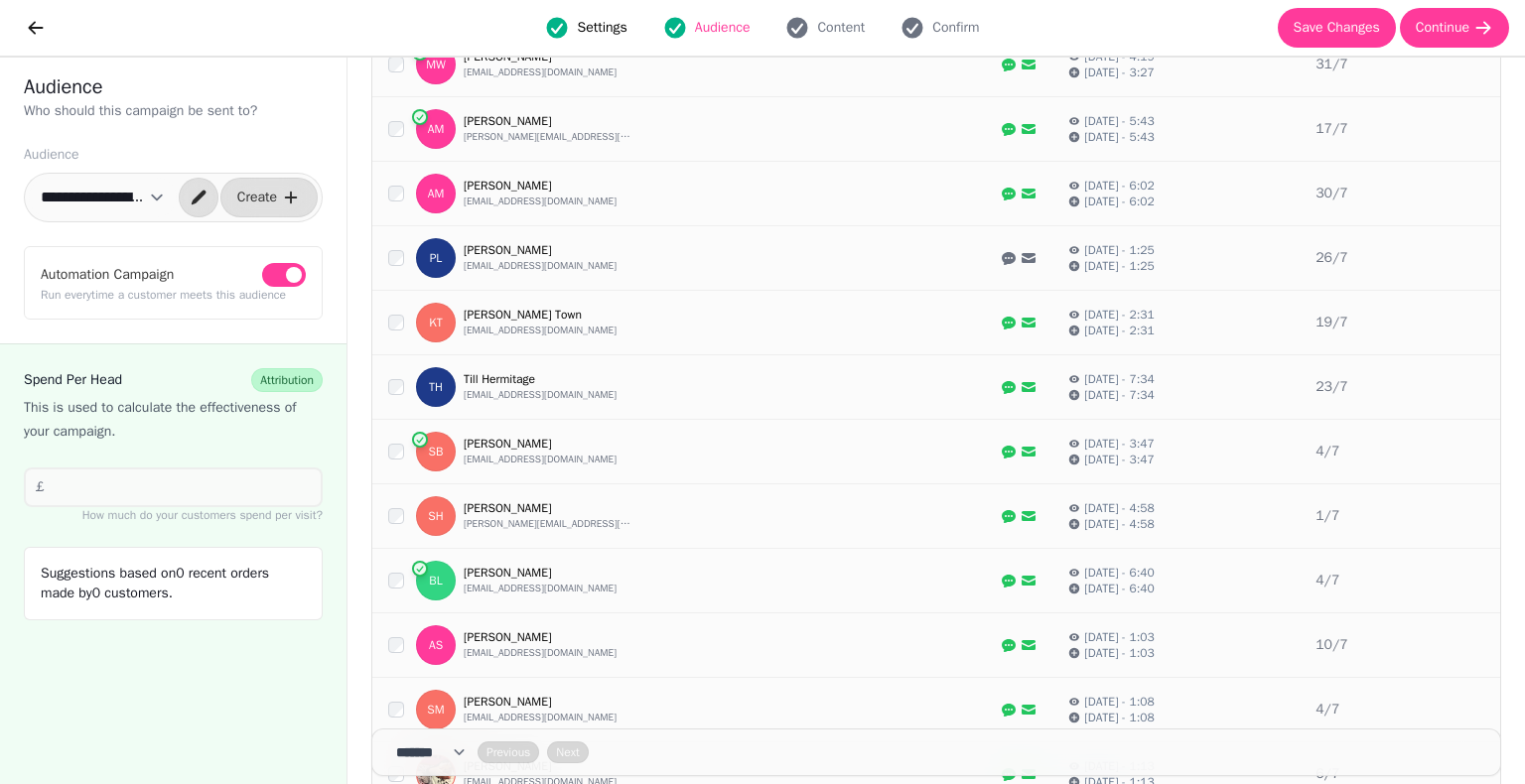 scroll, scrollTop: 381, scrollLeft: 0, axis: vertical 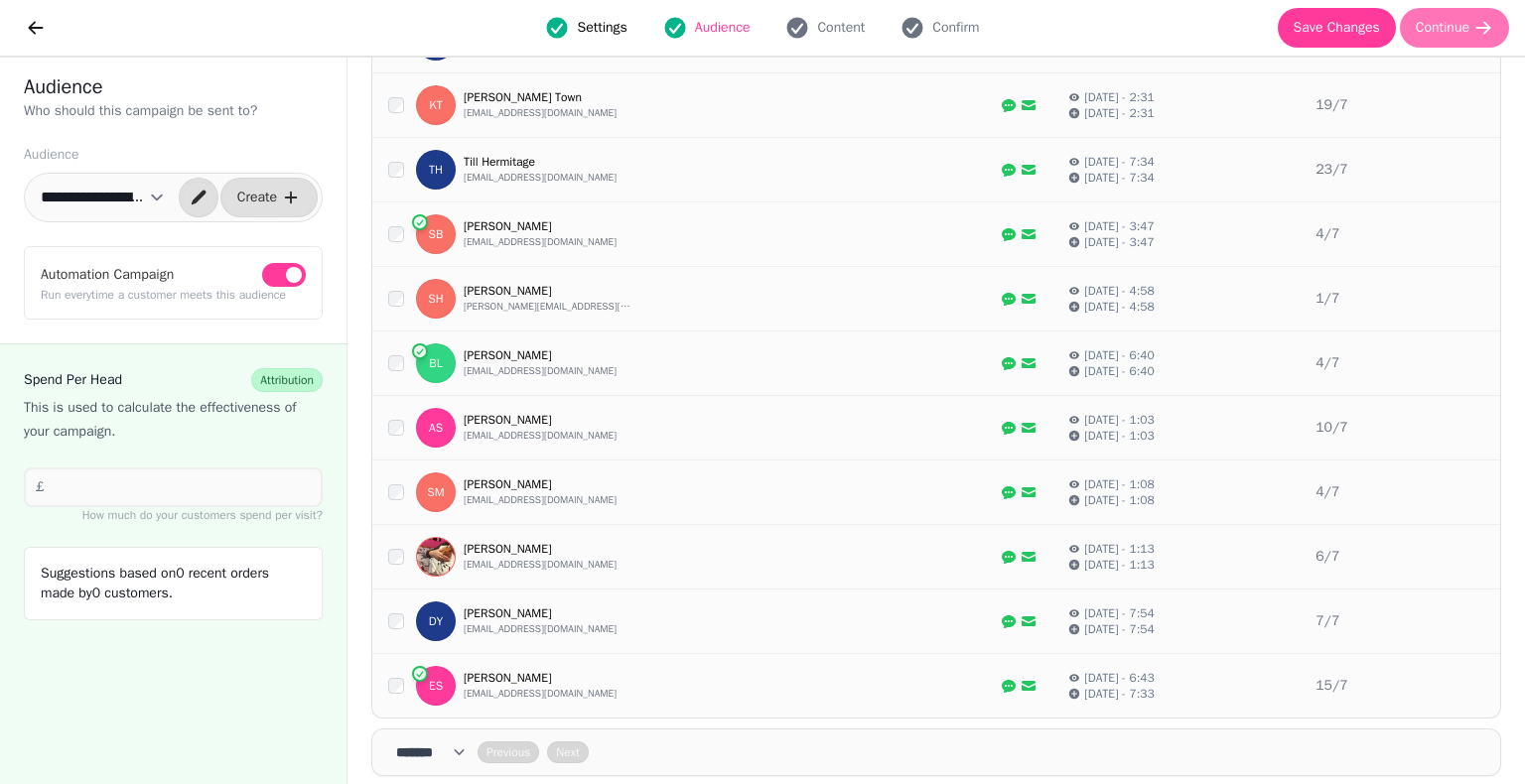 click on "Continue" at bounding box center [1443, 28] 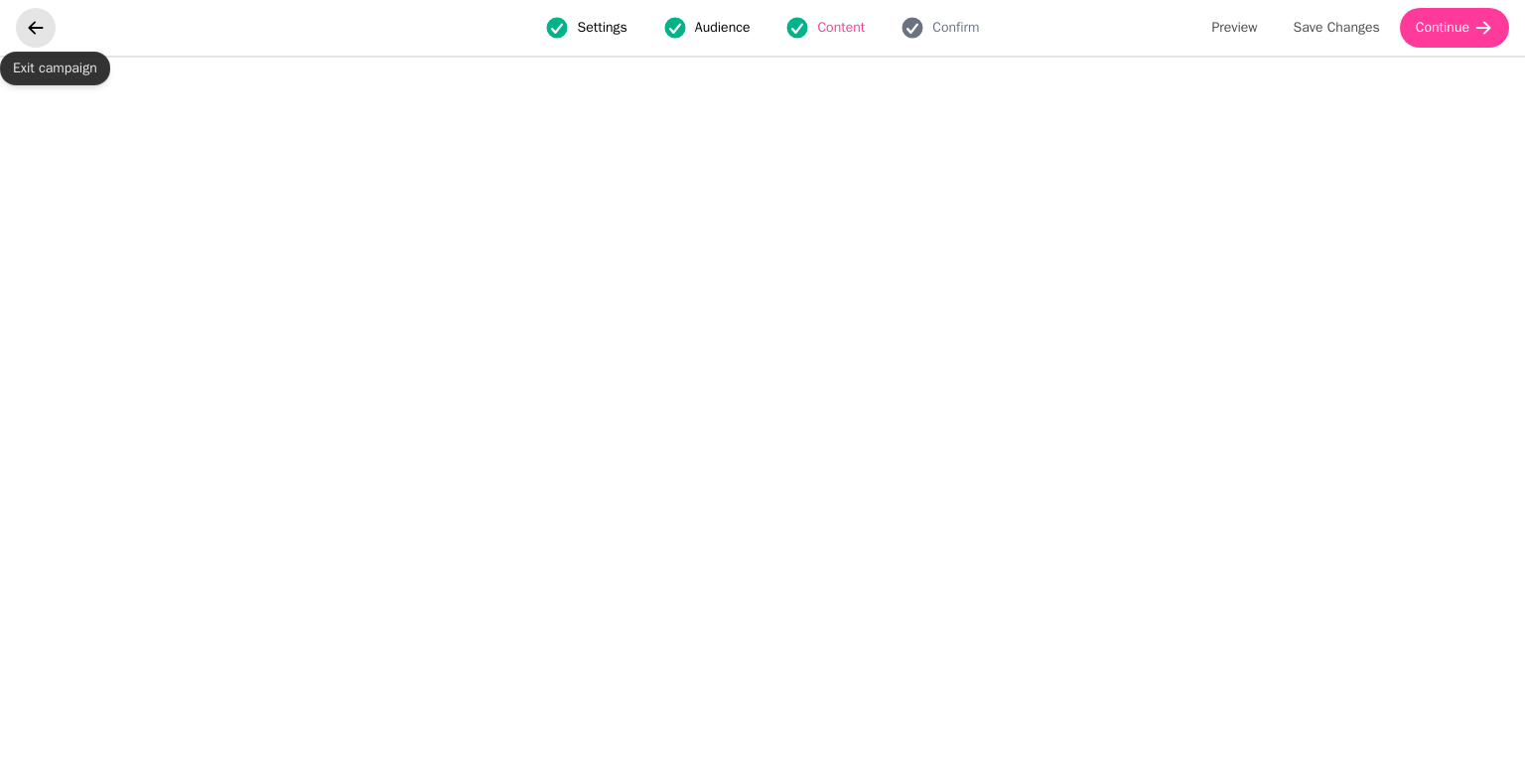 click at bounding box center [36, 28] 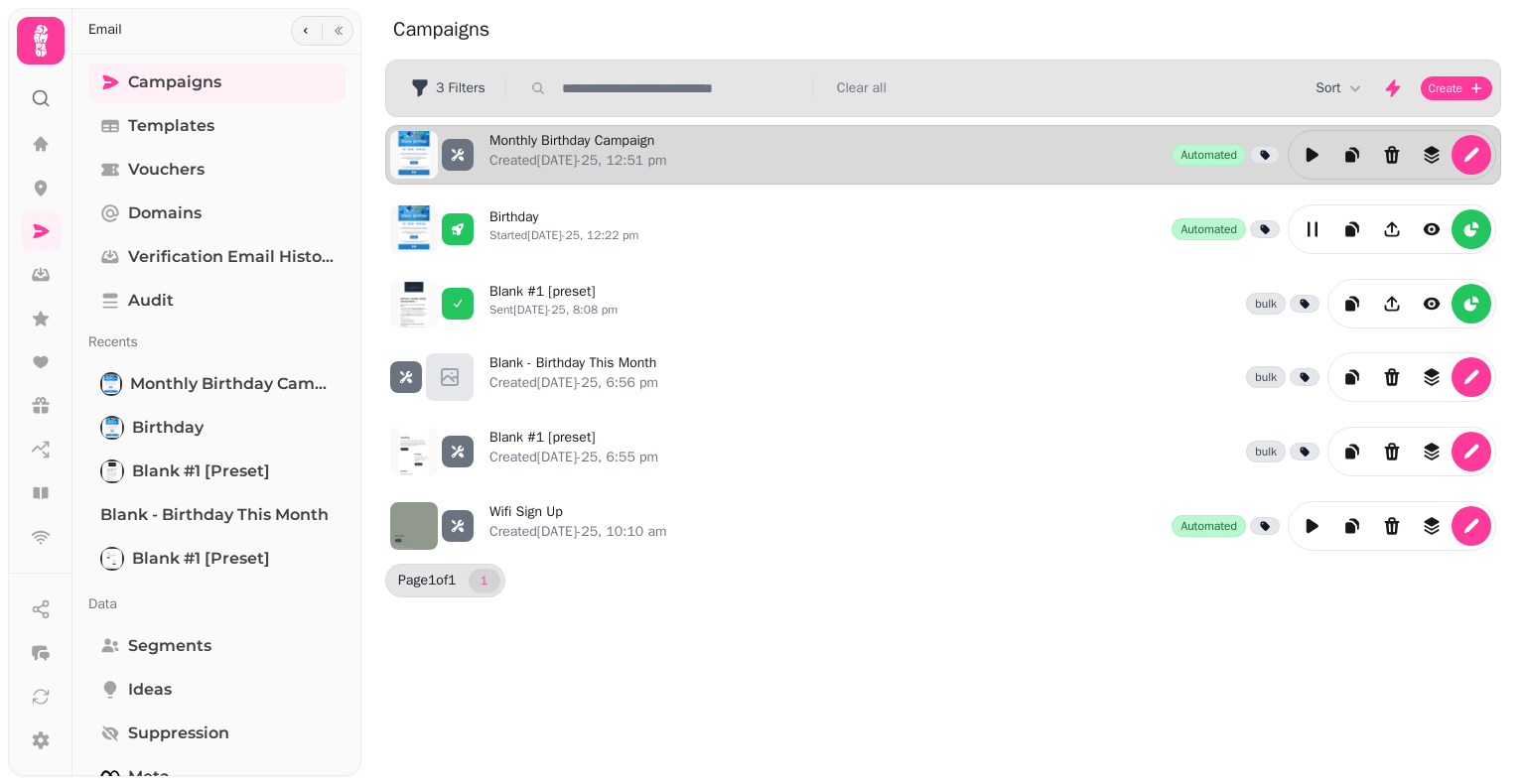 click on "Monthly Birthday Campaign Created  25th Jul-25, 12:51 pm Automated" at bounding box center [993, 155] 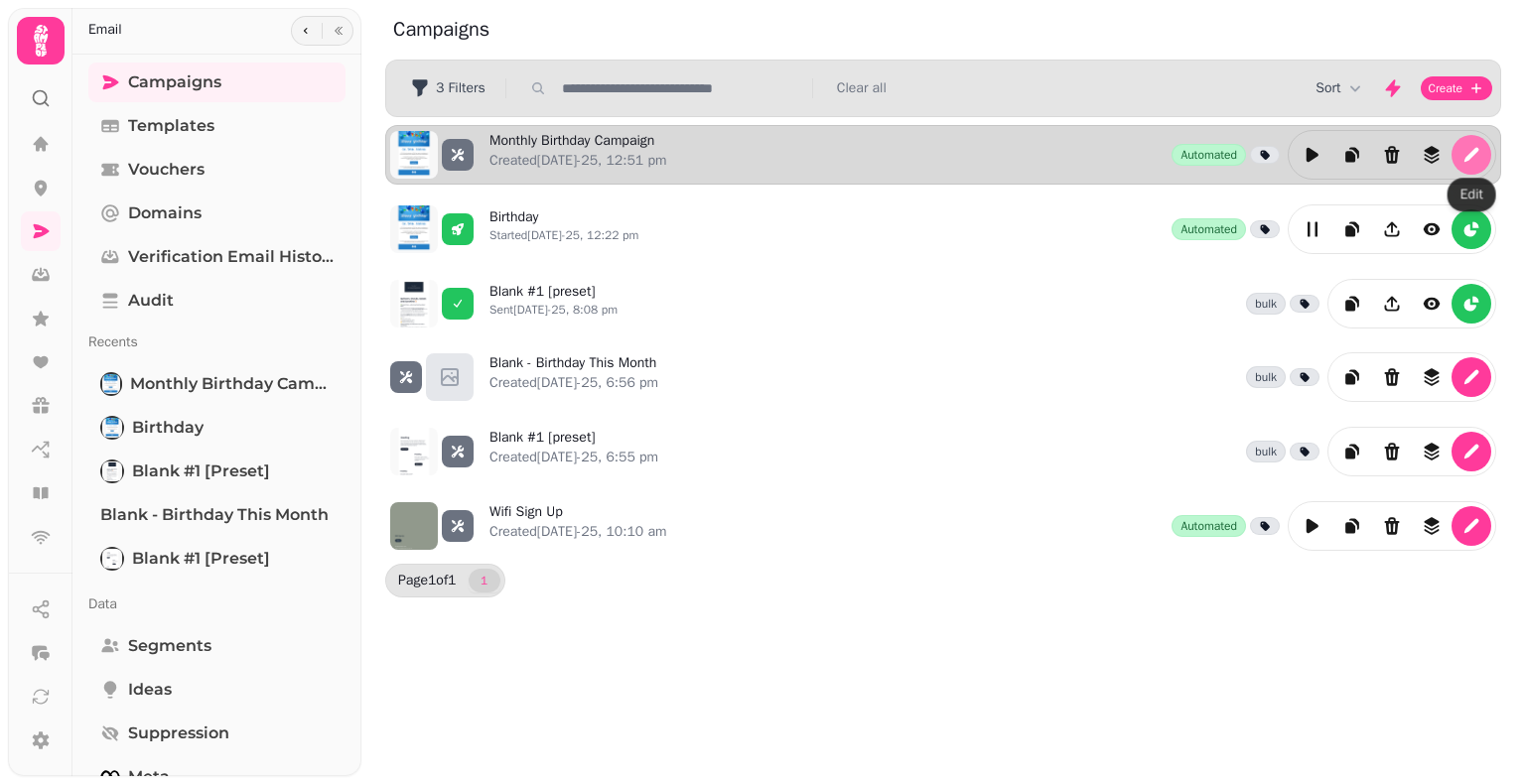 click 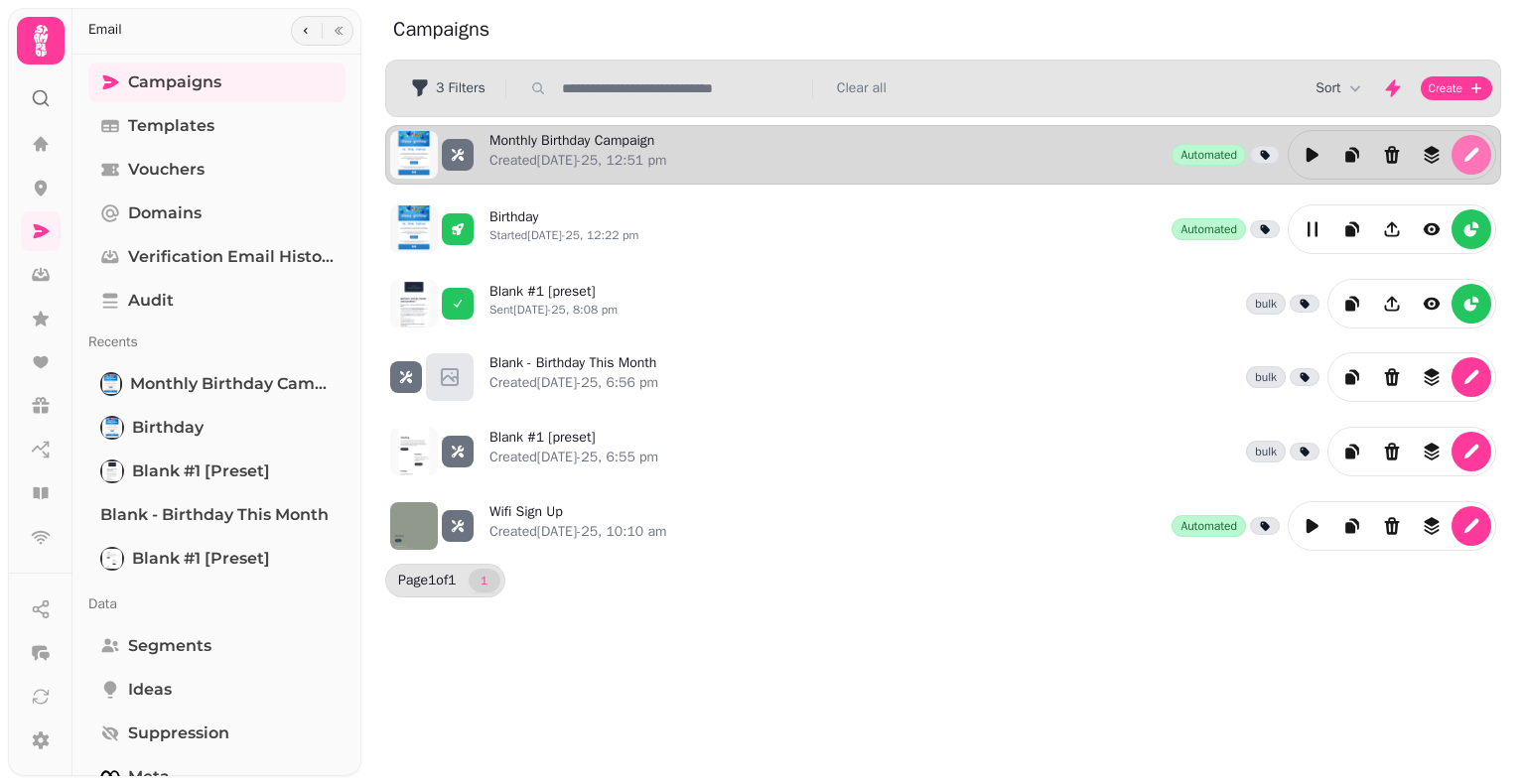 select on "**********" 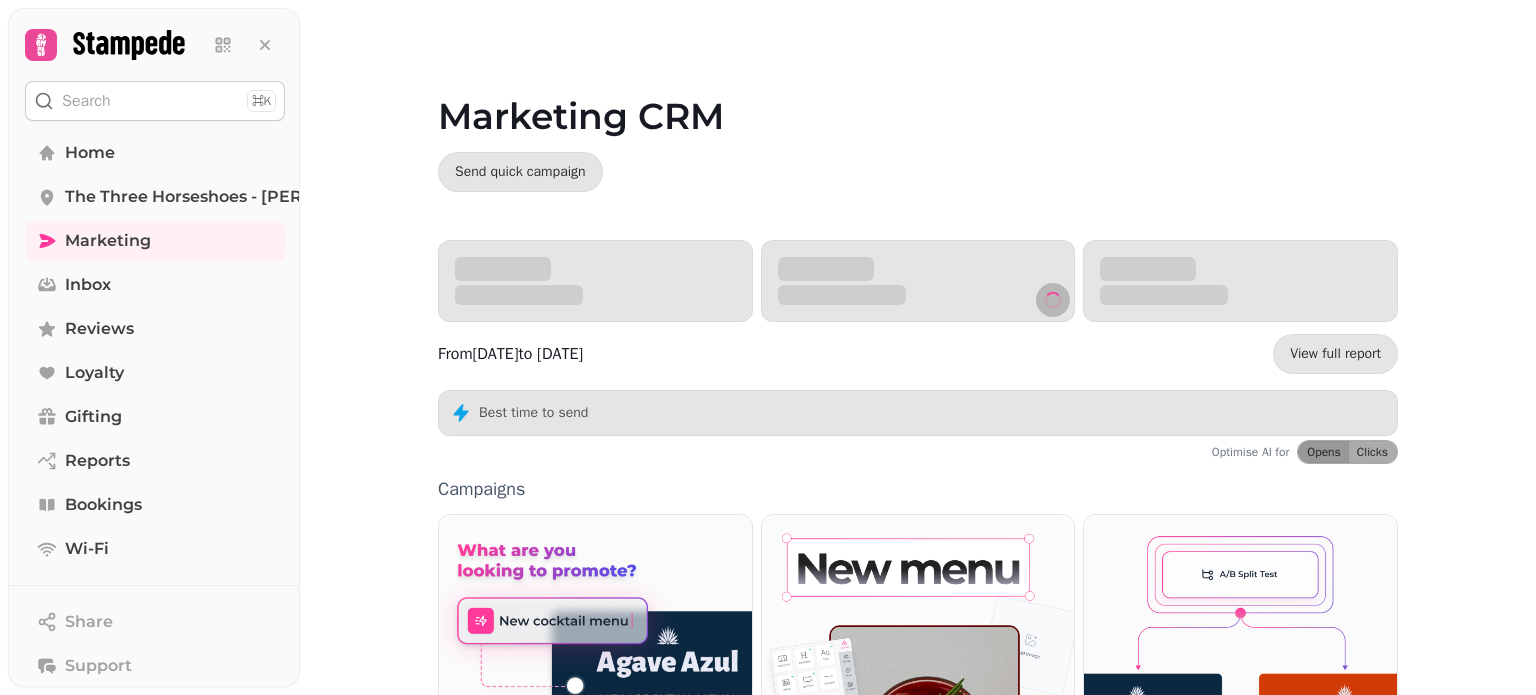 scroll, scrollTop: 0, scrollLeft: 0, axis: both 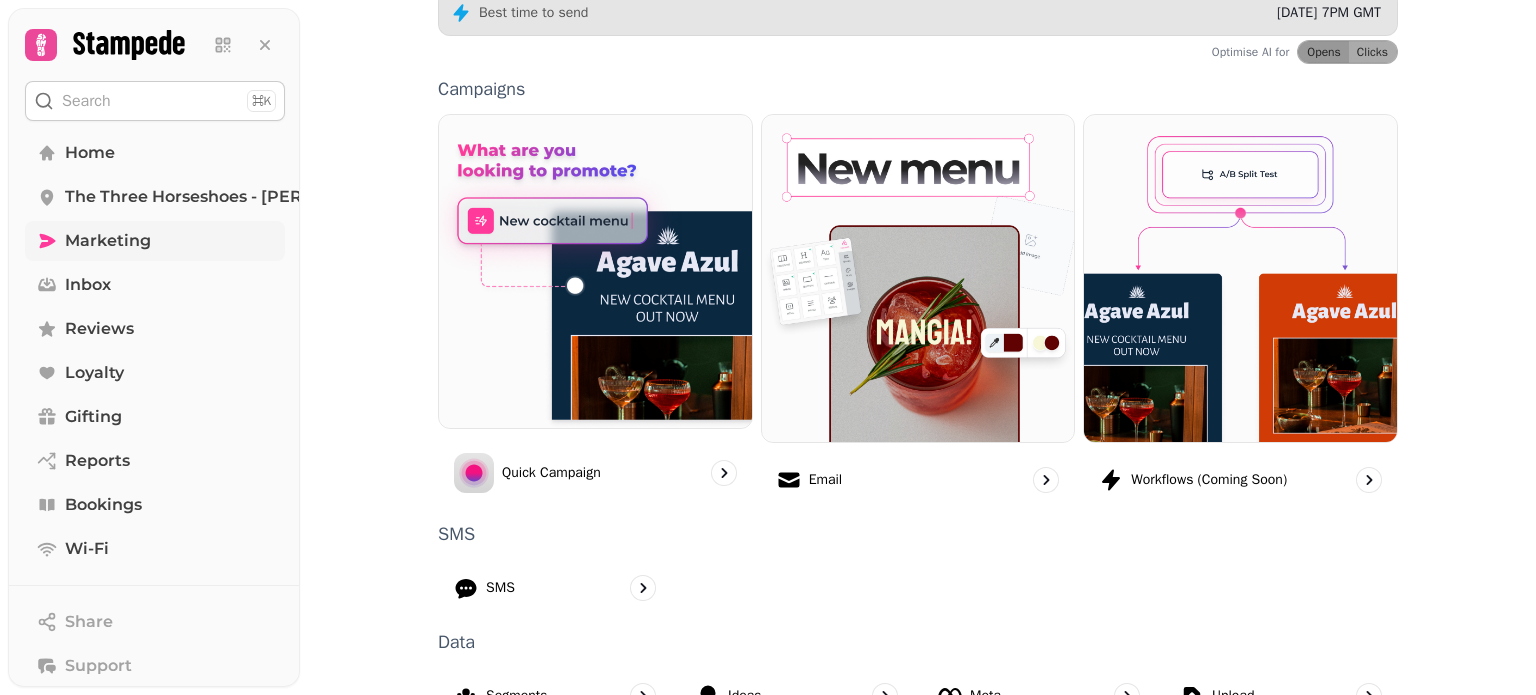 click on "Marketing" at bounding box center [108, 241] 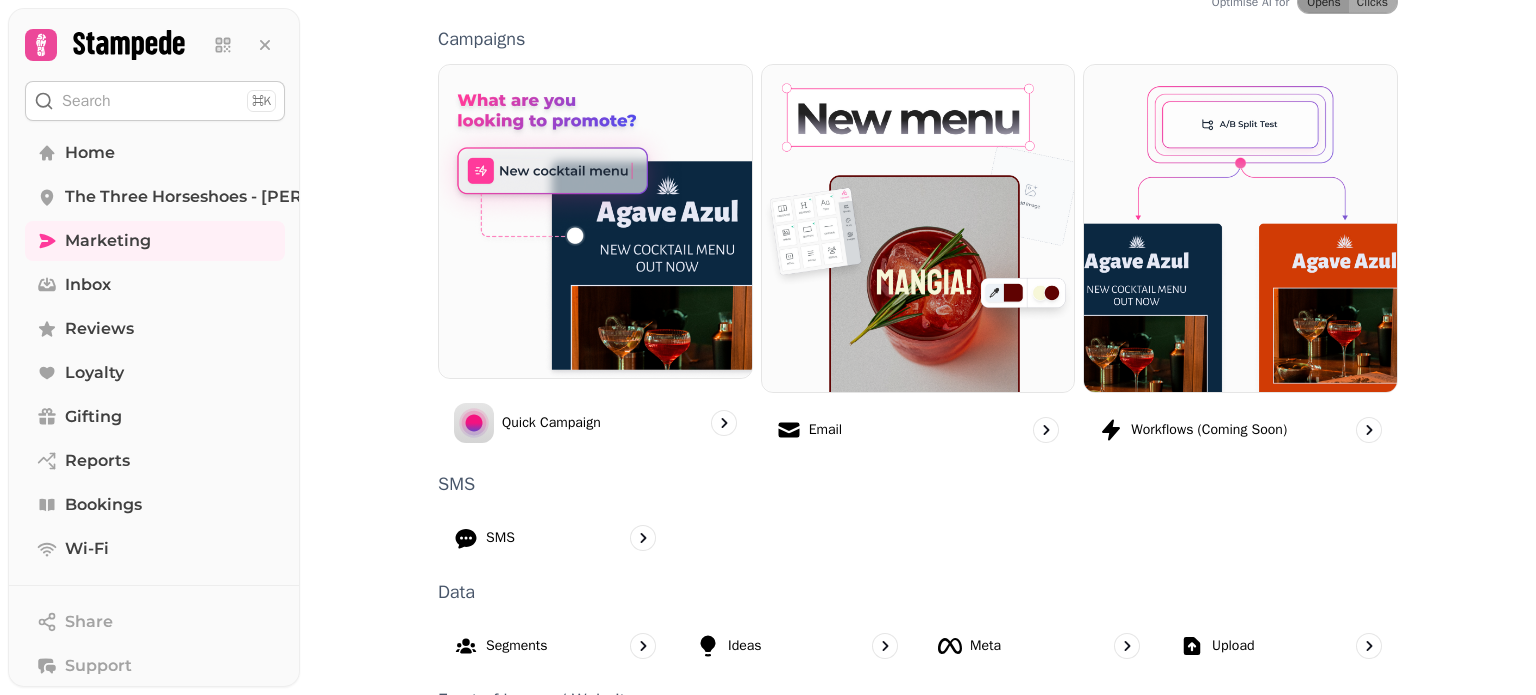 scroll, scrollTop: 0, scrollLeft: 0, axis: both 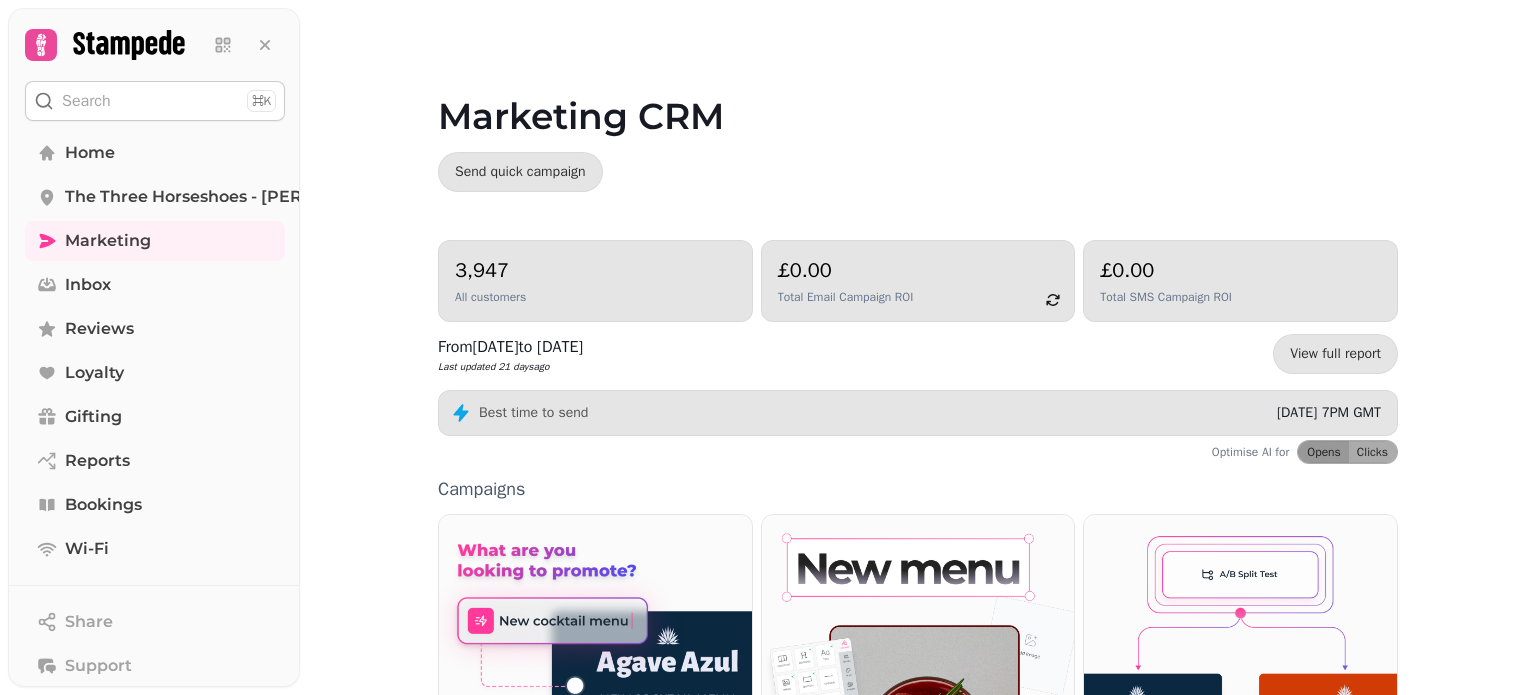 click on "Search ⌘K" at bounding box center [155, 101] 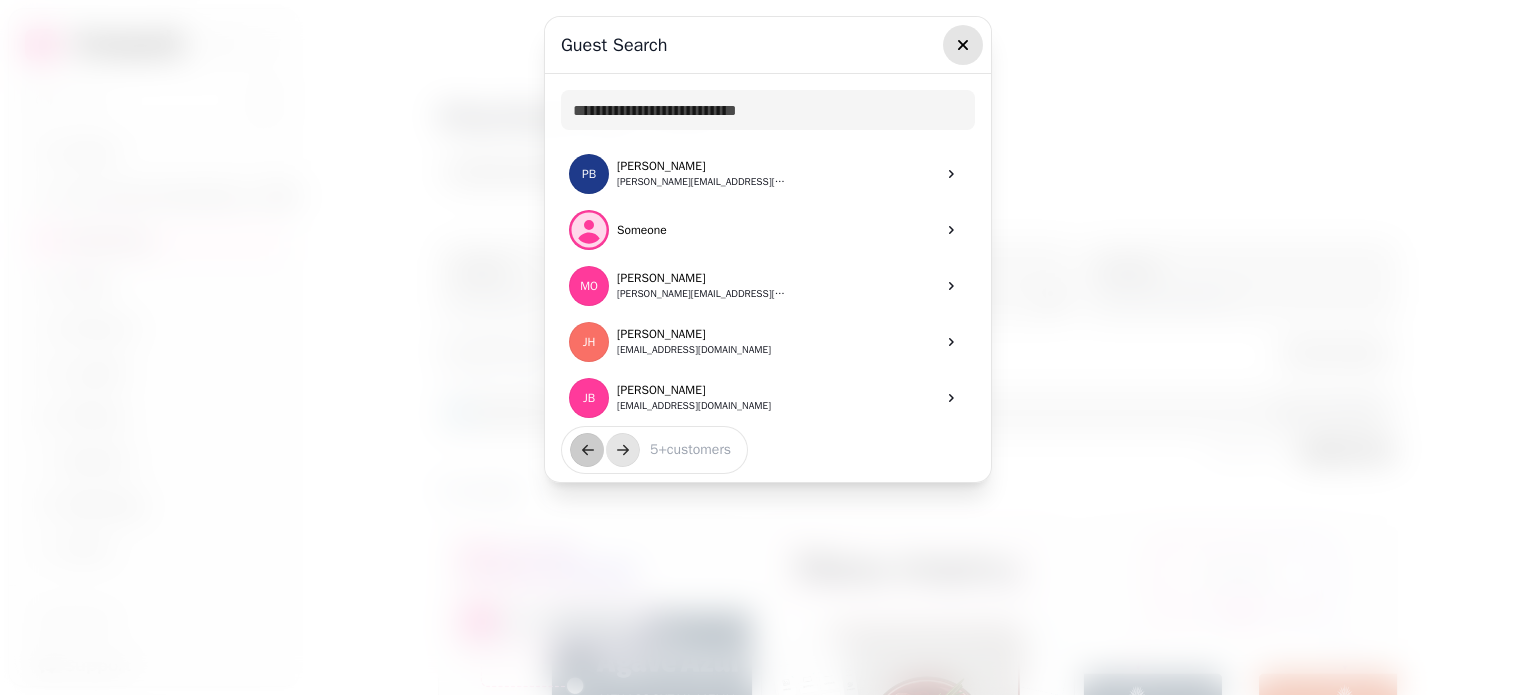 click 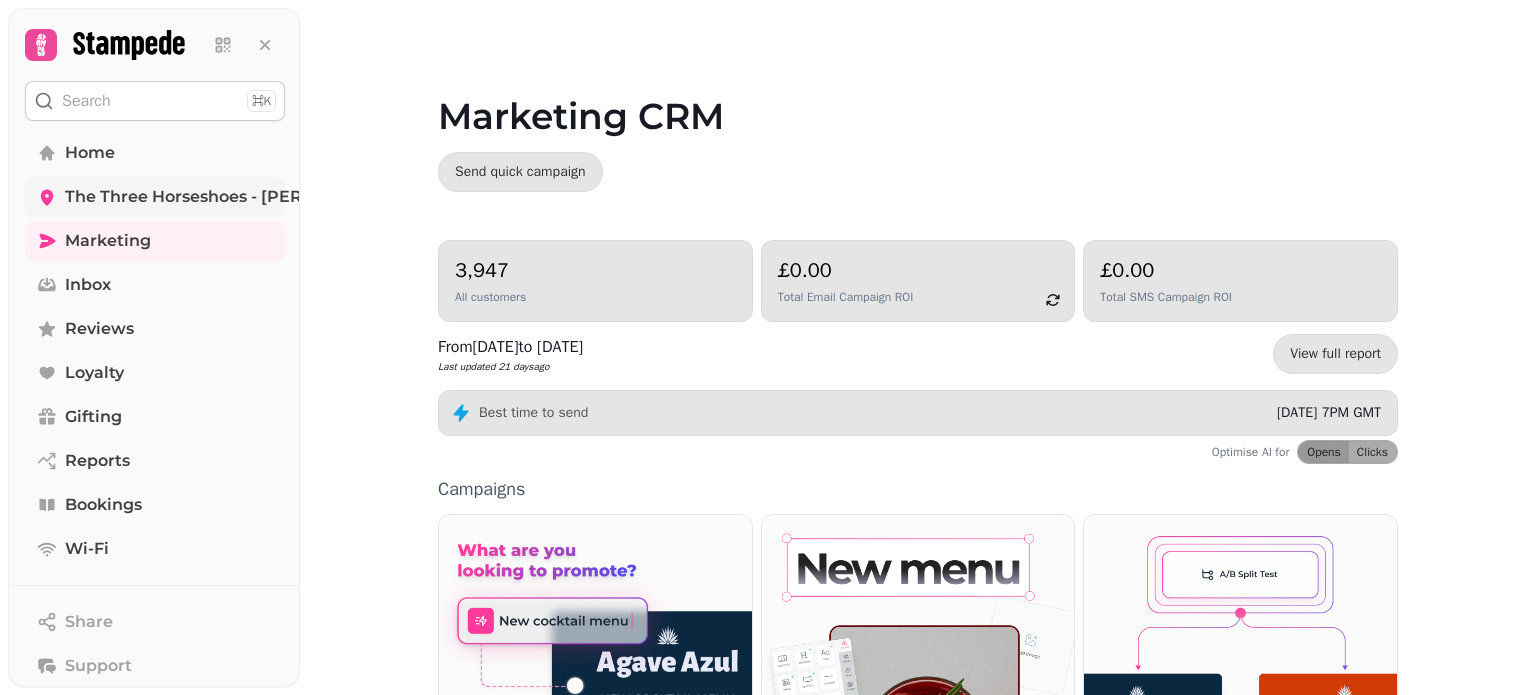 click on "The Three Horseshoes - Alton" at bounding box center [234, 197] 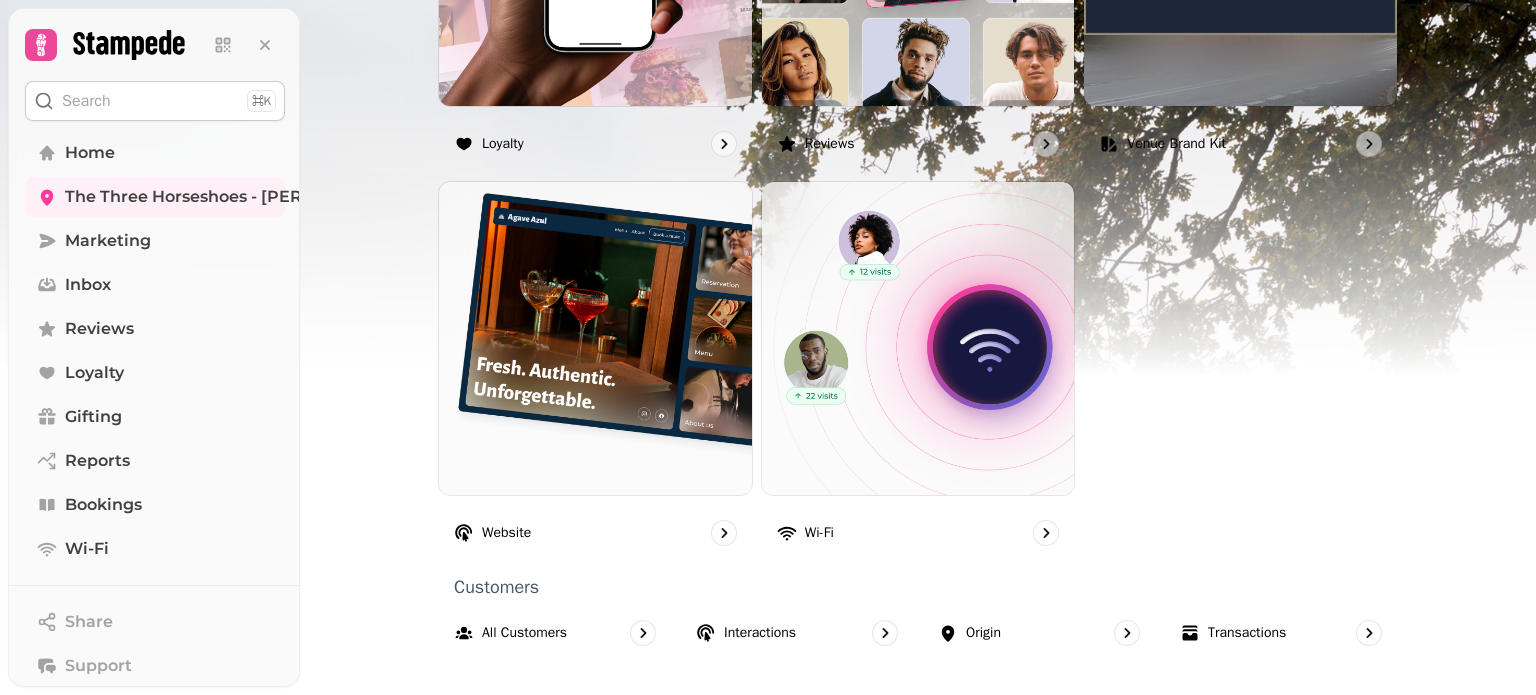 scroll, scrollTop: 1332, scrollLeft: 0, axis: vertical 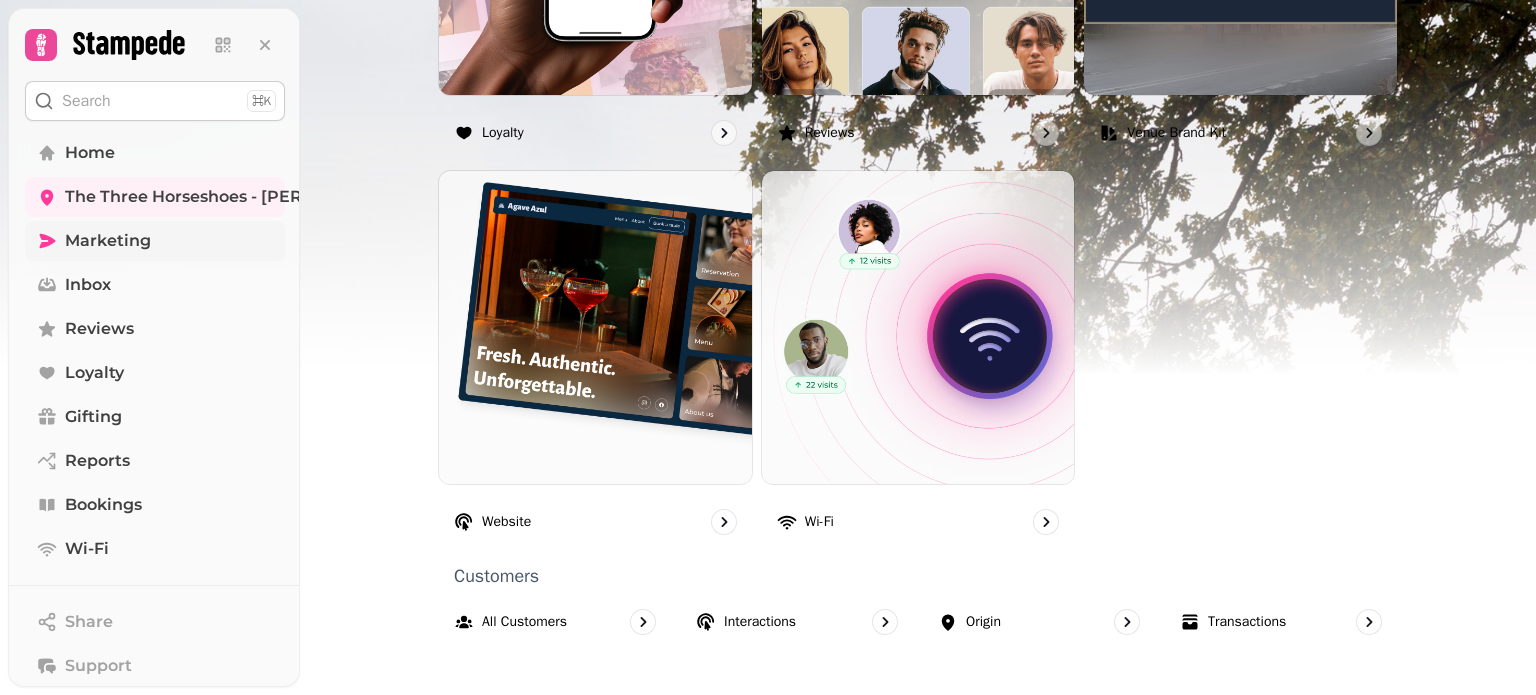 click 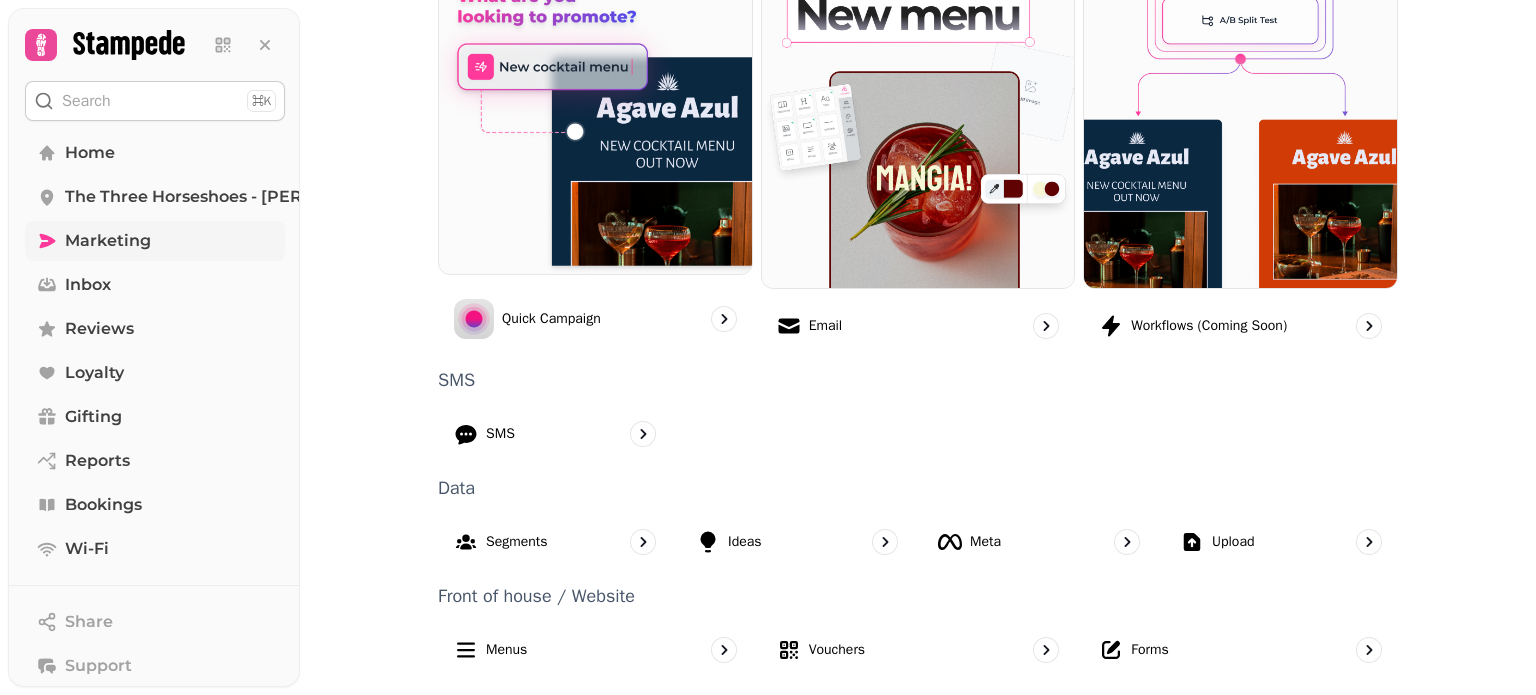 scroll, scrollTop: 550, scrollLeft: 0, axis: vertical 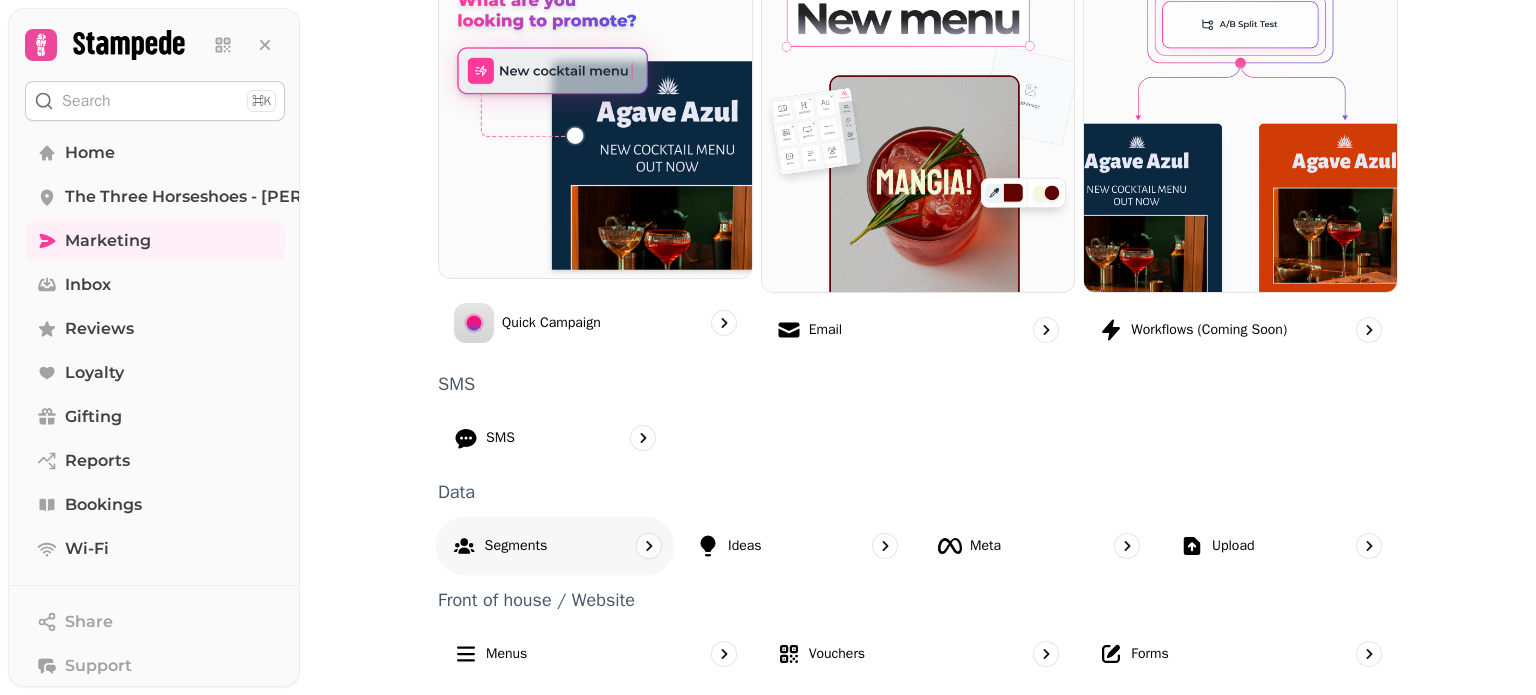 click on "Segments" at bounding box center (516, 545) 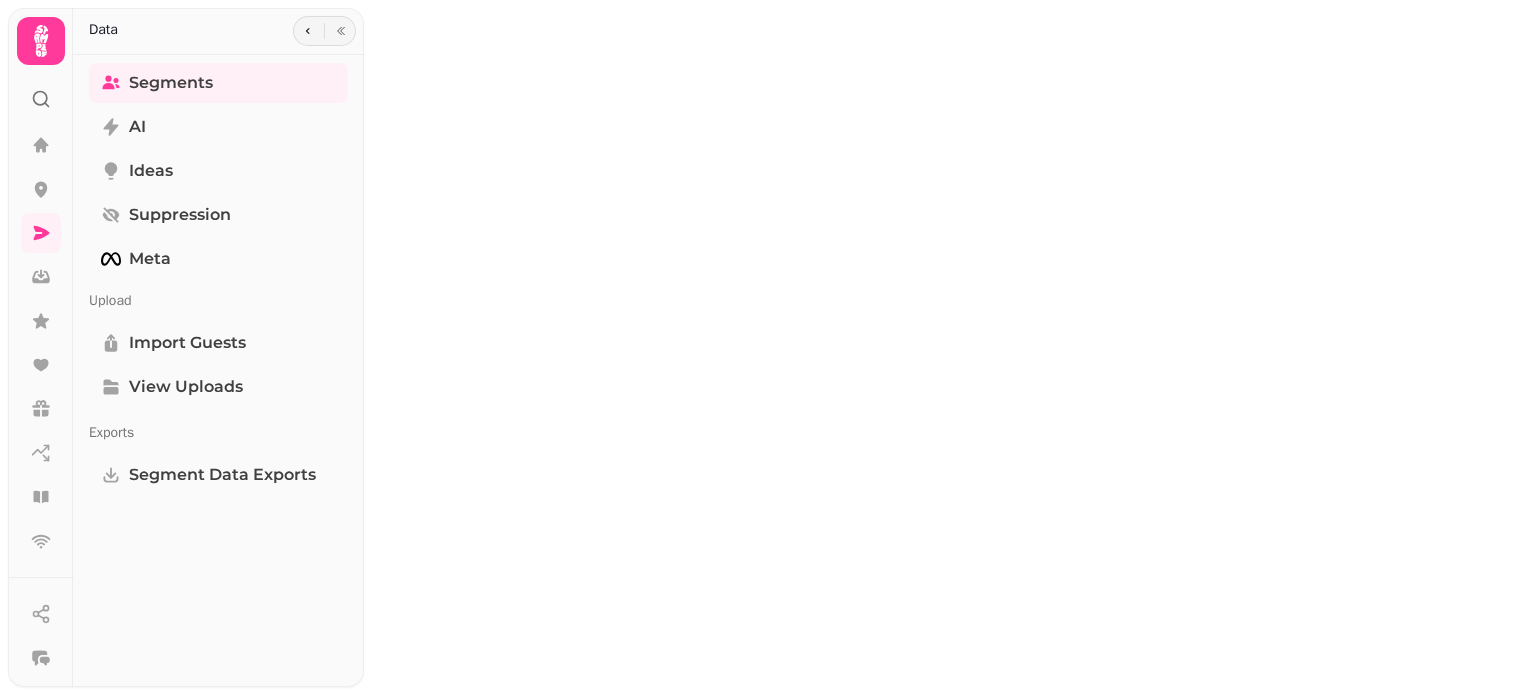 scroll, scrollTop: 0, scrollLeft: 0, axis: both 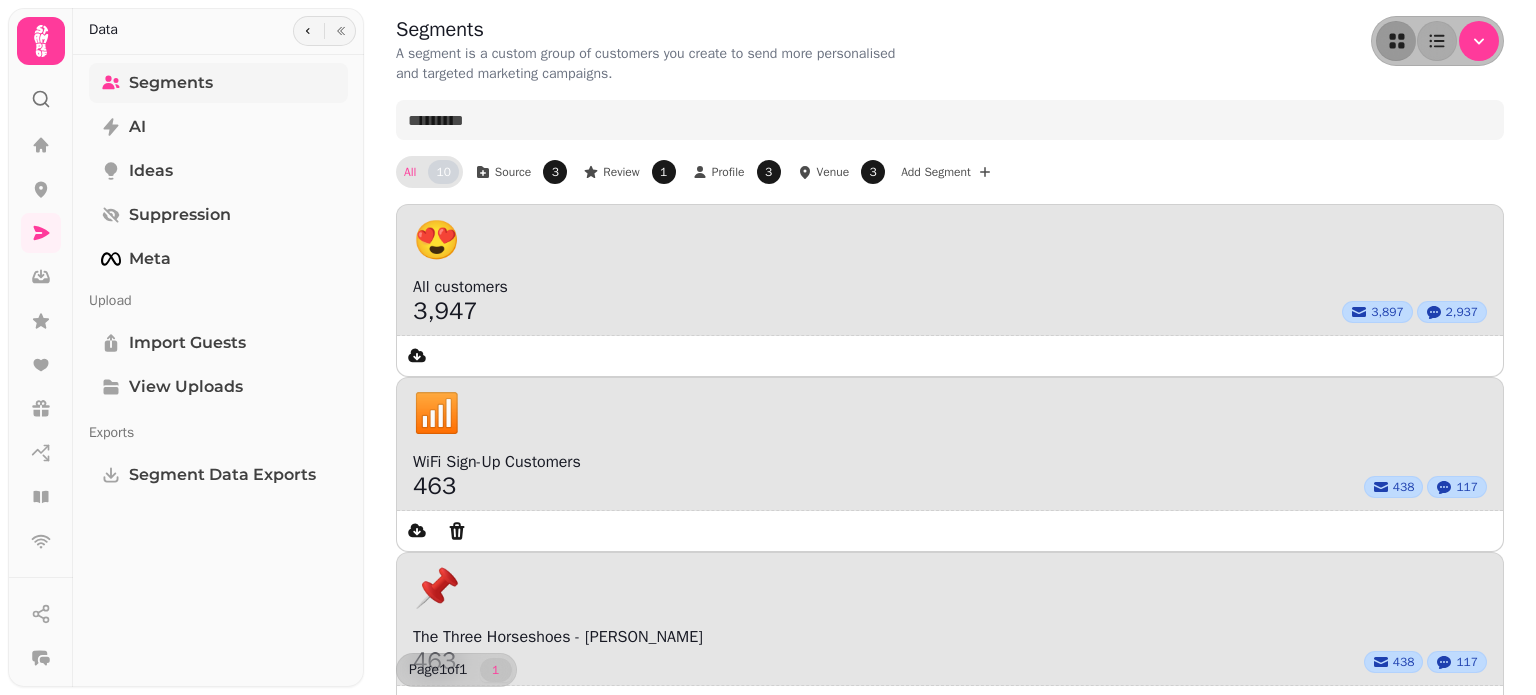 click on "Segments" at bounding box center (171, 83) 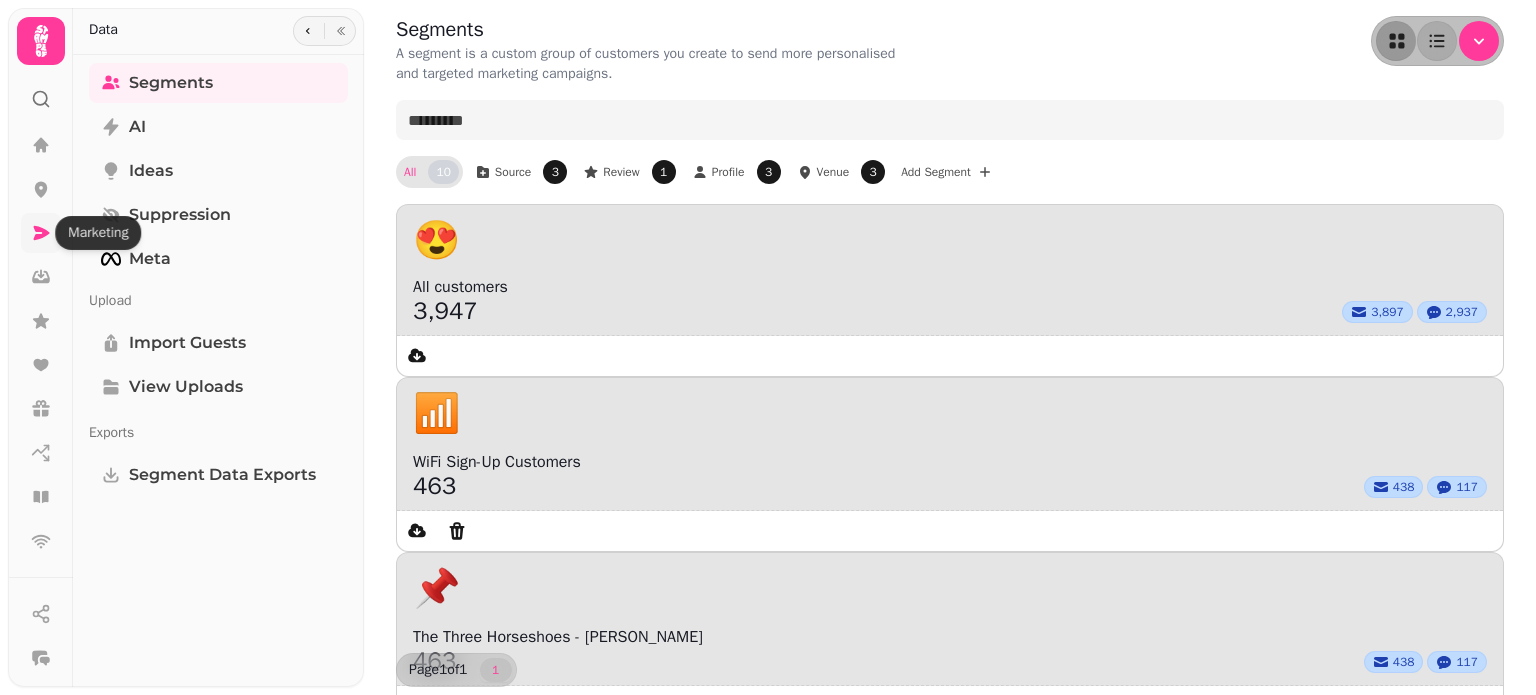 click 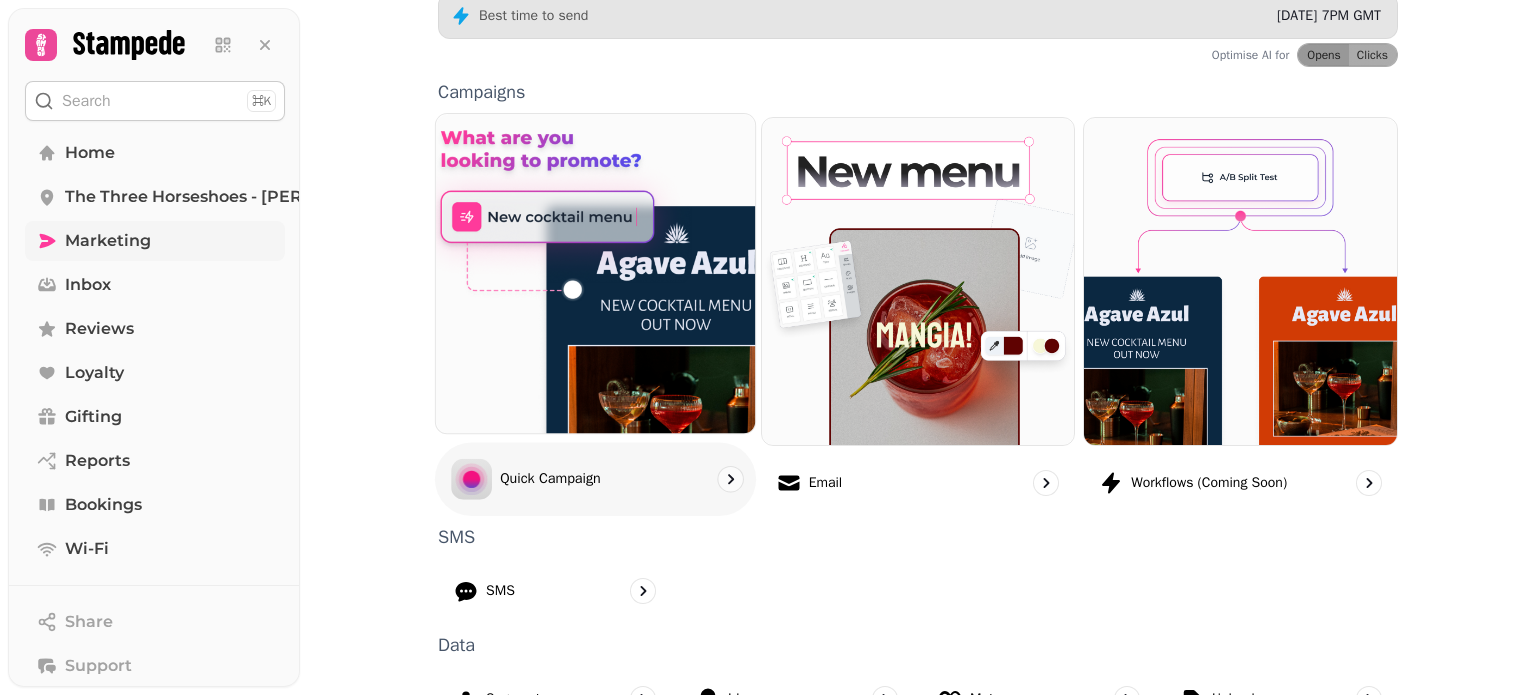 scroll, scrollTop: 400, scrollLeft: 0, axis: vertical 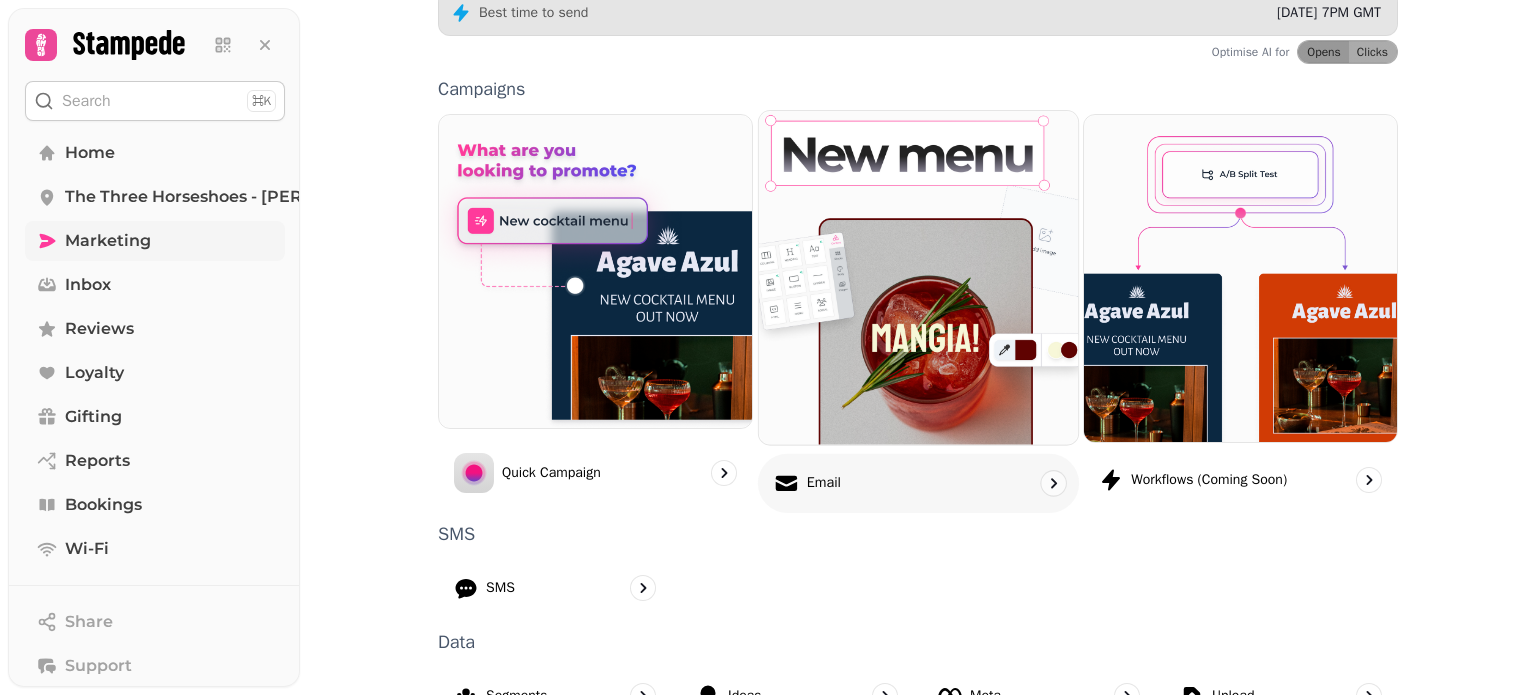 click on "Email" at bounding box center (807, 483) 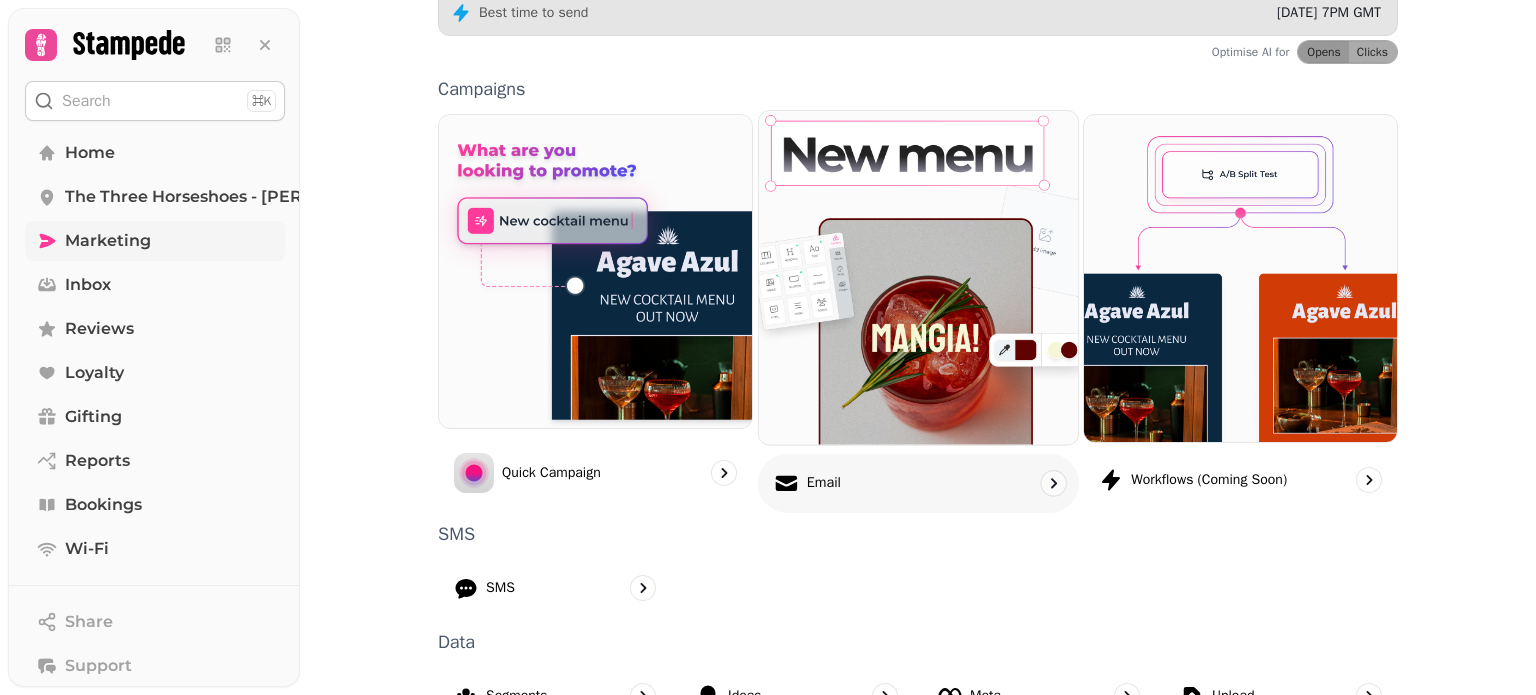 scroll, scrollTop: 0, scrollLeft: 0, axis: both 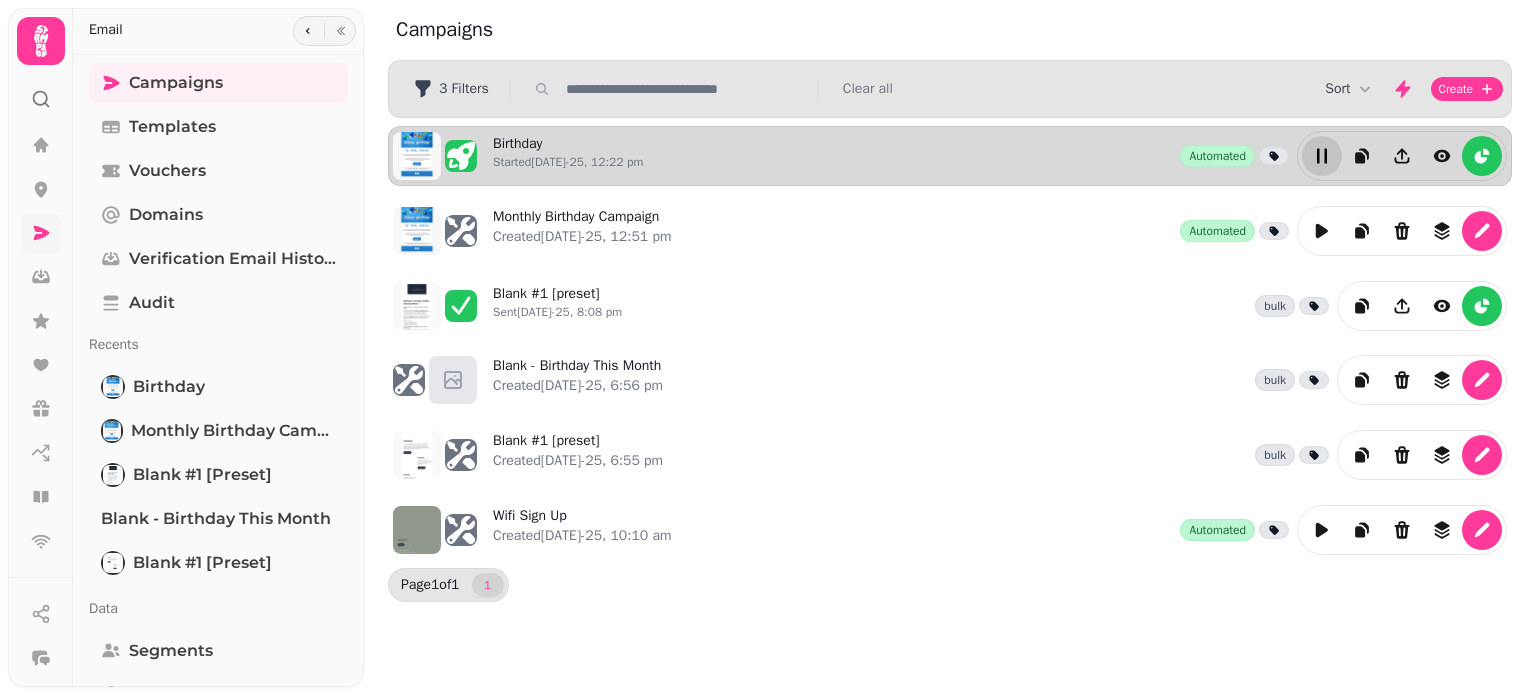 click 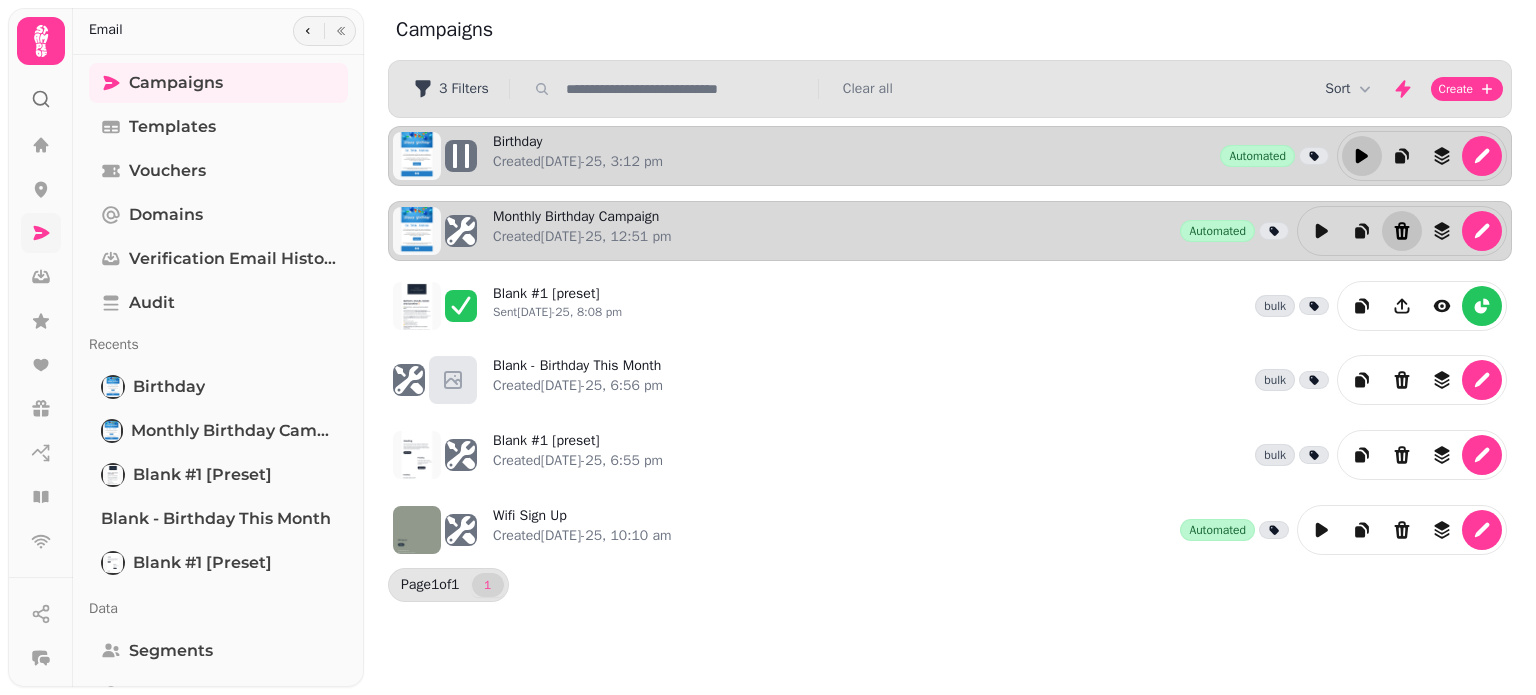 click 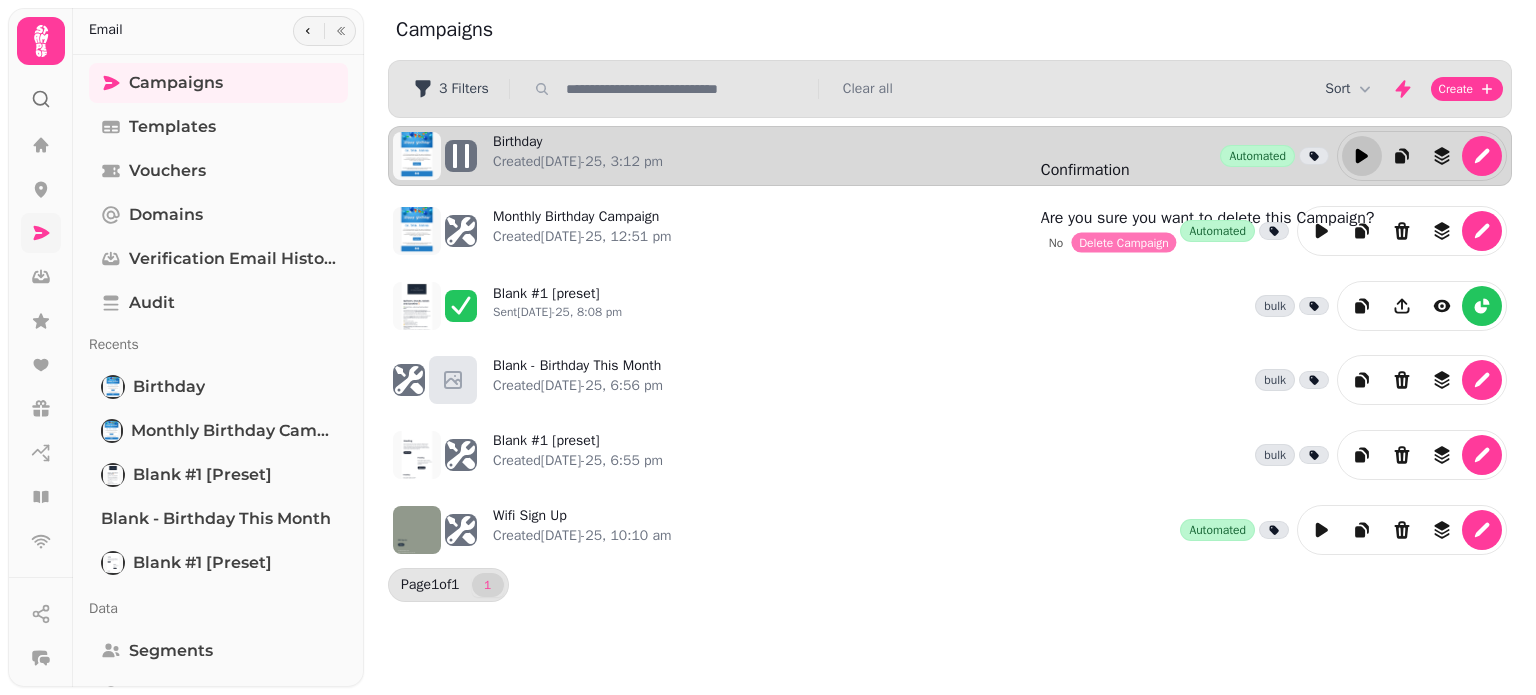 click on "Delete Campaign" at bounding box center (1124, 243) 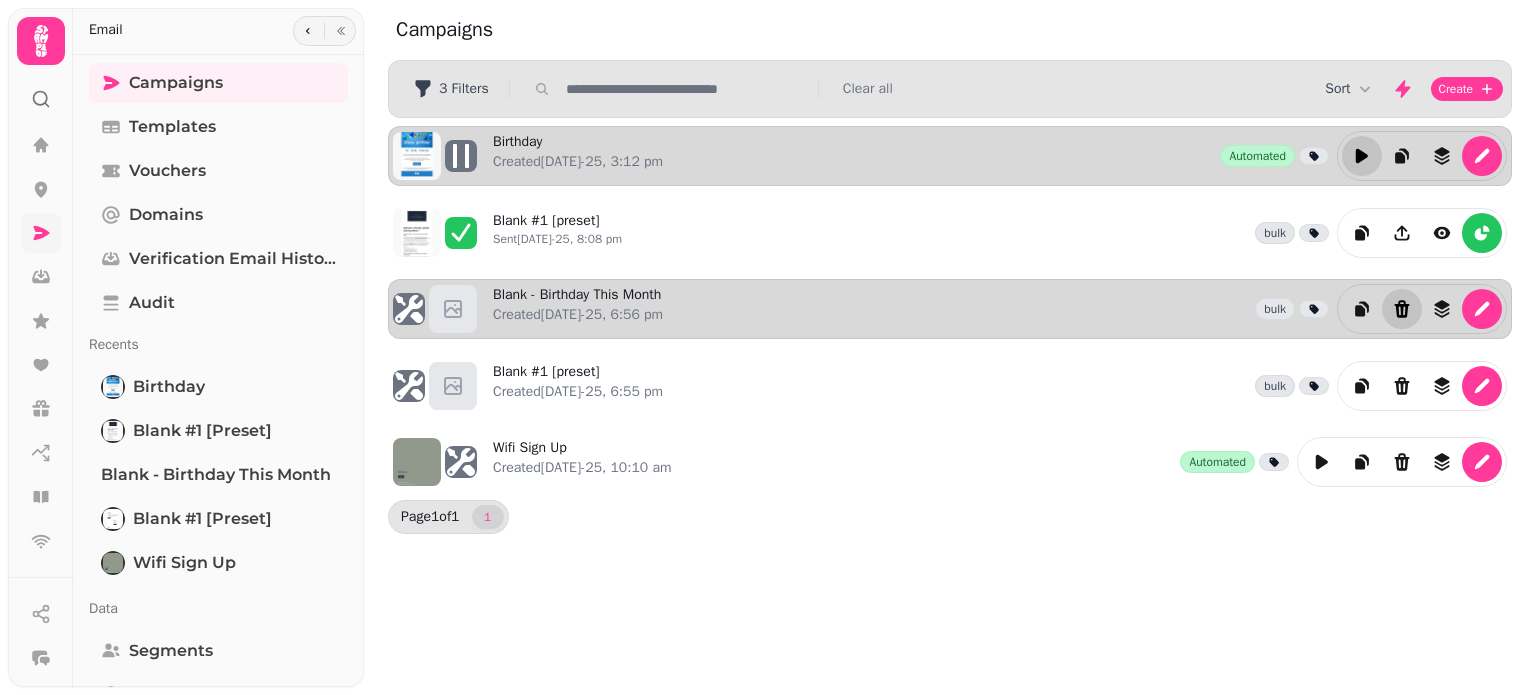 click 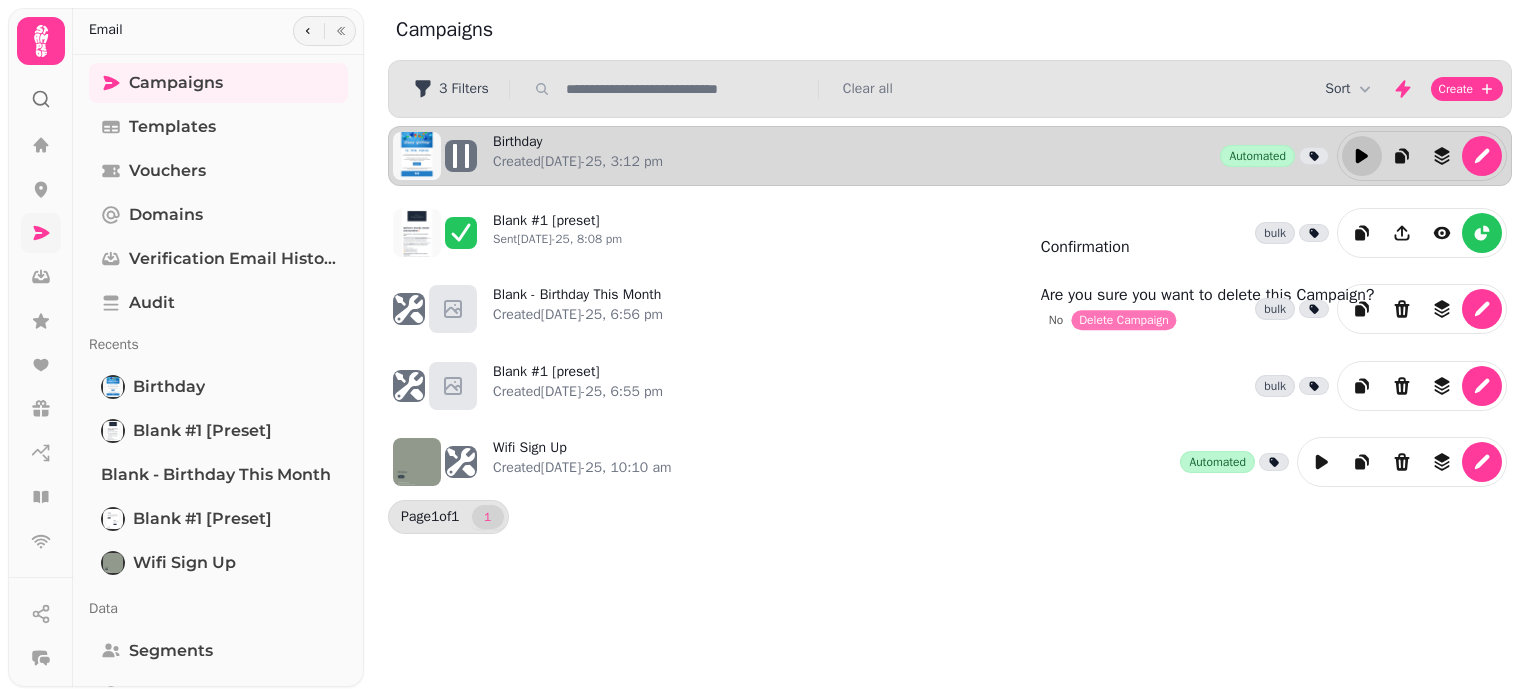 click on "Delete Campaign" at bounding box center [1124, 320] 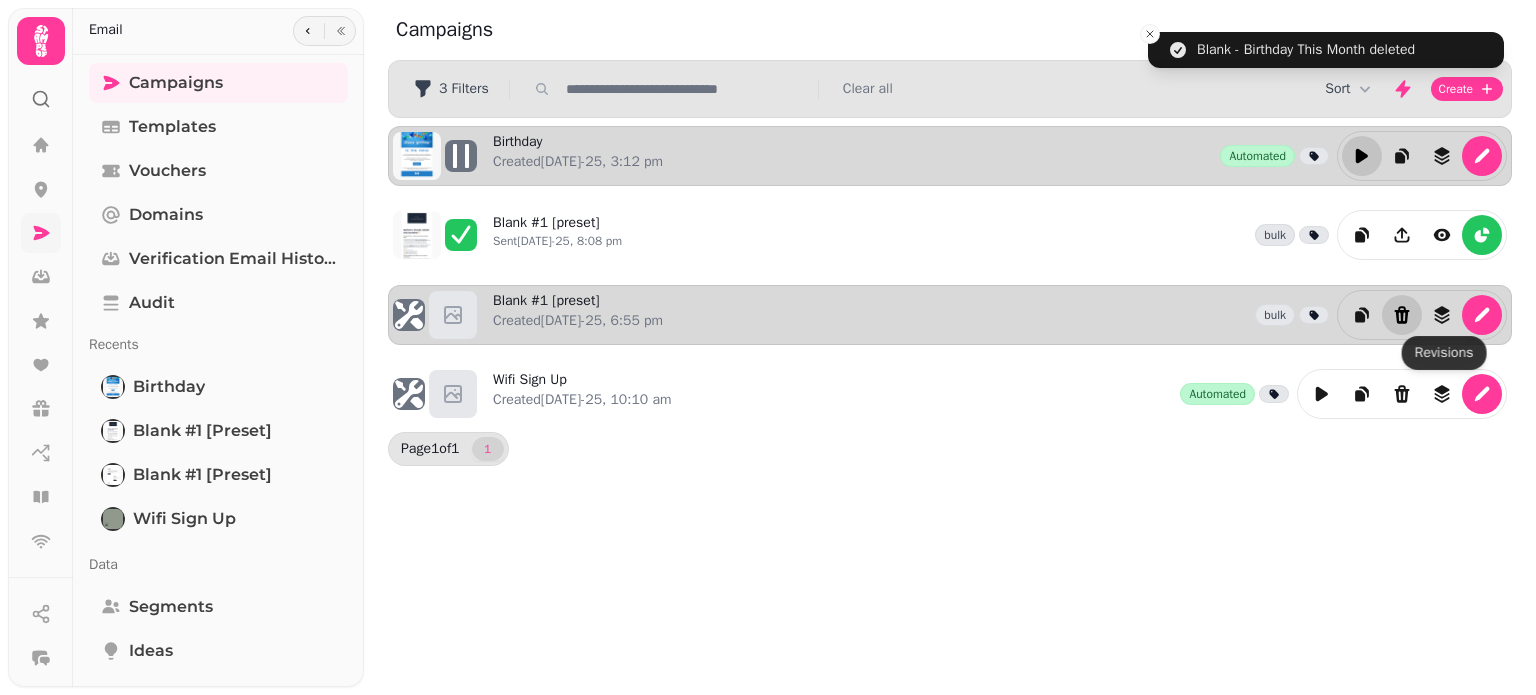 click 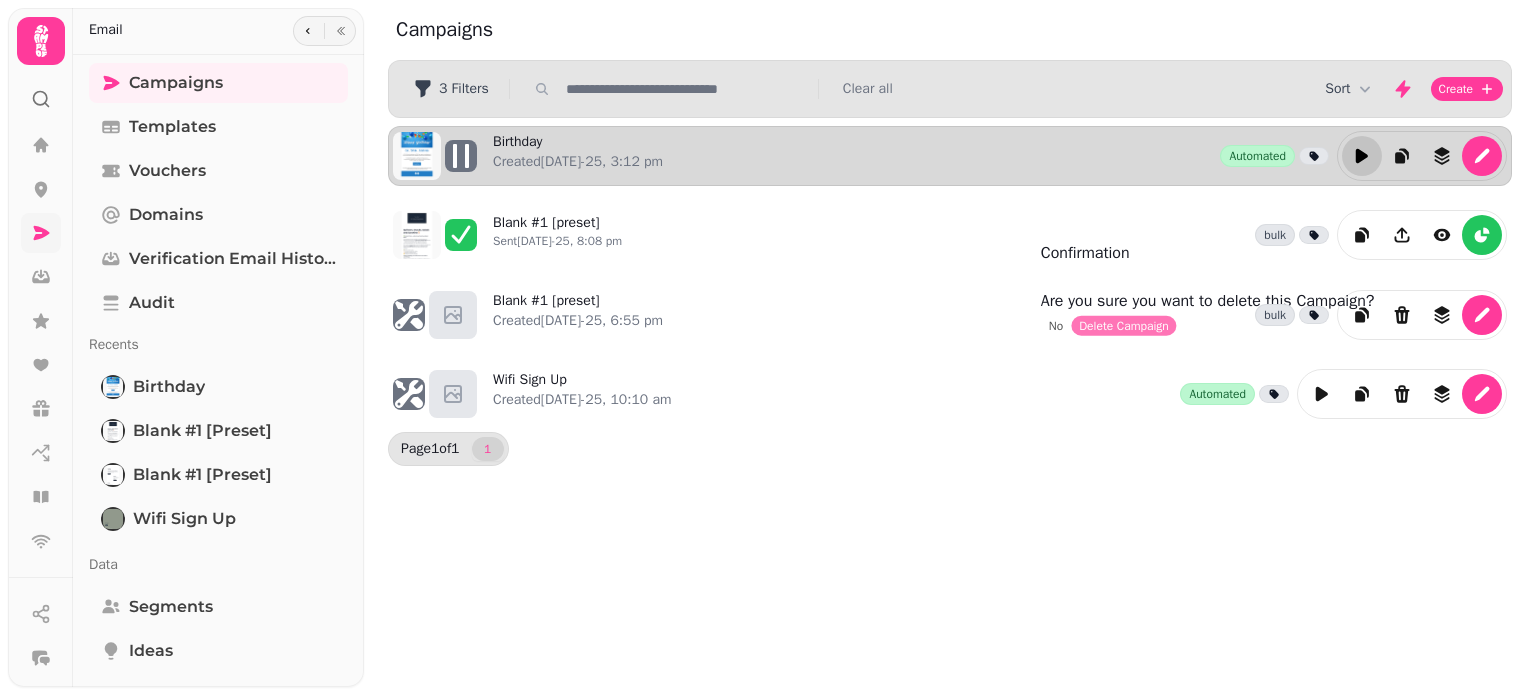 click on "Delete Campaign" at bounding box center (1124, 326) 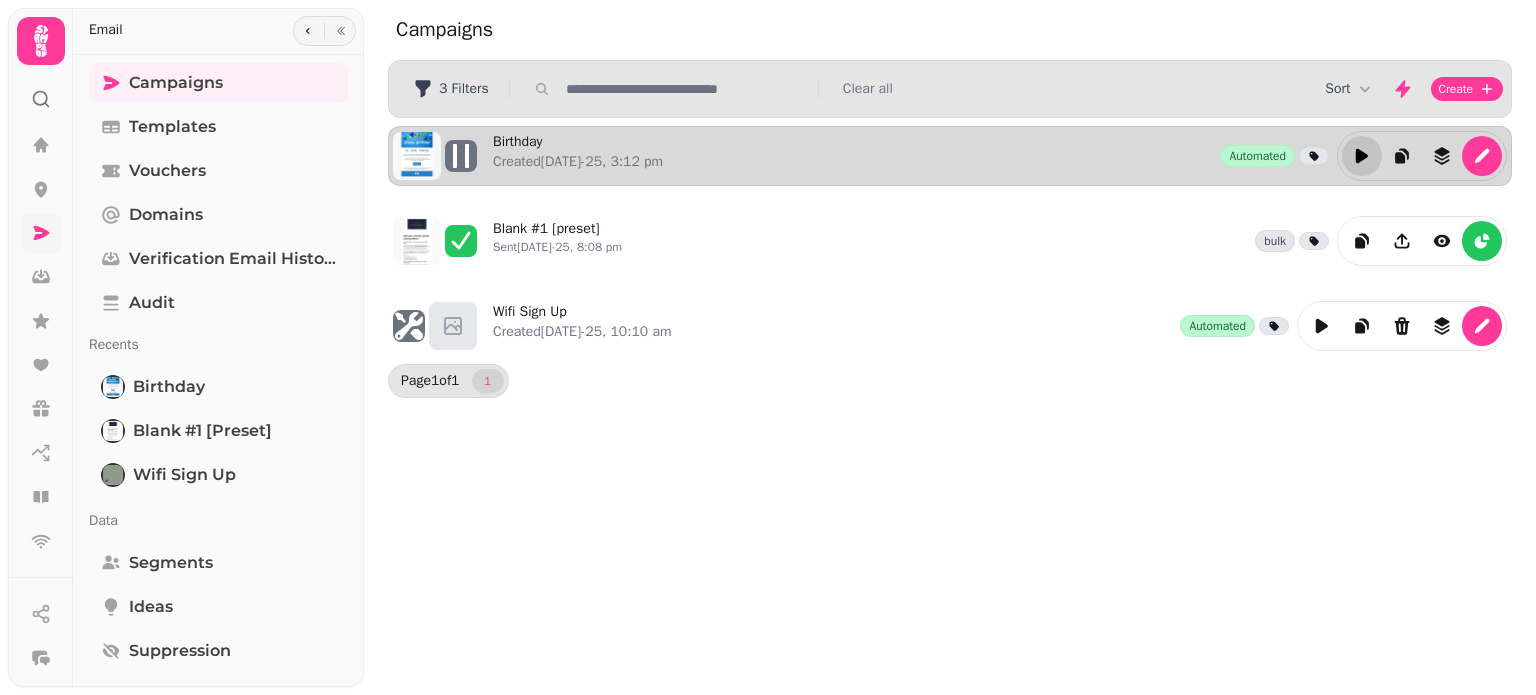 click on "Sort Create" at bounding box center (1414, 89) 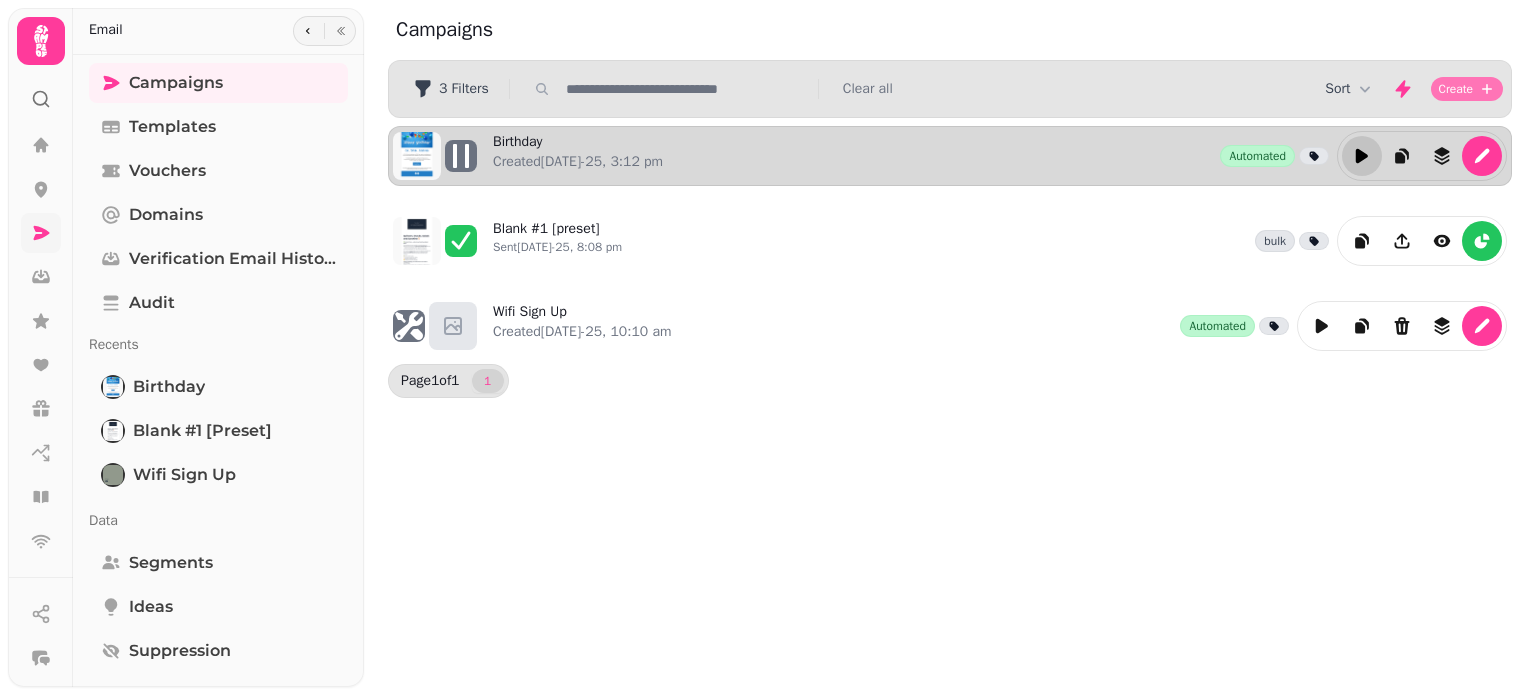 drag, startPoint x: 571, startPoint y: 223, endPoint x: 1470, endPoint y: 83, distance: 909.8357 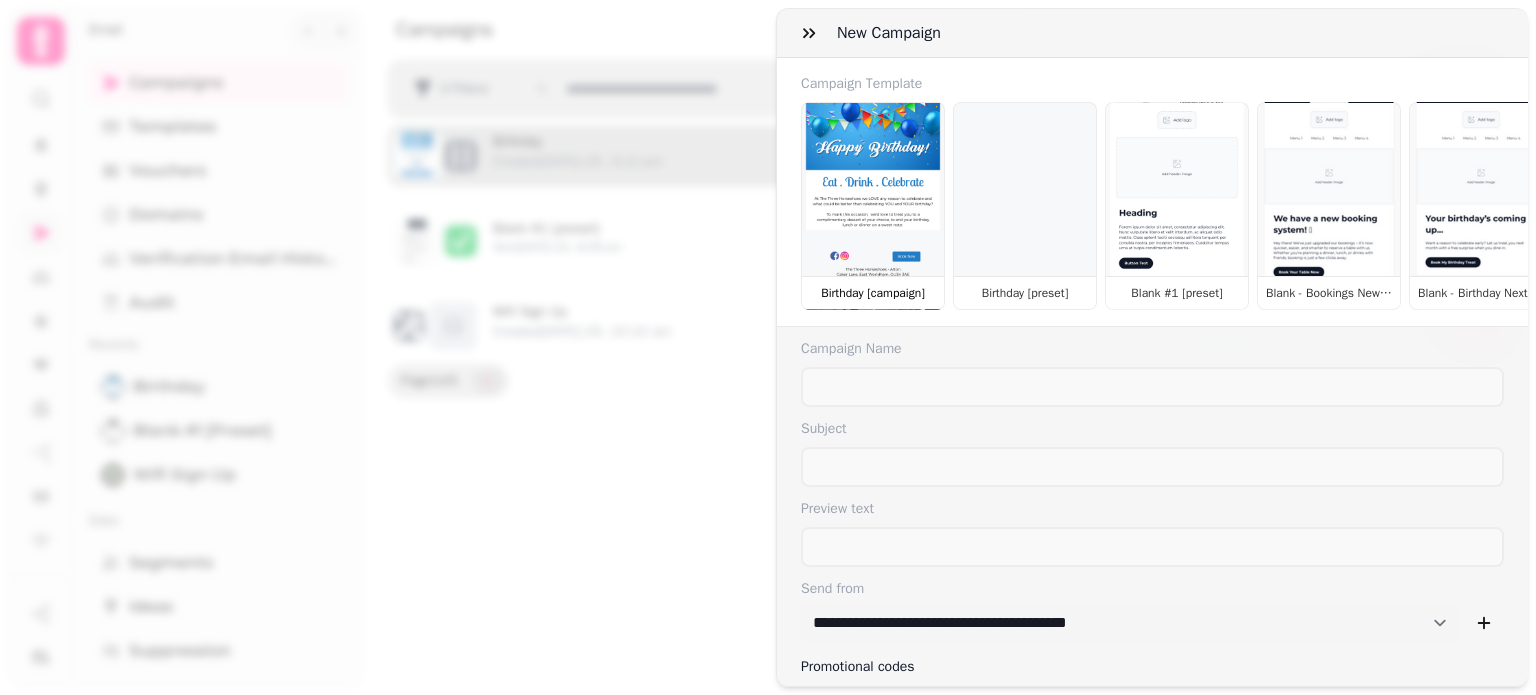 click on "Birthday [campaign]" at bounding box center (873, 206) 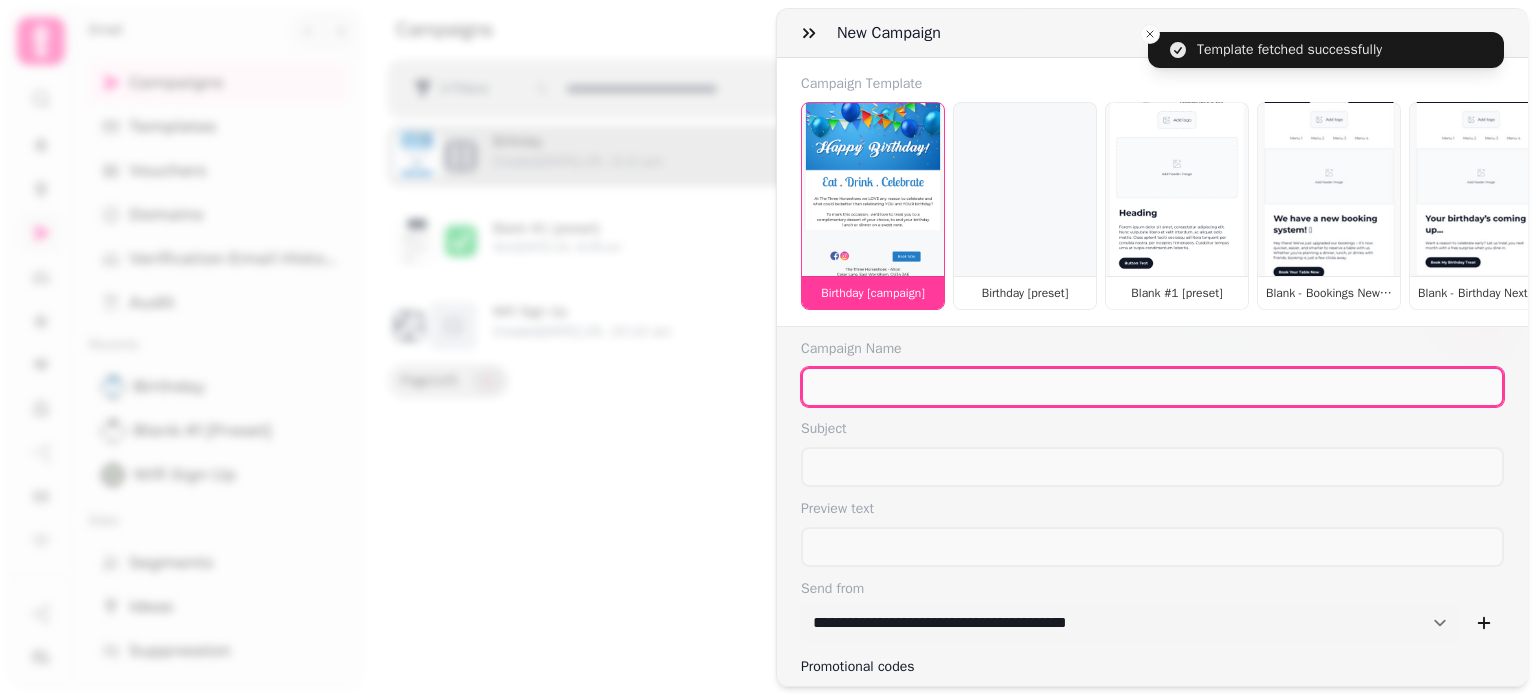 drag, startPoint x: 966, startPoint y: 400, endPoint x: 692, endPoint y: 355, distance: 277.67065 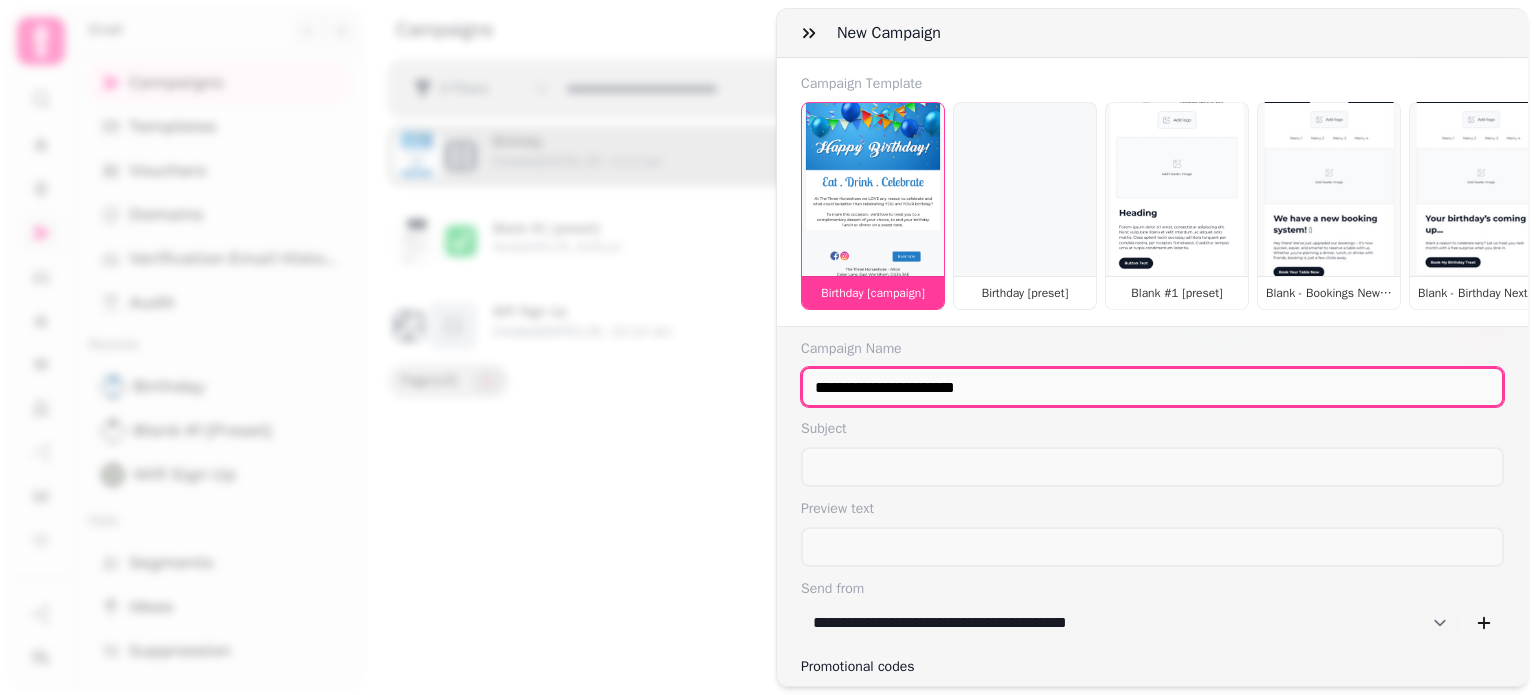 type on "**********" 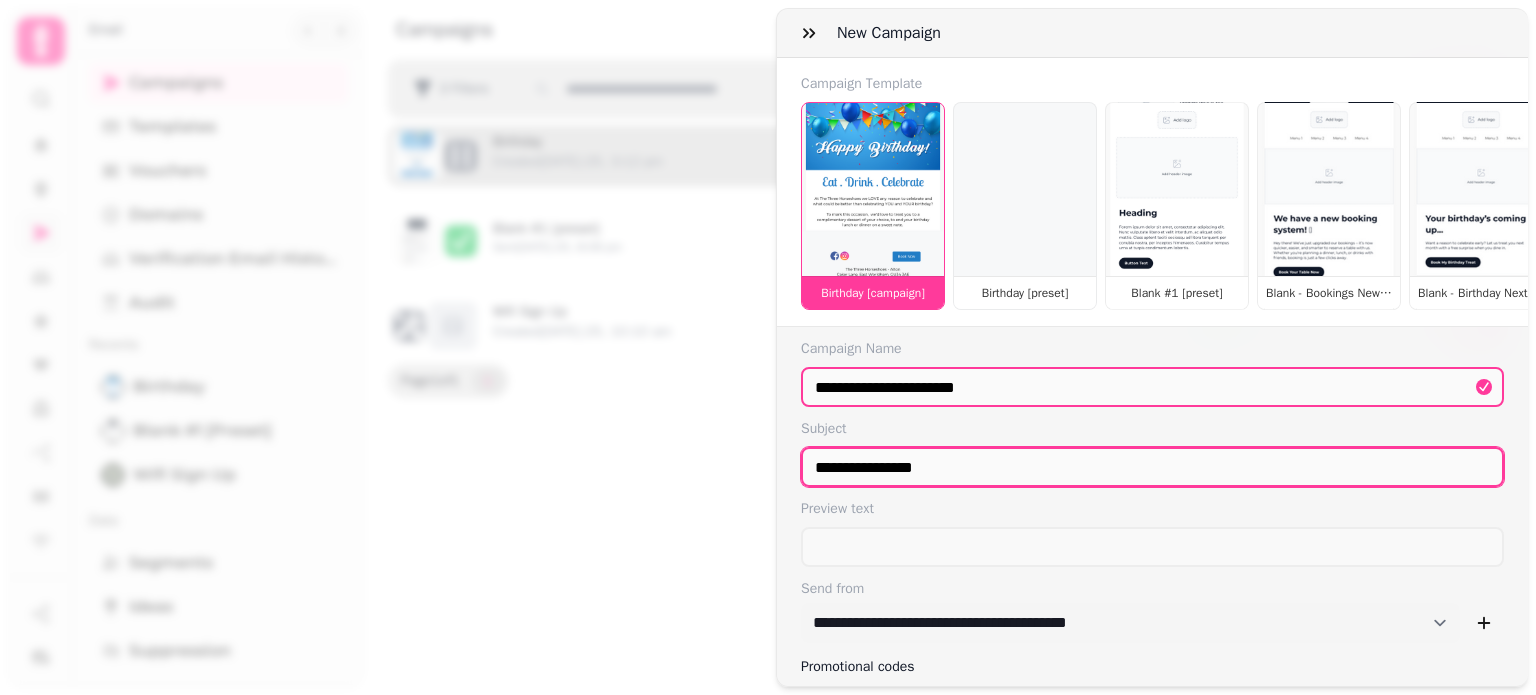 type on "**********" 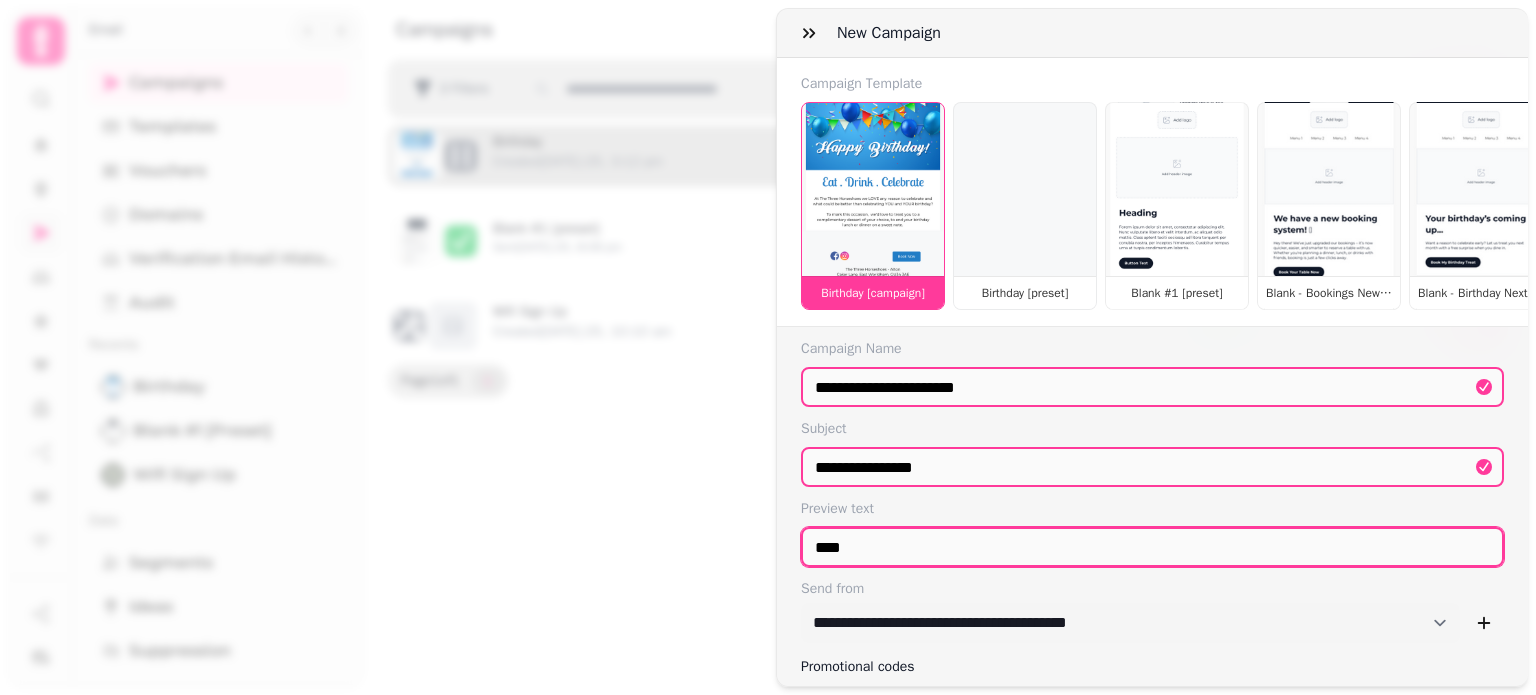 type on "**********" 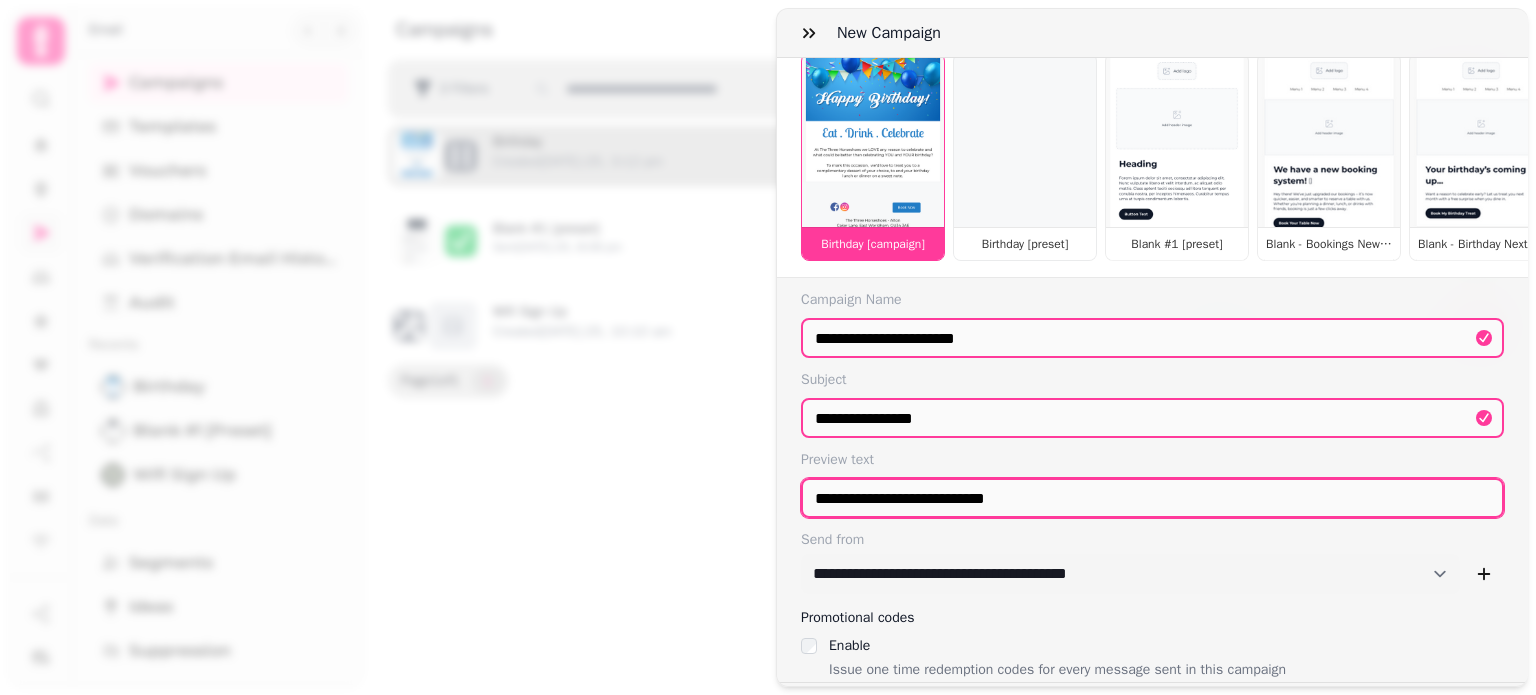scroll, scrollTop: 131, scrollLeft: 0, axis: vertical 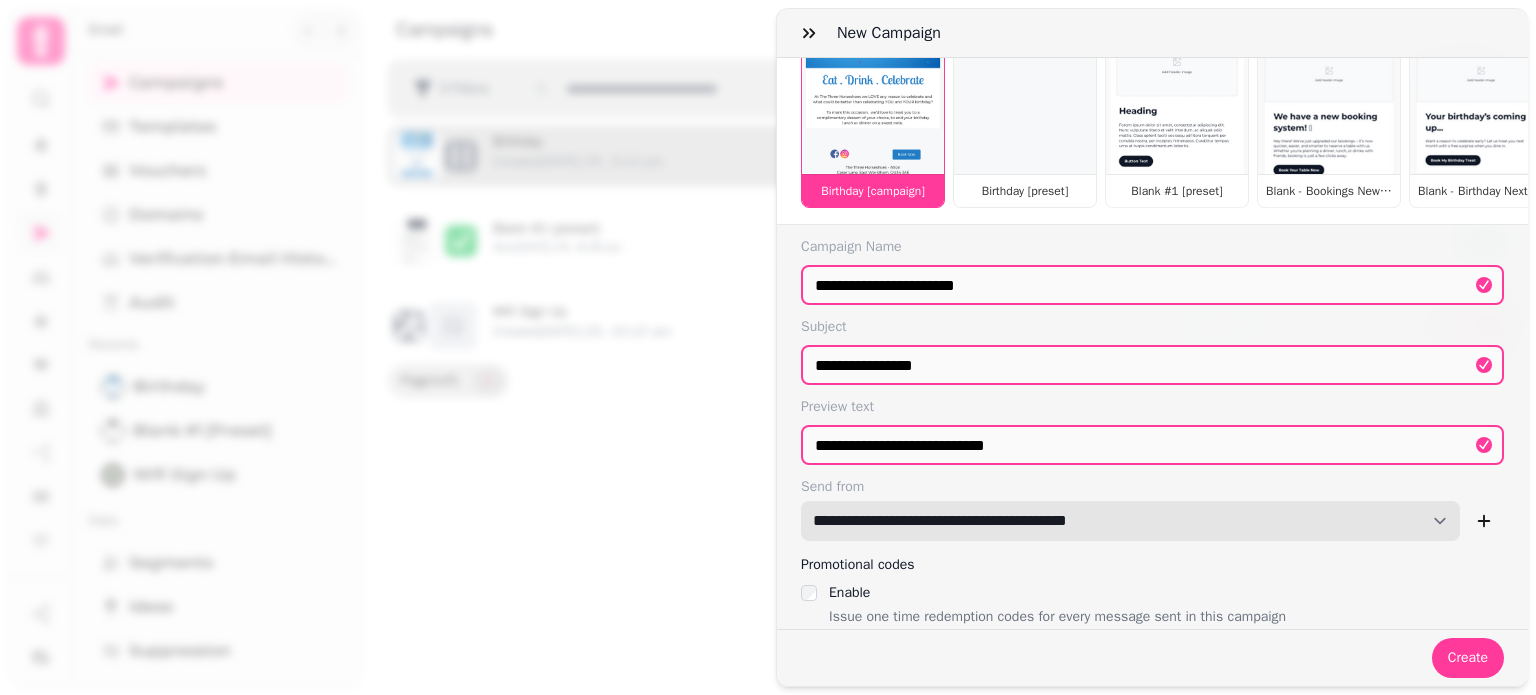 click on "**********" at bounding box center [1130, 521] 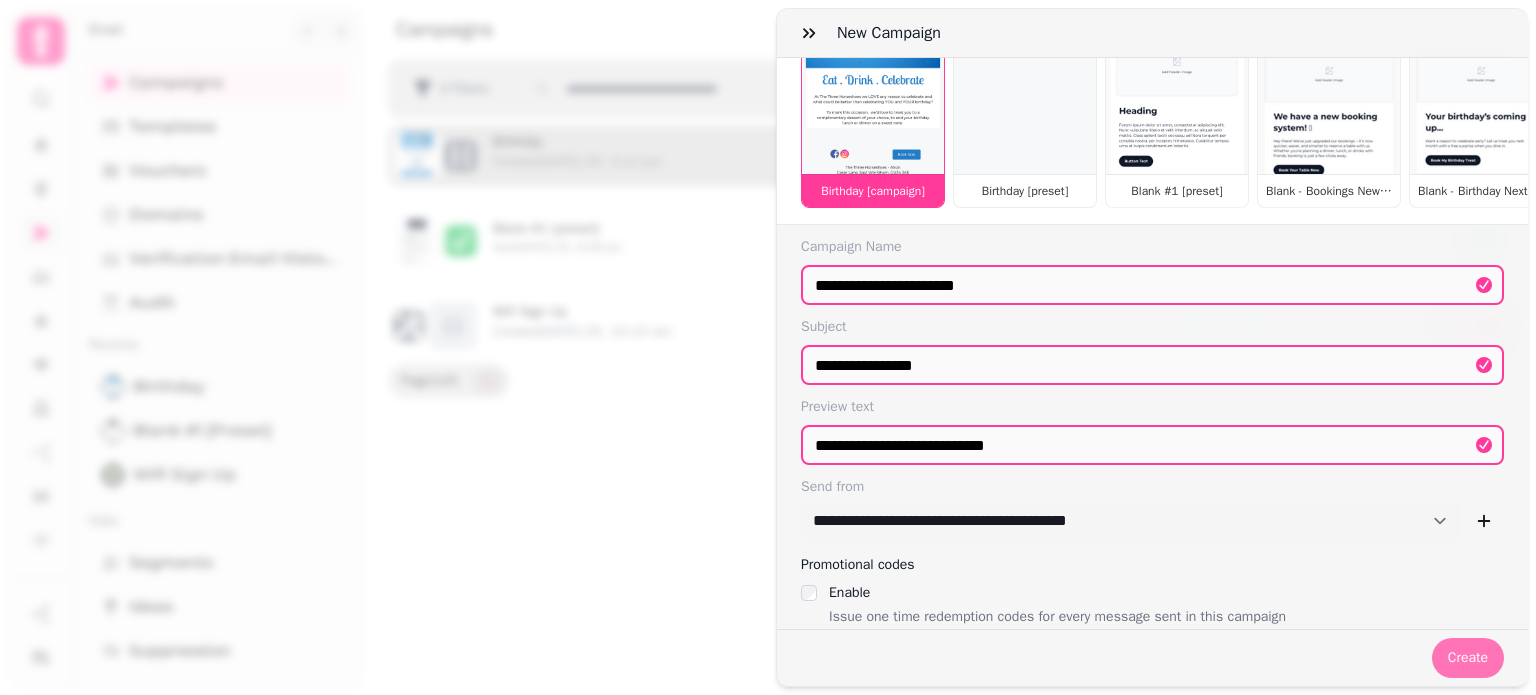 click on "Create" at bounding box center (1468, 658) 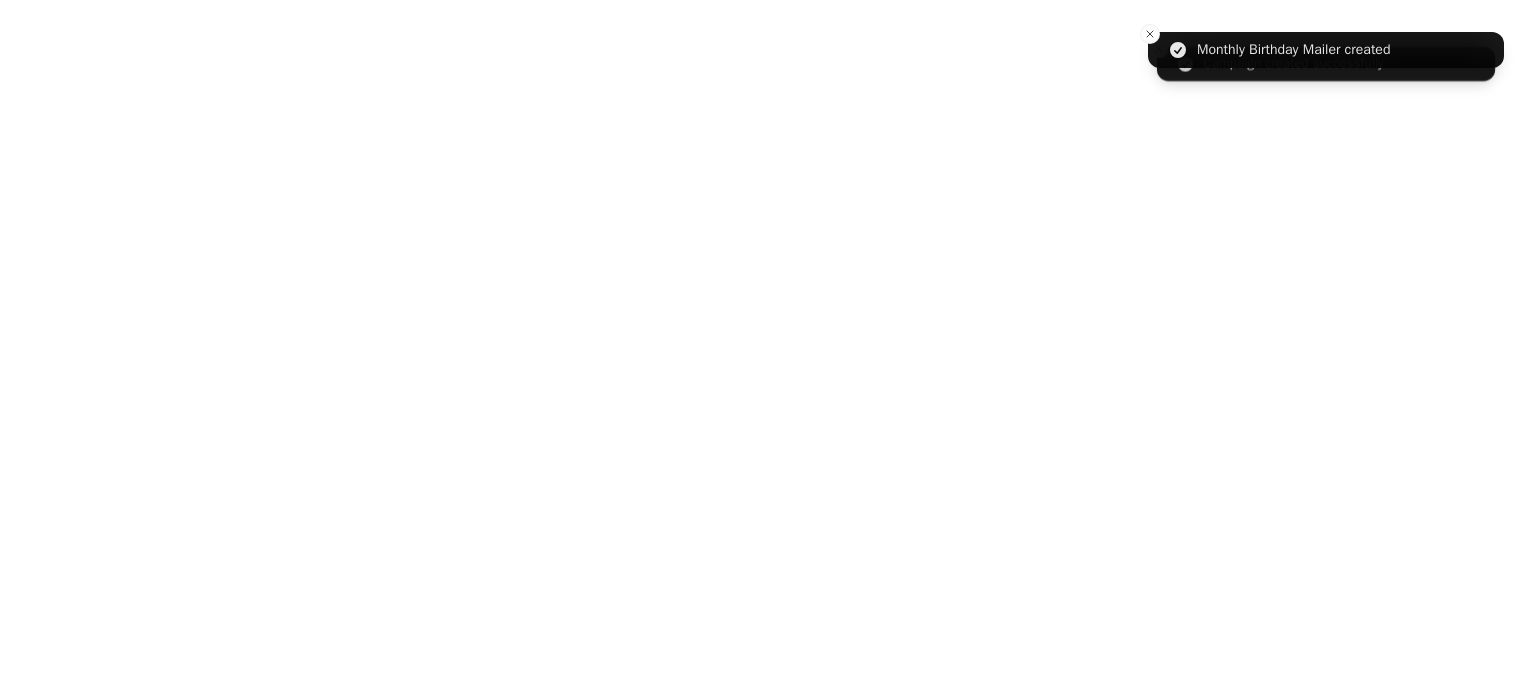 select on "***" 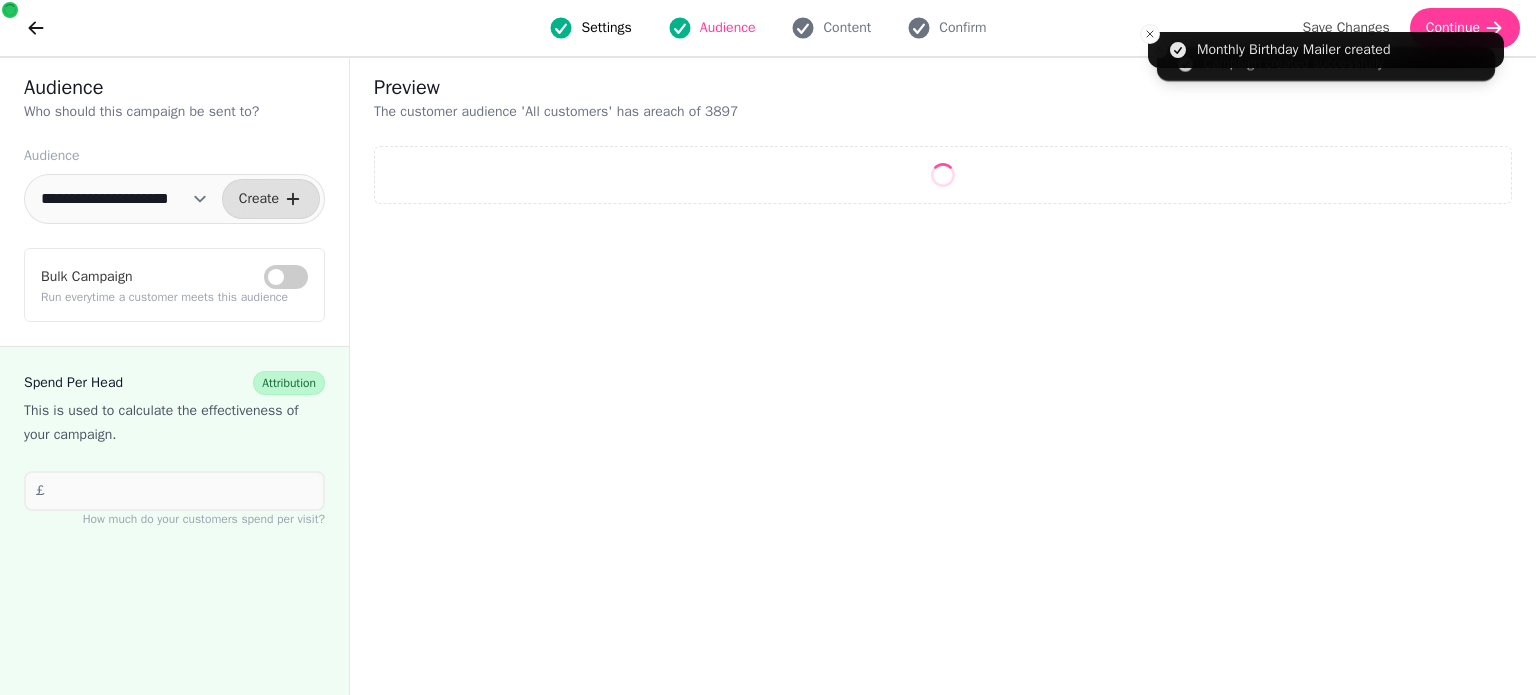 select on "**" 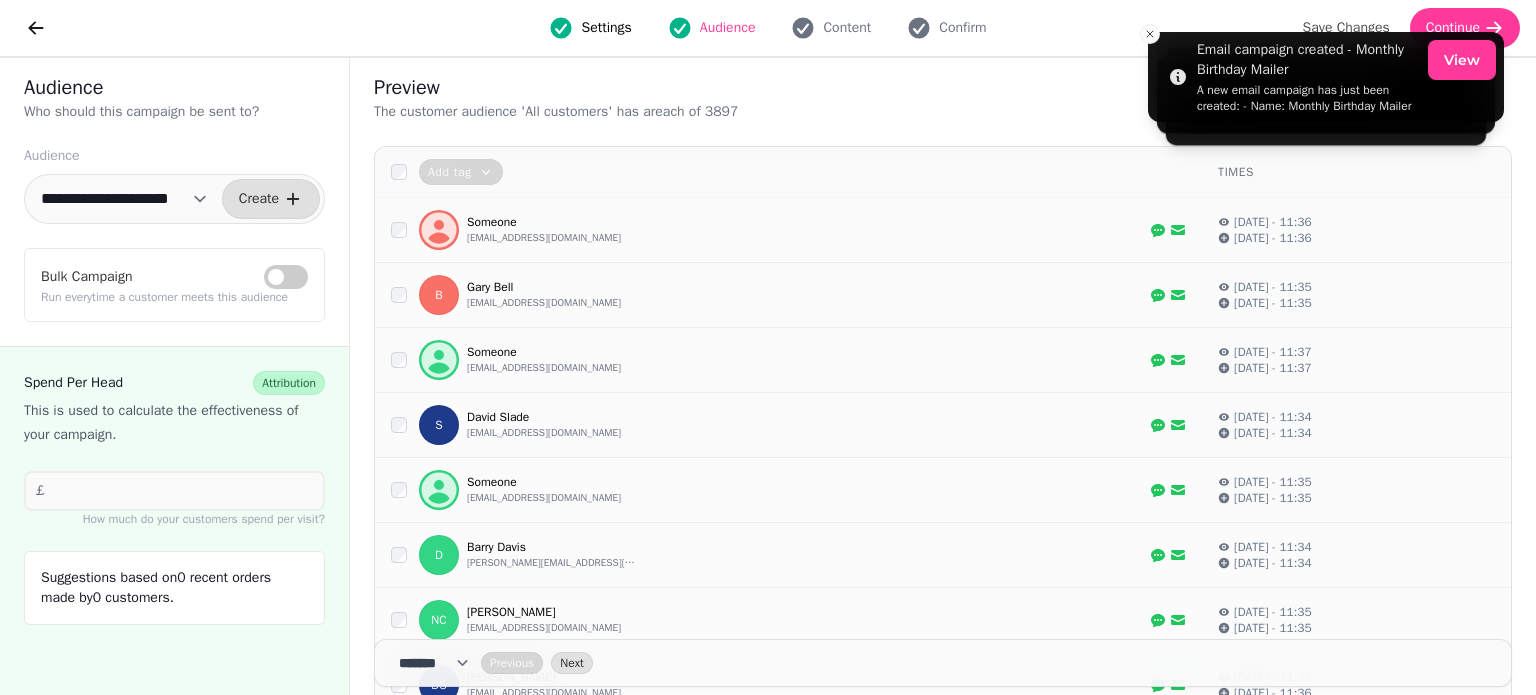 click on "**********" at bounding box center (124, 199) 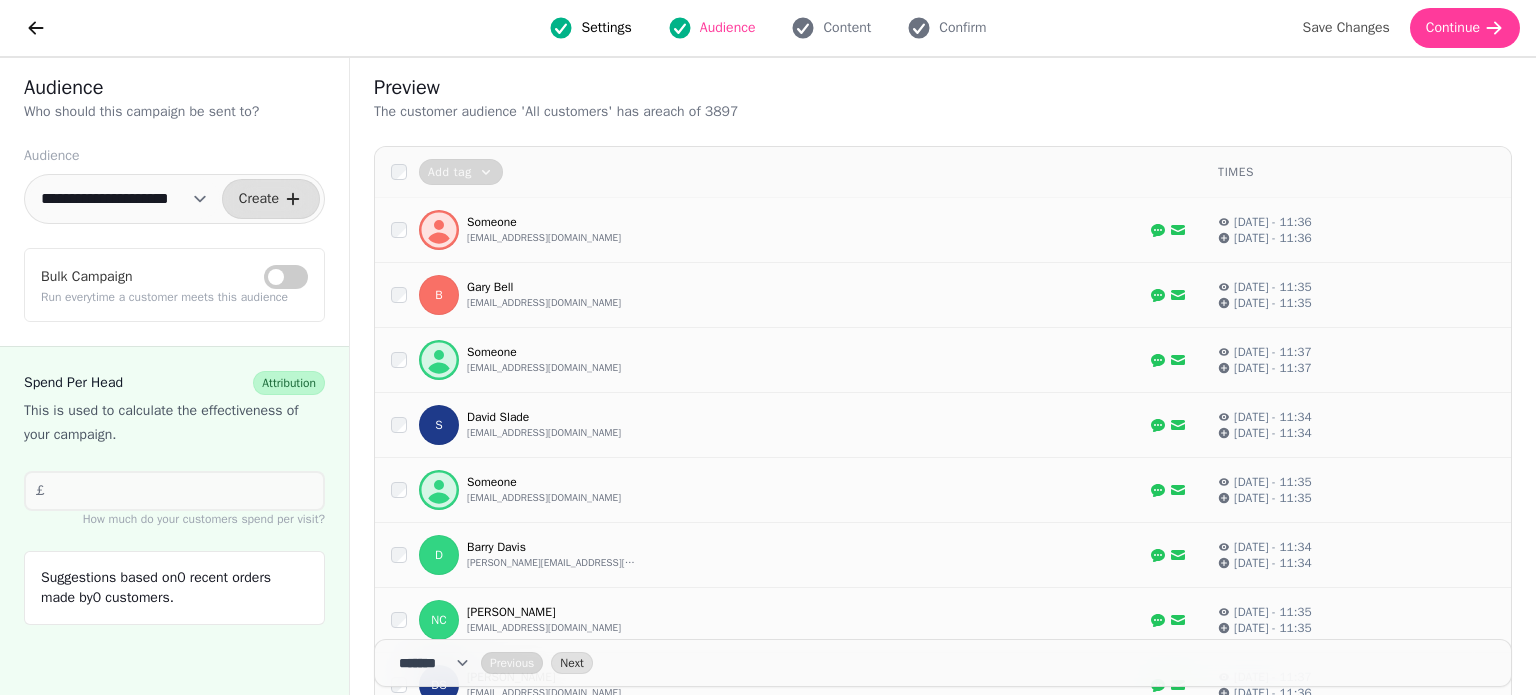 select on "**********" 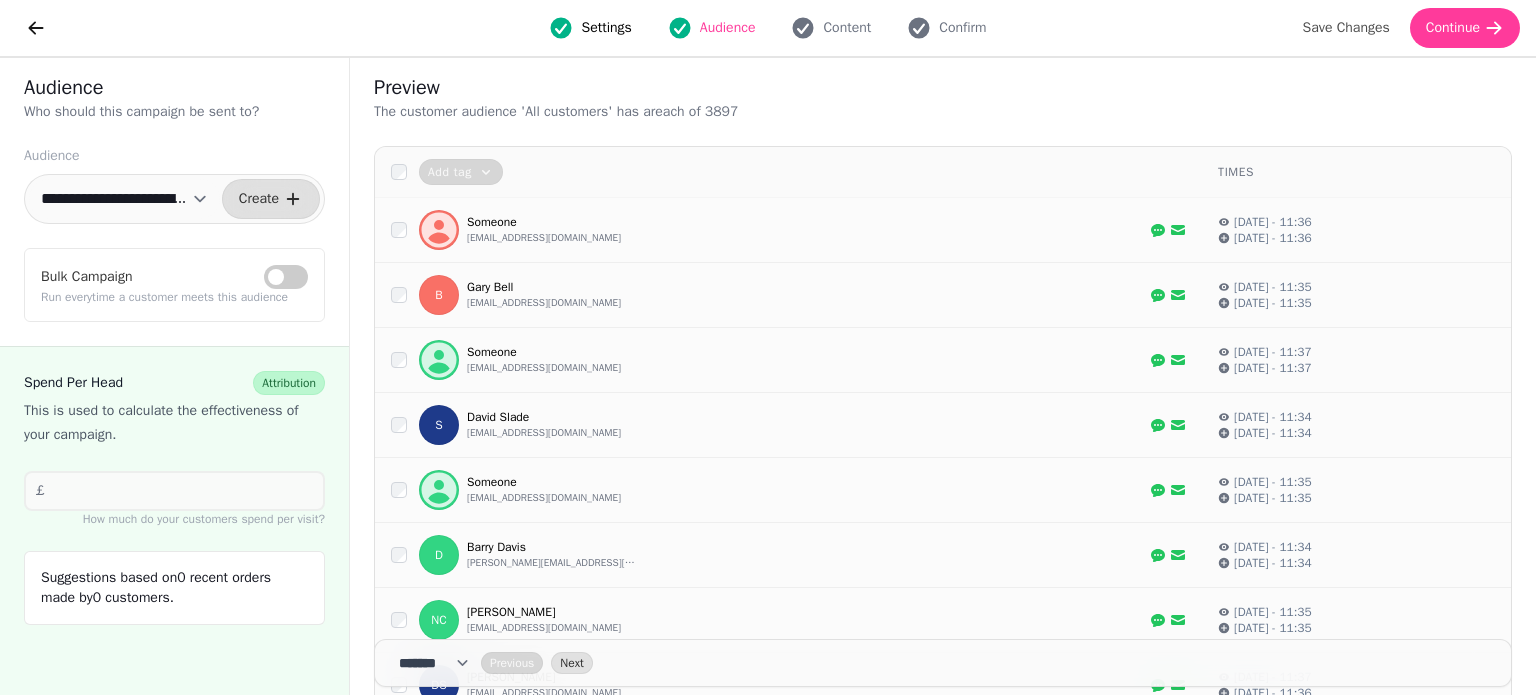 click on "**********" at bounding box center [124, 199] 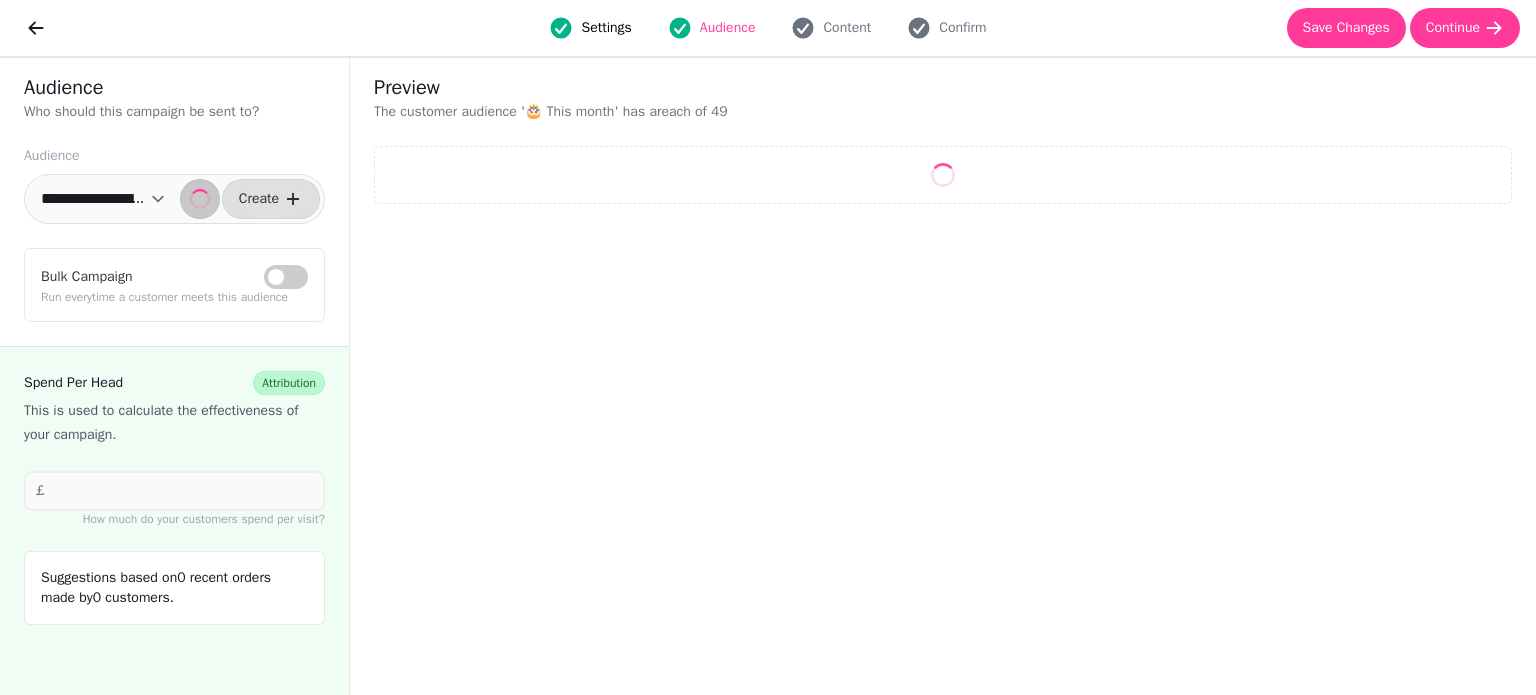 select on "**" 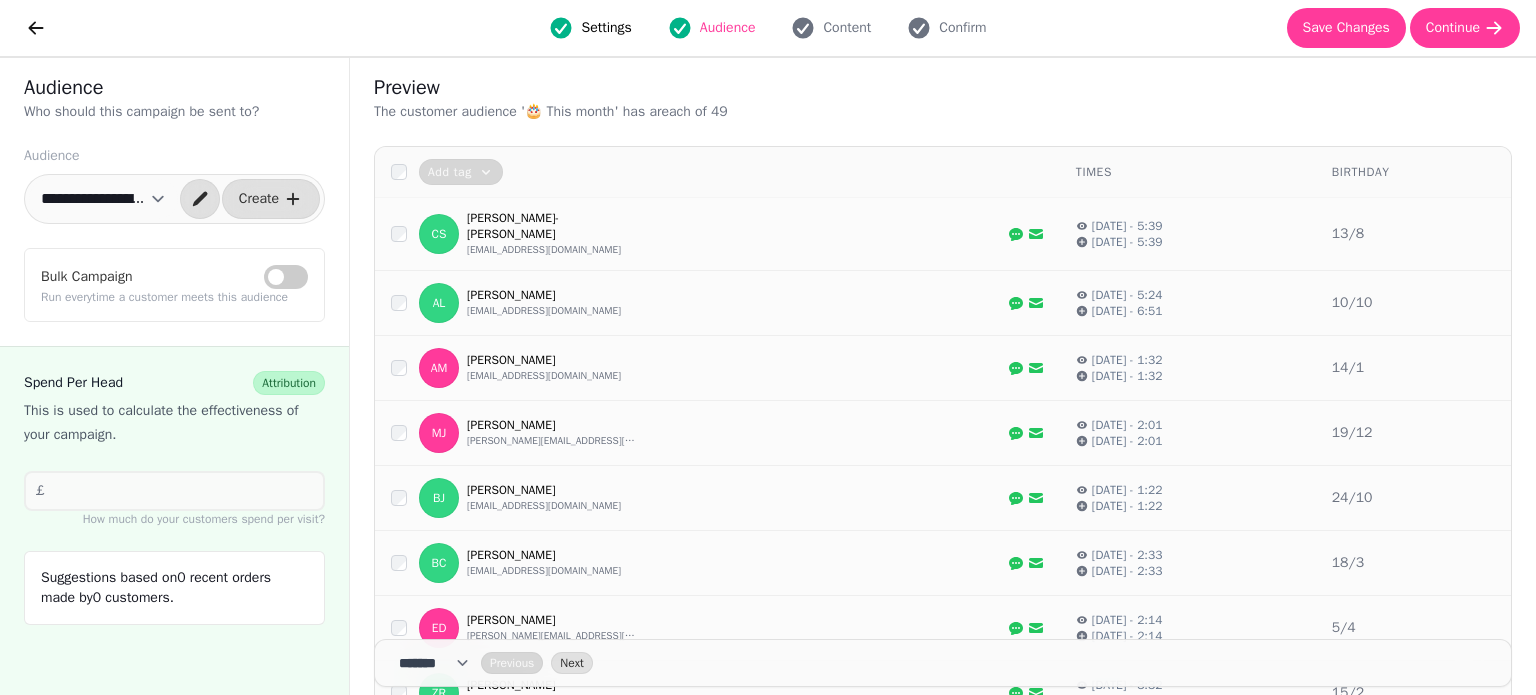 select on "**" 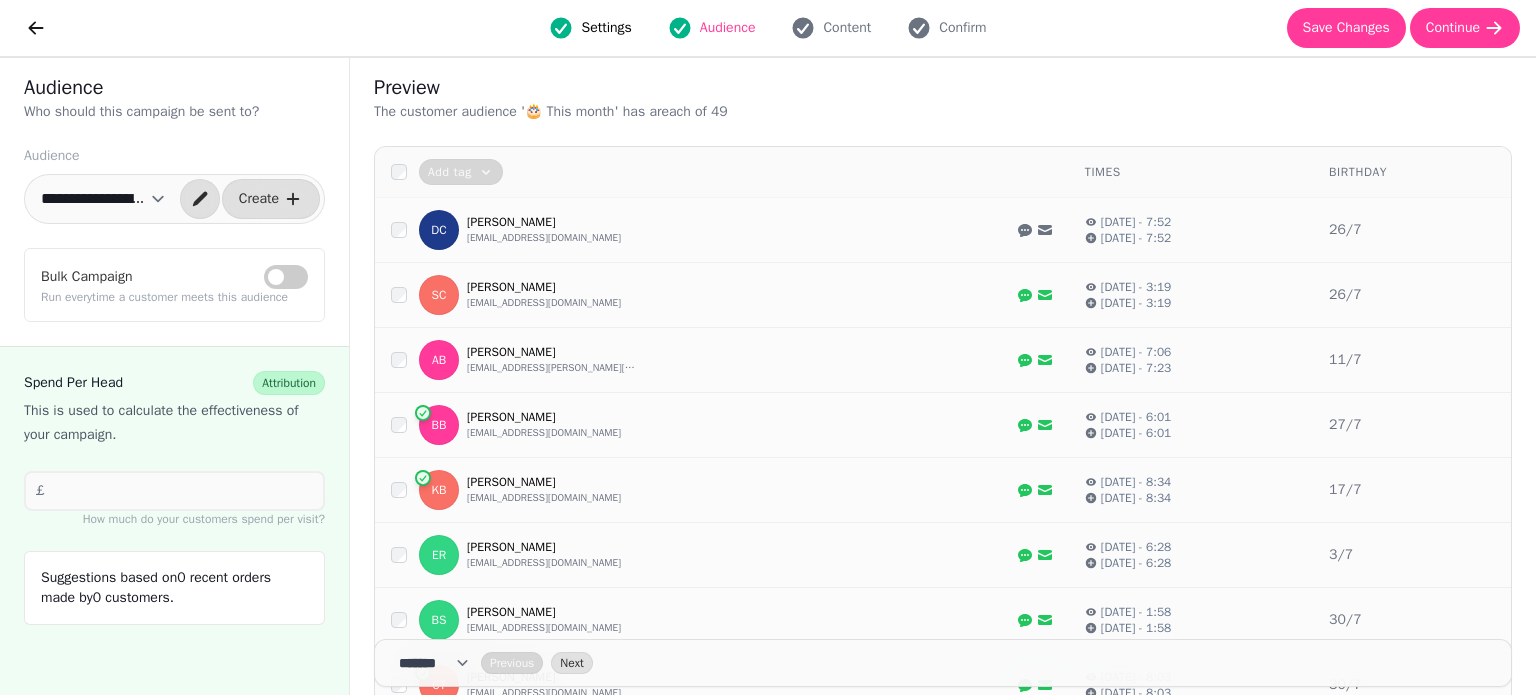 click on "Bulk Campaign" at bounding box center (286, 277) 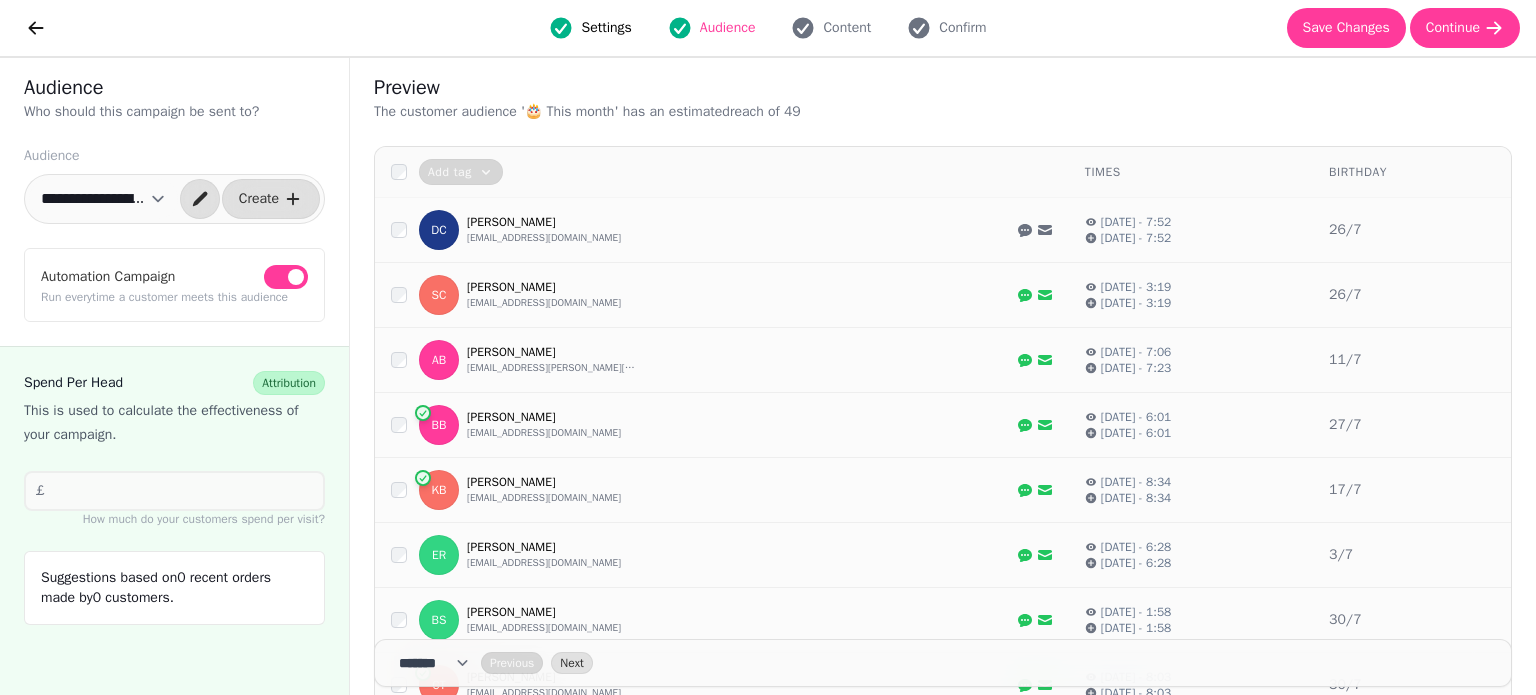 select on "**" 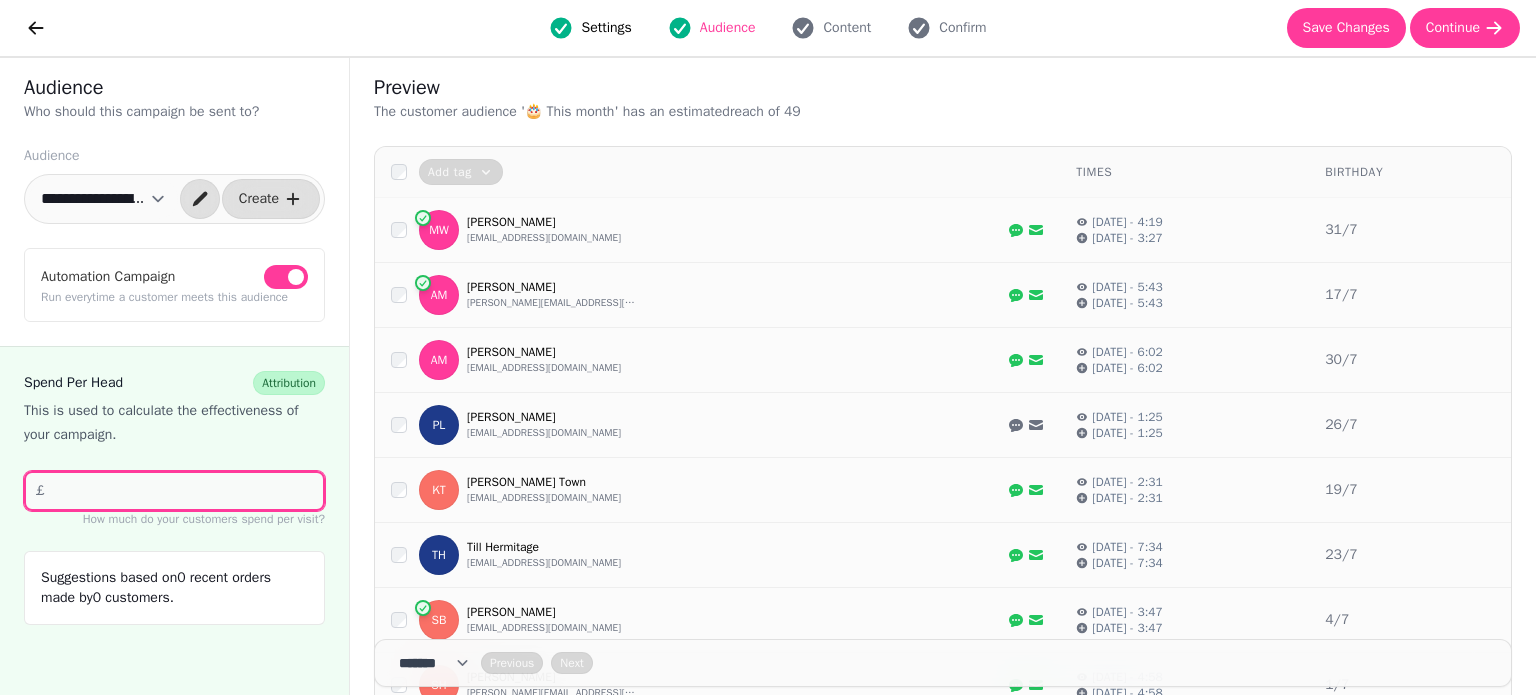 drag, startPoint x: 98, startPoint y: 492, endPoint x: 129, endPoint y: 427, distance: 72.013885 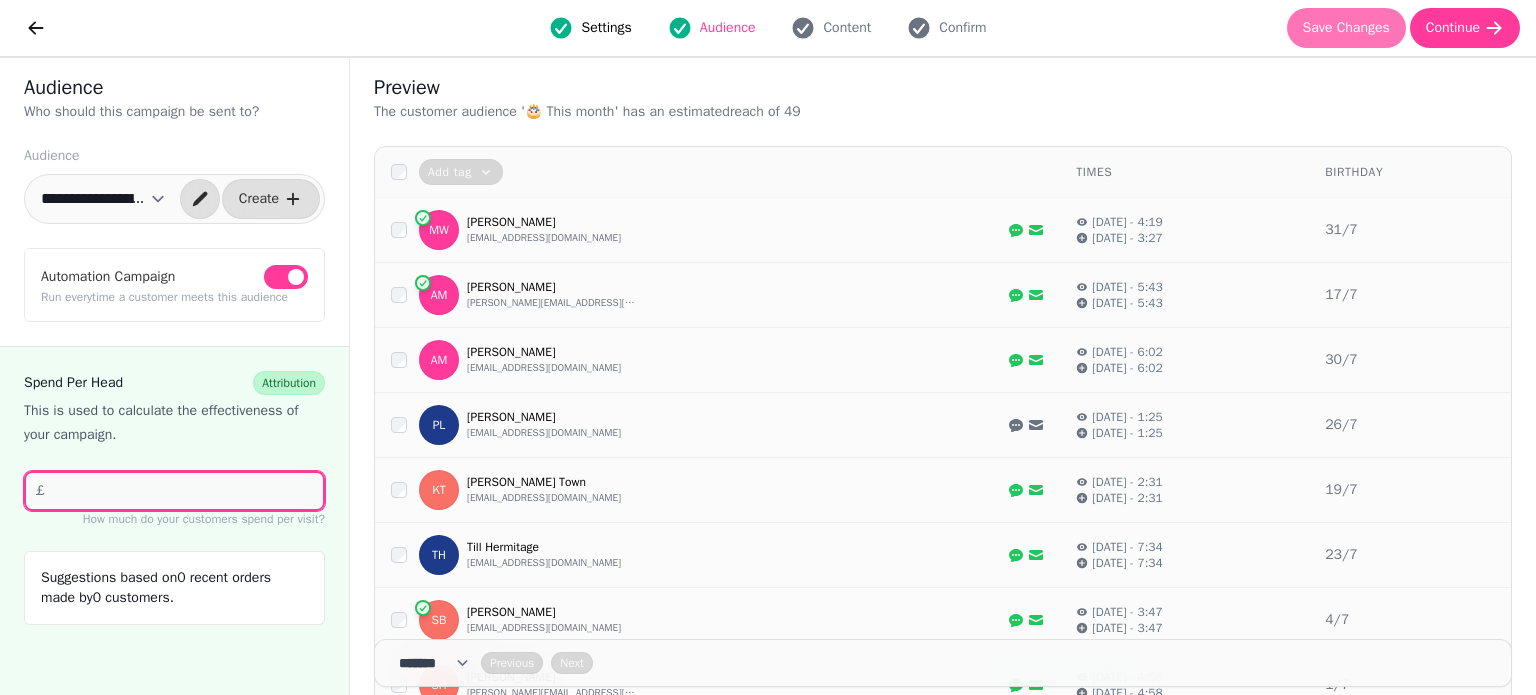 type on "**" 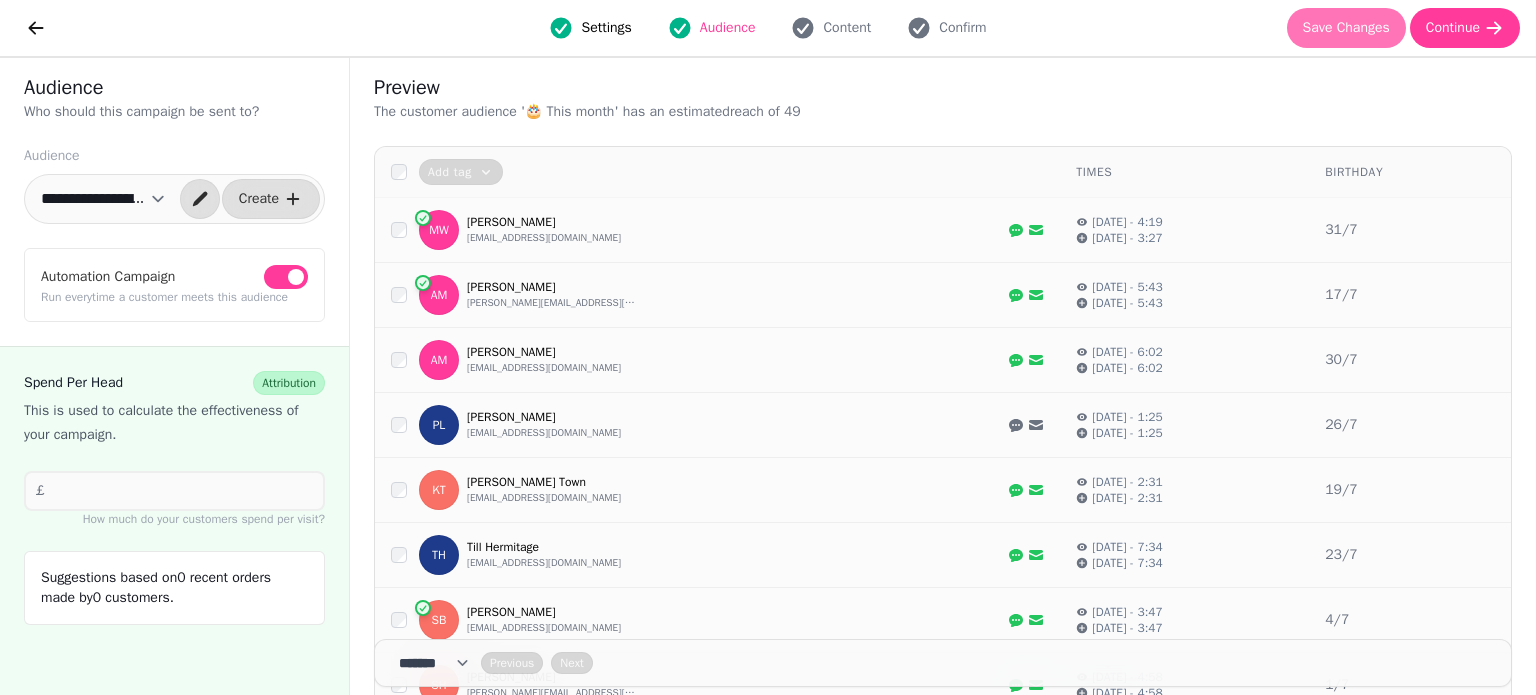 click on "Save Changes" at bounding box center (1346, 28) 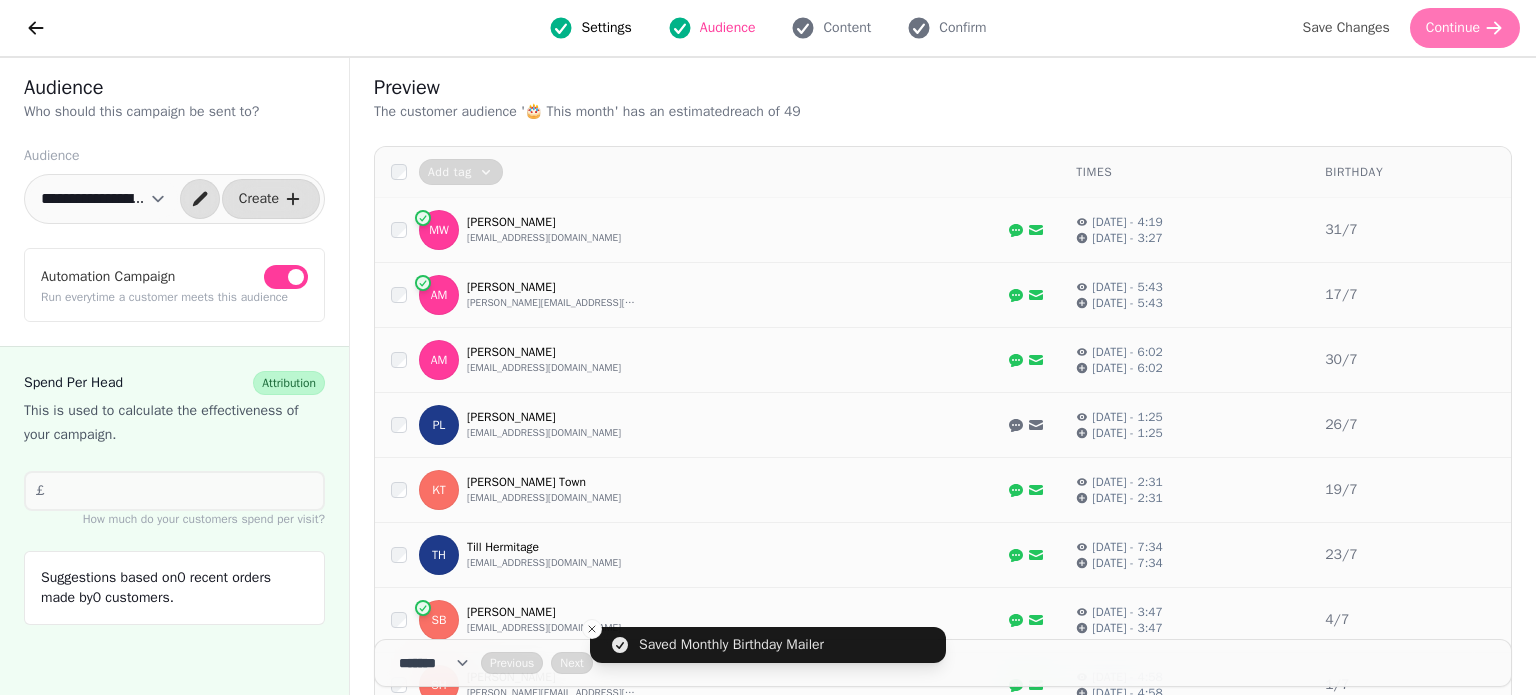 click on "Continue" at bounding box center [1453, 28] 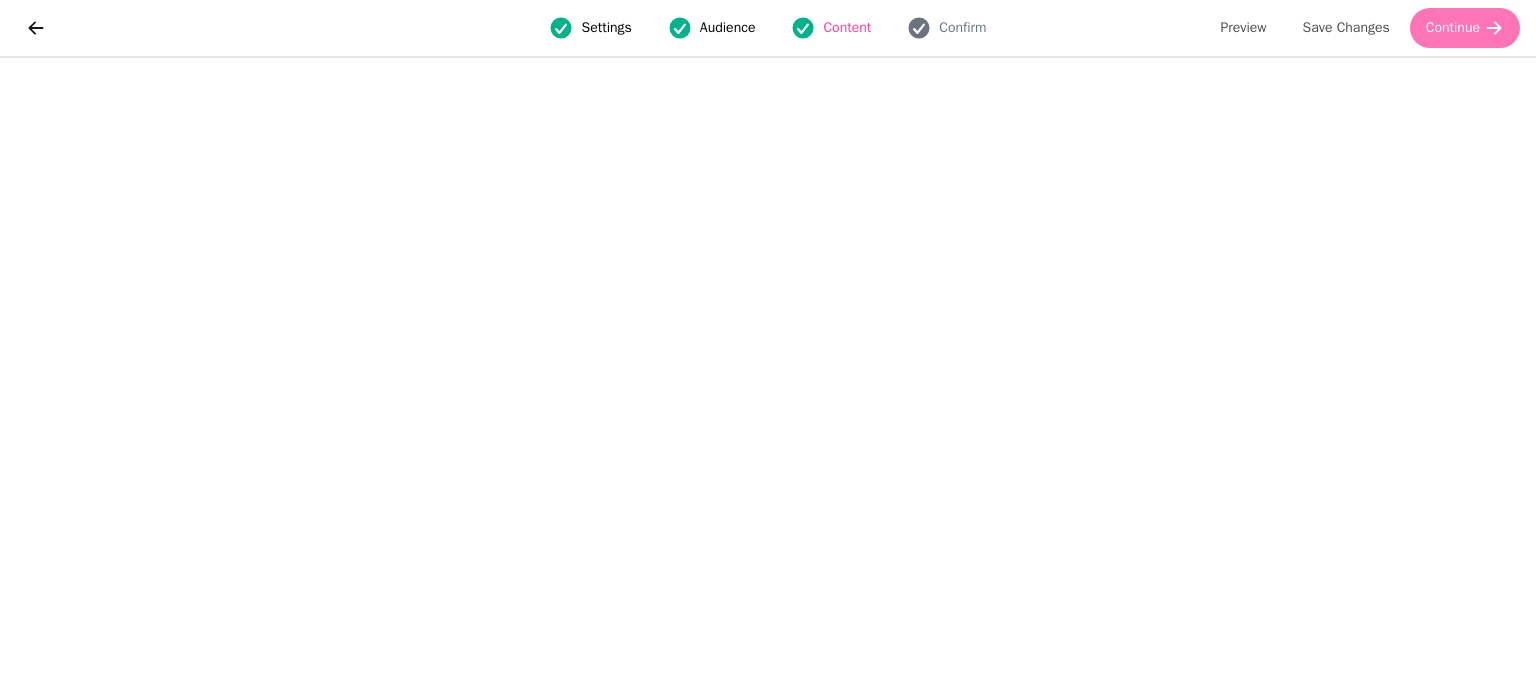 click on "Continue" at bounding box center (1453, 28) 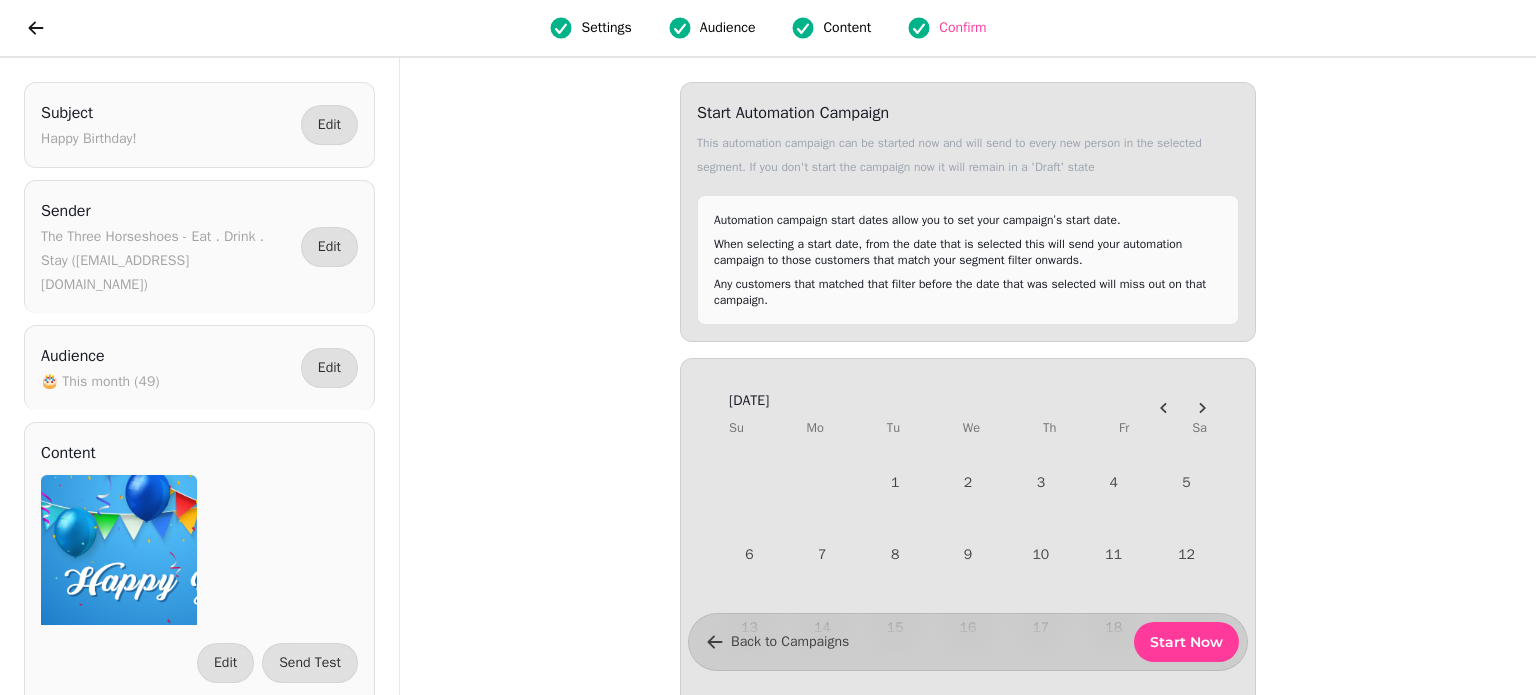 scroll, scrollTop: 0, scrollLeft: 0, axis: both 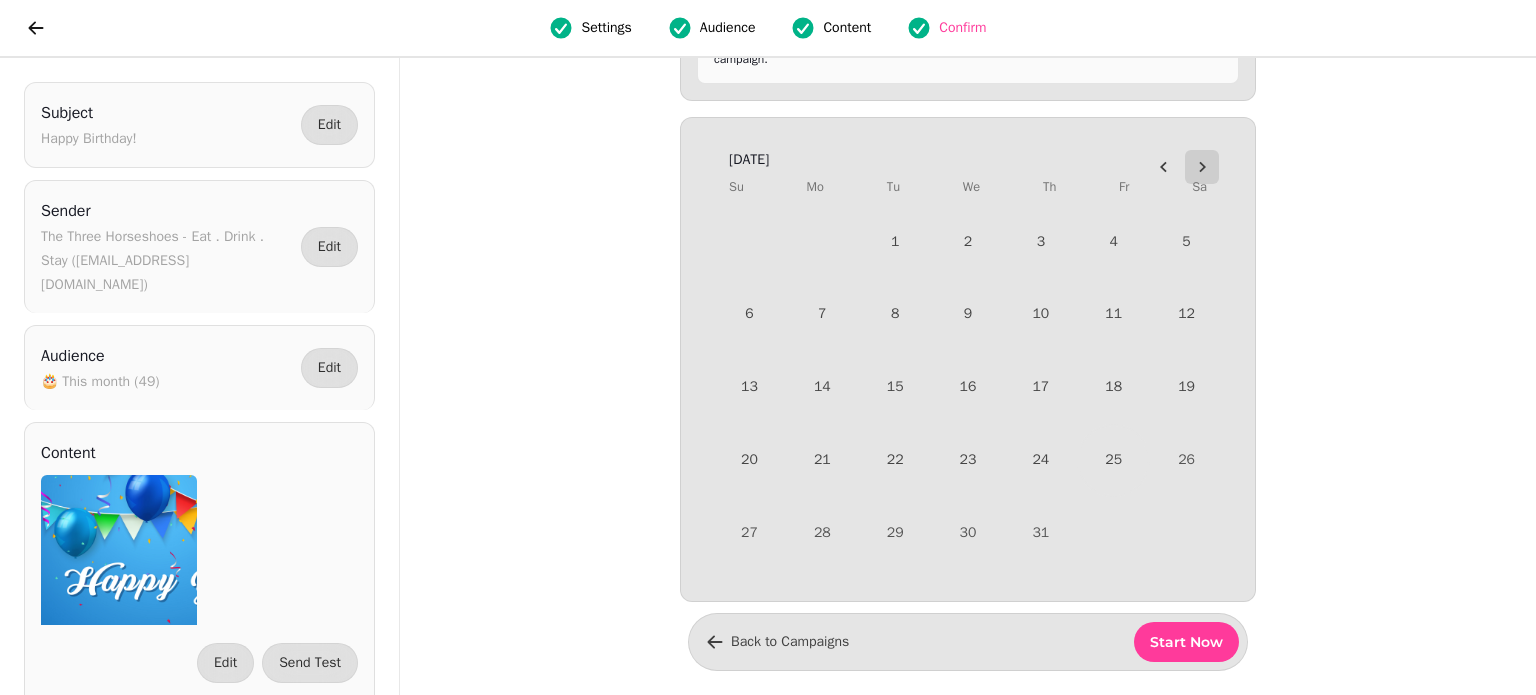 click 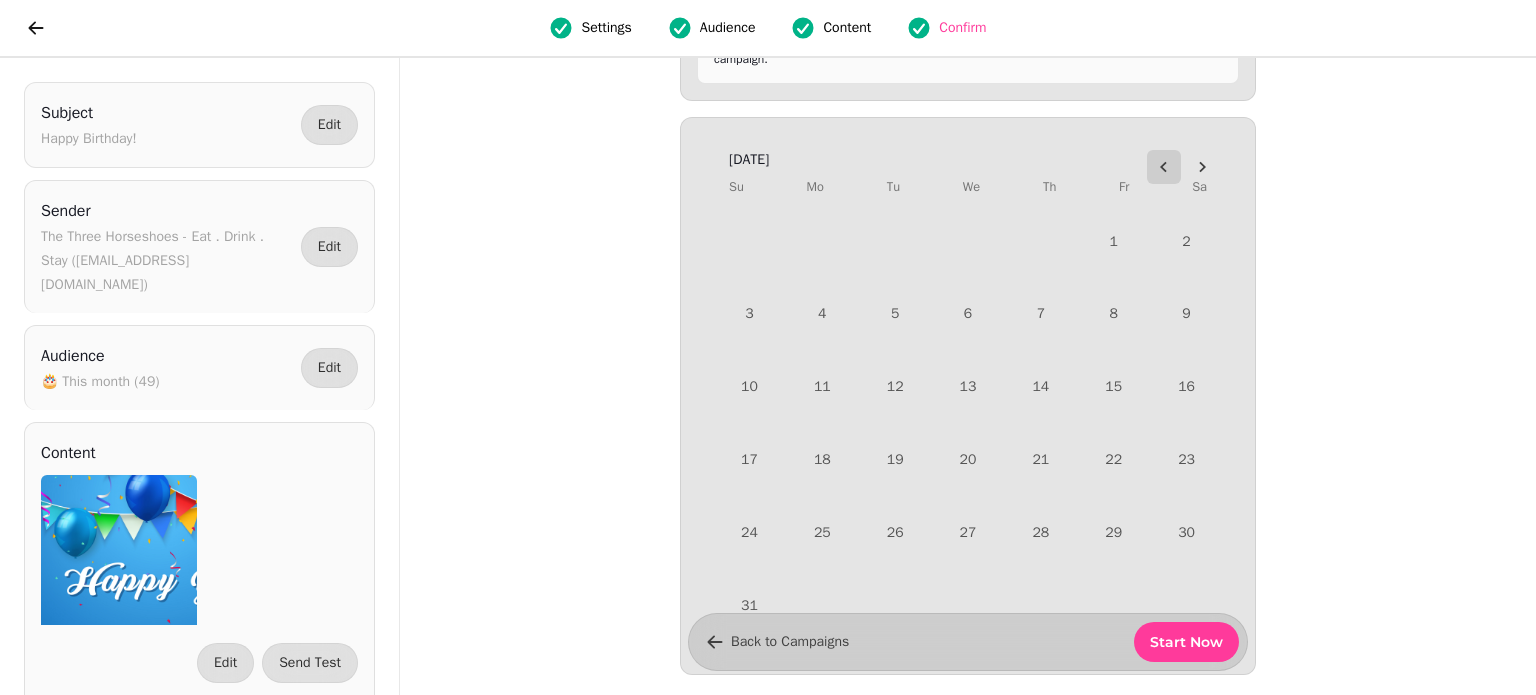 click 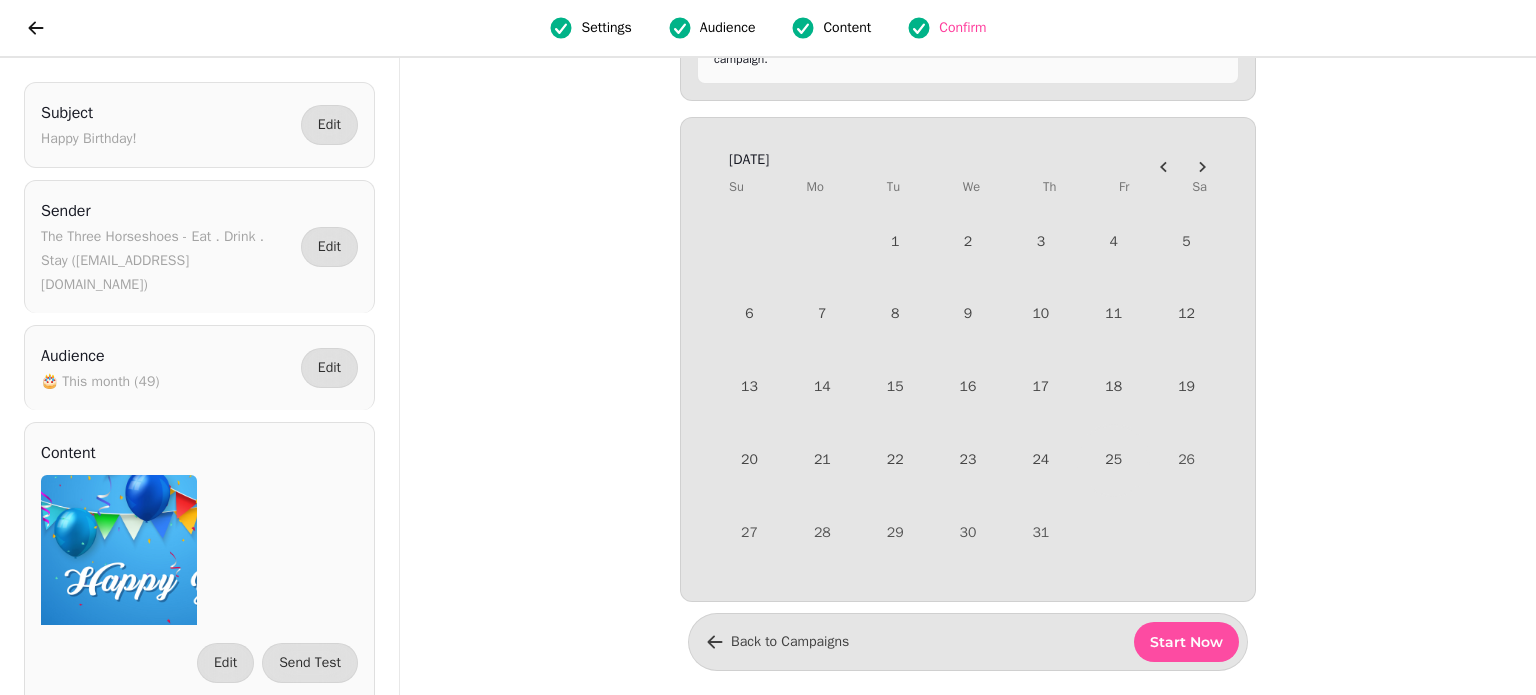 click on "Start Now" at bounding box center (1186, 642) 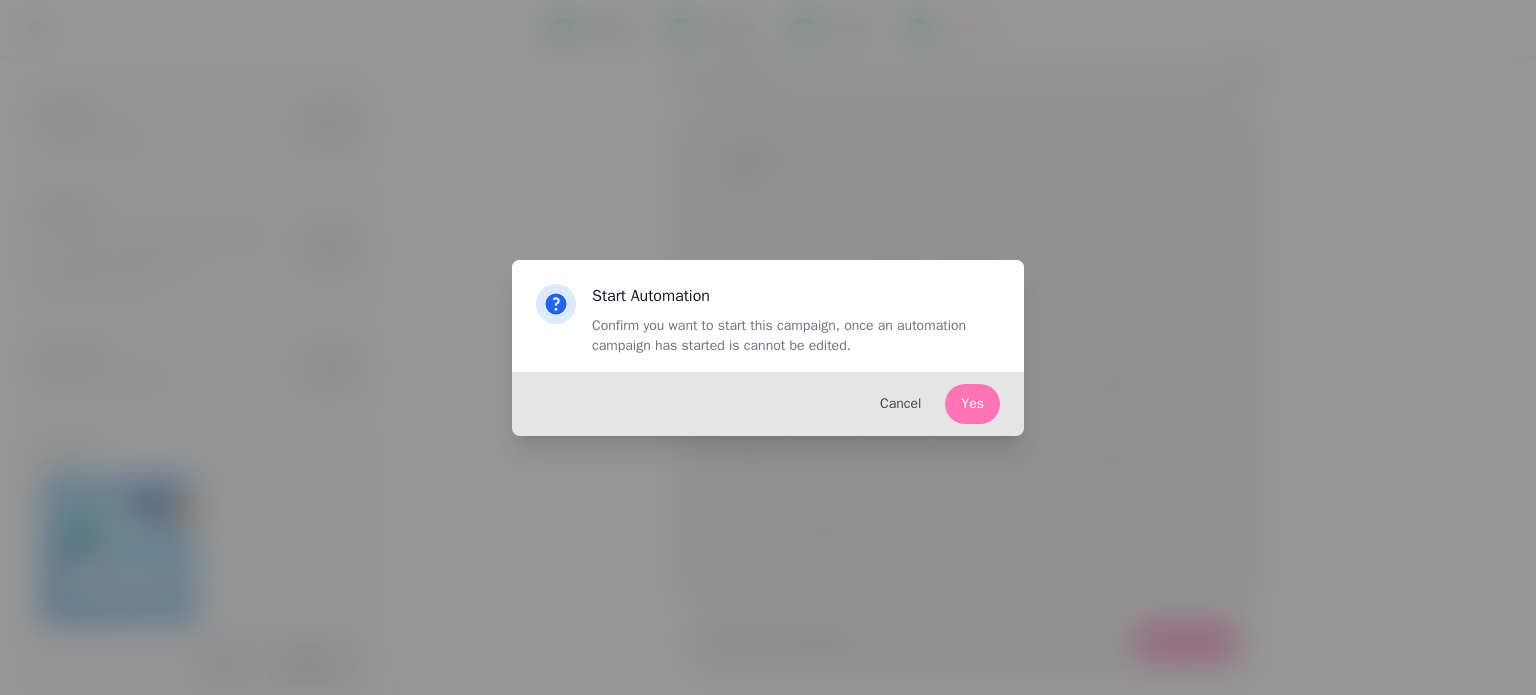 click on "Yes" at bounding box center [972, 404] 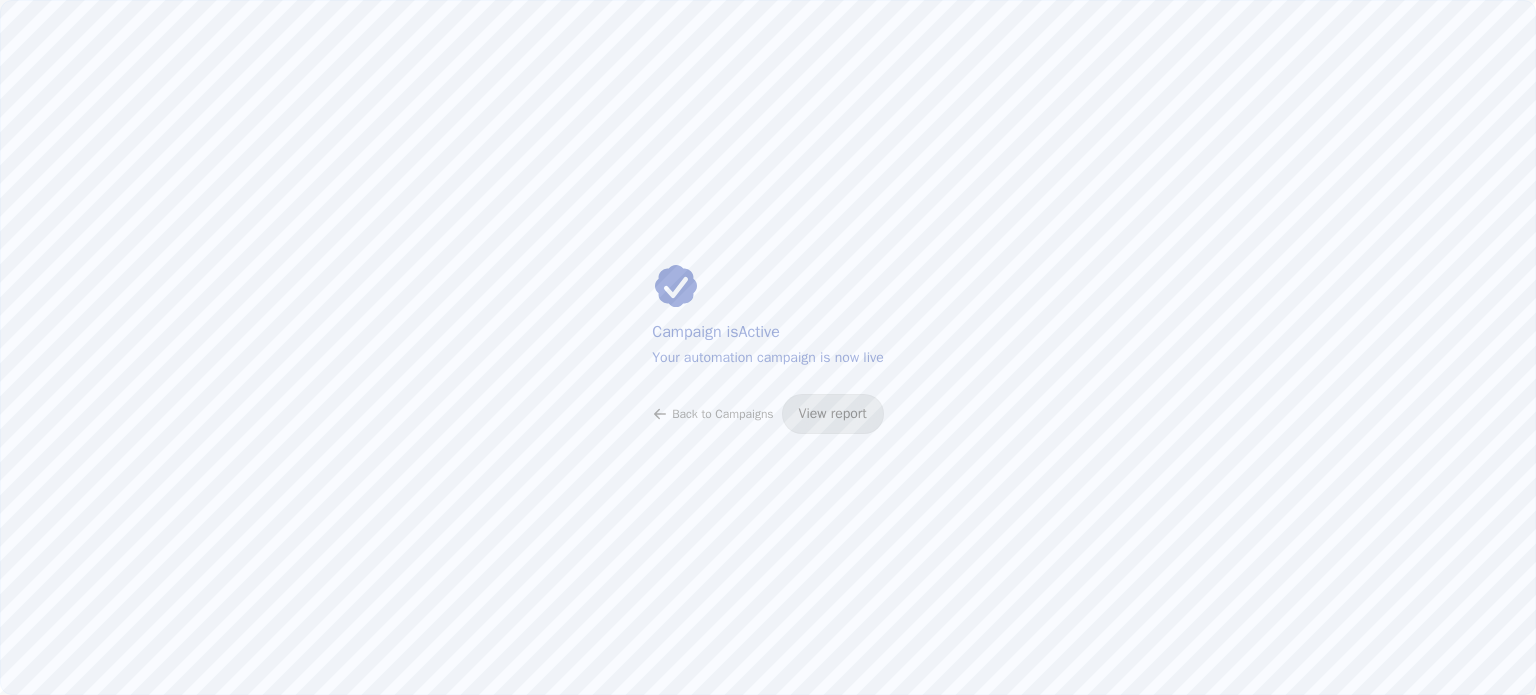 click on "View report" at bounding box center (833, 414) 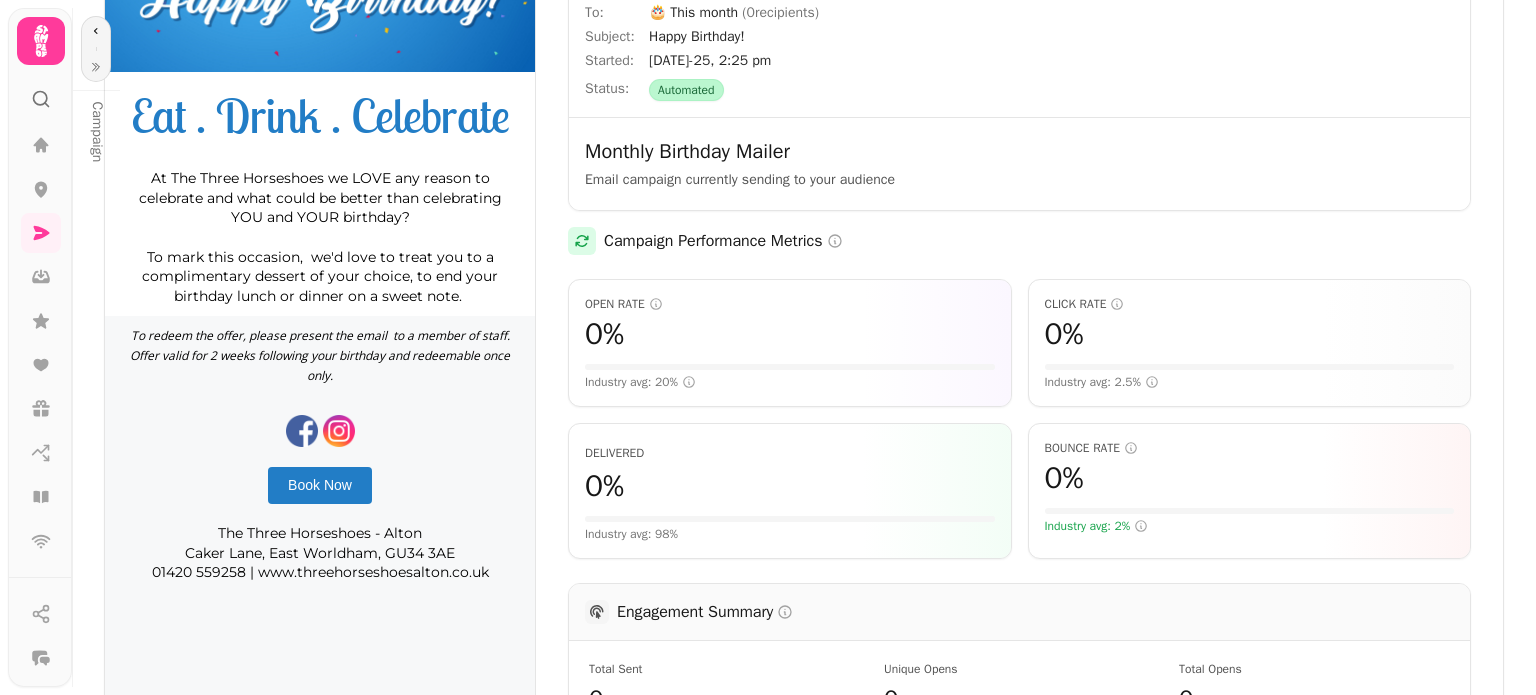 scroll, scrollTop: 400, scrollLeft: 0, axis: vertical 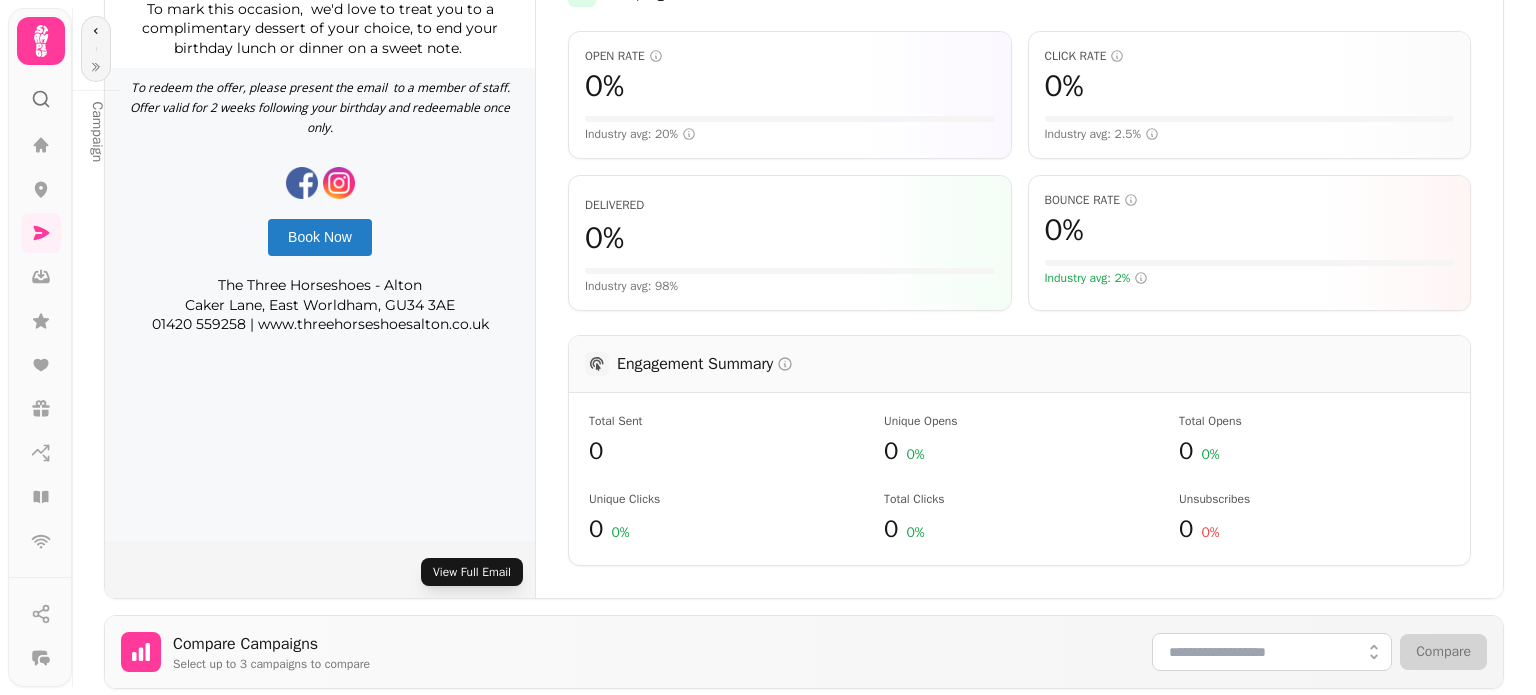 click on "View Full Email" at bounding box center (472, 572) 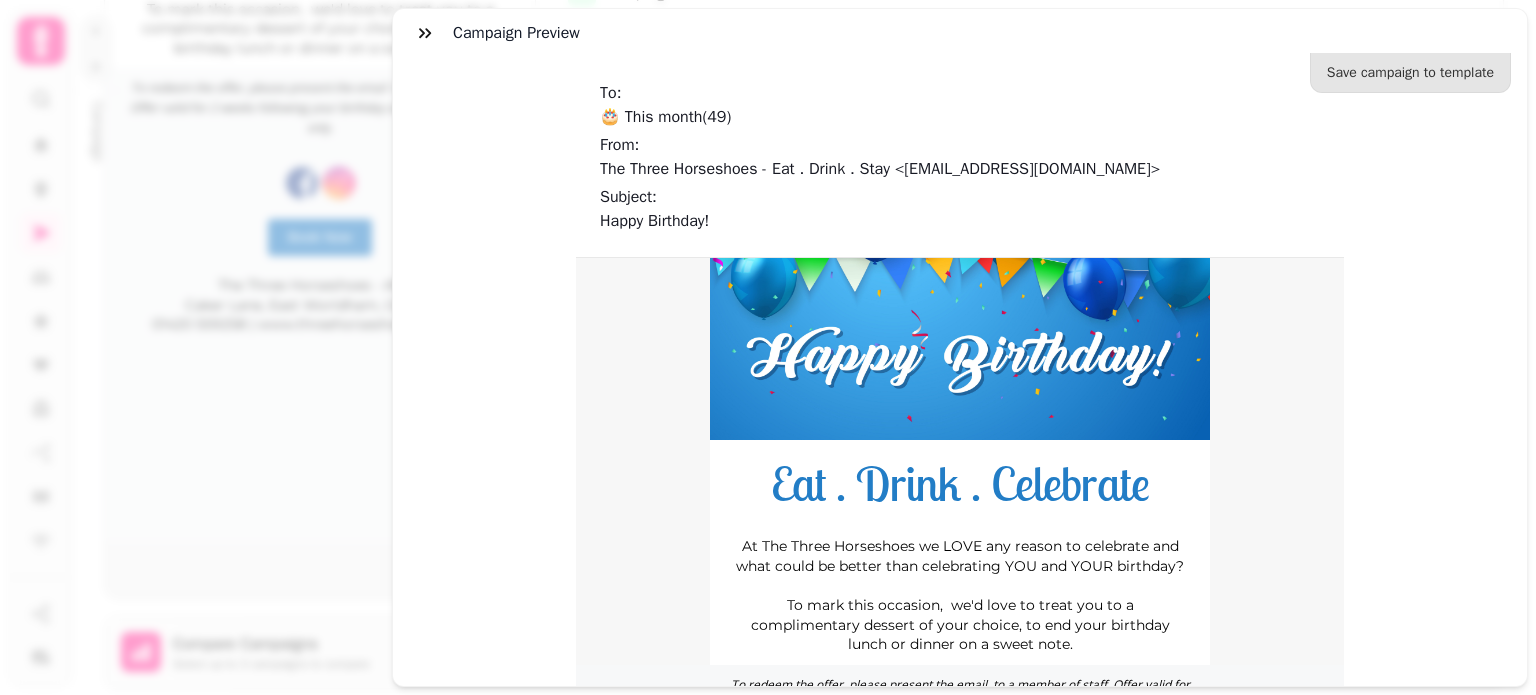 scroll, scrollTop: 80, scrollLeft: 0, axis: vertical 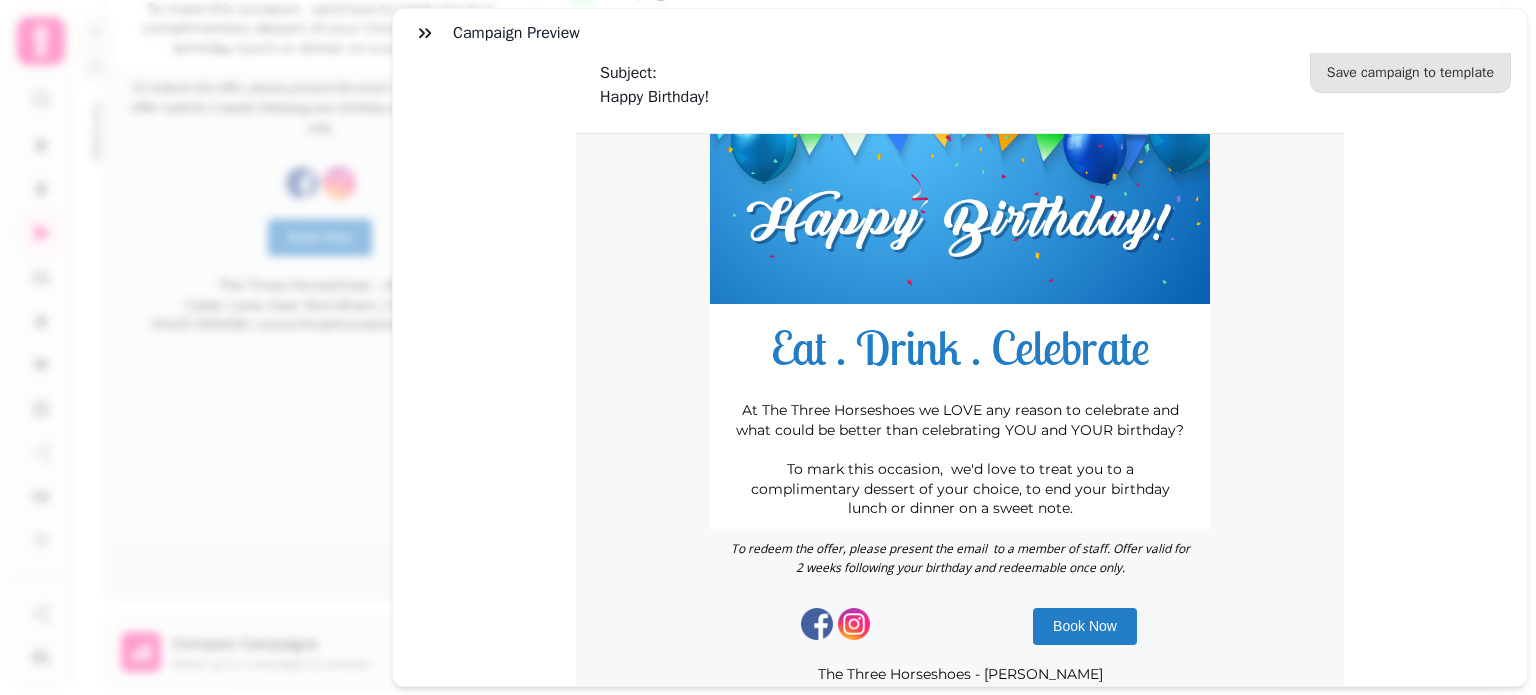 click on "Book Now" at bounding box center (1085, 626) 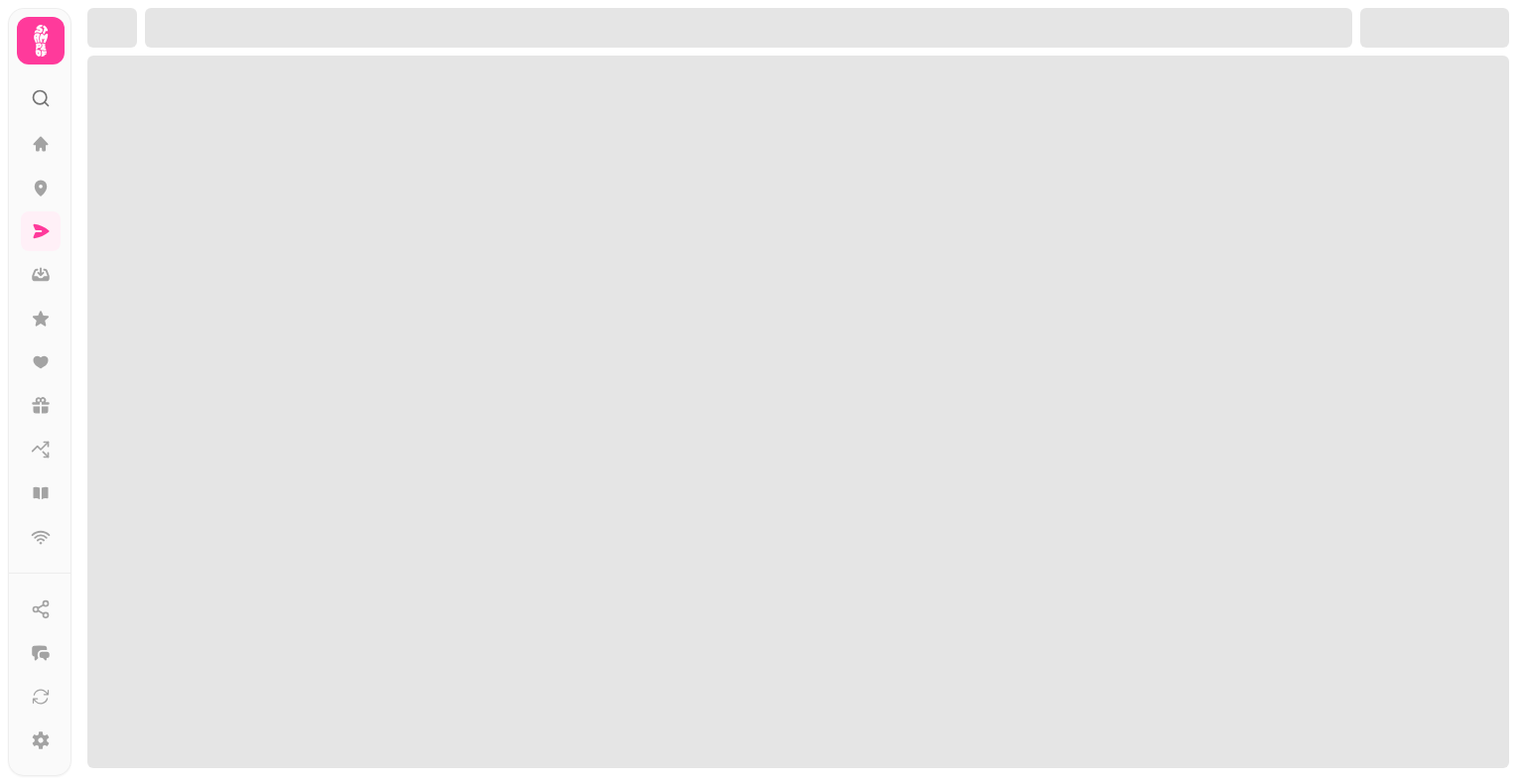 scroll, scrollTop: 0, scrollLeft: 0, axis: both 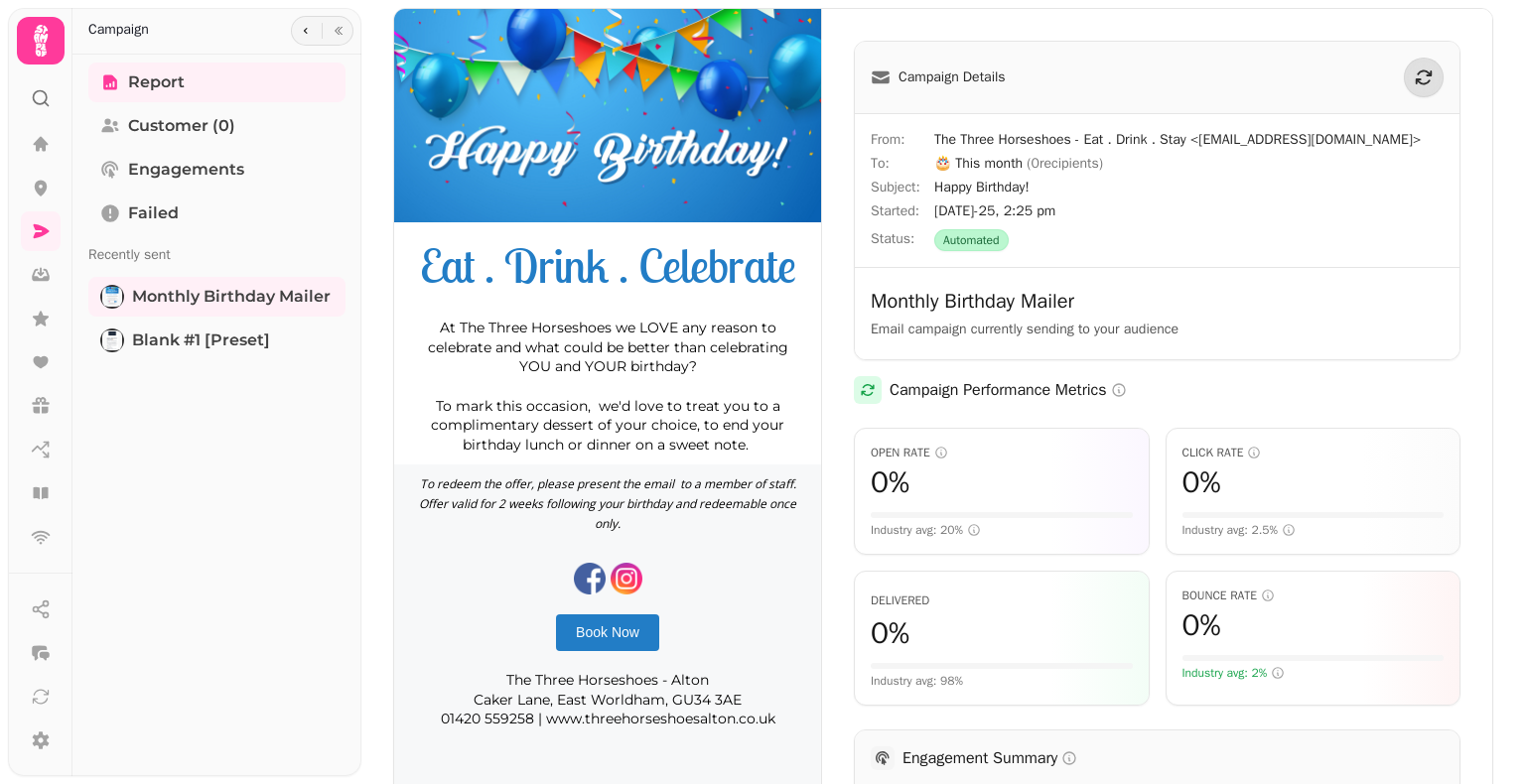 click at bounding box center (608, 471) 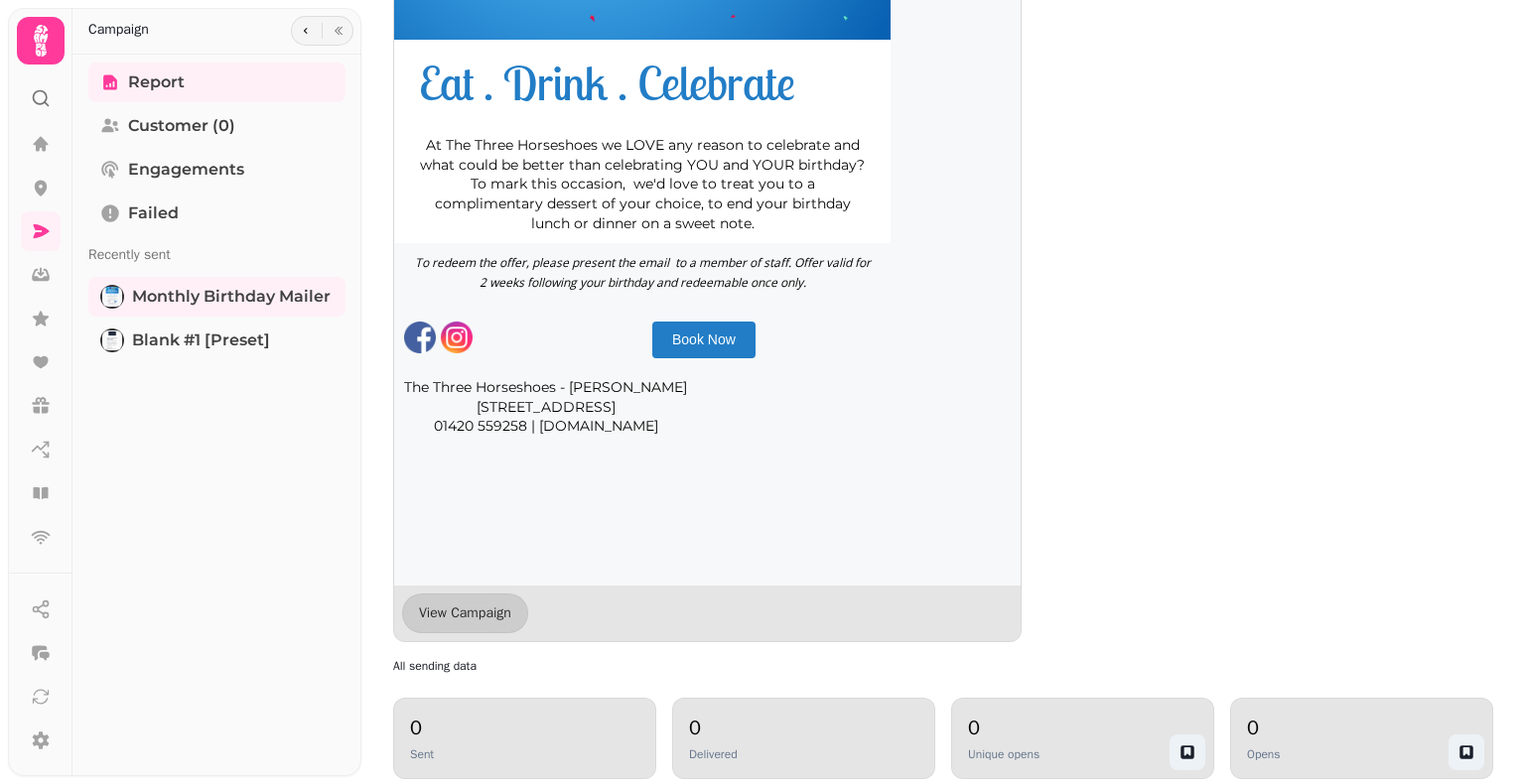 scroll, scrollTop: 1597, scrollLeft: 0, axis: vertical 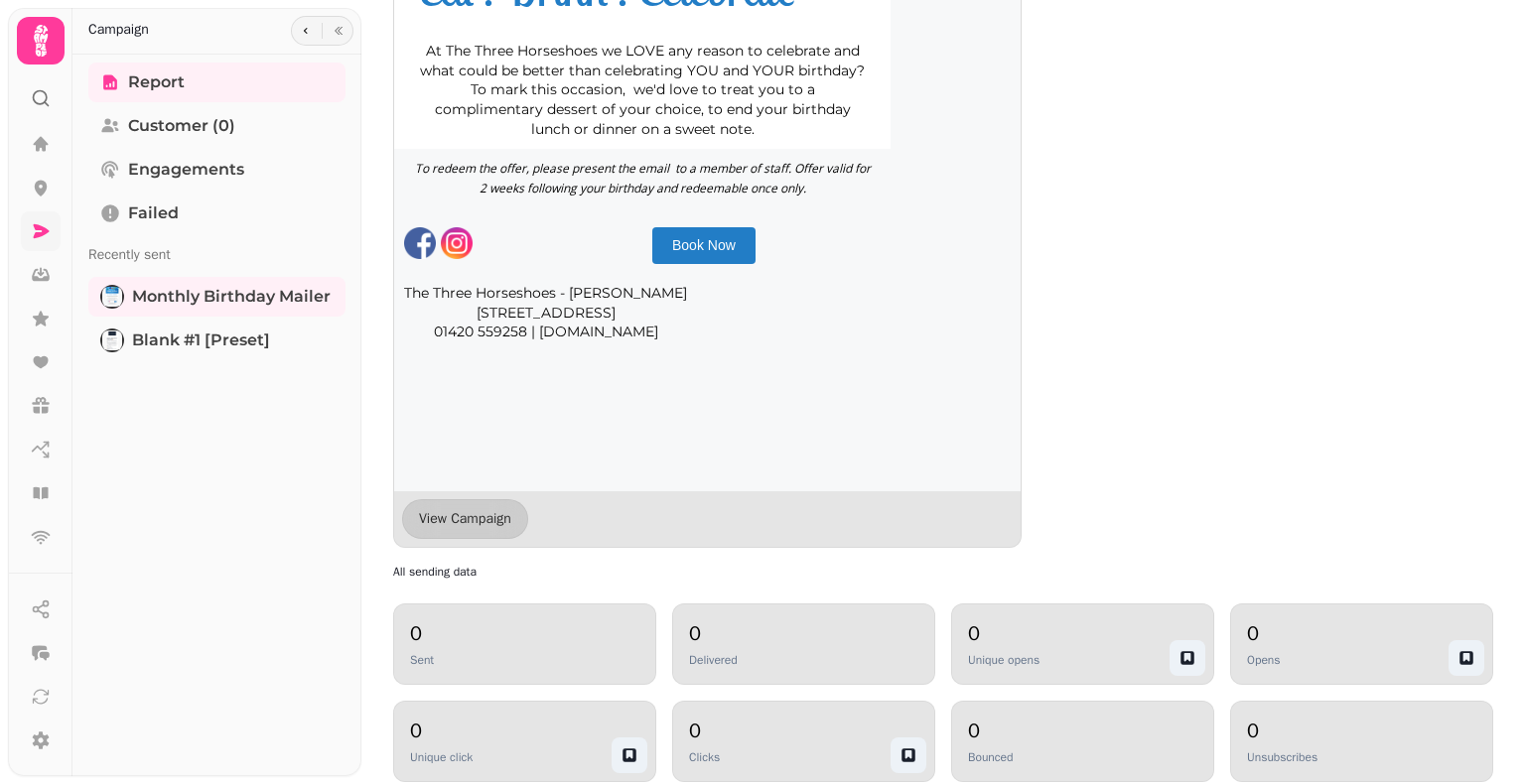 click 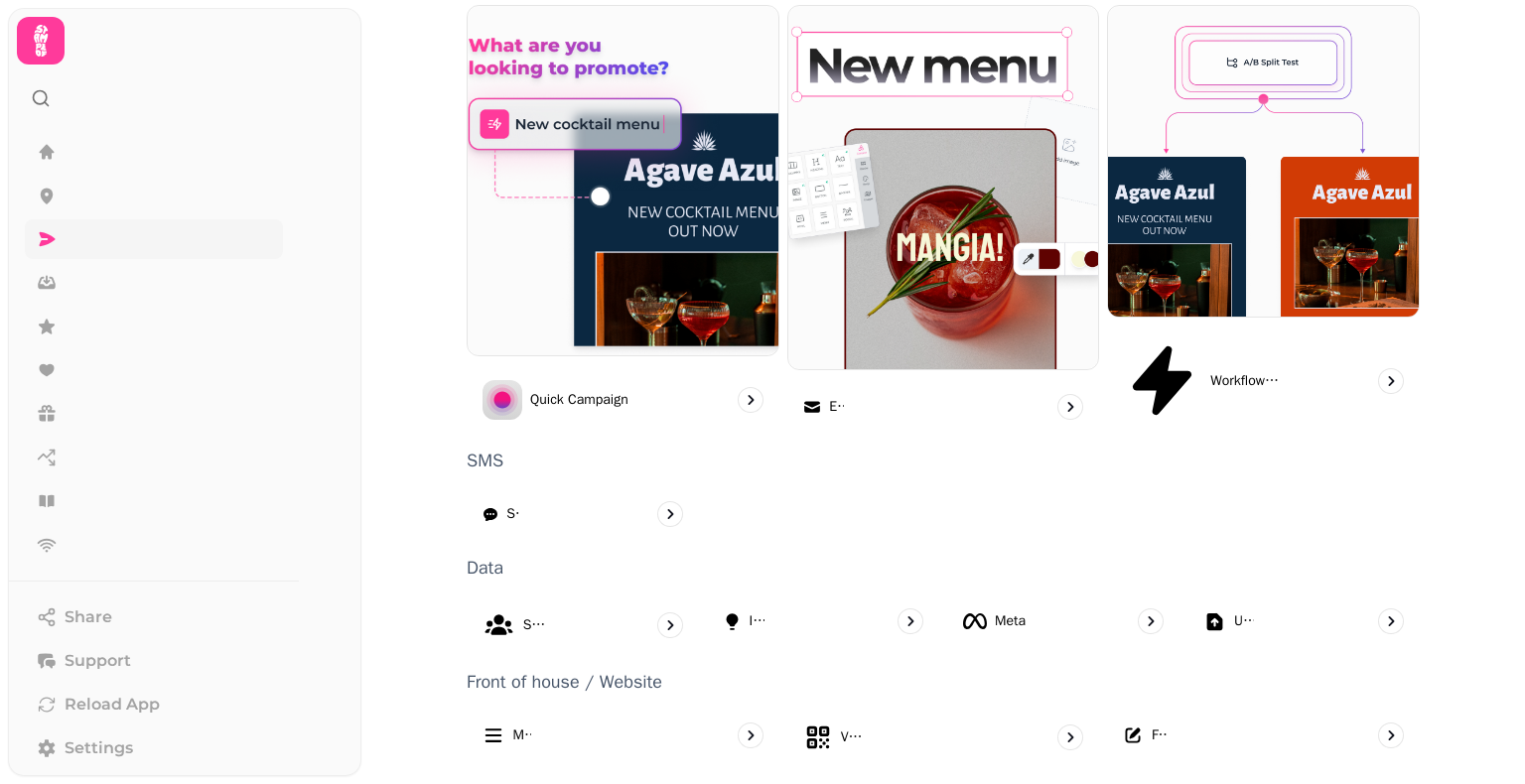 scroll, scrollTop: 452, scrollLeft: 0, axis: vertical 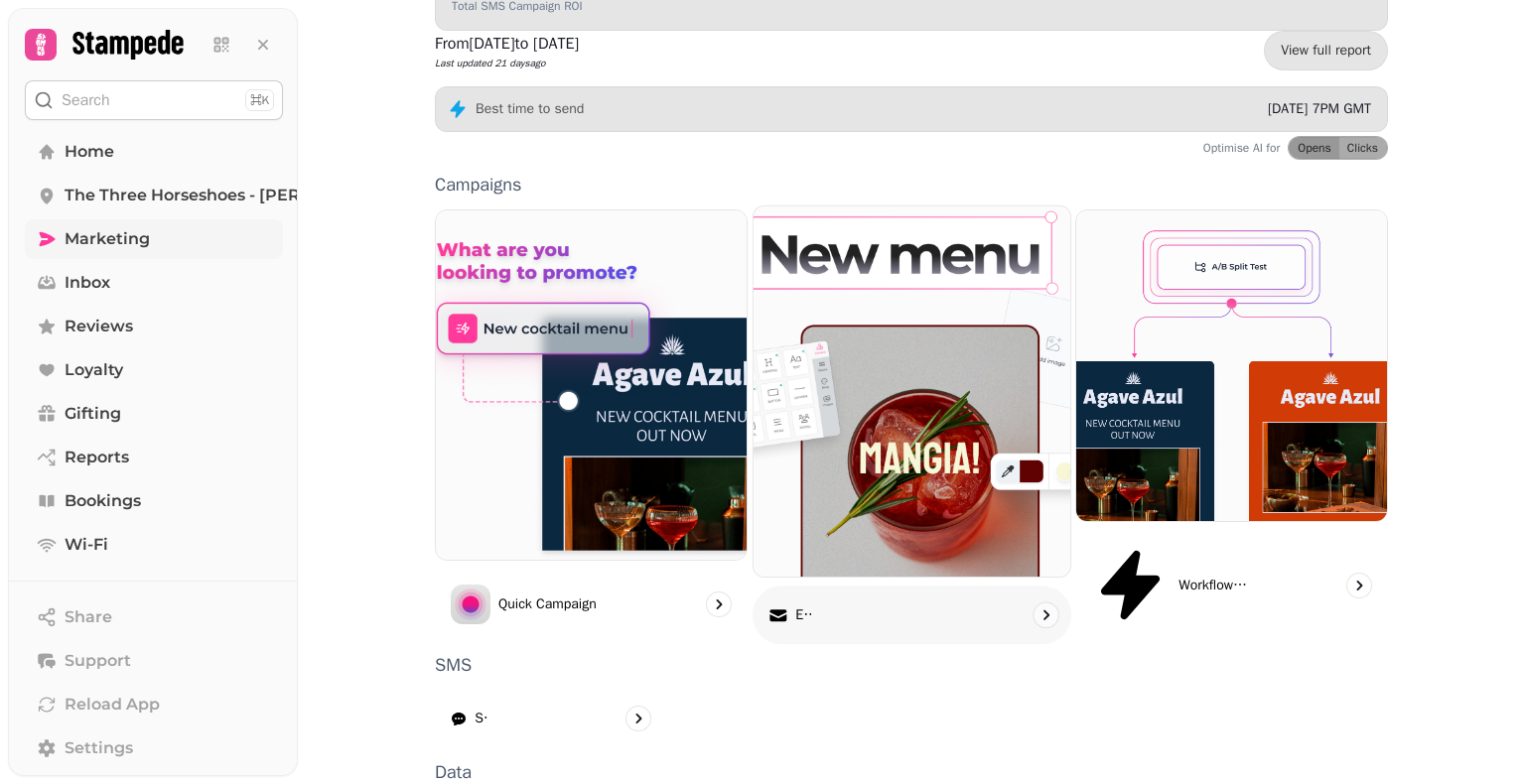 click on "Email" at bounding box center [802, 615] 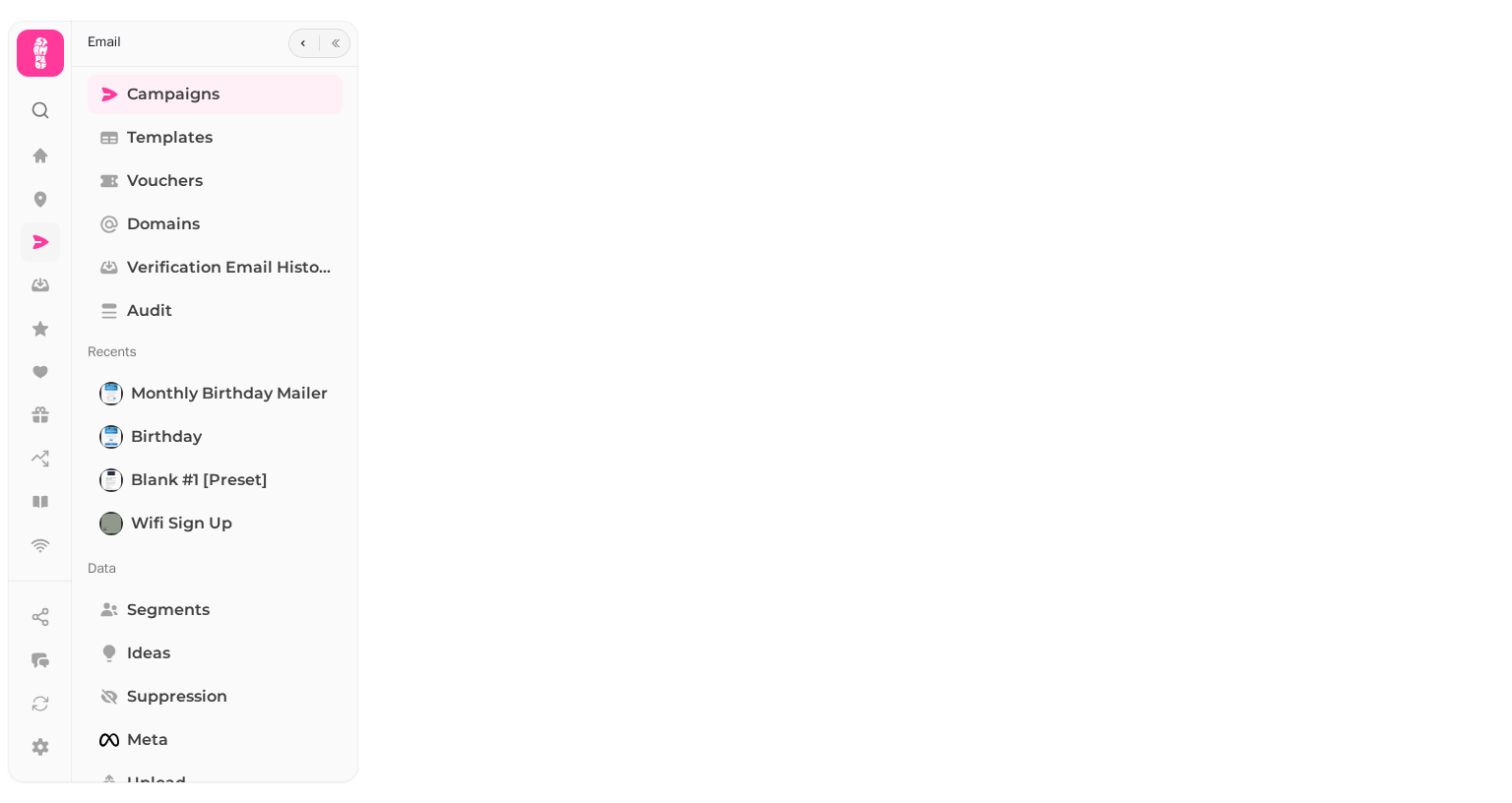 scroll, scrollTop: 0, scrollLeft: 0, axis: both 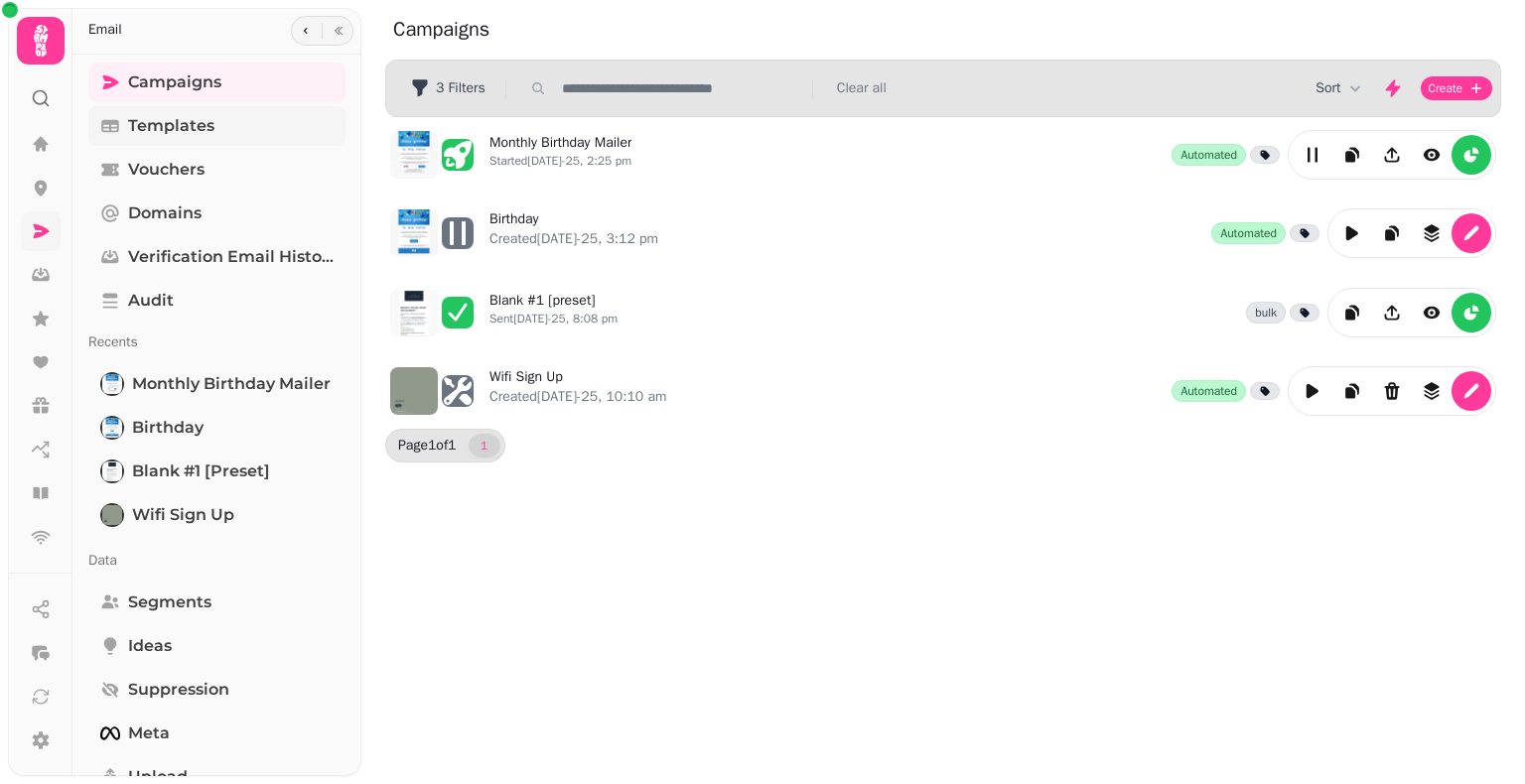 click on "Templates" at bounding box center (171, 126) 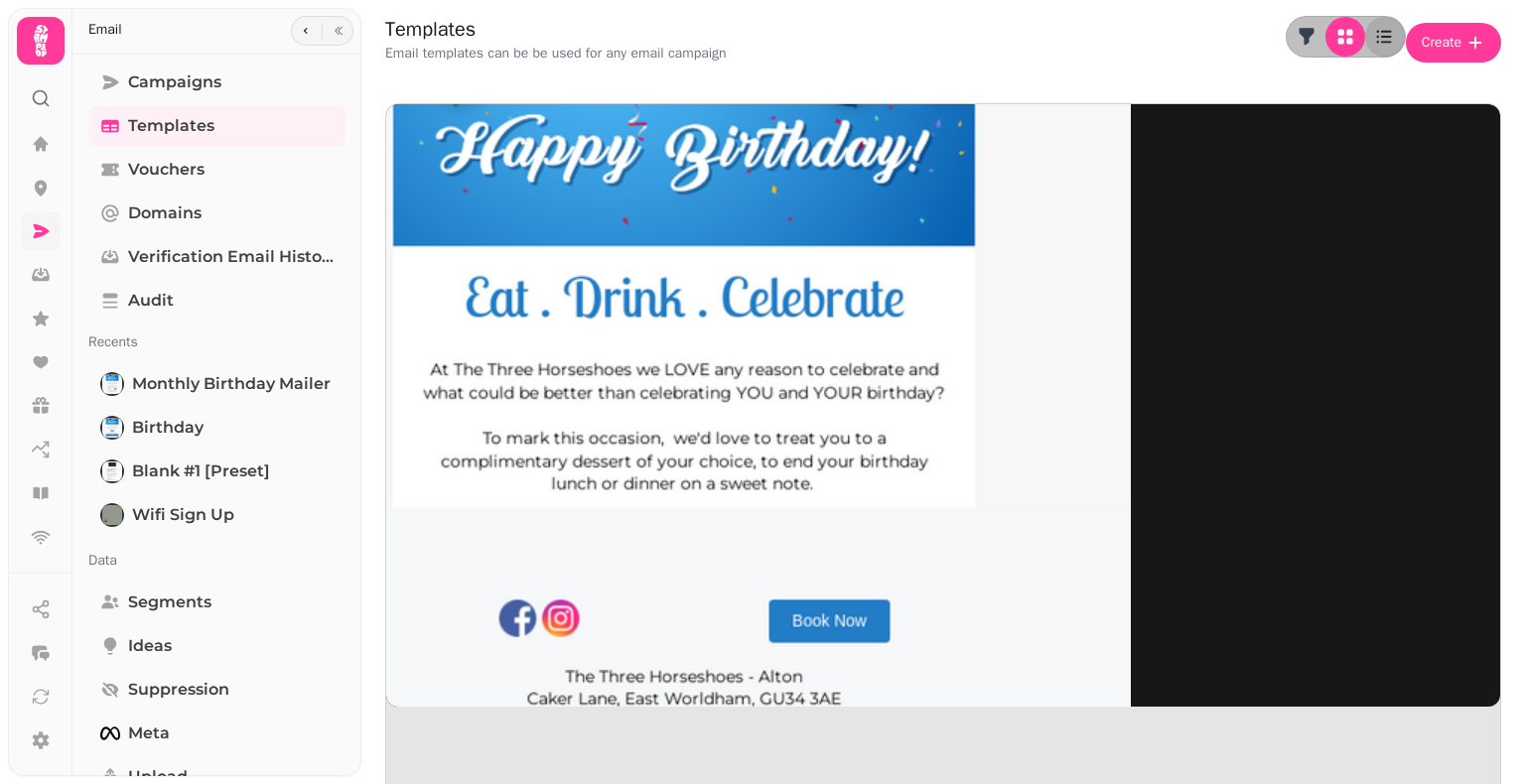 click at bounding box center [684, 402] 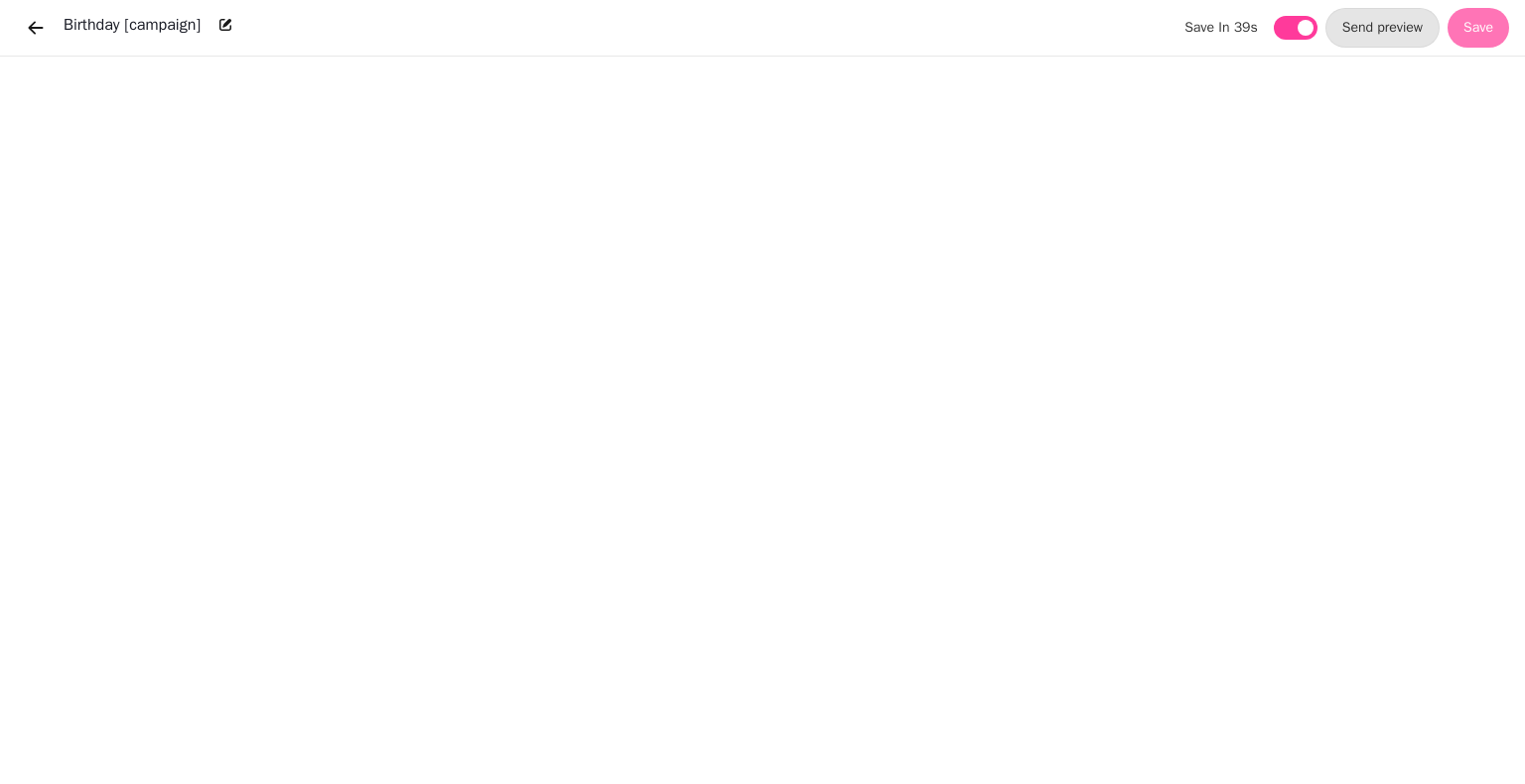 click on "Save" at bounding box center [1478, 28] 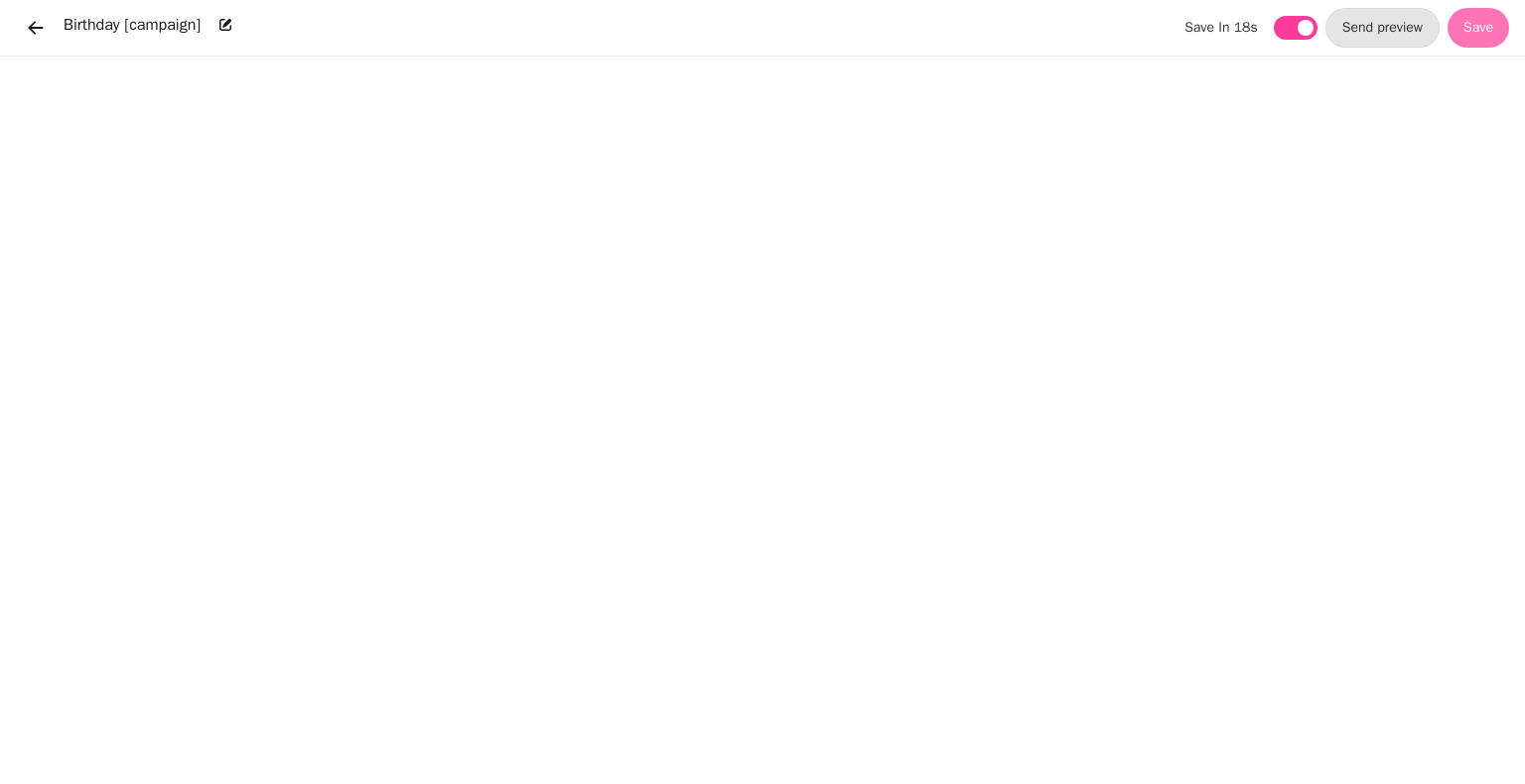 drag, startPoint x: 1485, startPoint y: 35, endPoint x: 1438, endPoint y: 3, distance: 56.85948 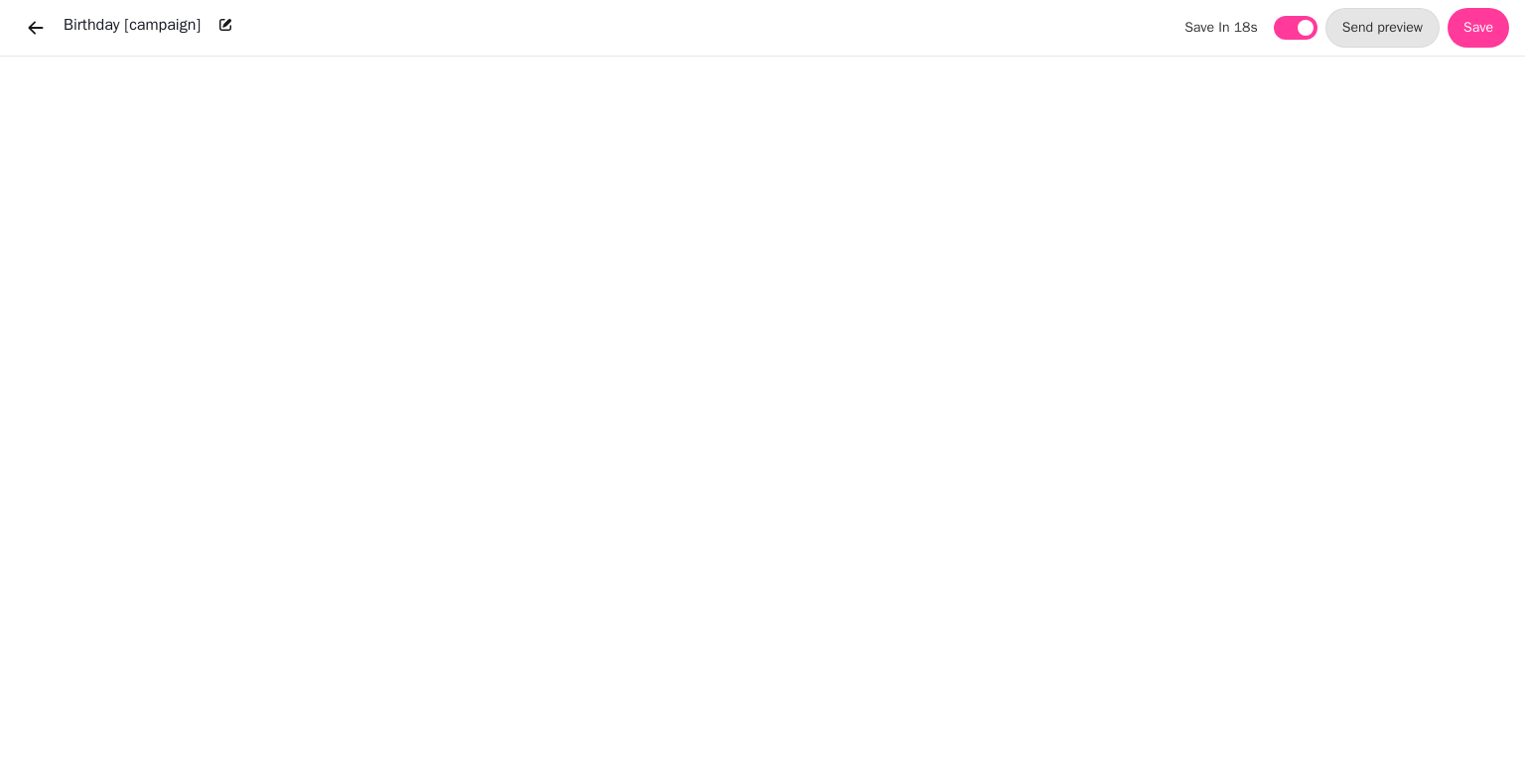 click on "Save" at bounding box center [1478, 28] 